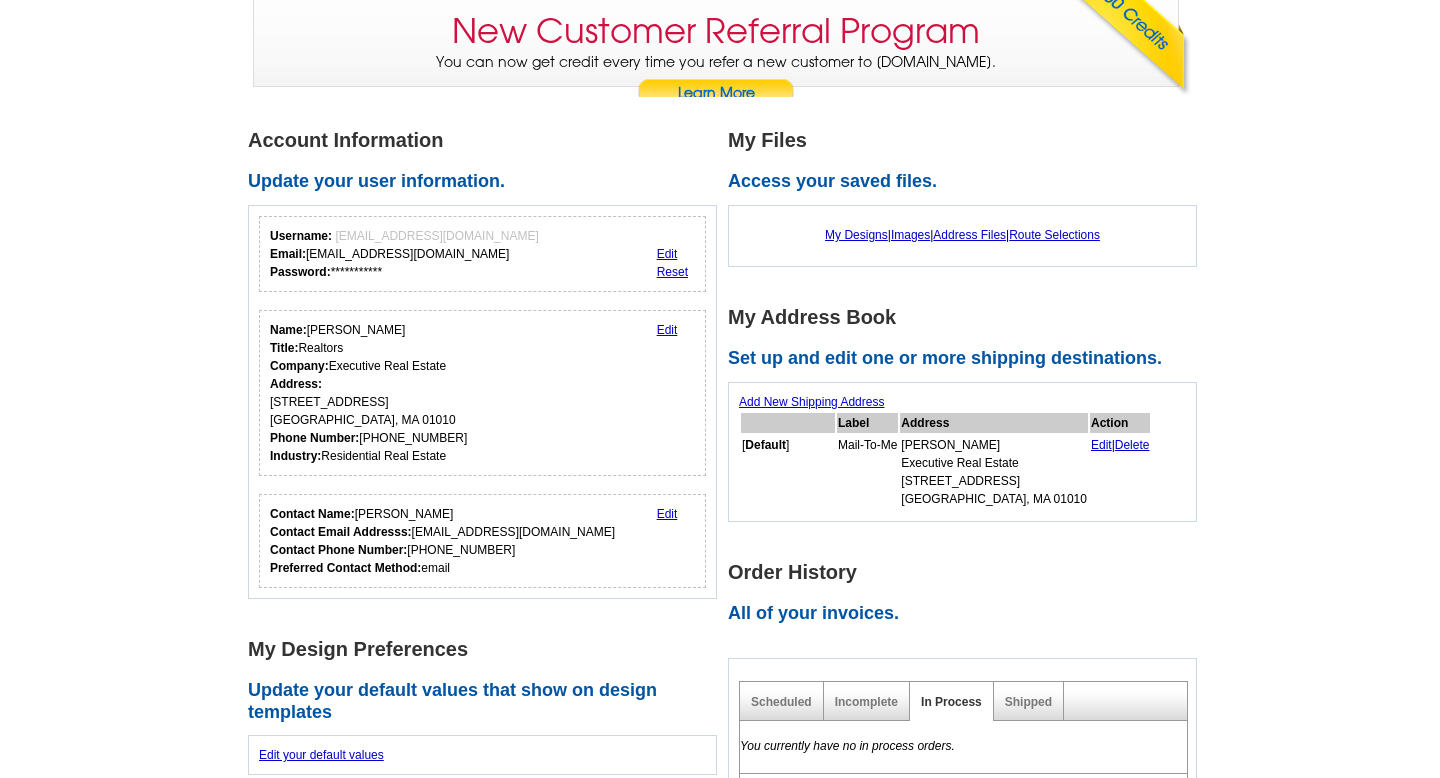 scroll, scrollTop: 163, scrollLeft: 0, axis: vertical 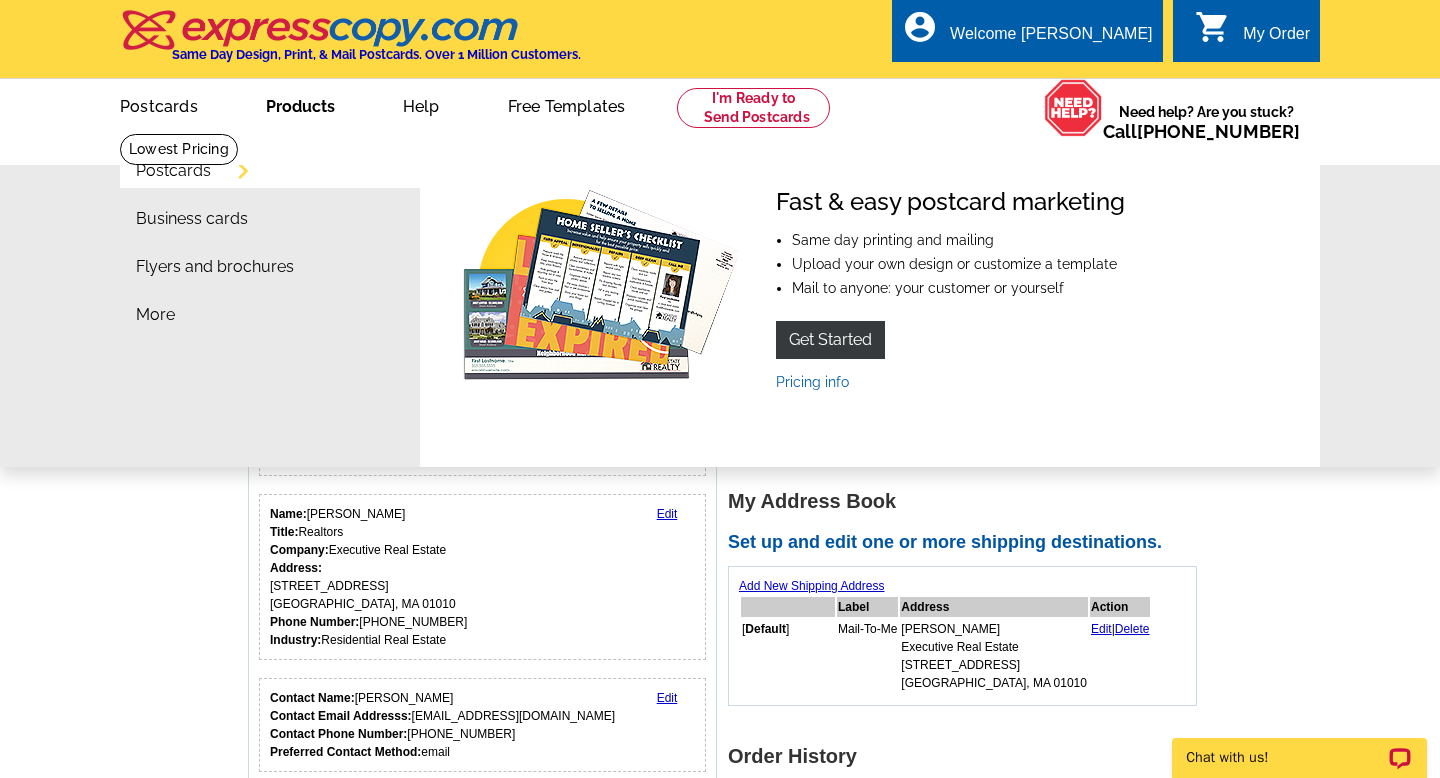 click on "Postcards" at bounding box center [173, 171] 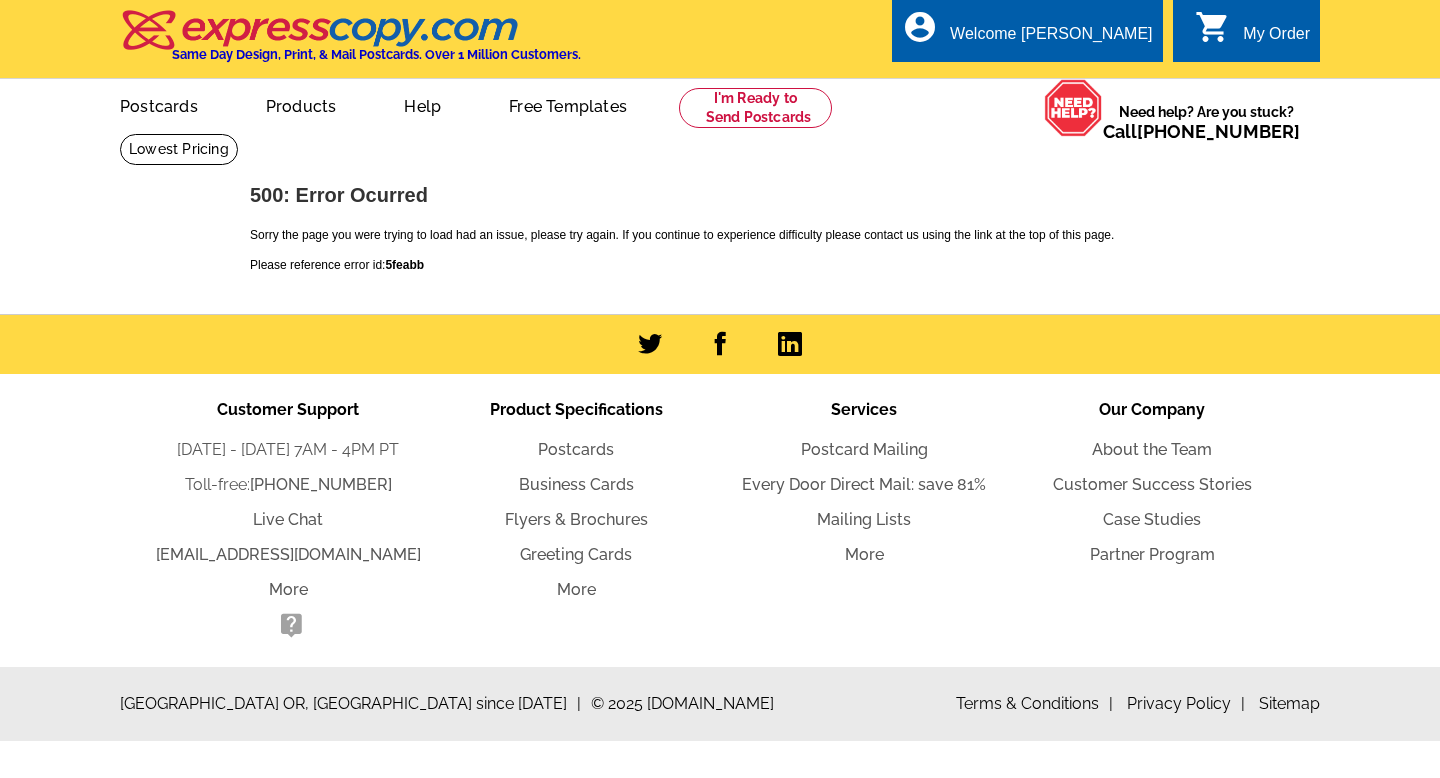 scroll, scrollTop: 0, scrollLeft: 0, axis: both 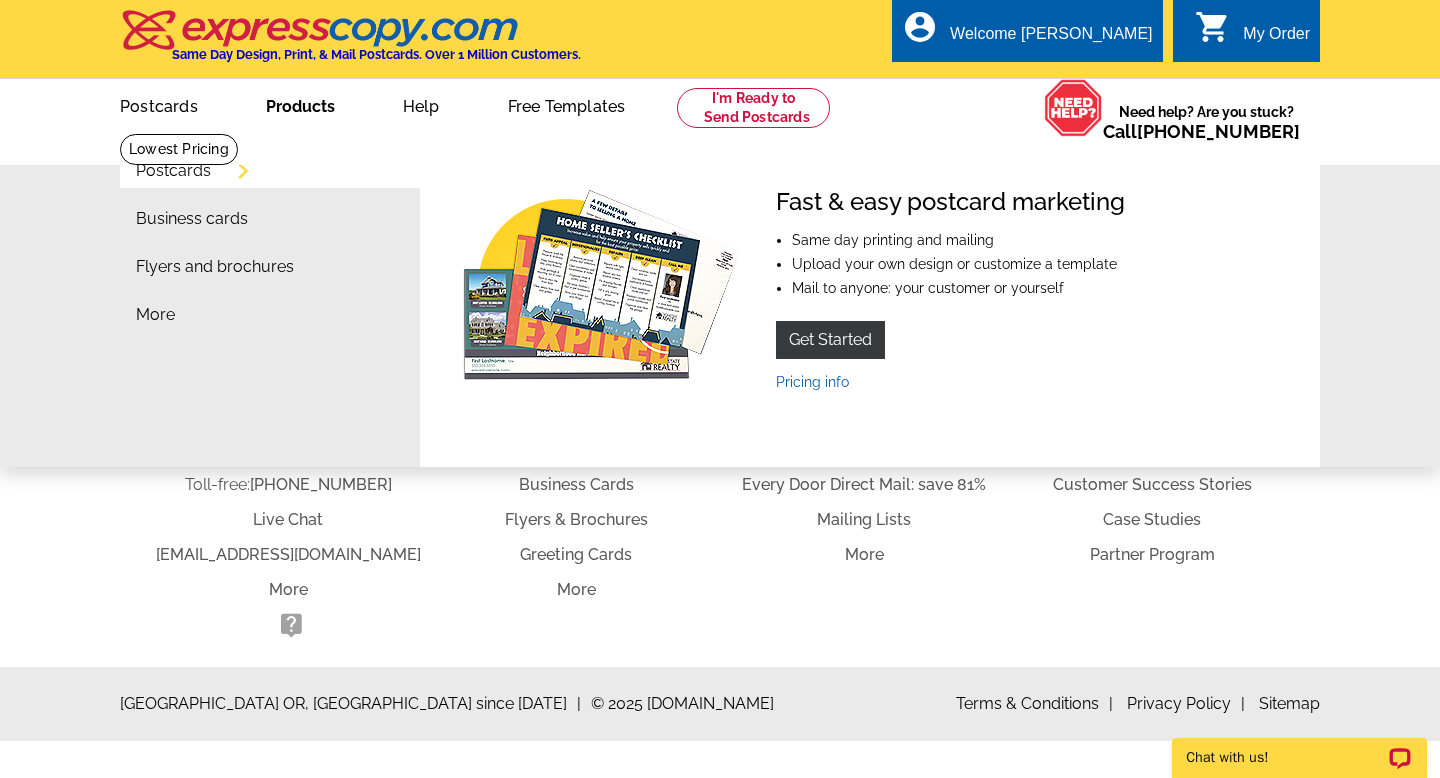 click on "Postcards" at bounding box center [173, 171] 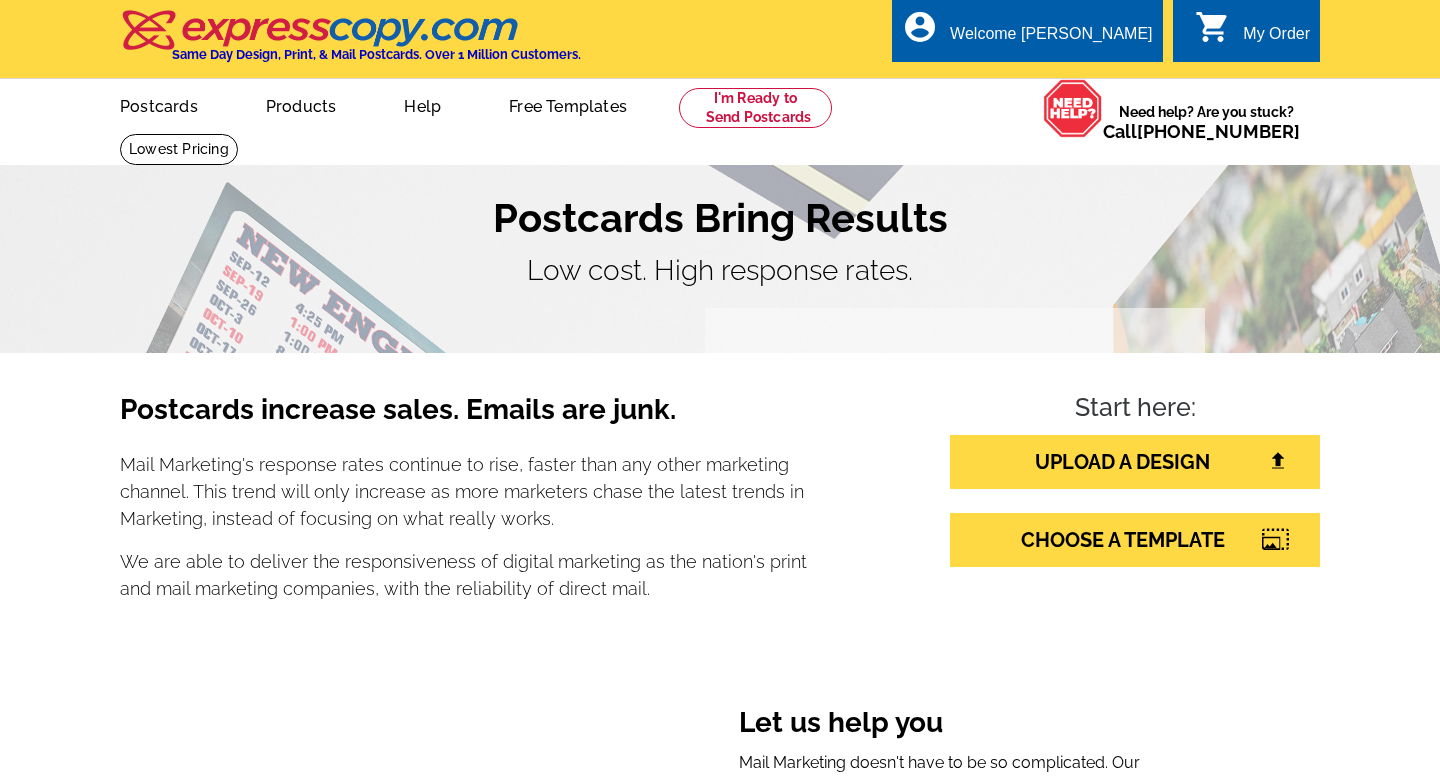scroll, scrollTop: 0, scrollLeft: 0, axis: both 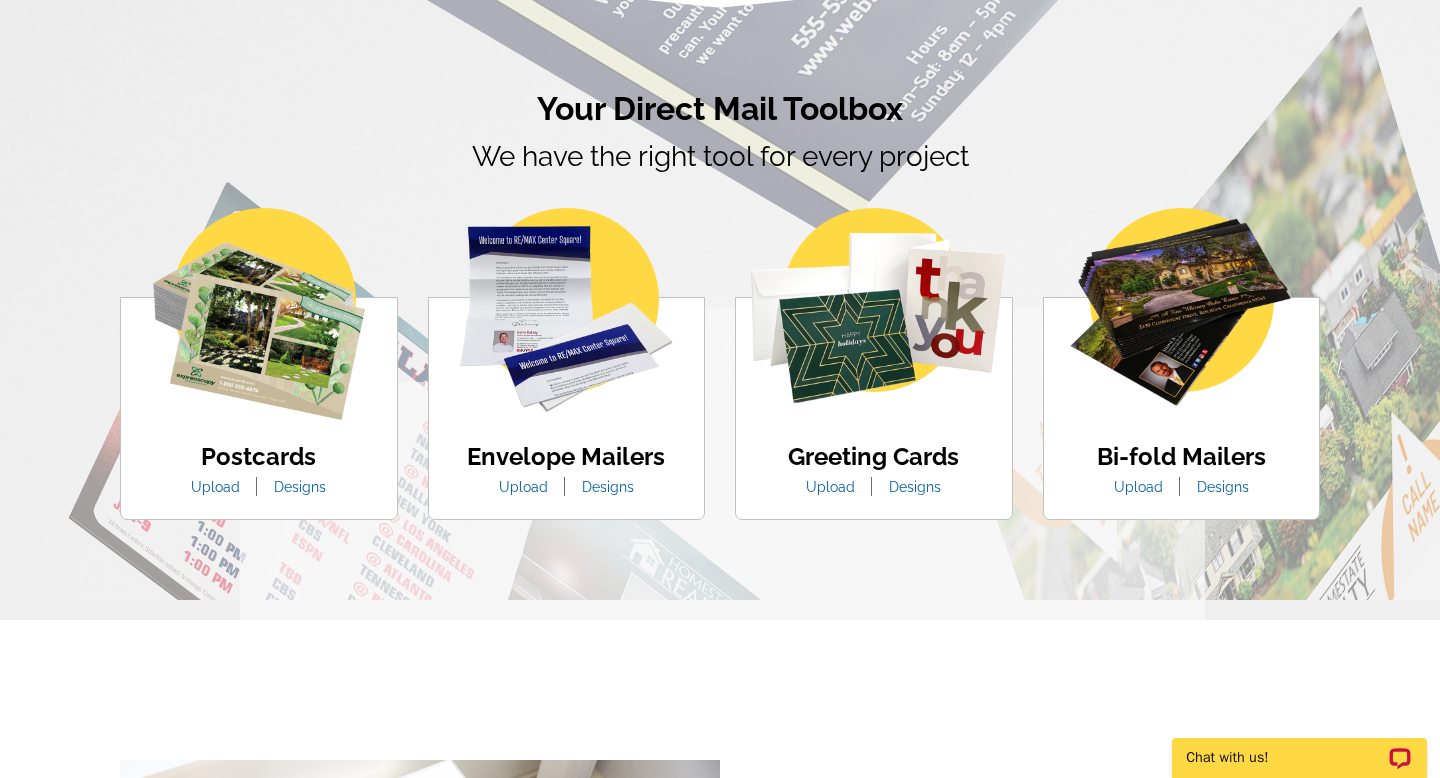 click on "Designs" at bounding box center [300, 487] 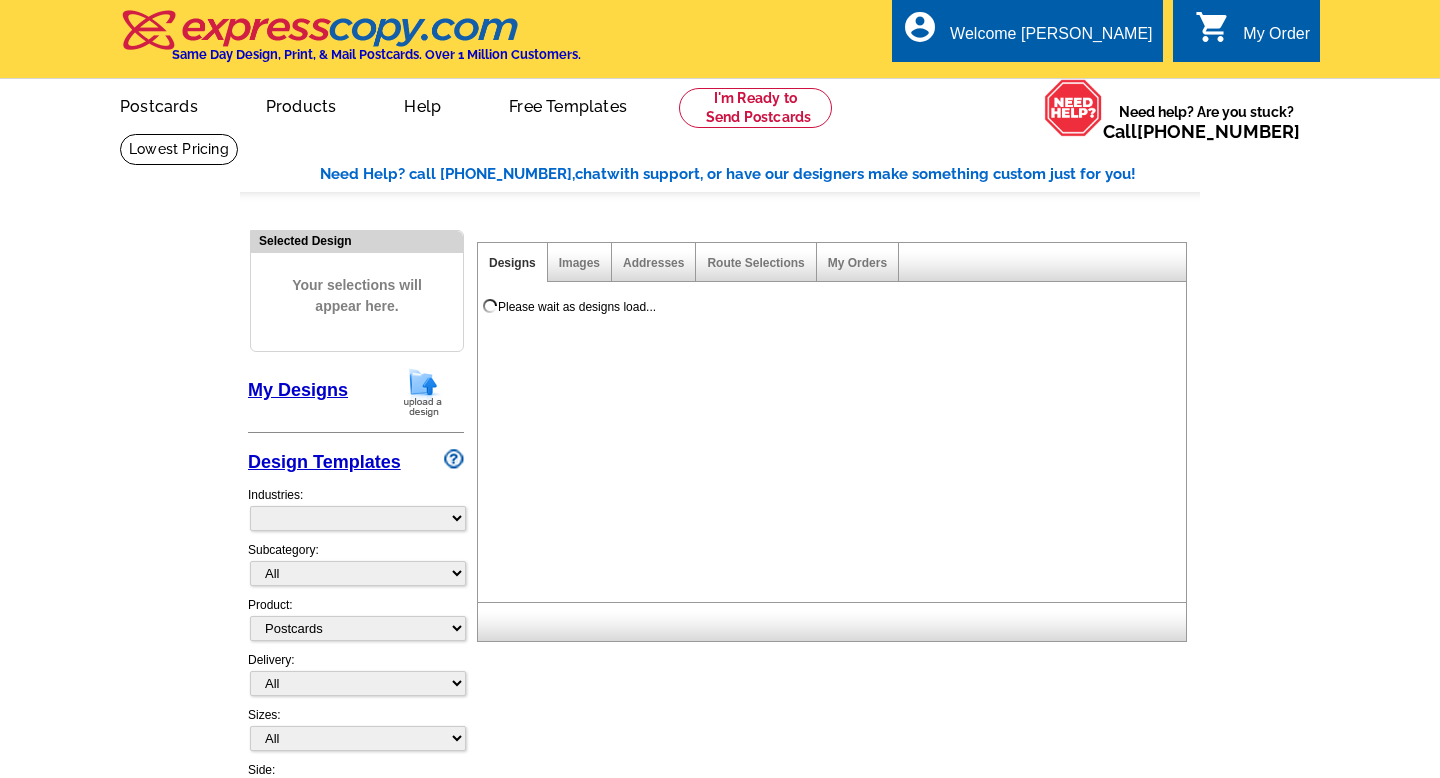 select on "1" 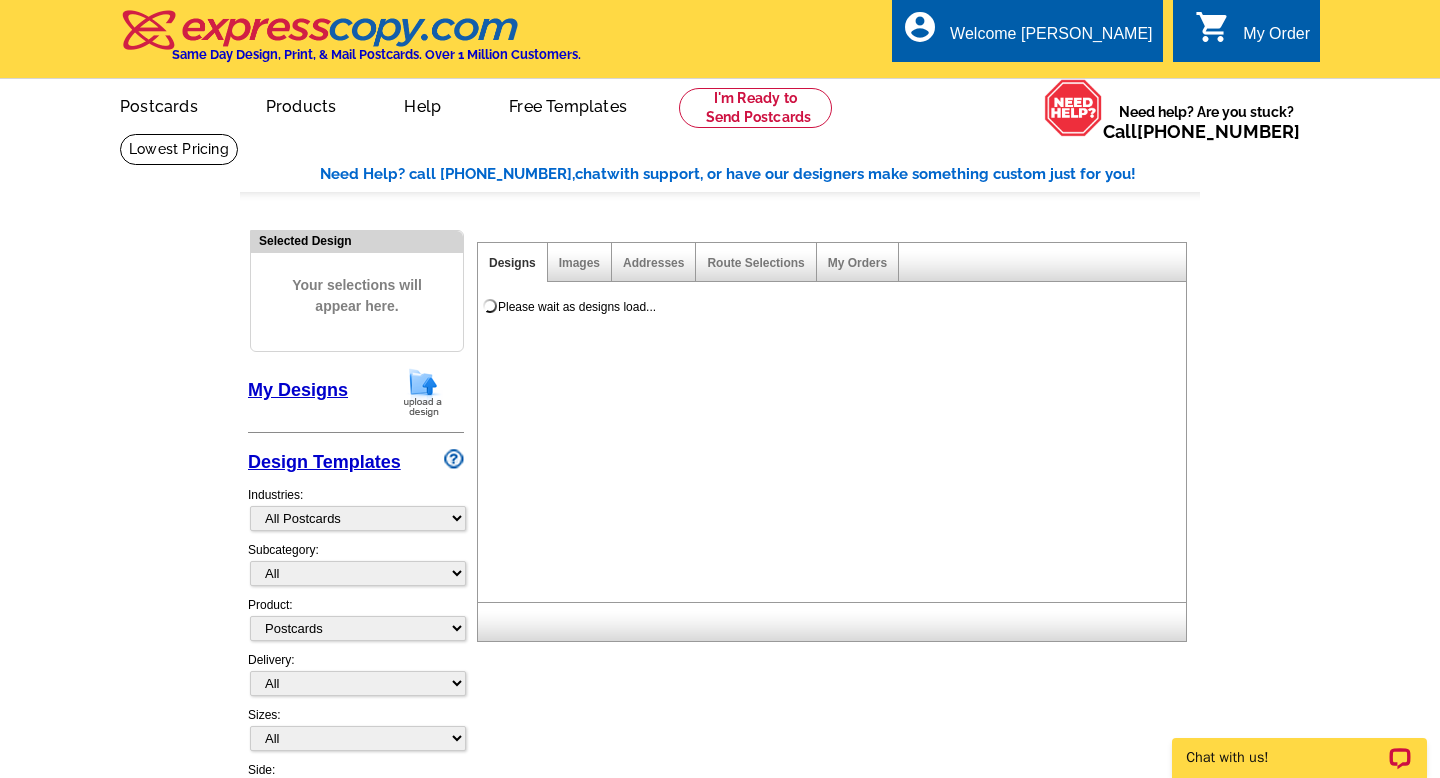 scroll, scrollTop: 0, scrollLeft: 0, axis: both 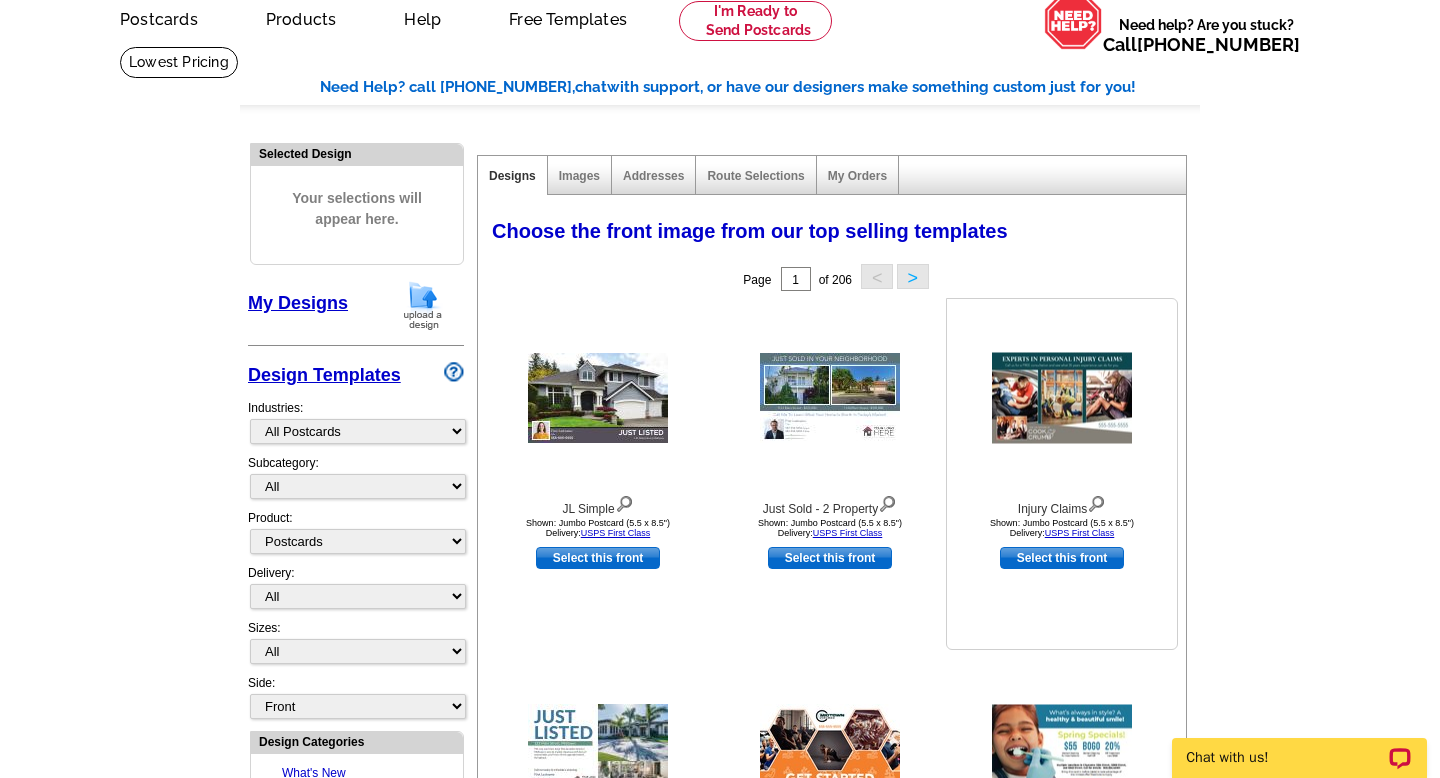 click at bounding box center (1062, 398) 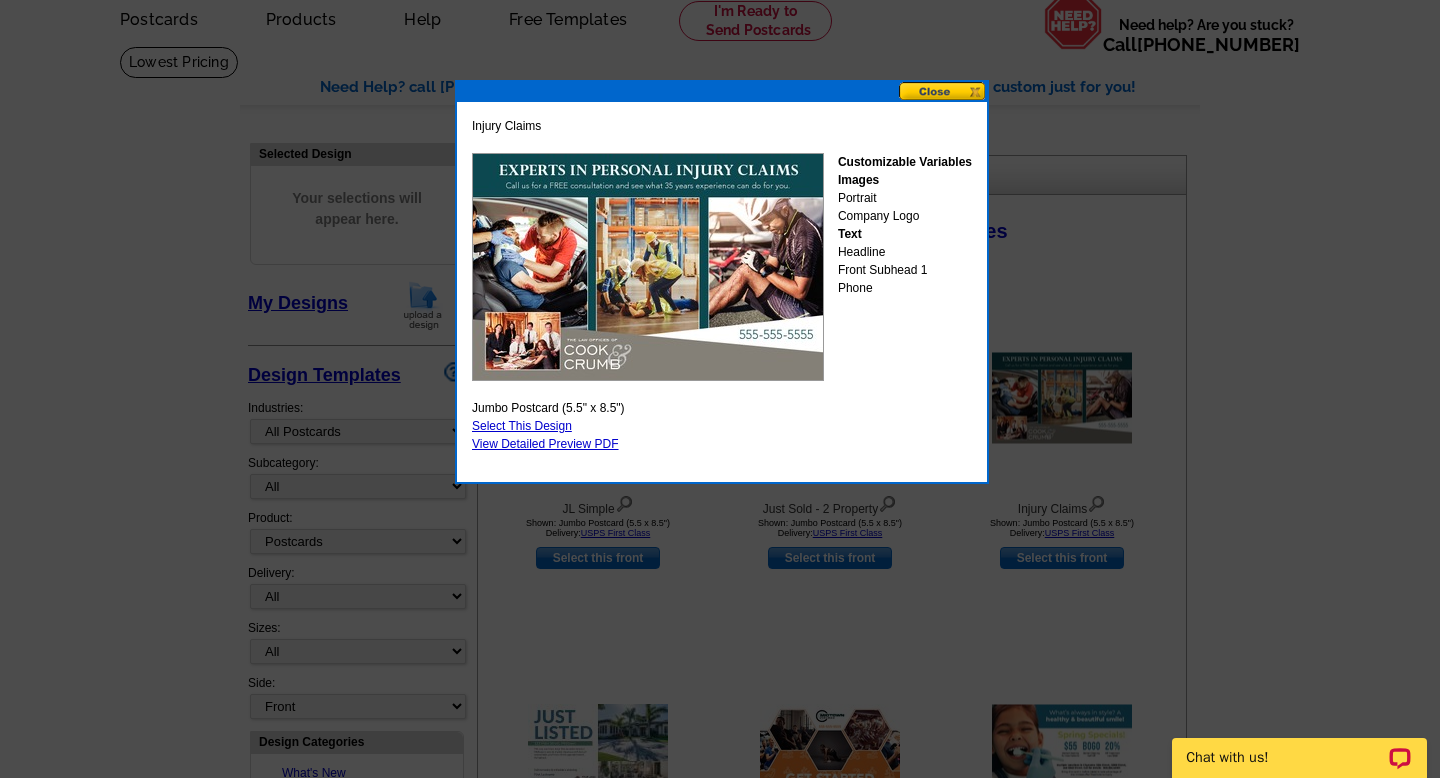 click at bounding box center [943, 91] 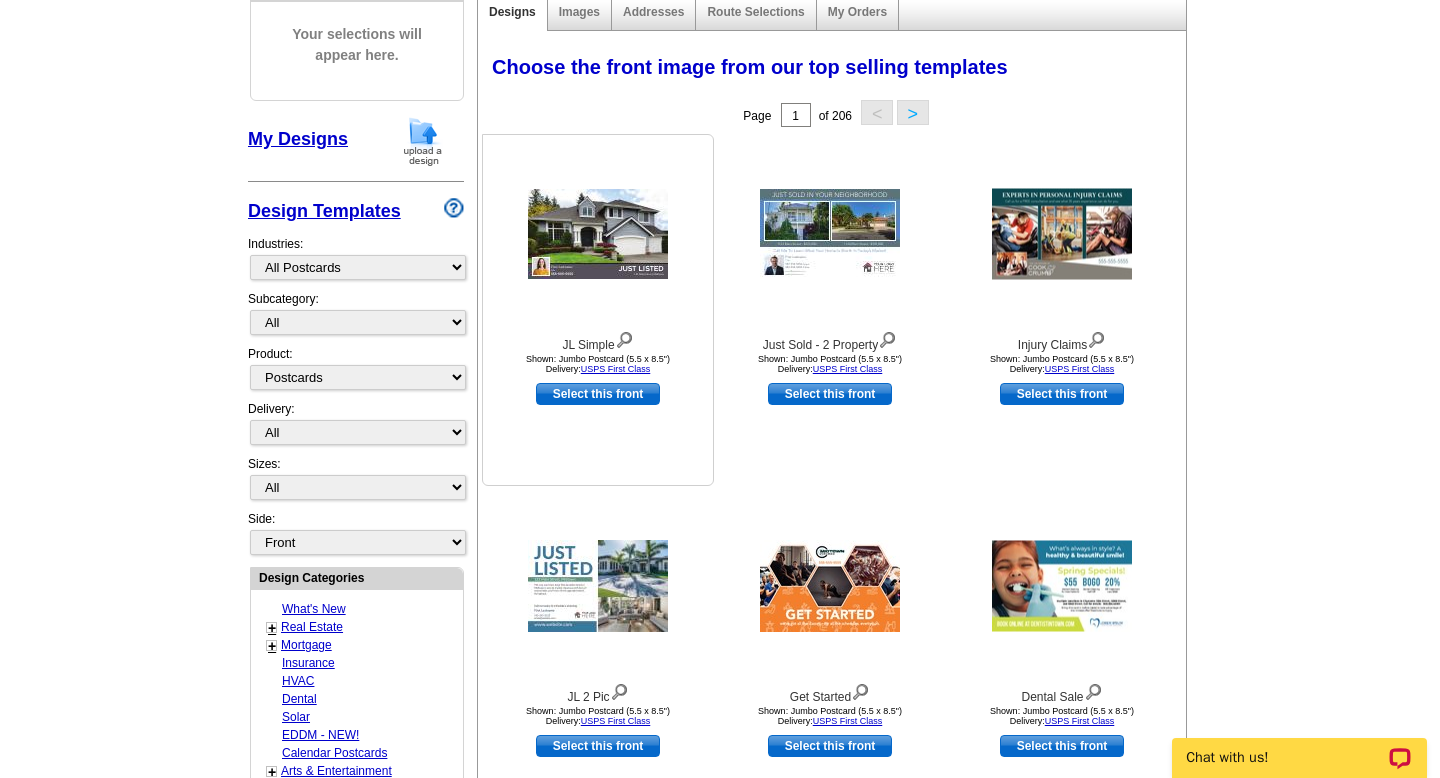 scroll, scrollTop: 253, scrollLeft: 0, axis: vertical 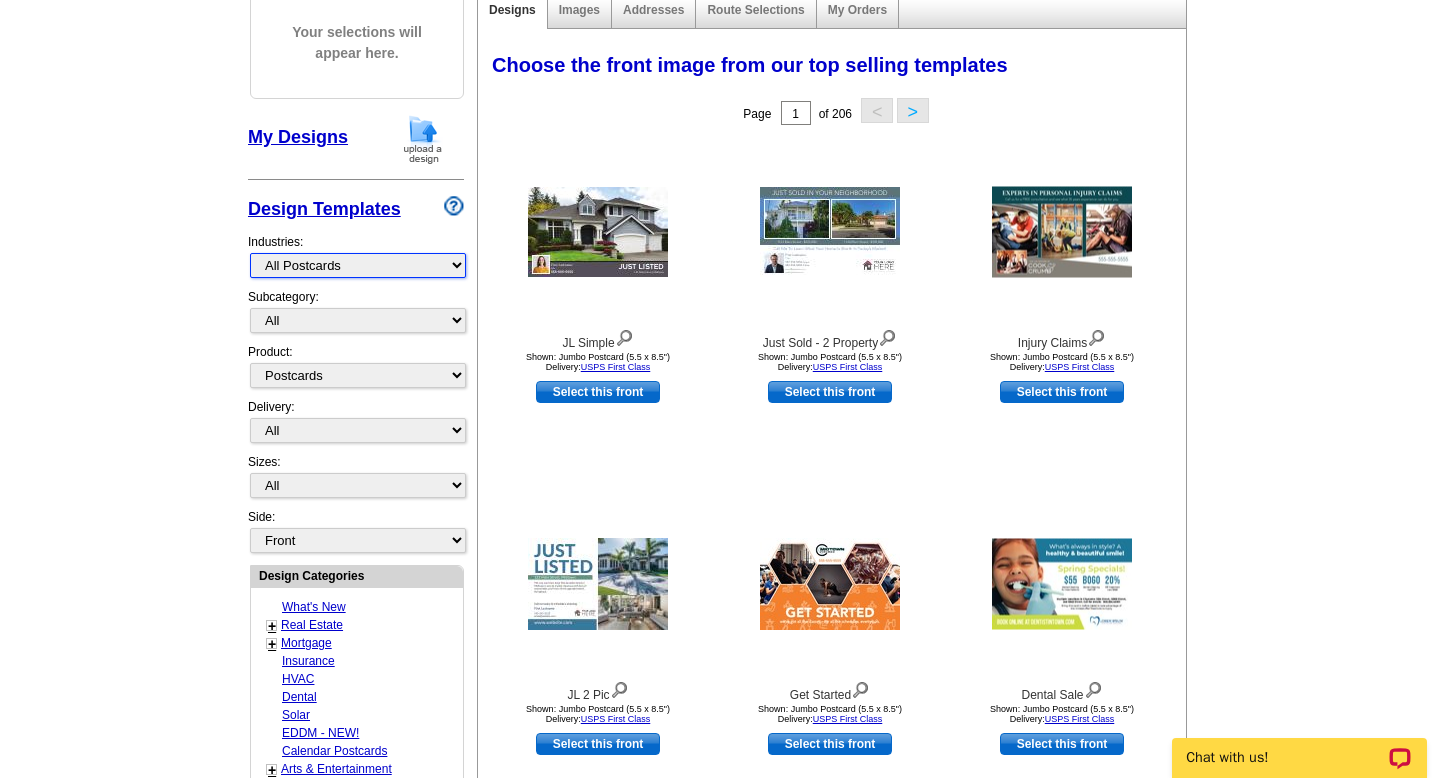 click on "What's New Real Estate Mortgage Insurance HVAC Dental Solar EDDM - NEW! Calendar Postcards Arts & Entertainment Assisted Living Automotive Beauty & Fitness Business Services Education, Camps & Childcare Financial Services Food & Beverage Healthcare Holiday Home Services Keep-in-Touch Legal Non-Profit Personal Projects Pets & Veterinarians Photo Cards Religion & Faith Retail Seasonal Sports & Recreation Sports Schedules Travel Greeting Cards All Postcards All Flyers & Brochures All Business Cards All Door Hangers All Greeting Cards" at bounding box center [358, 265] 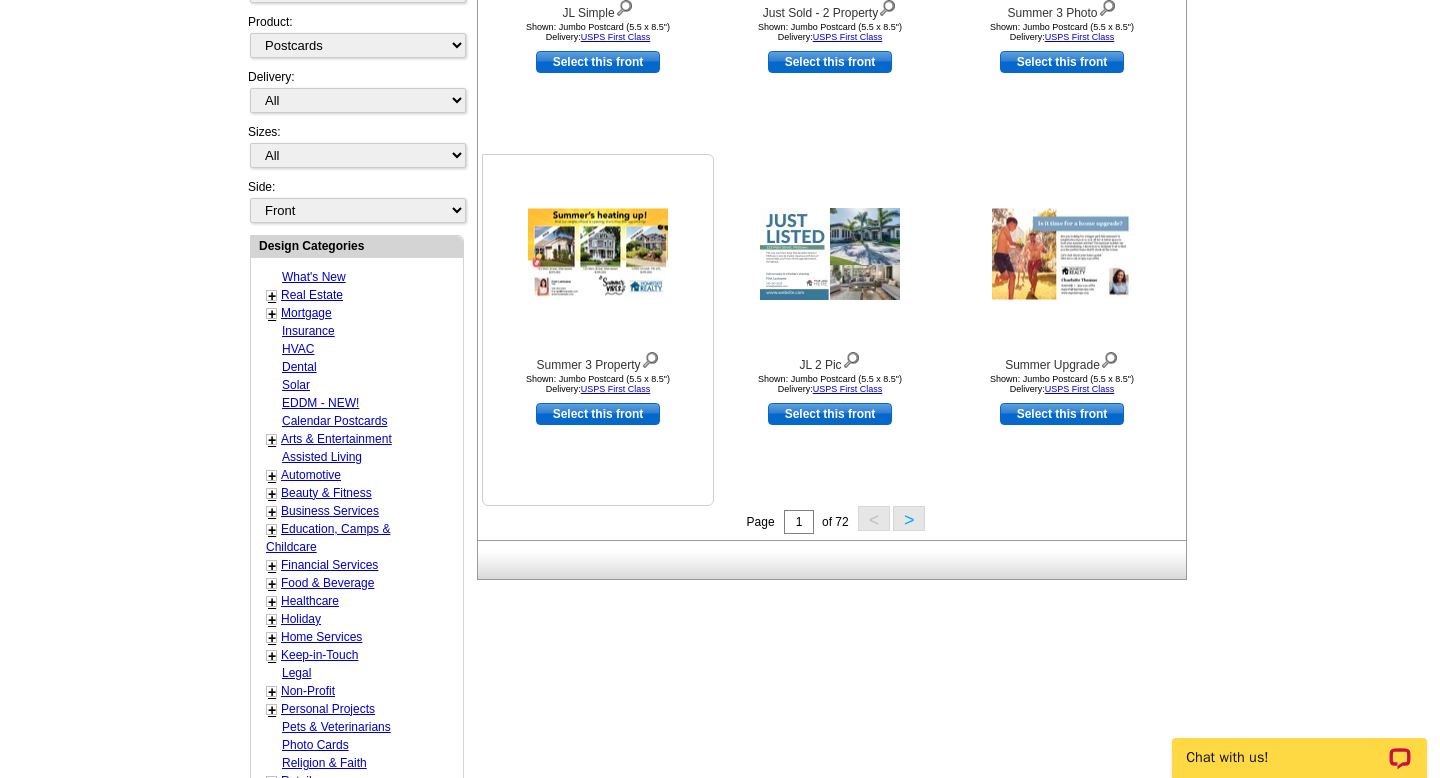 scroll, scrollTop: 582, scrollLeft: 0, axis: vertical 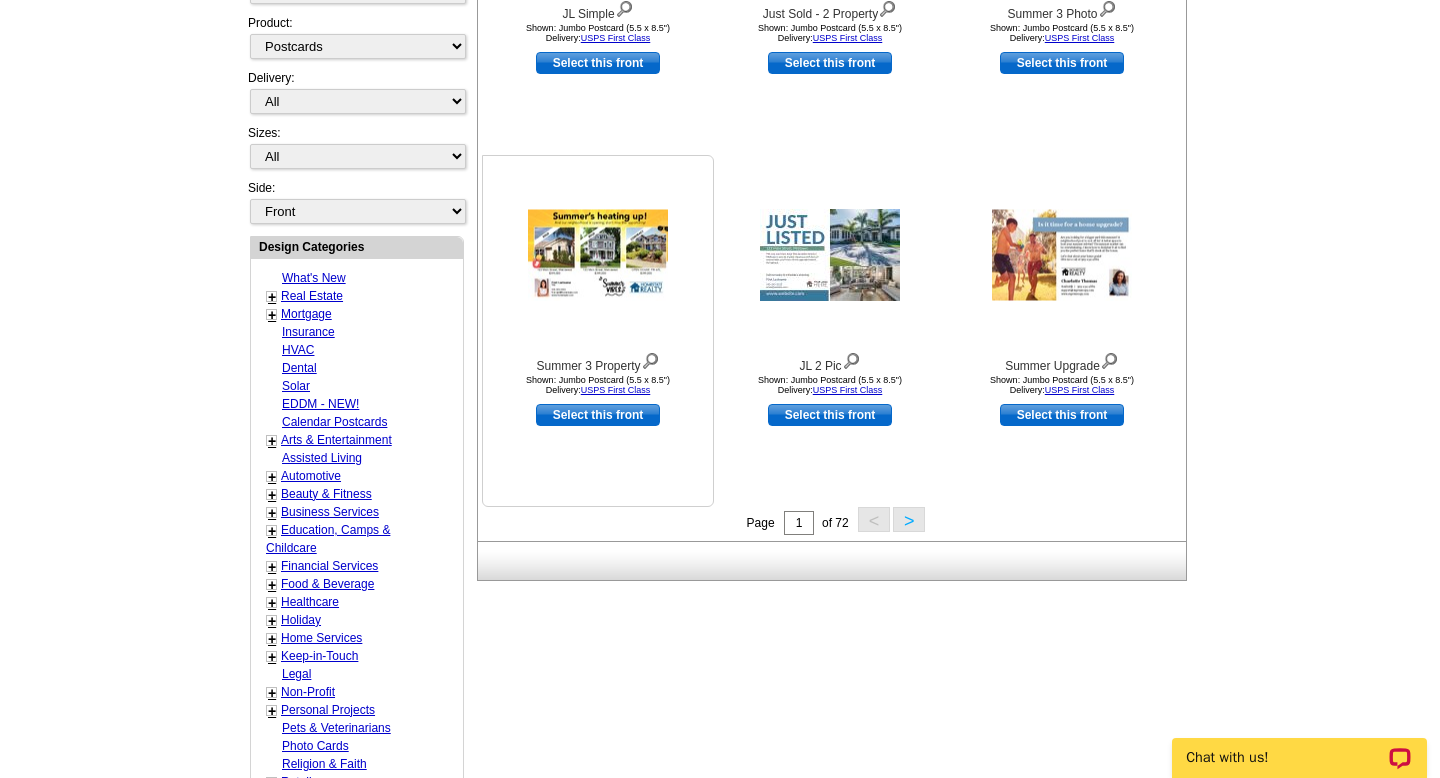 click at bounding box center [598, 255] 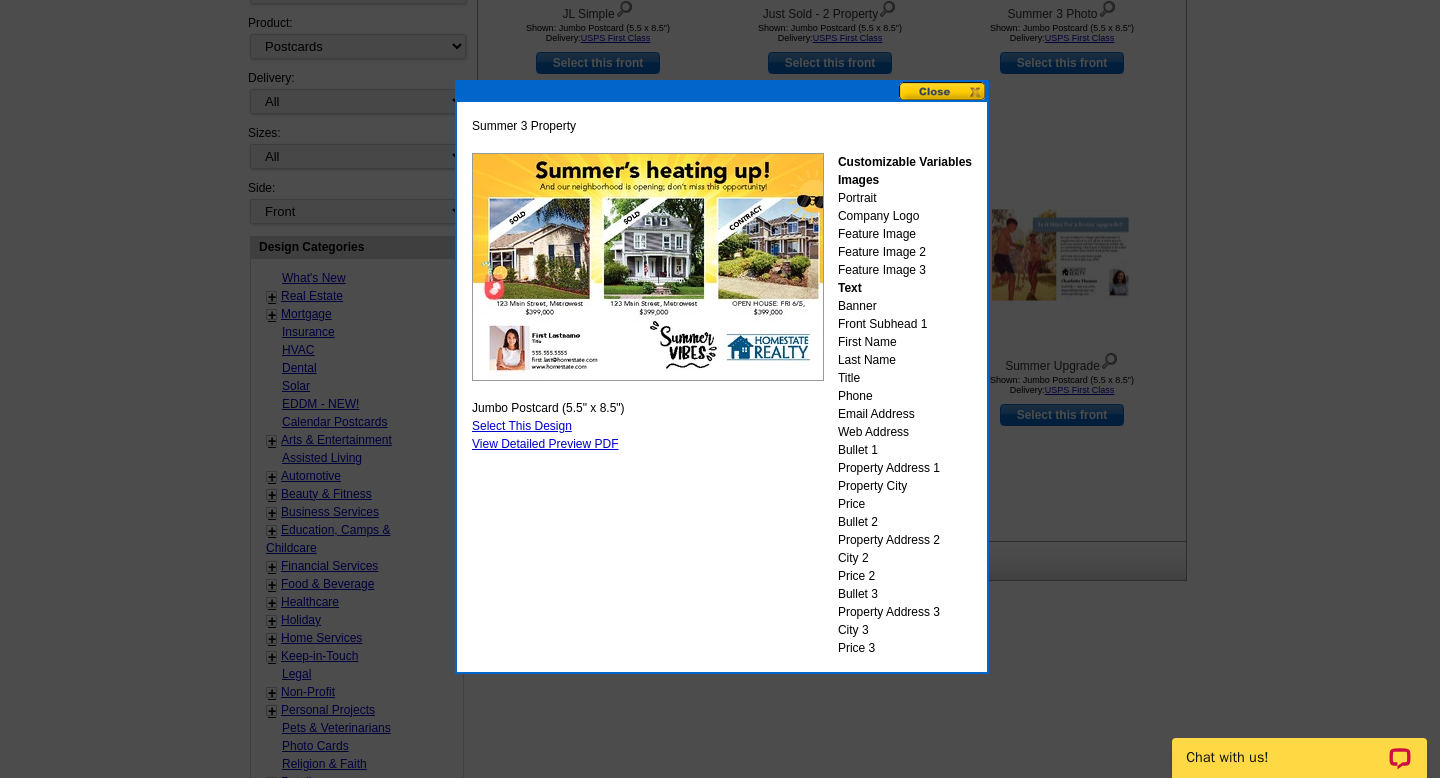 click on "Select This Design" at bounding box center (522, 426) 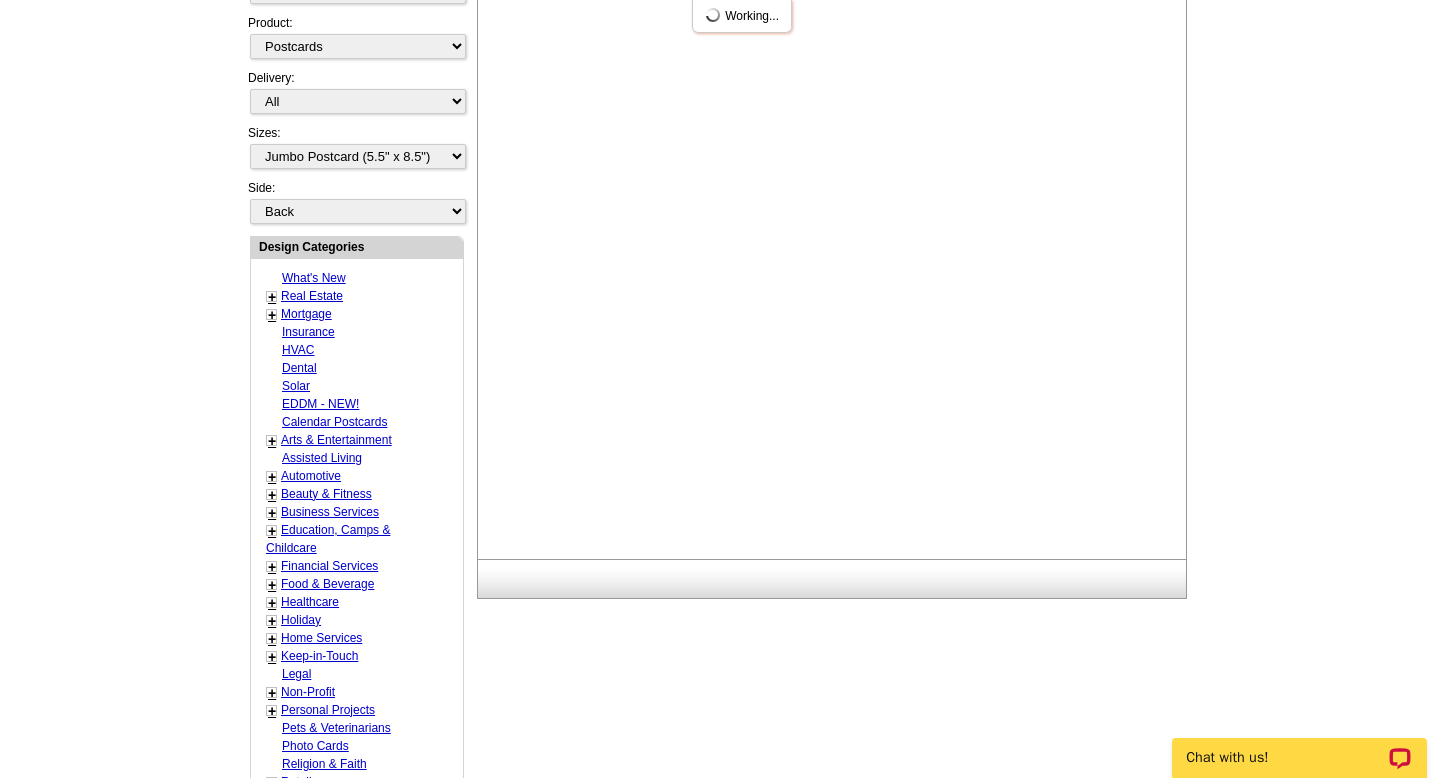 scroll, scrollTop: 0, scrollLeft: 0, axis: both 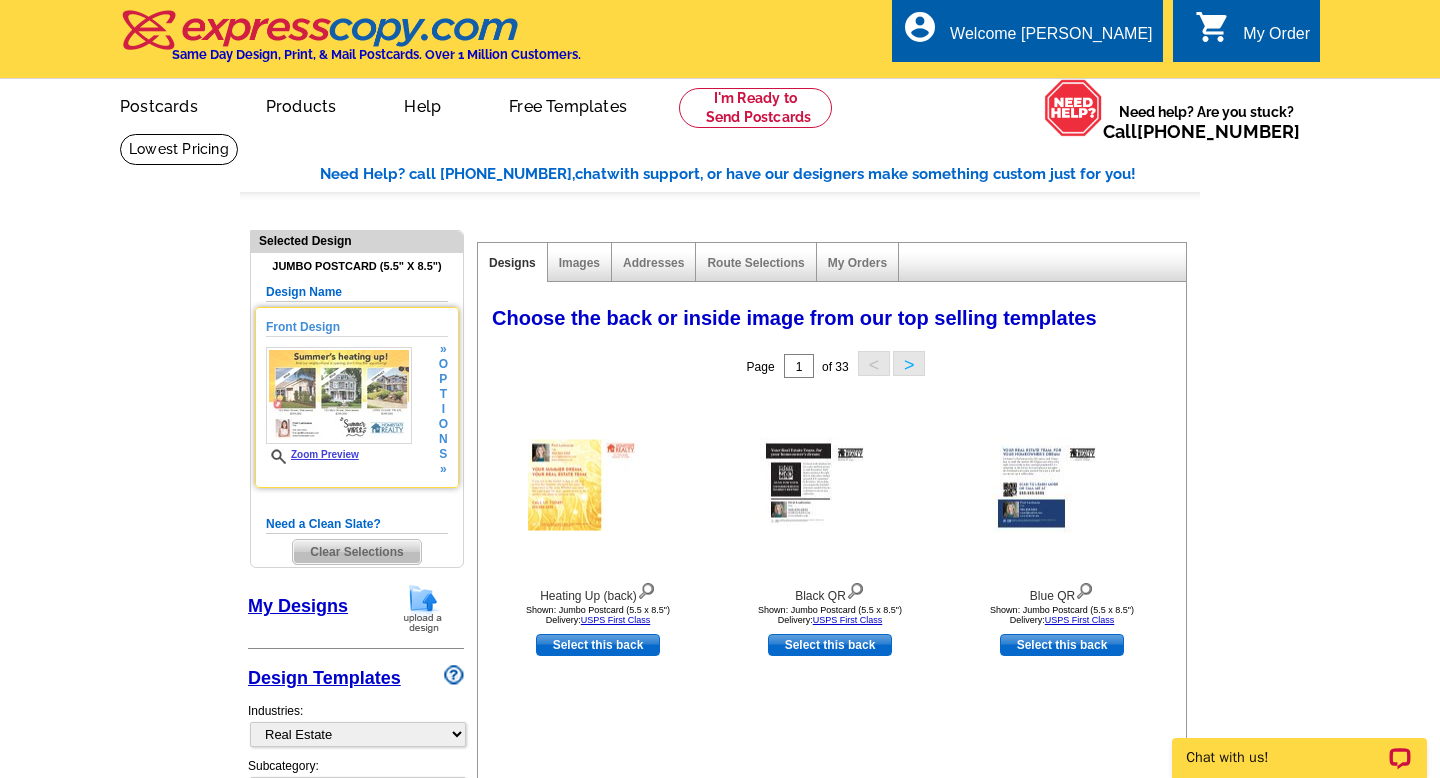 click at bounding box center [339, 395] 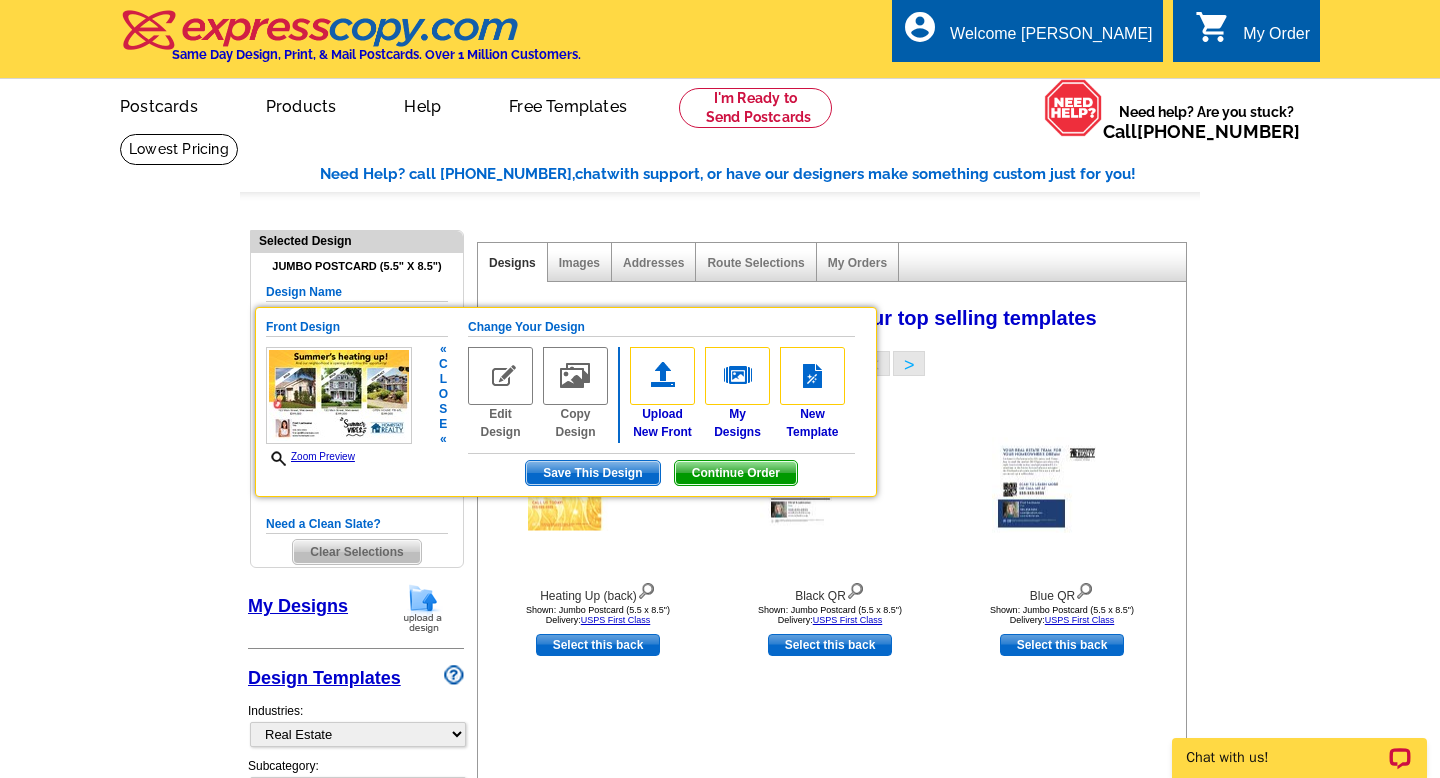 click at bounding box center (500, 376) 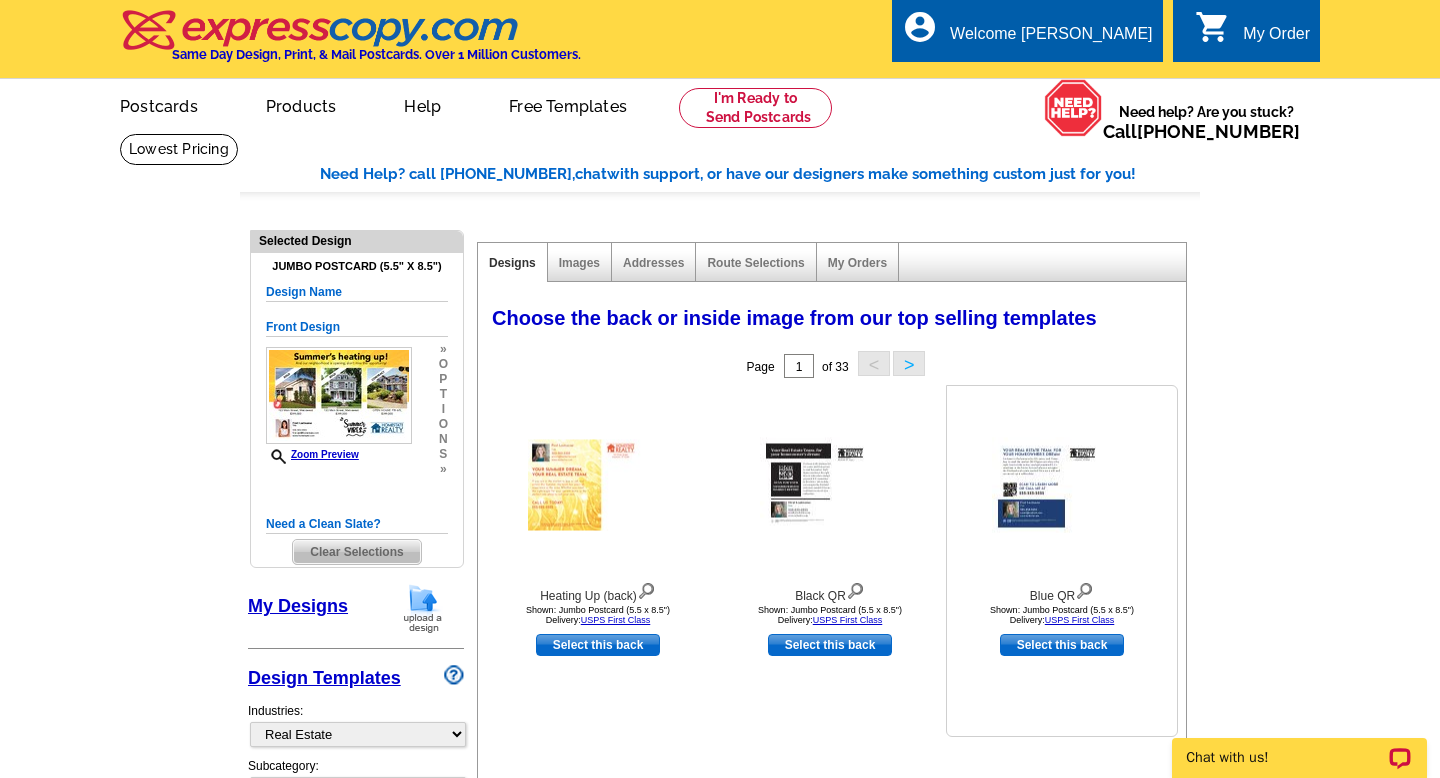 click at bounding box center (1062, 485) 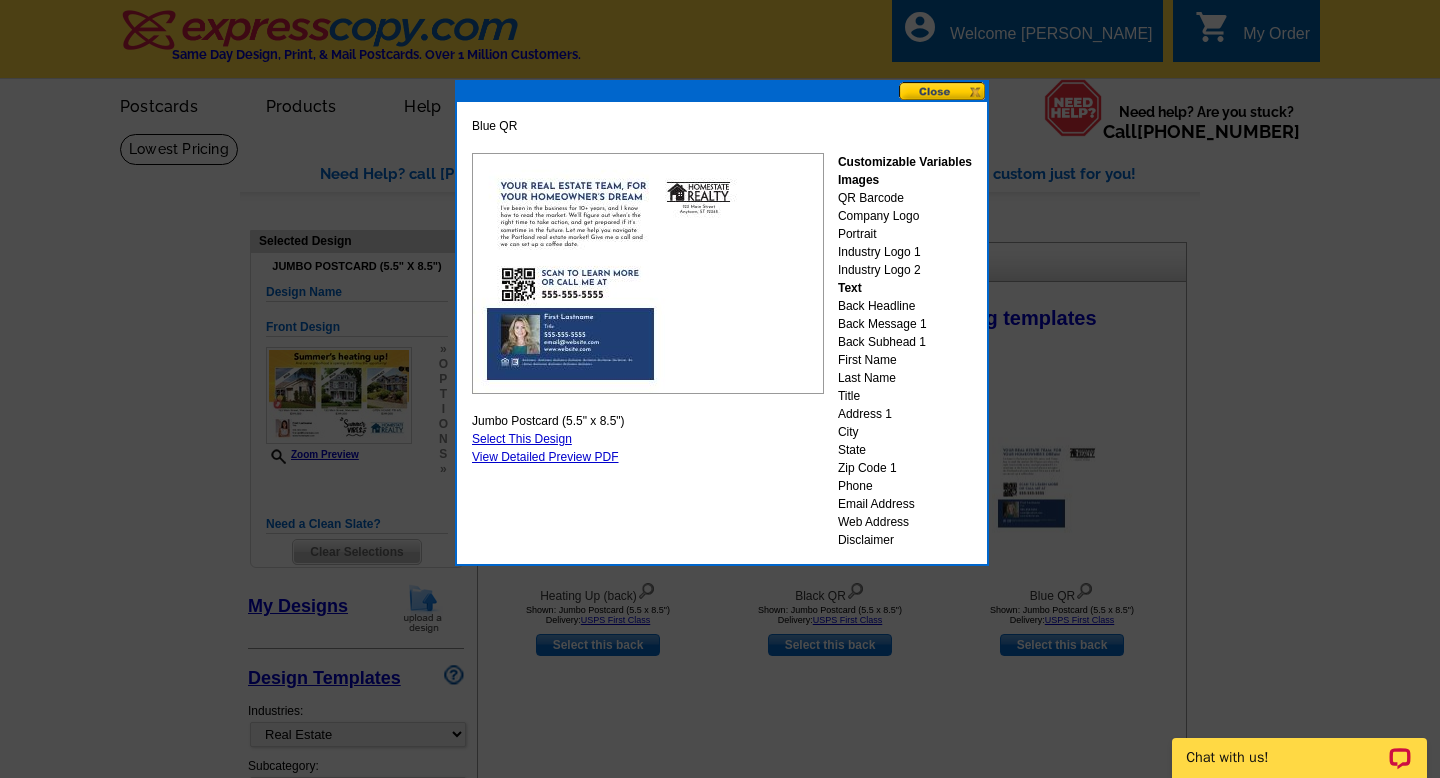 click on "Select This Design" at bounding box center [522, 439] 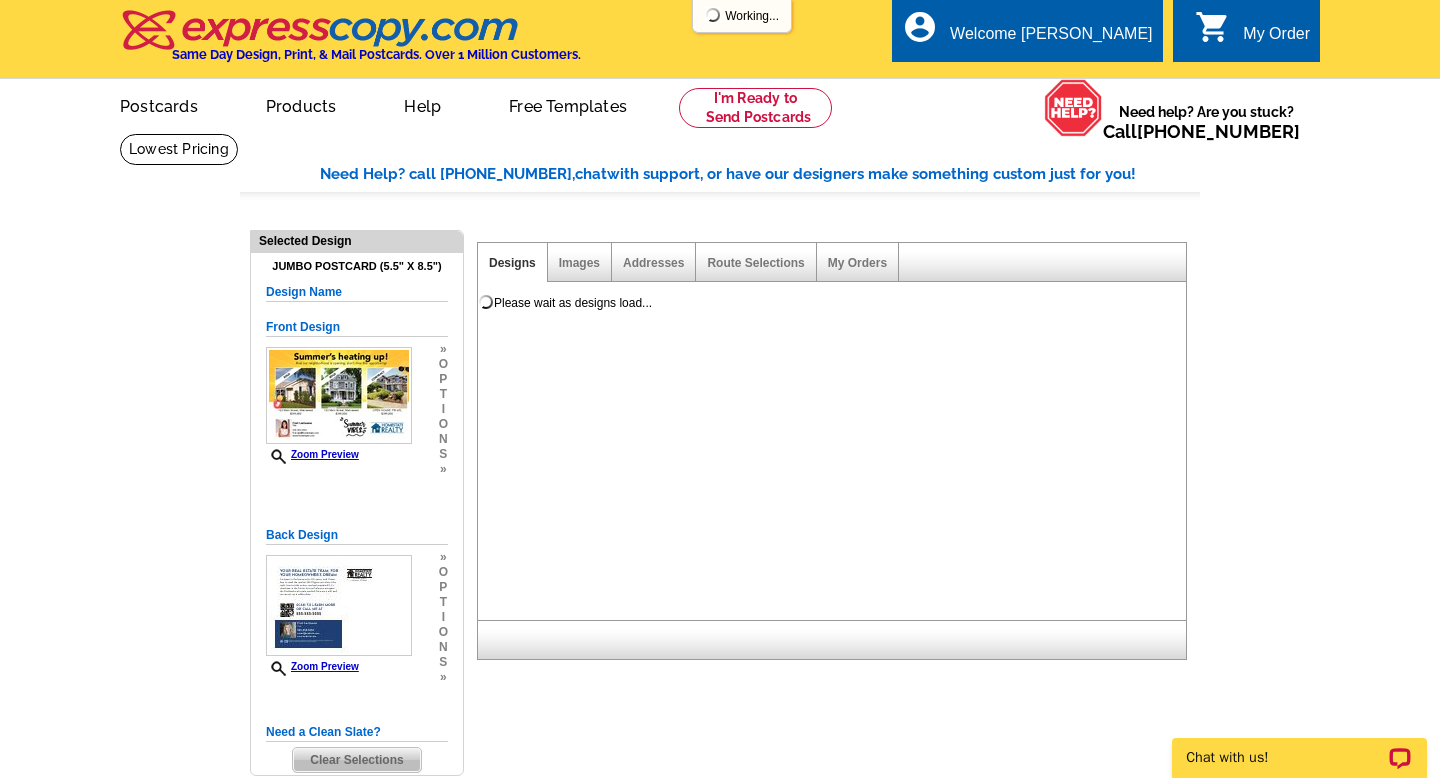 scroll, scrollTop: 0, scrollLeft: 0, axis: both 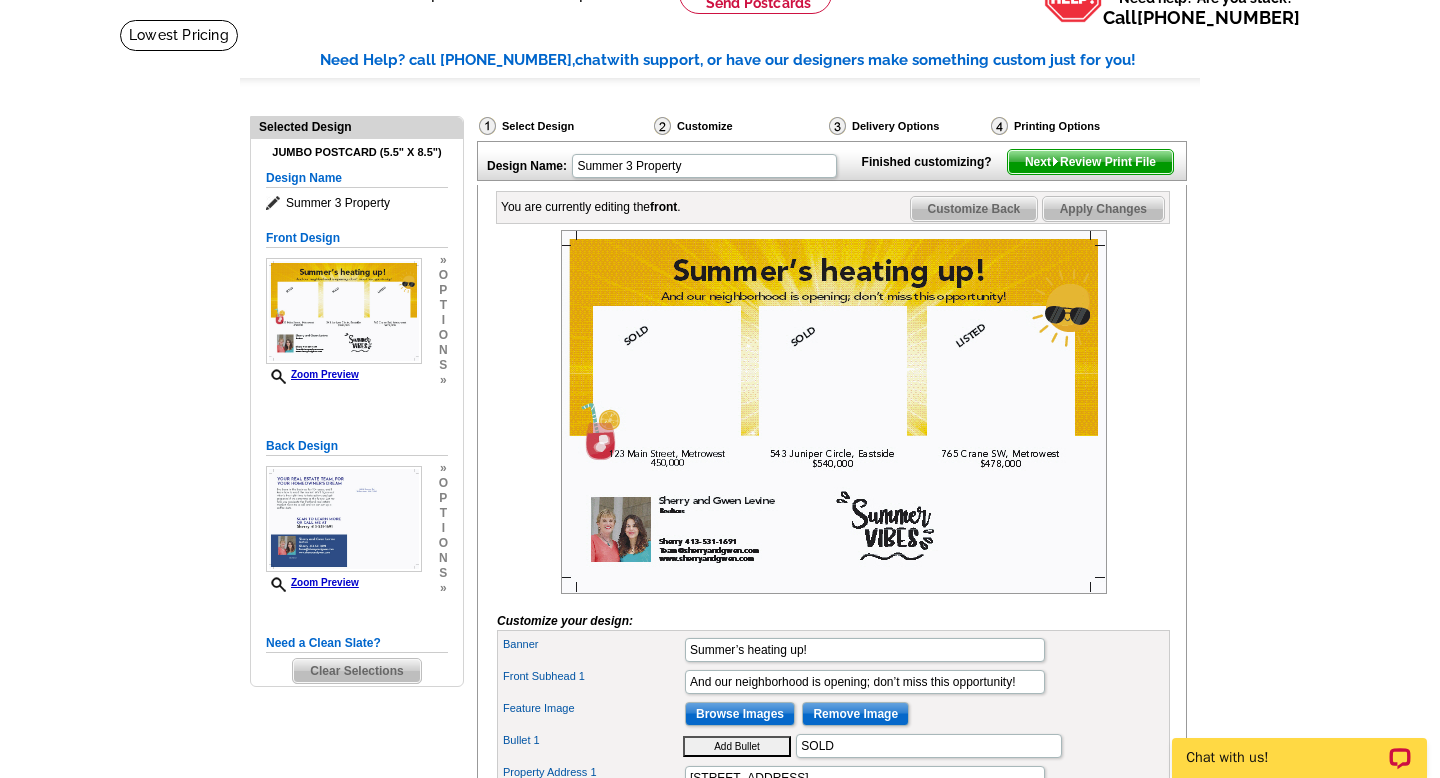 click at bounding box center (834, 412) 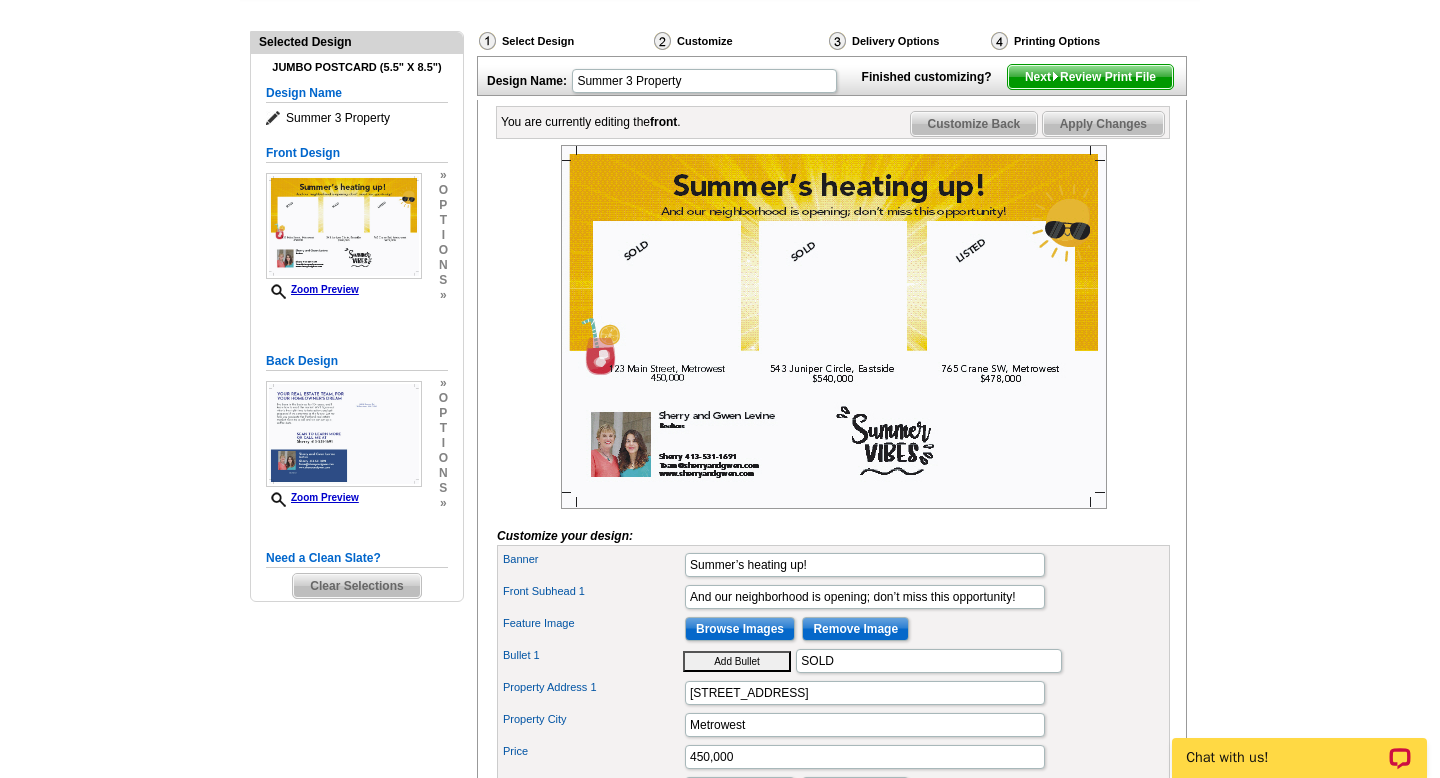 scroll, scrollTop: 201, scrollLeft: 0, axis: vertical 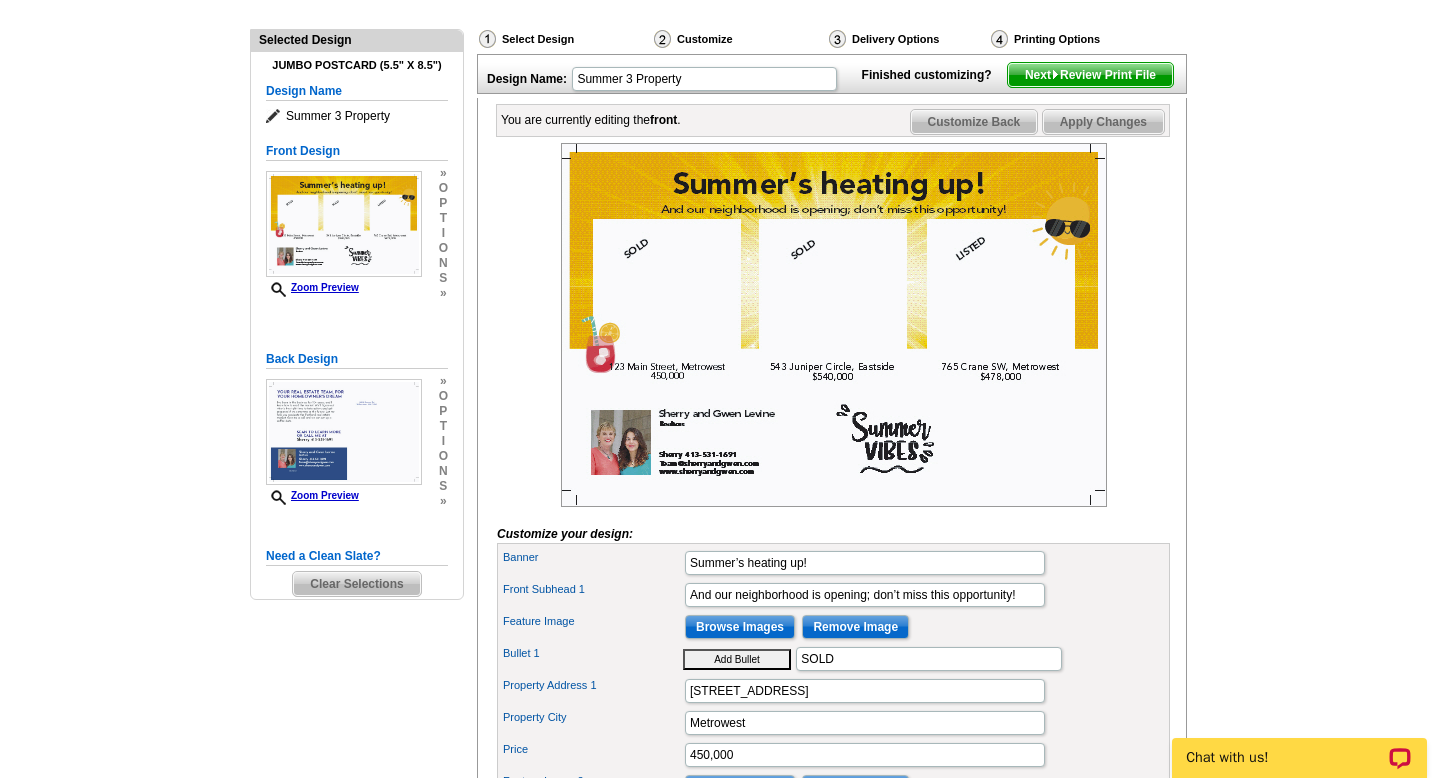 click at bounding box center (834, 325) 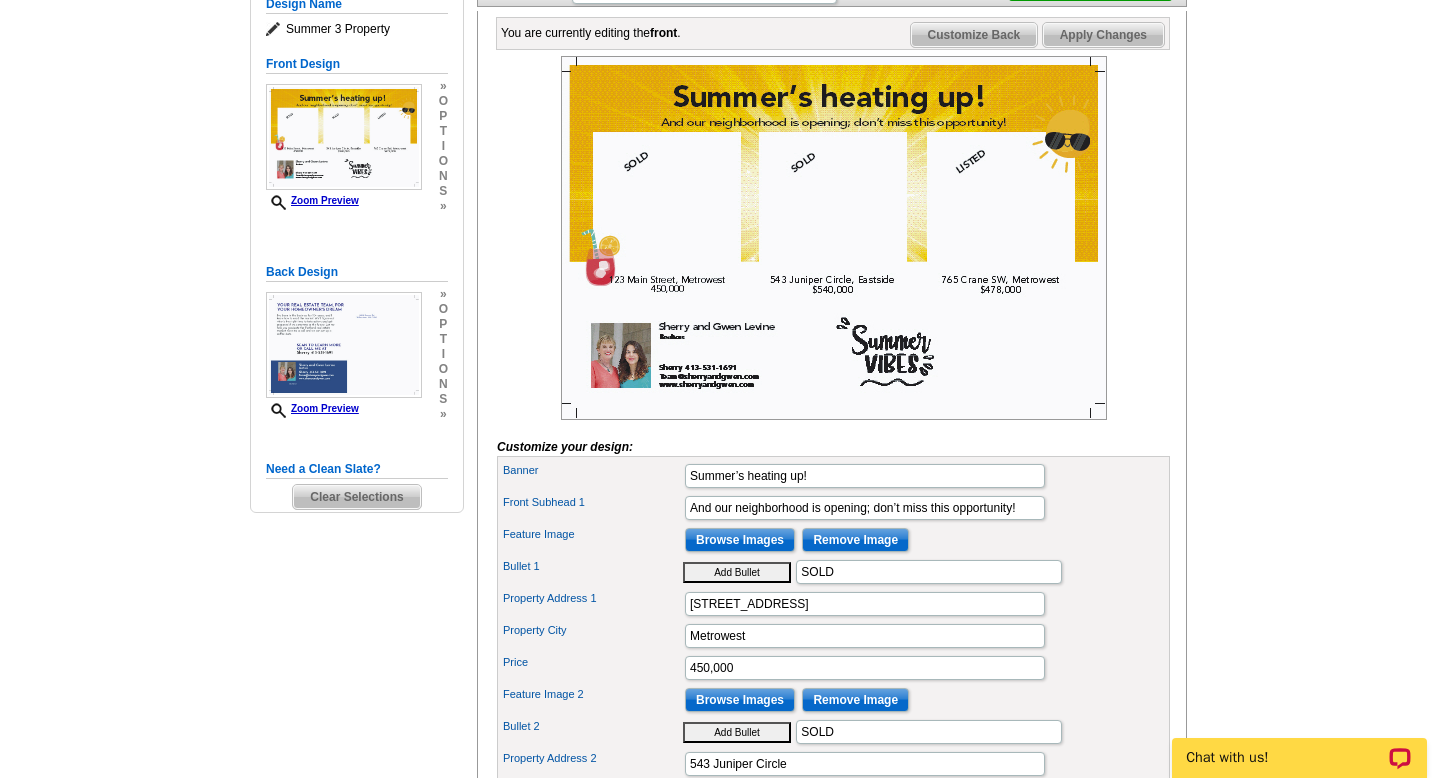 scroll, scrollTop: 316, scrollLeft: 0, axis: vertical 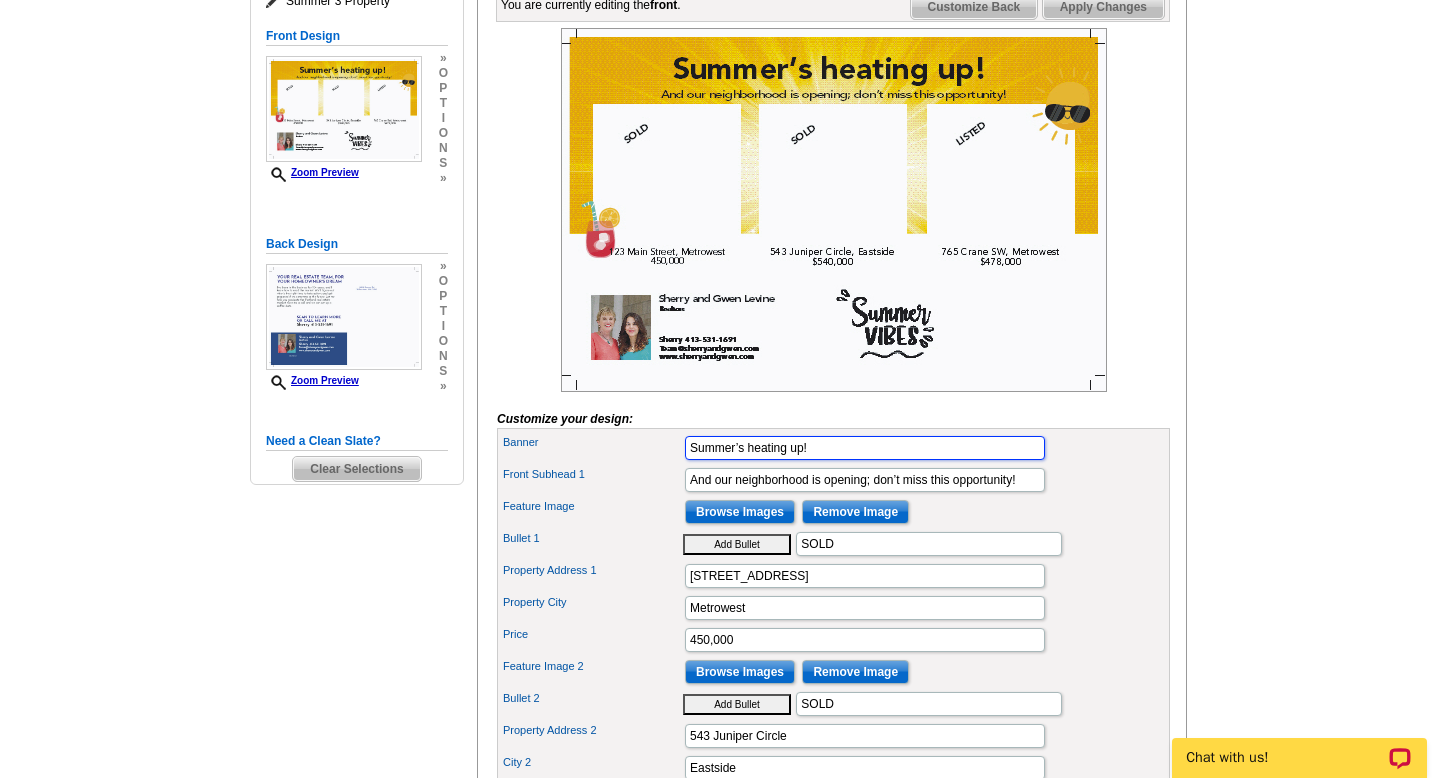 click on "Summer’s heating up!" at bounding box center [865, 448] 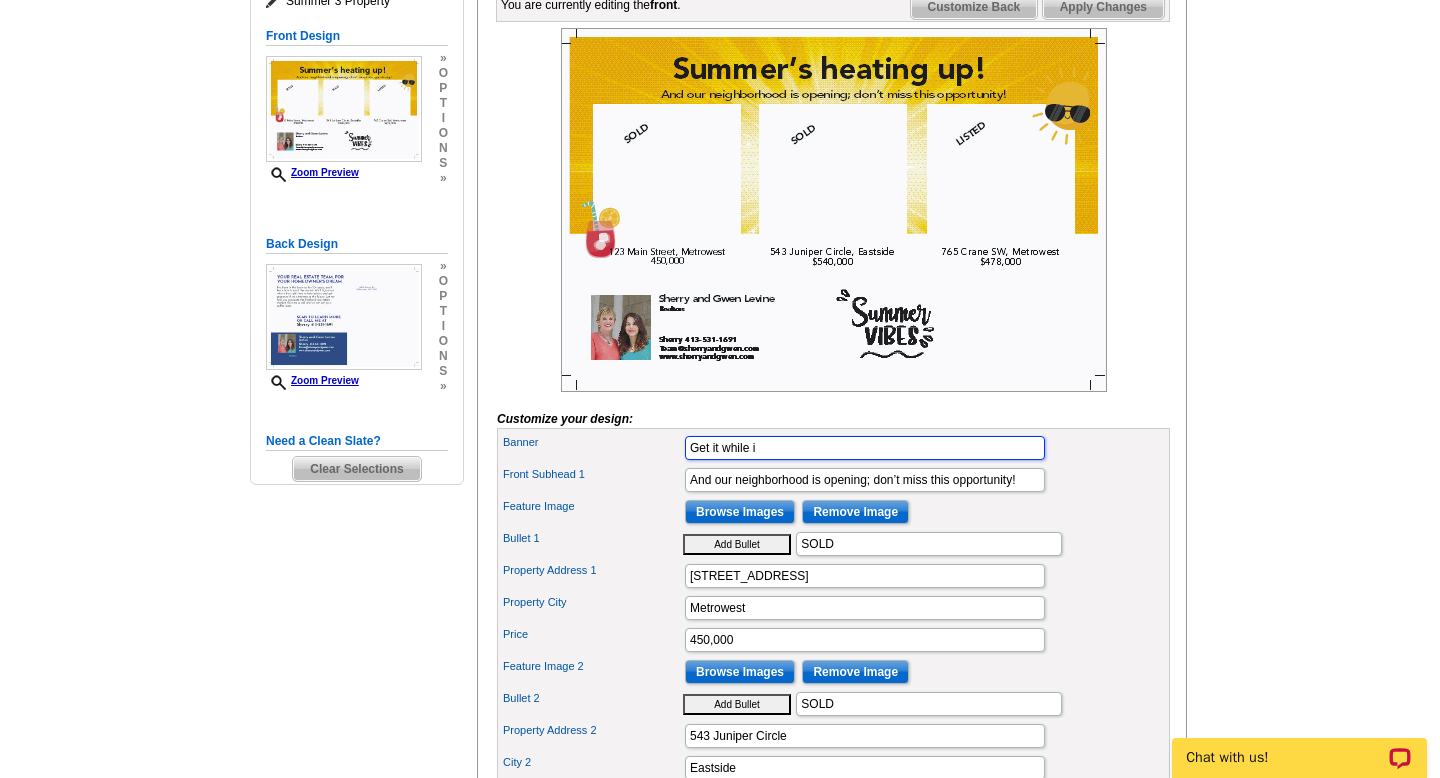 click on "Get it while i" at bounding box center [865, 448] 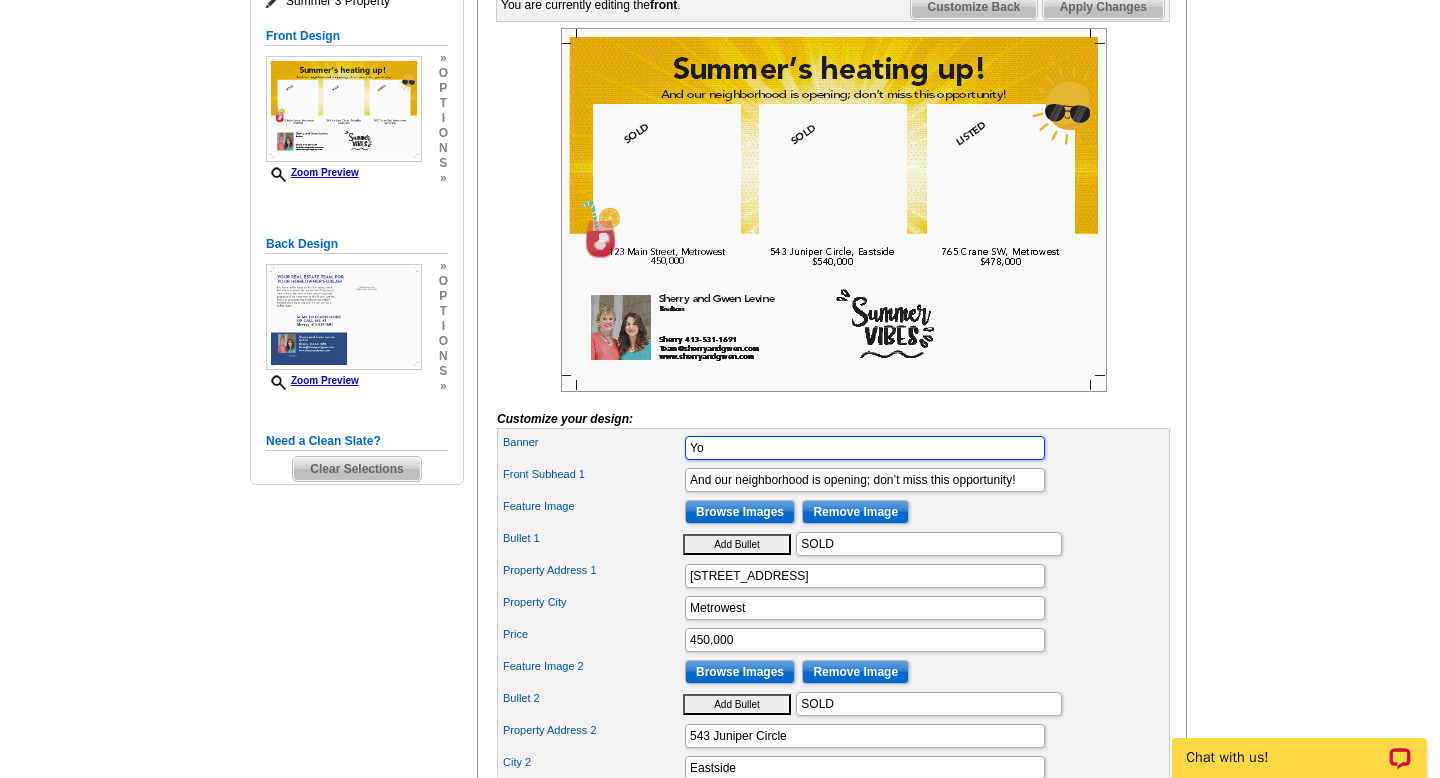 type on "Y" 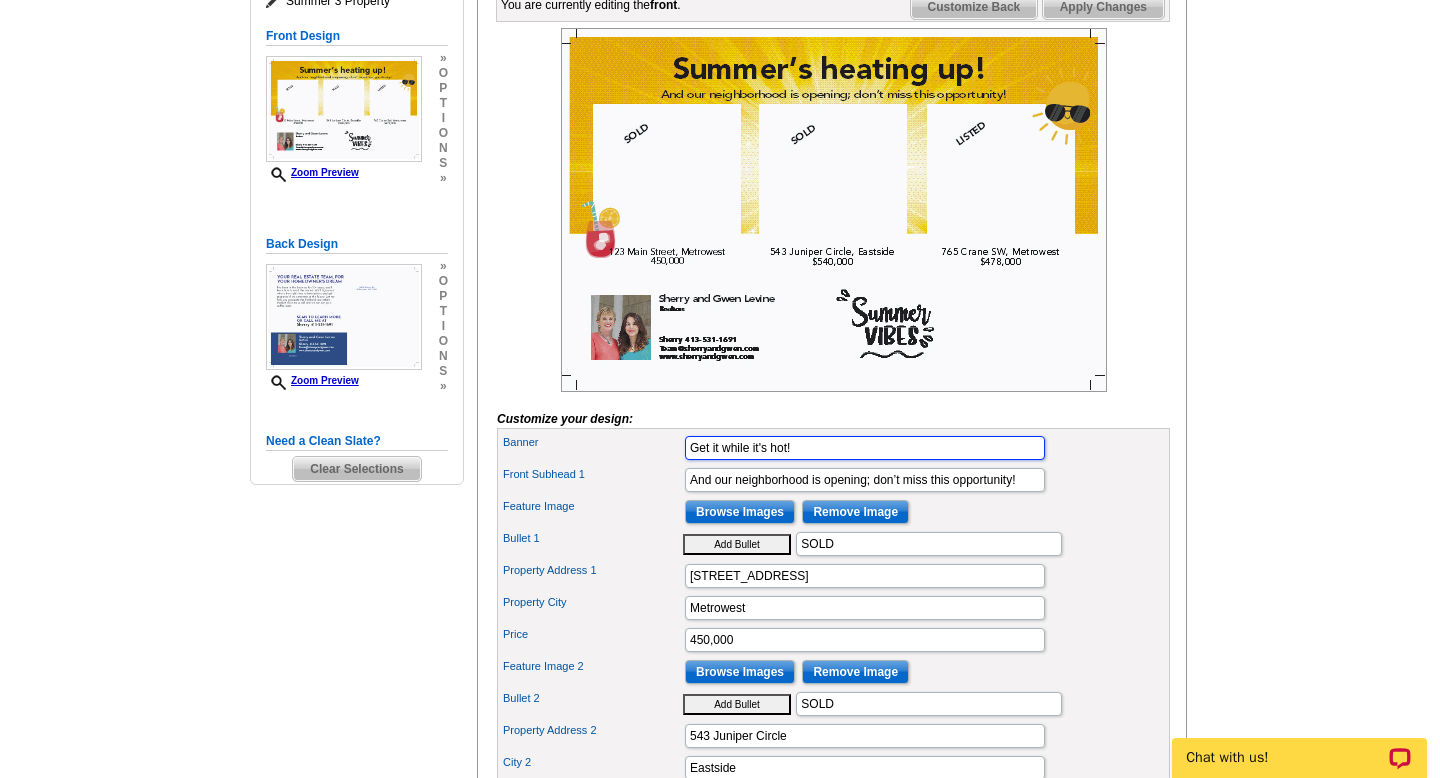 click on "Get it while it's hot!" at bounding box center (865, 448) 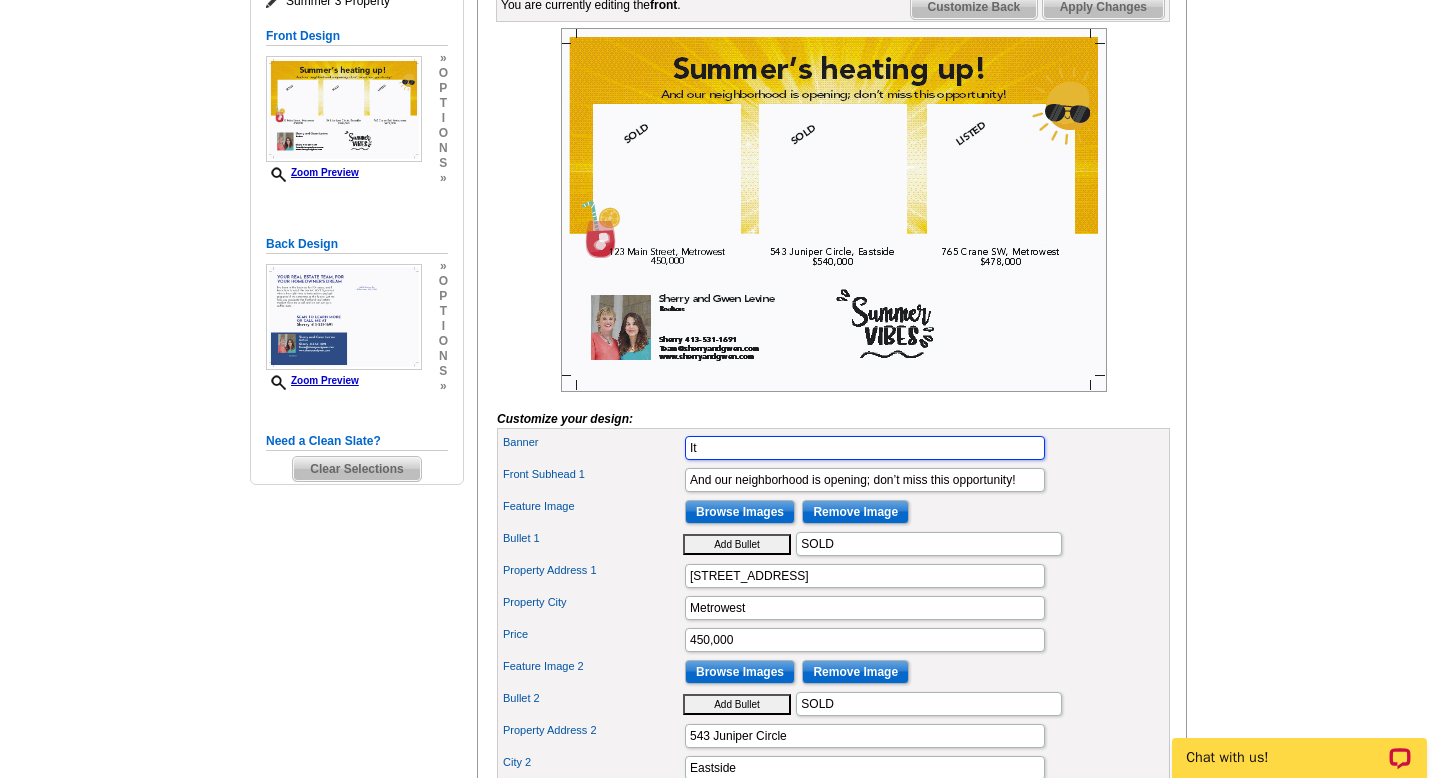 type on "I" 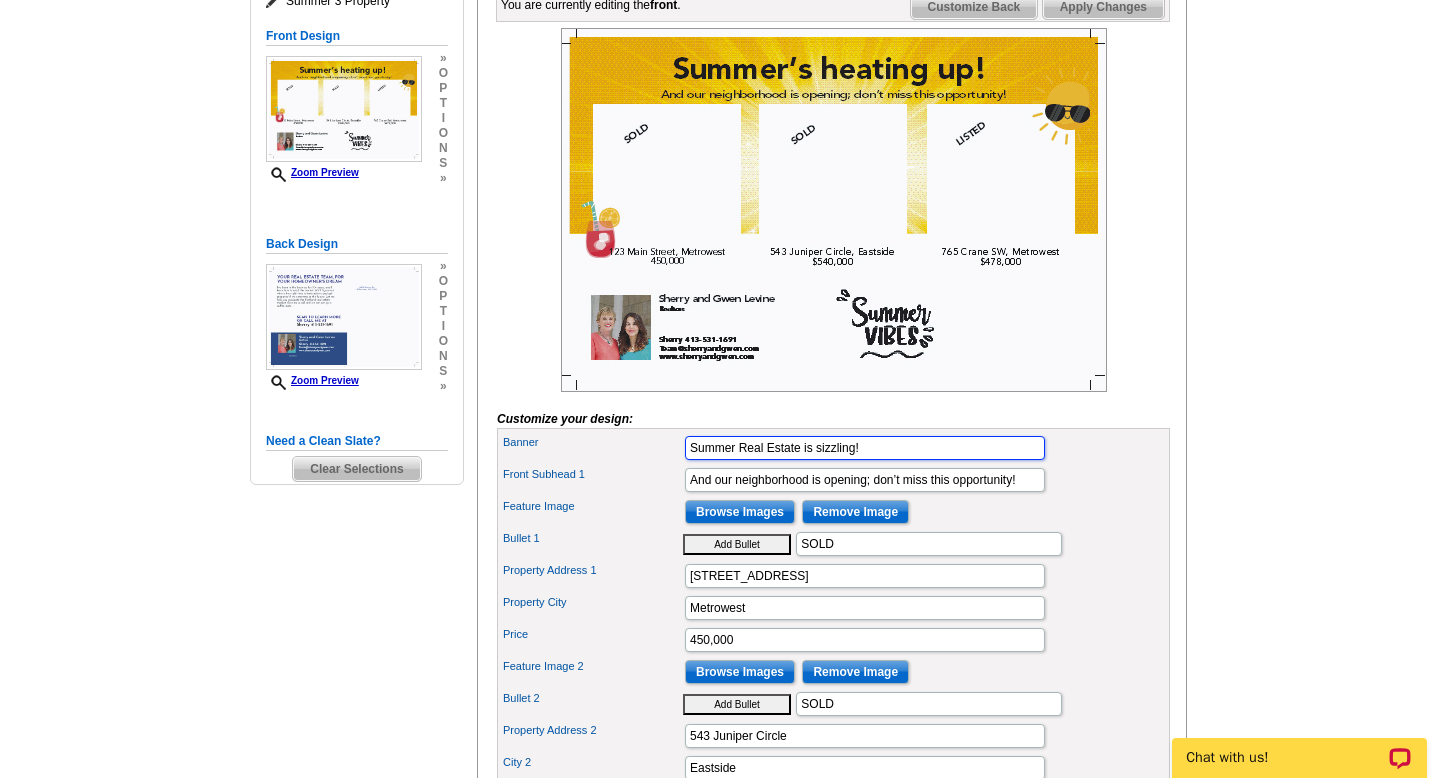 type on "Summer Real Estate is sizzling!" 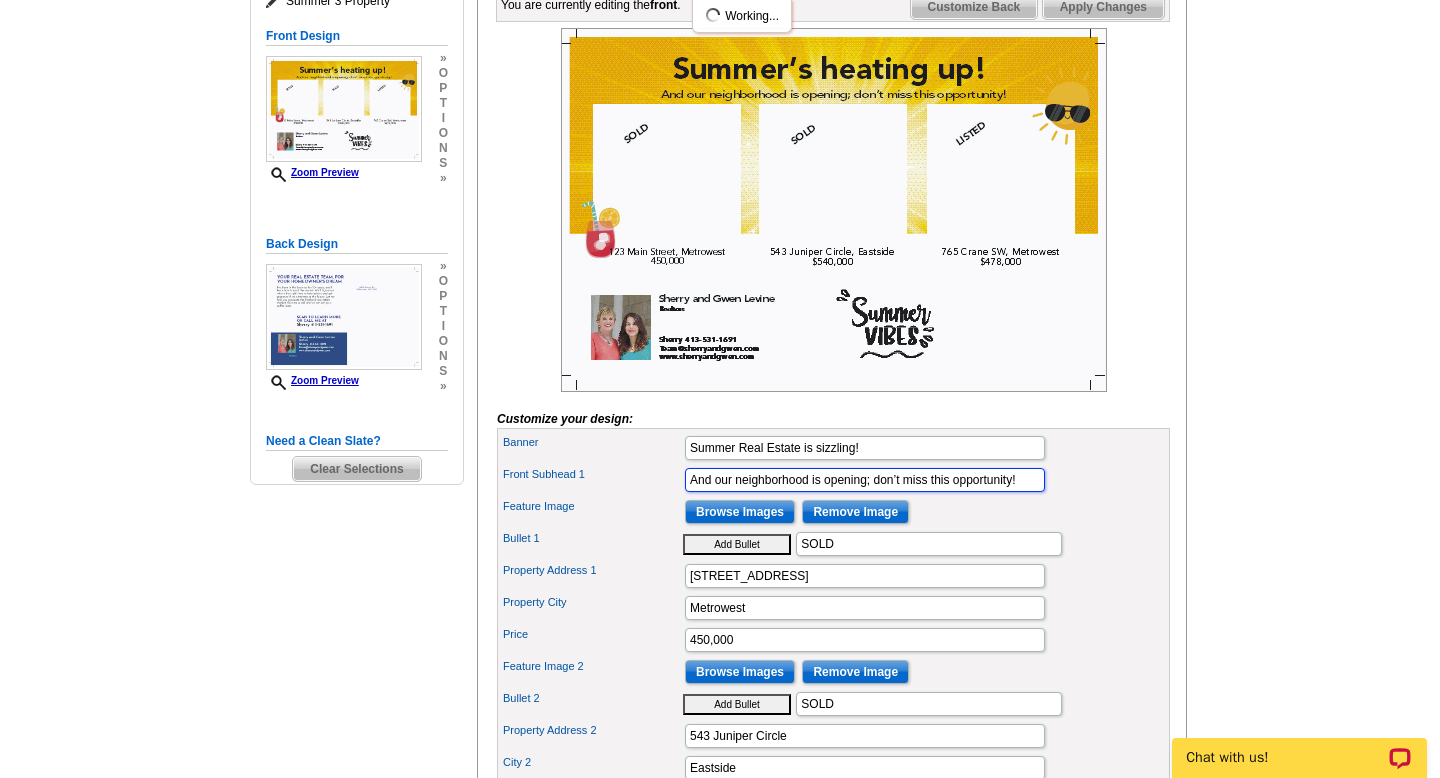 click on "And our neighborhood is opening; don’t miss this opportunity!" at bounding box center (865, 480) 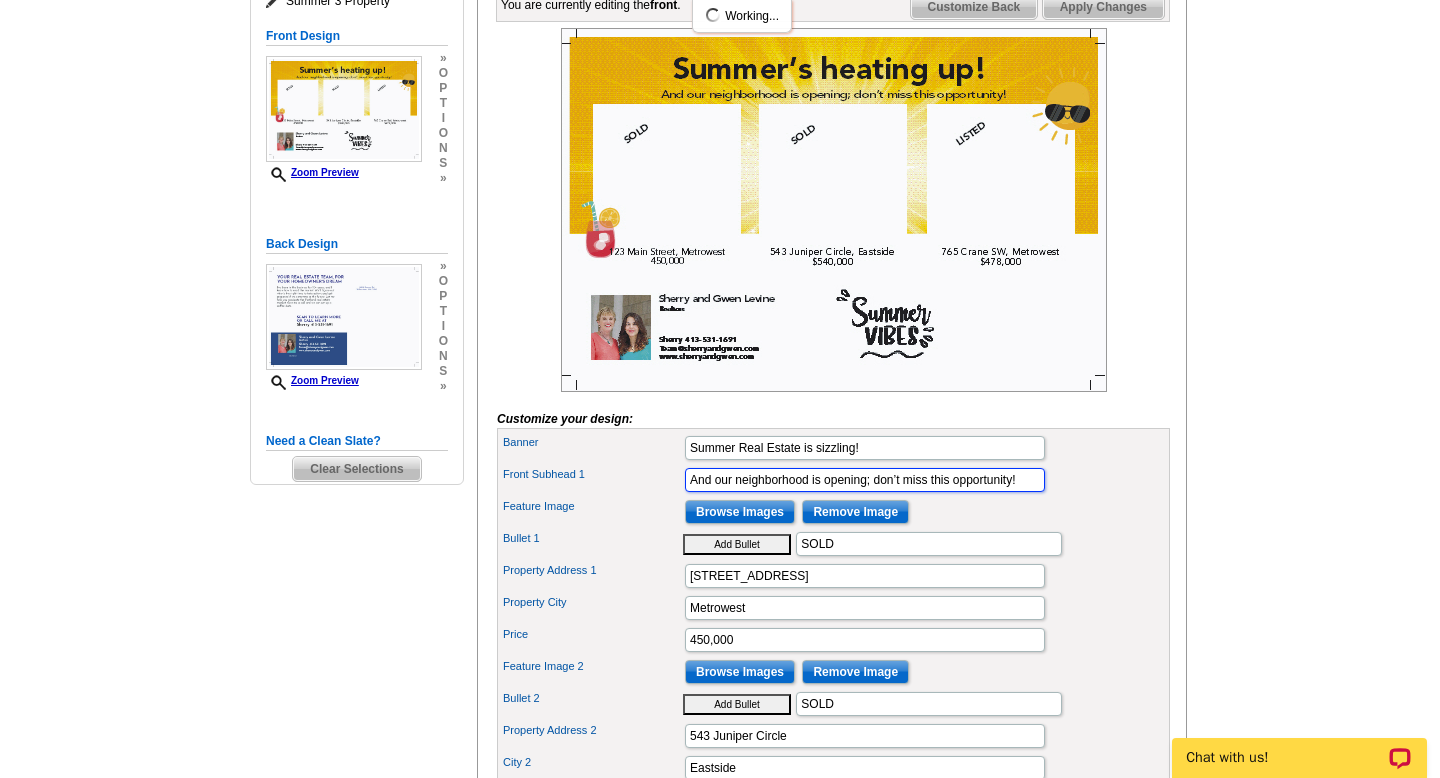 scroll, scrollTop: 0, scrollLeft: 0, axis: both 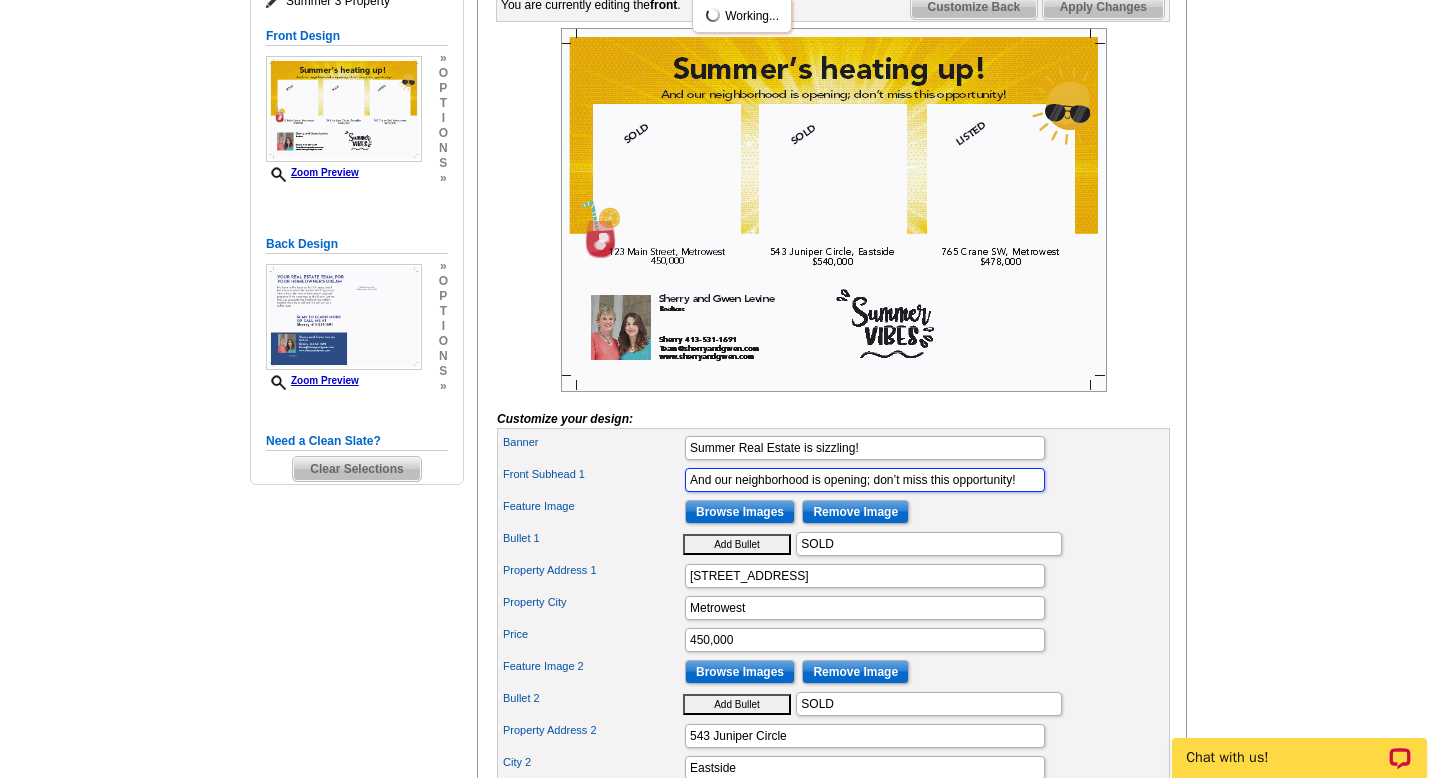 click on "And our neighborhood is opening; don’t miss this opportunity!" at bounding box center (865, 480) 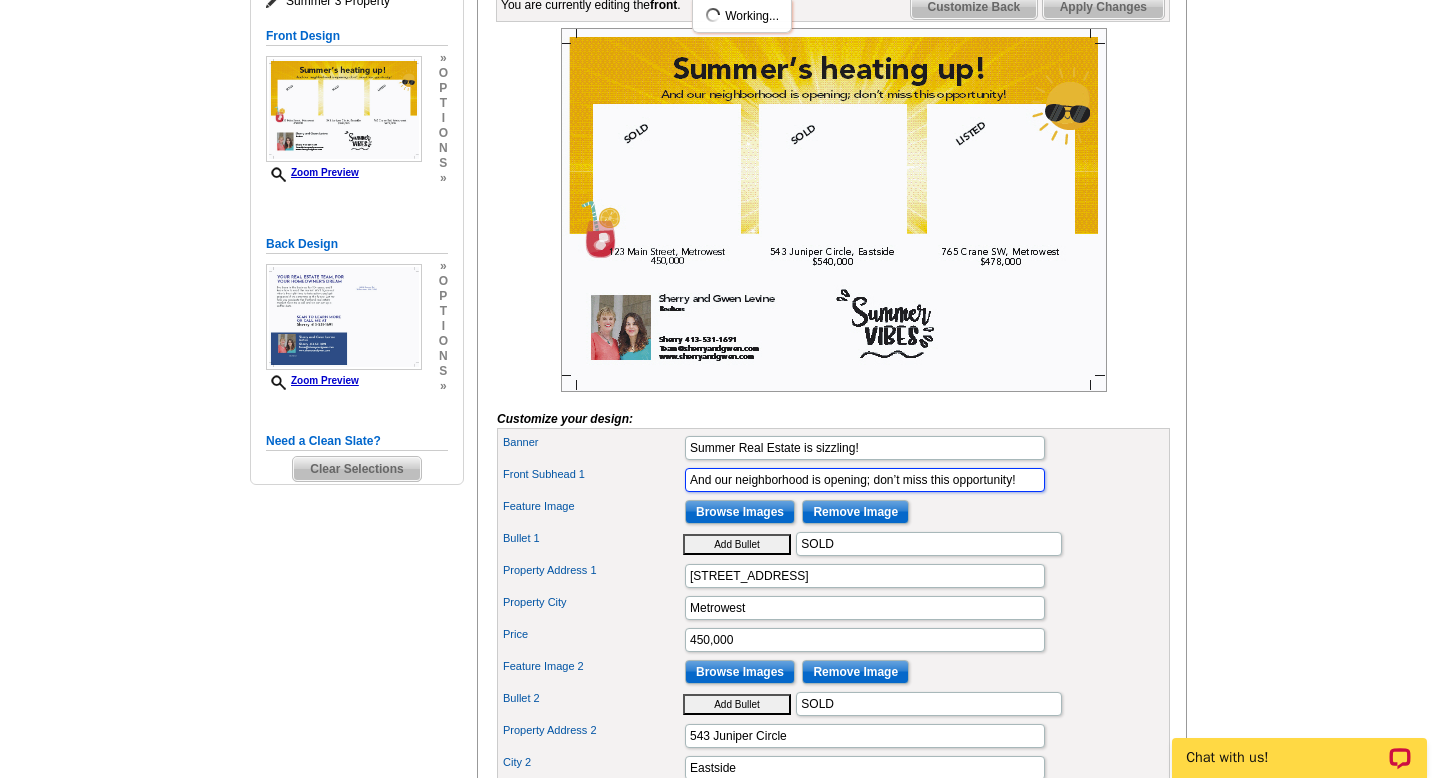 drag, startPoint x: 811, startPoint y: 509, endPoint x: 870, endPoint y: 509, distance: 59 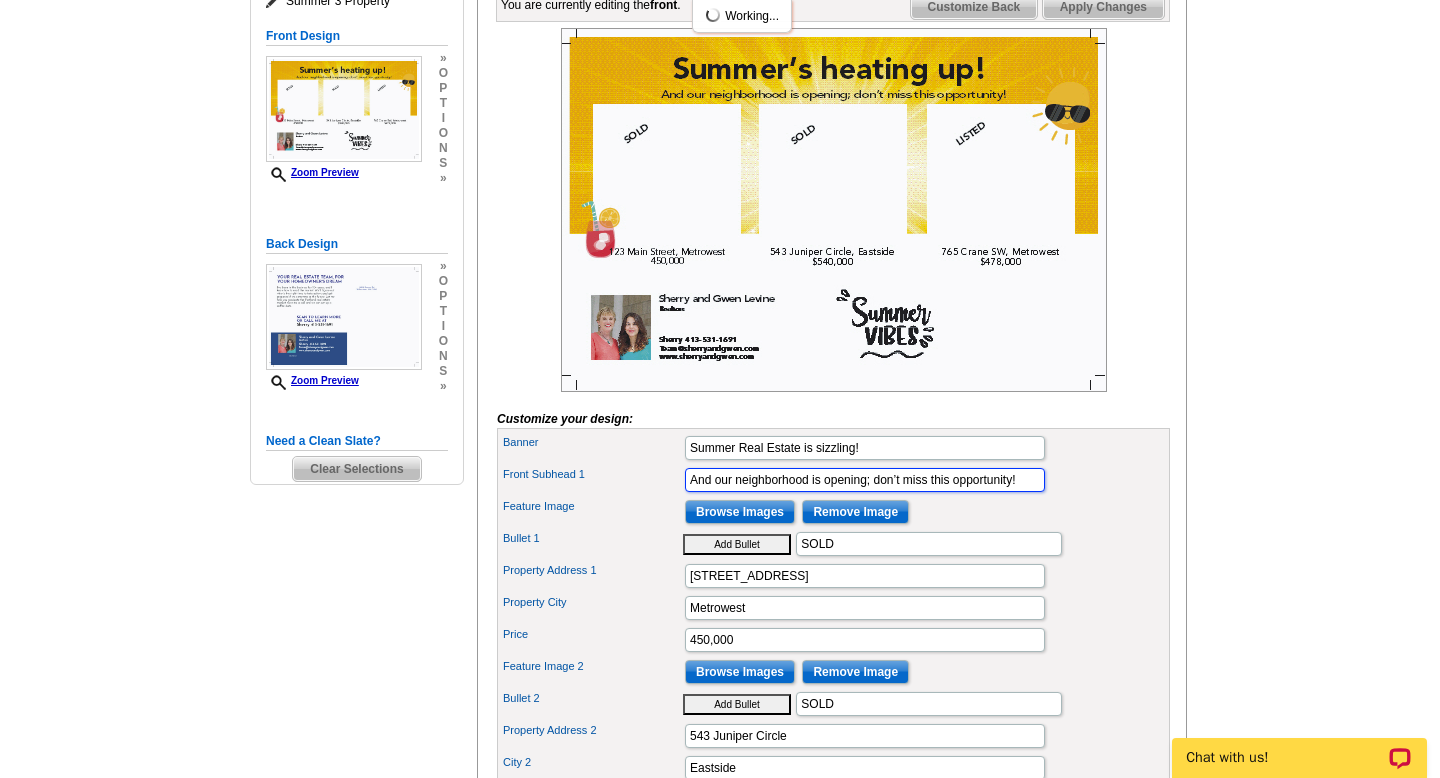 click on "And our neighborhood is opening; don’t miss this opportunity!" at bounding box center [865, 480] 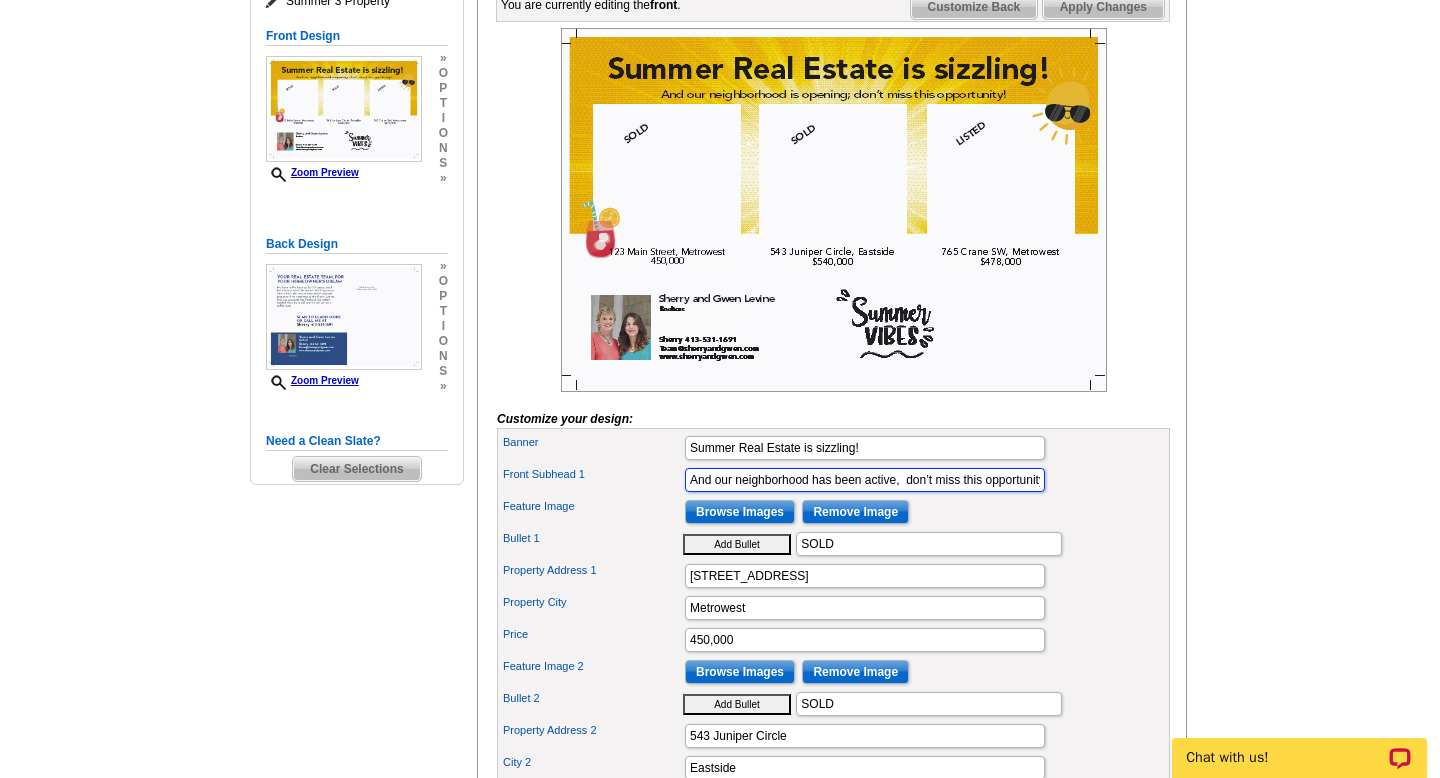 scroll, scrollTop: 0, scrollLeft: 8, axis: horizontal 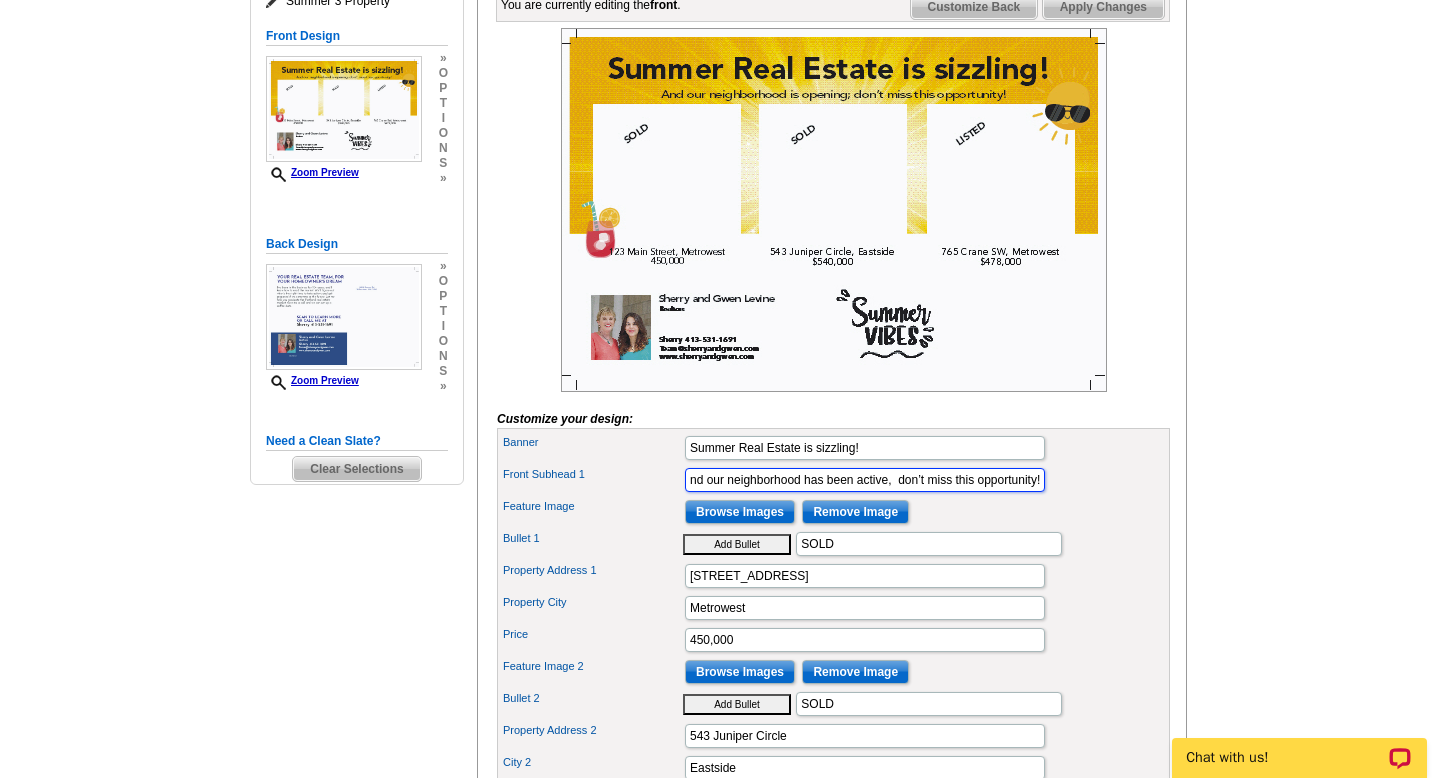 drag, startPoint x: 910, startPoint y: 513, endPoint x: 1045, endPoint y: 503, distance: 135.36986 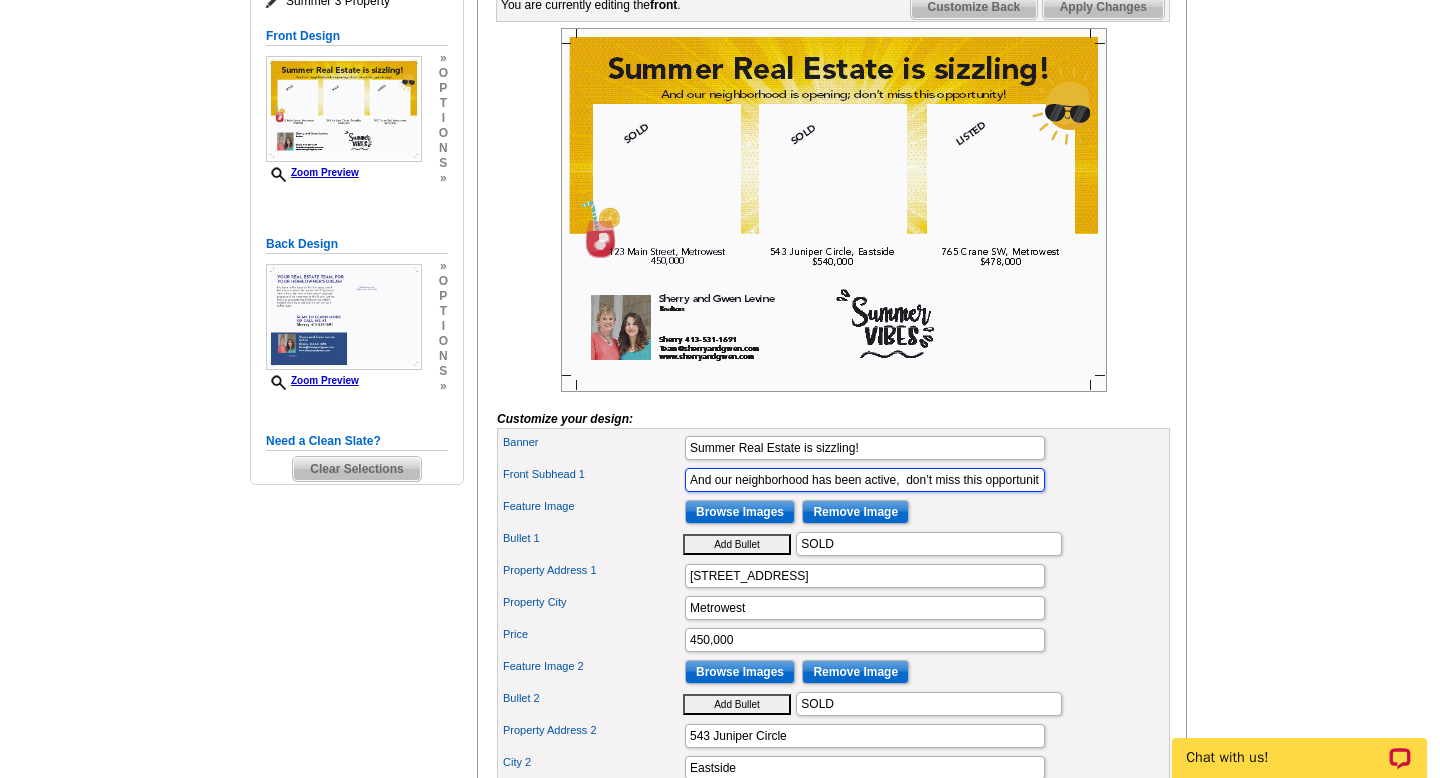 scroll, scrollTop: 0, scrollLeft: 0, axis: both 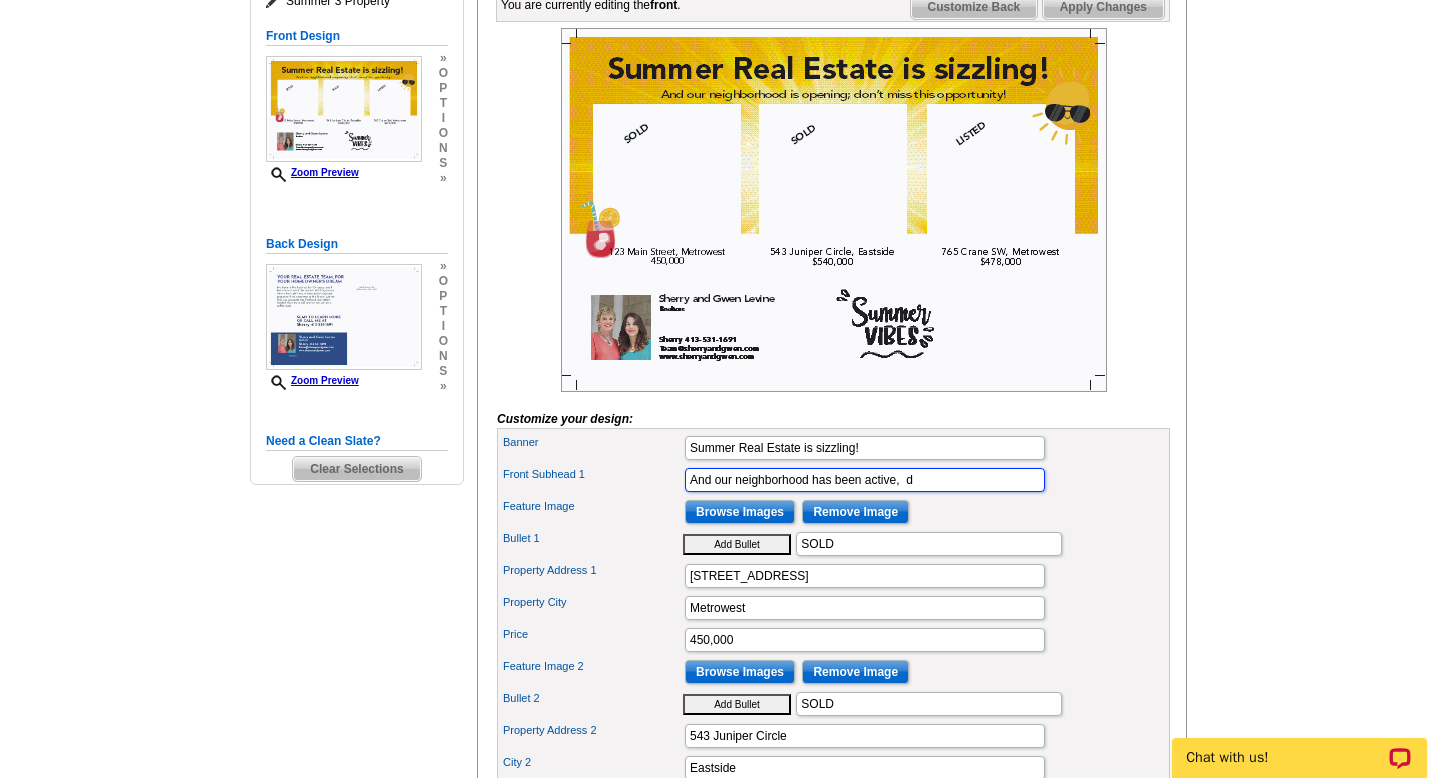 click on "And our neighborhood has been active,  d" at bounding box center [865, 480] 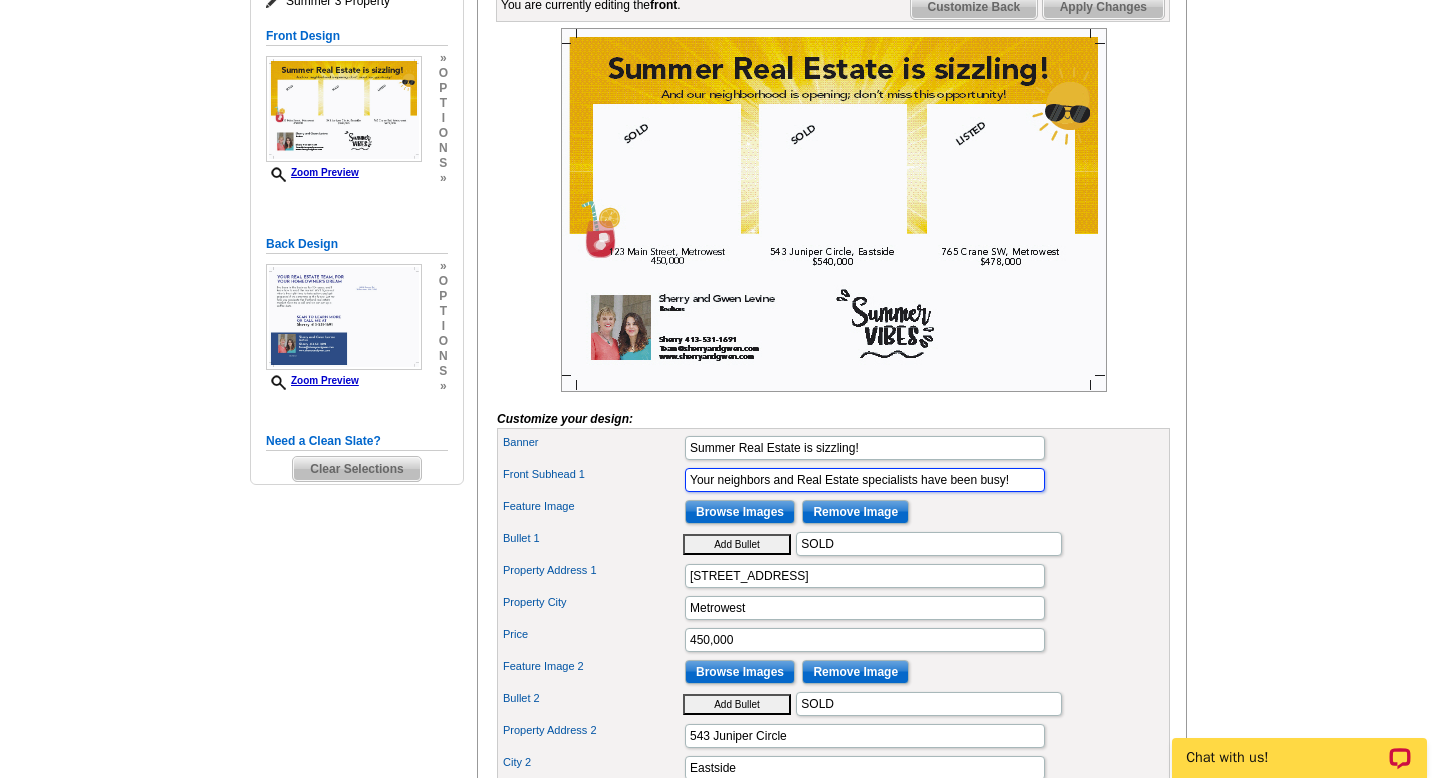 type on "Your neighbors and Real Estate specialists have been busy!" 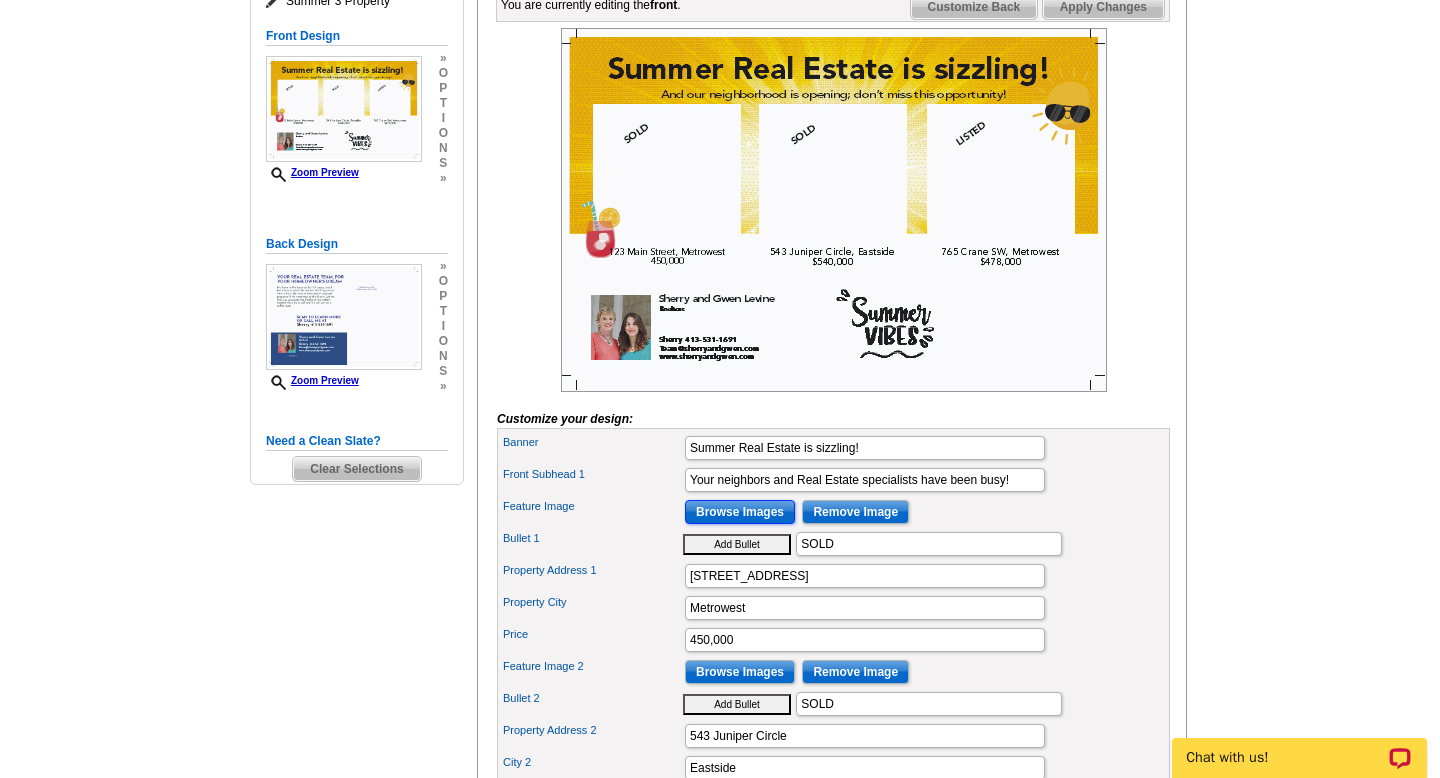 click on "Browse Images" at bounding box center (740, 512) 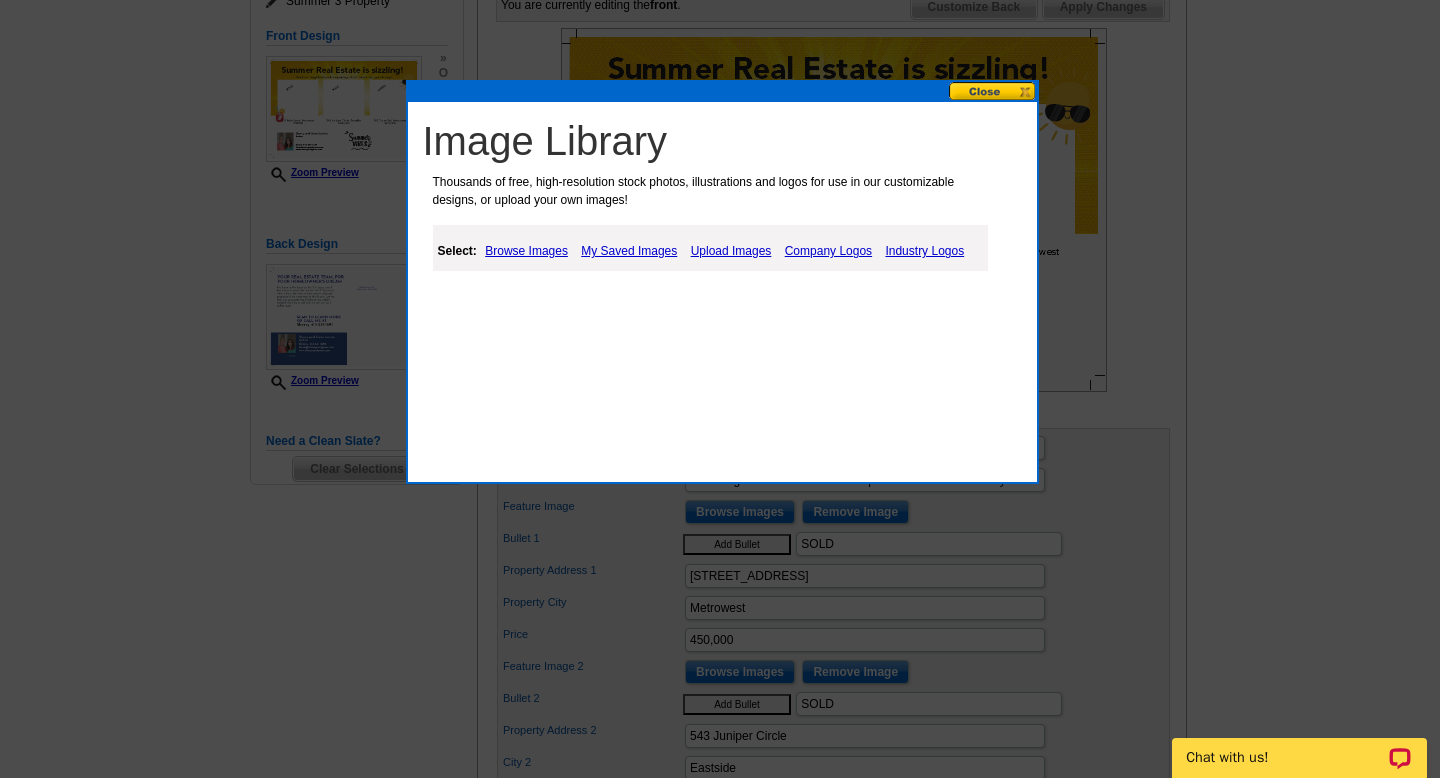 click on "Browse Images" at bounding box center [526, 251] 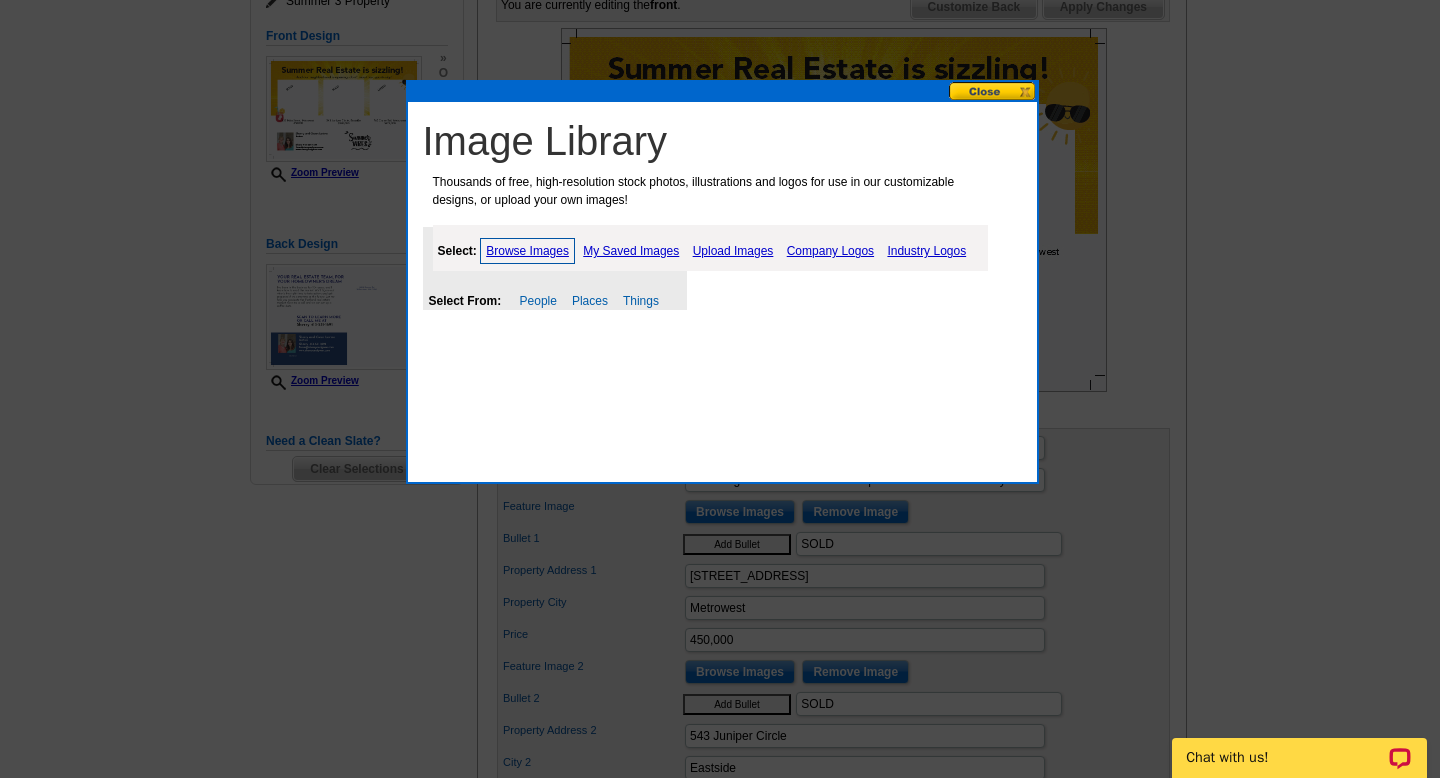 click on "My Saved Images" at bounding box center (631, 251) 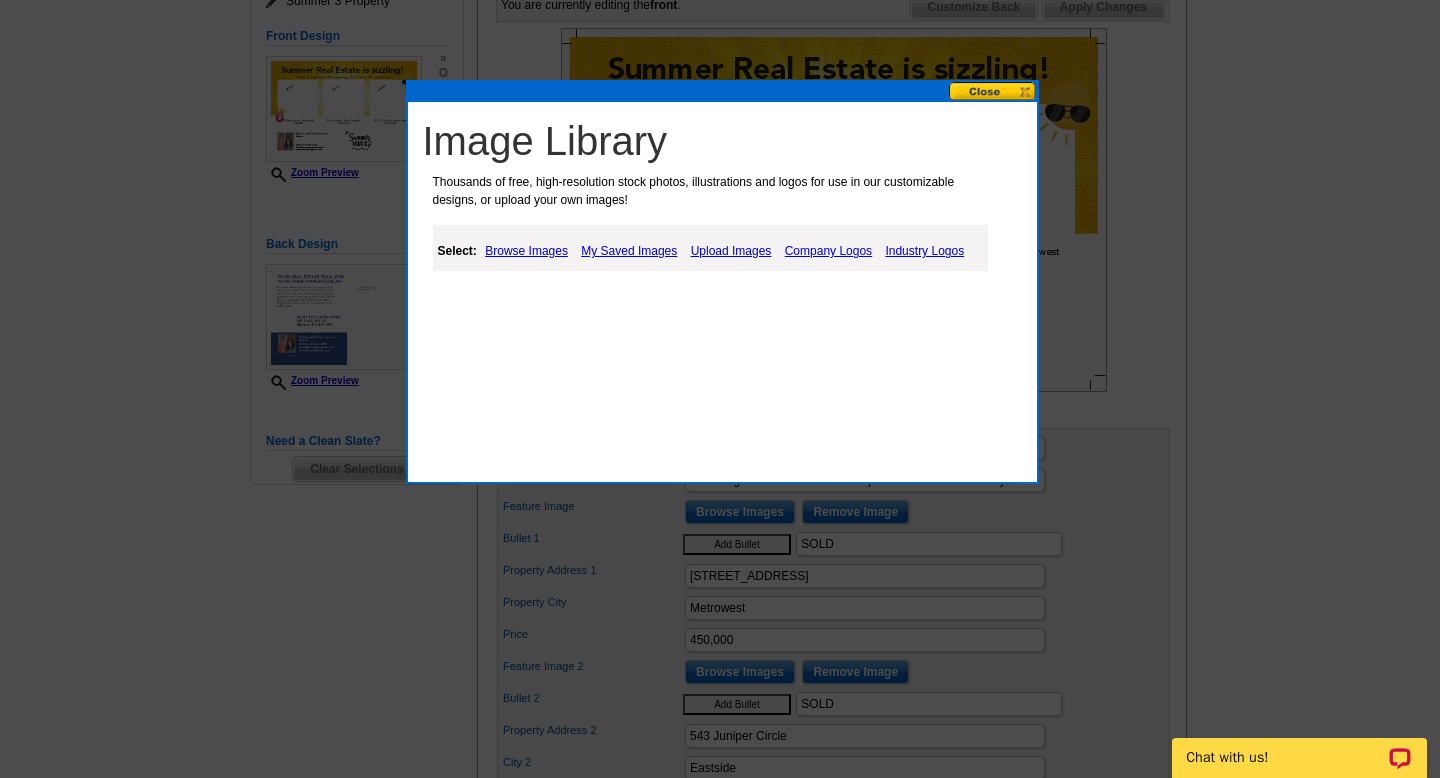 click on "Upload Images" at bounding box center [731, 251] 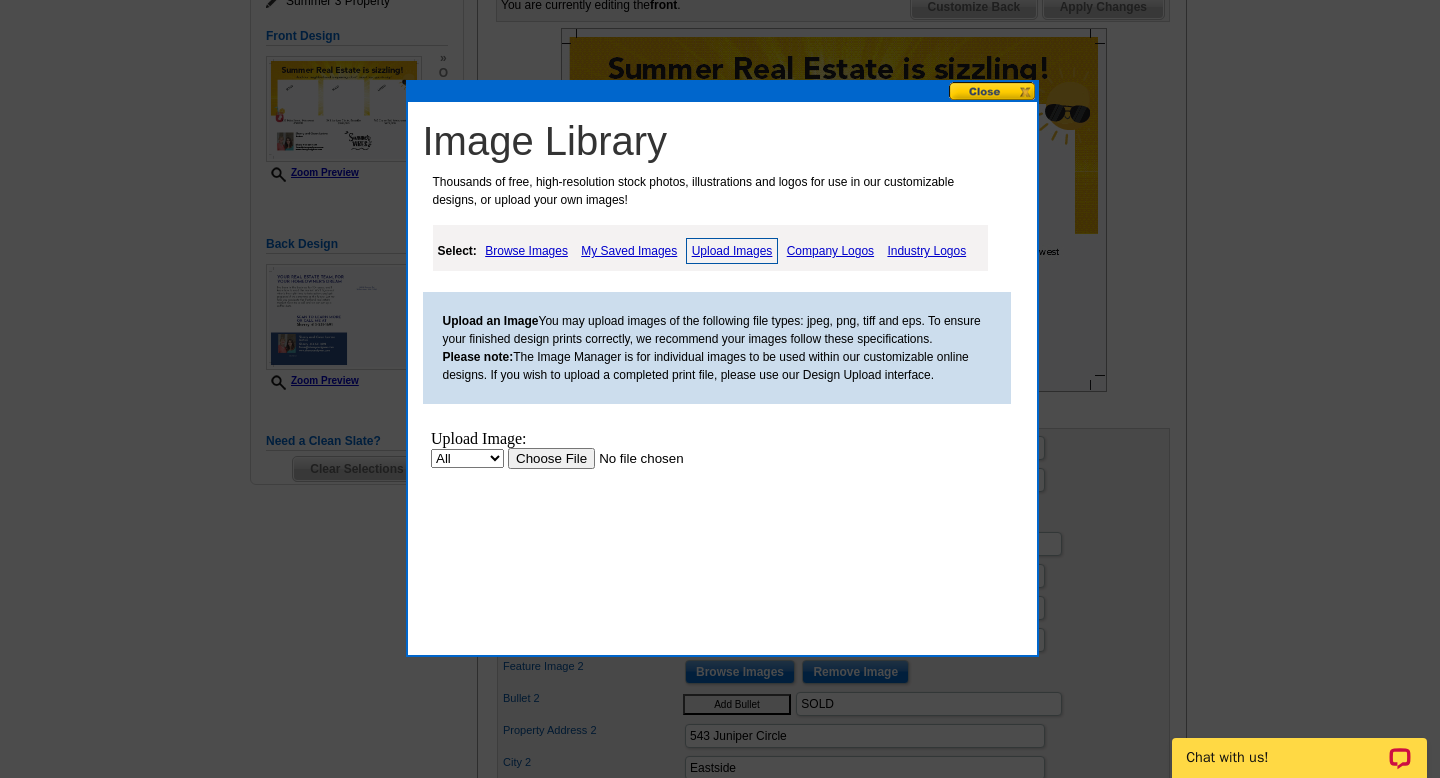 scroll, scrollTop: 0, scrollLeft: 0, axis: both 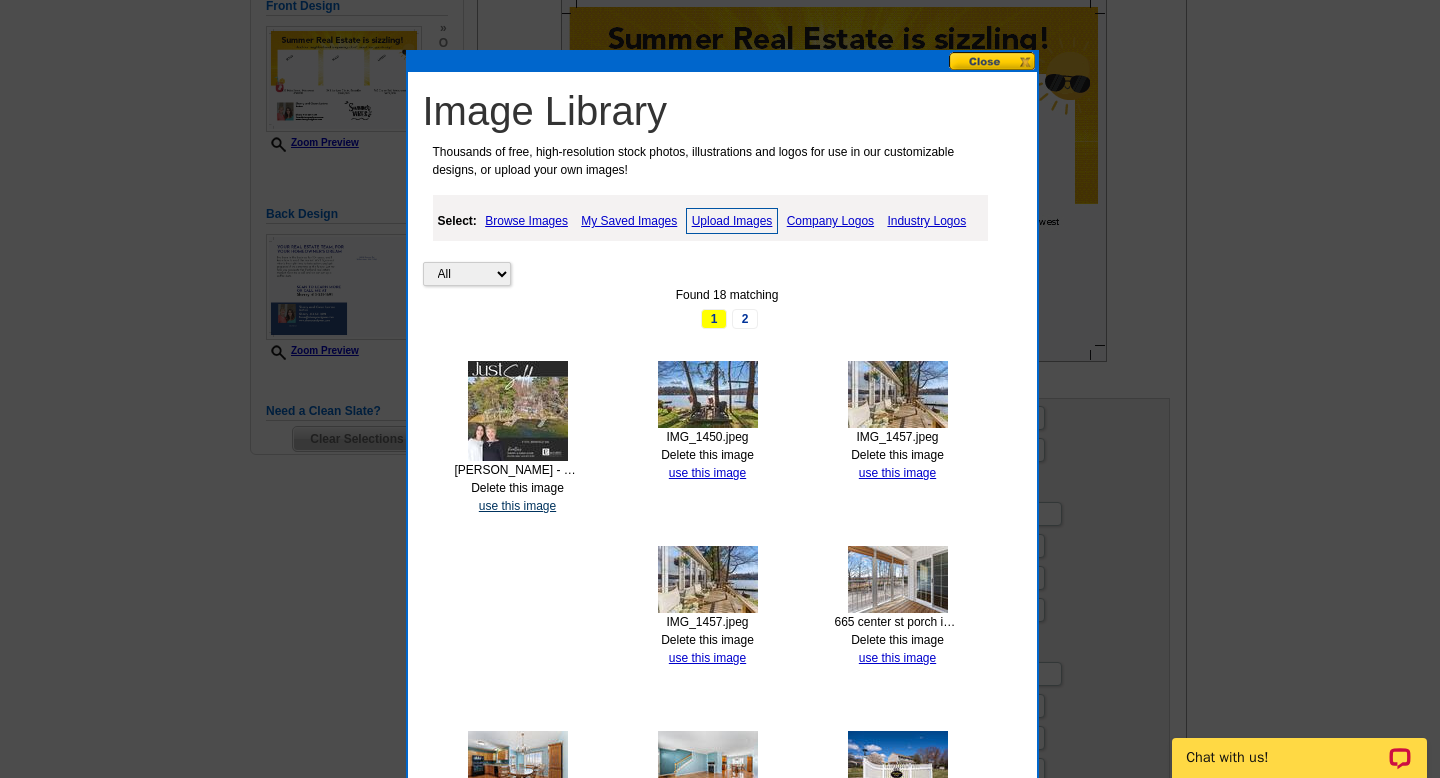 click on "use this image" at bounding box center (517, 506) 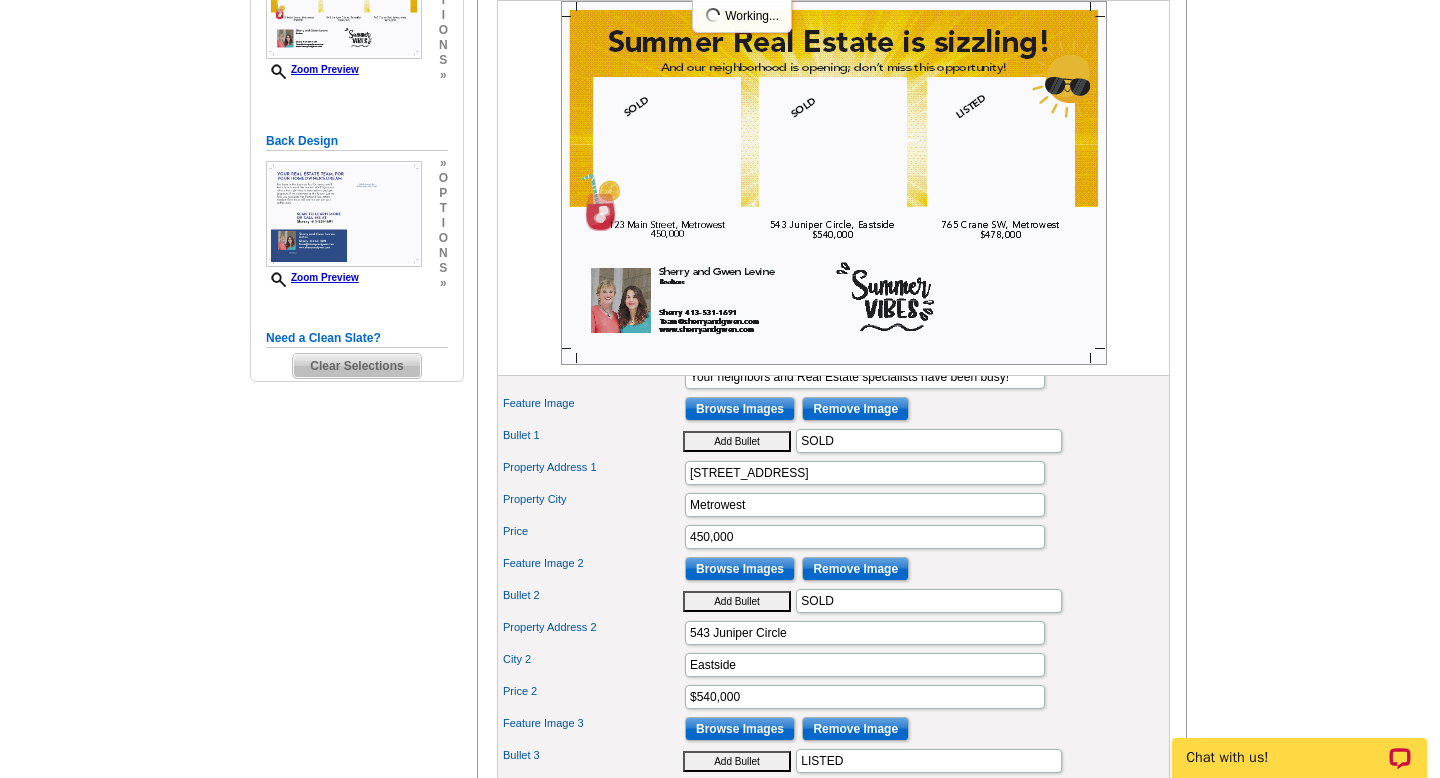 scroll, scrollTop: 422, scrollLeft: 0, axis: vertical 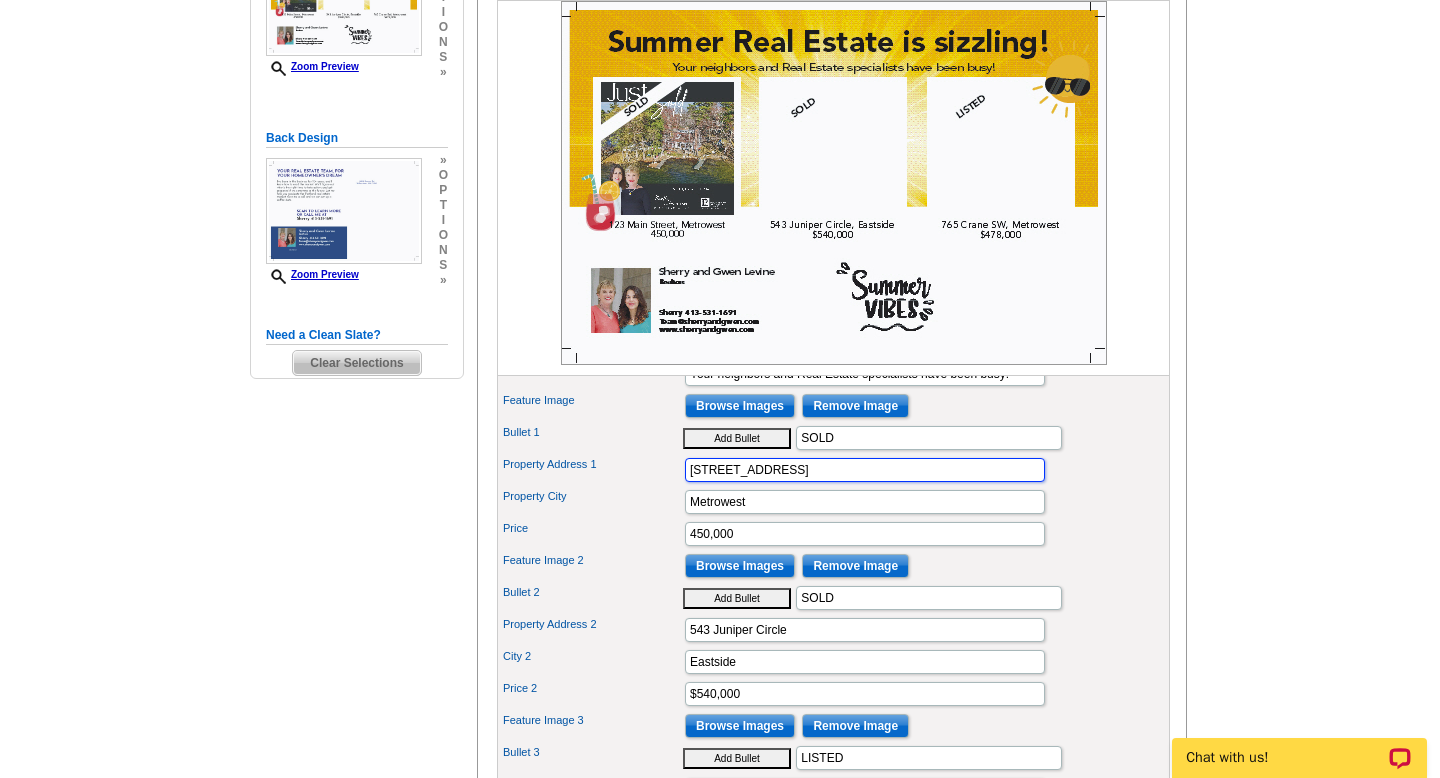 click on "123 Main Street" at bounding box center (865, 470) 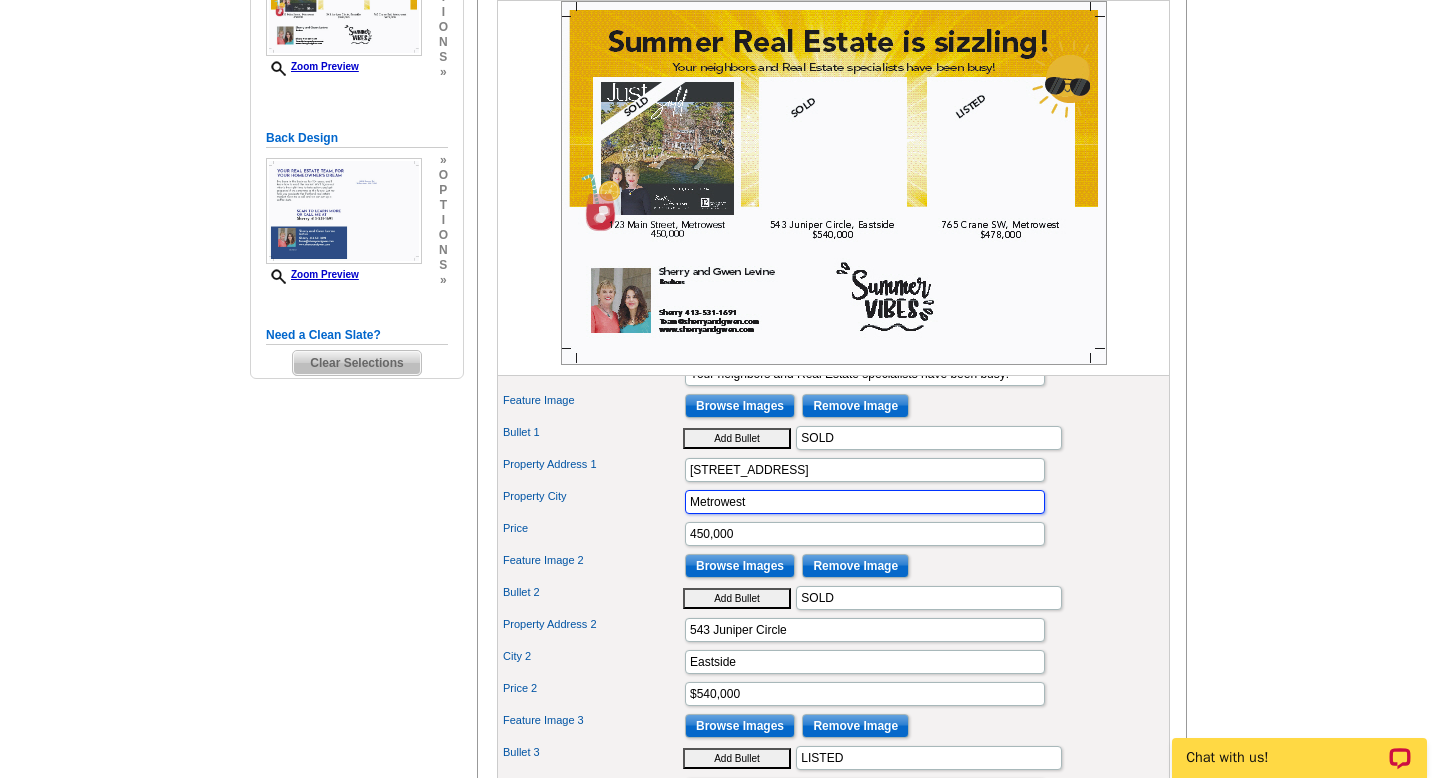 click on "Metrowest" at bounding box center [865, 502] 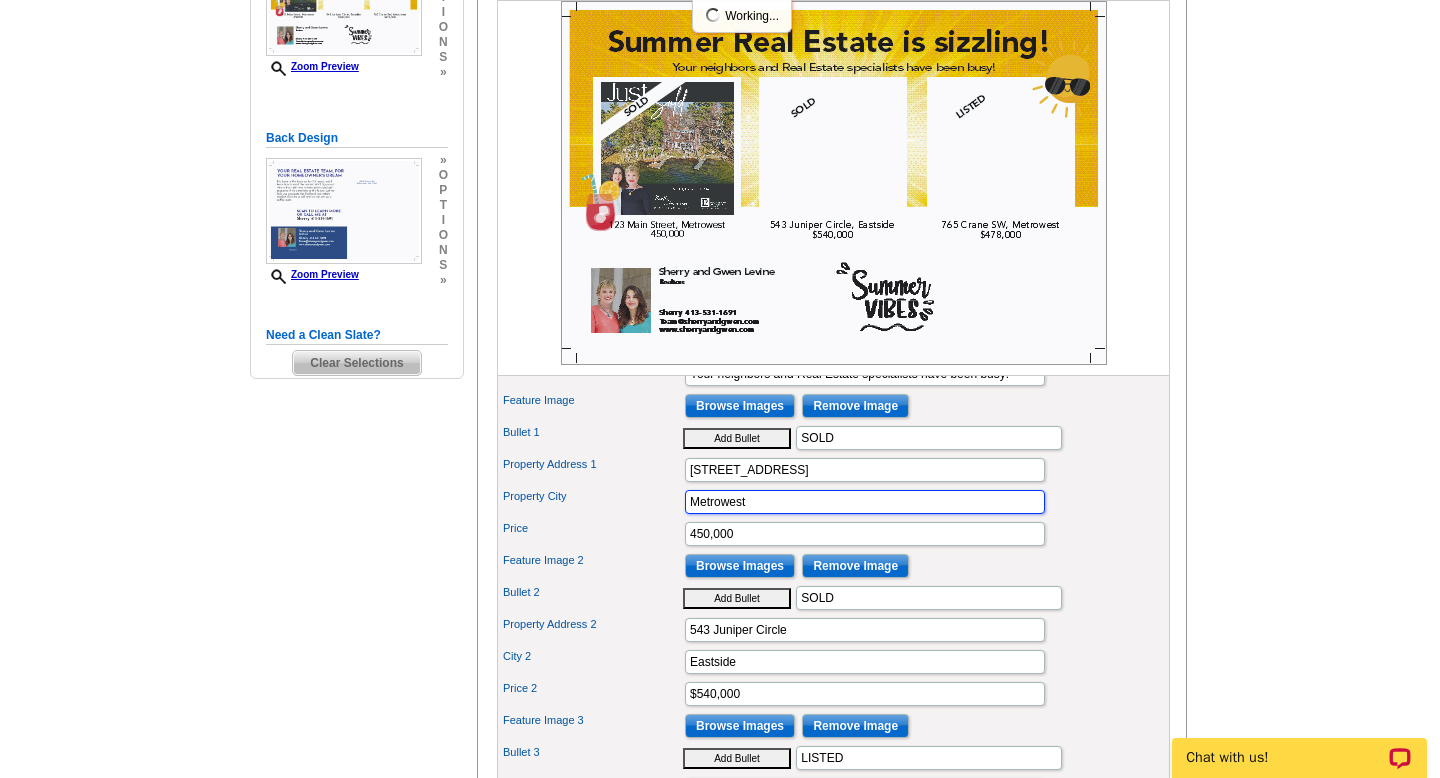 click on "Metrowest" at bounding box center [865, 502] 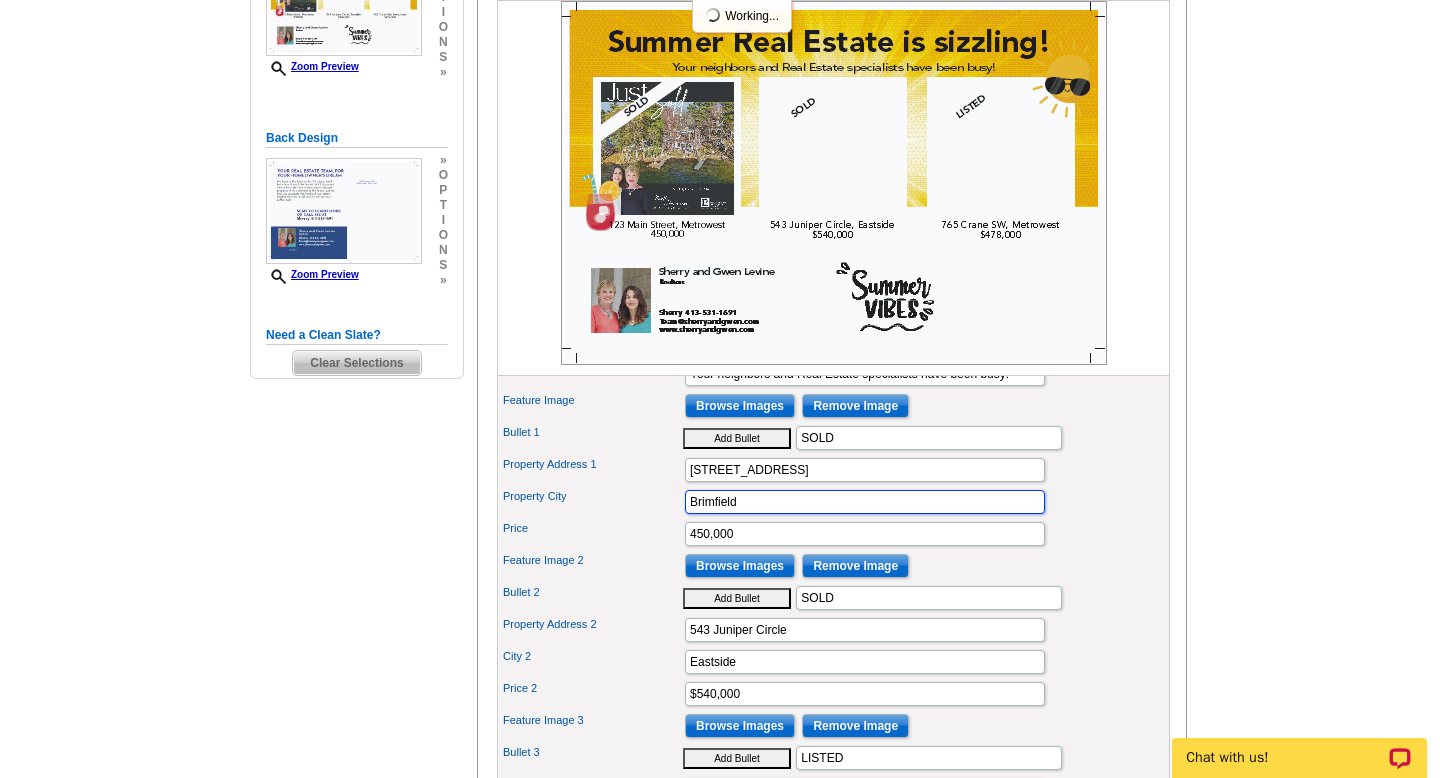 type on "Brimfield" 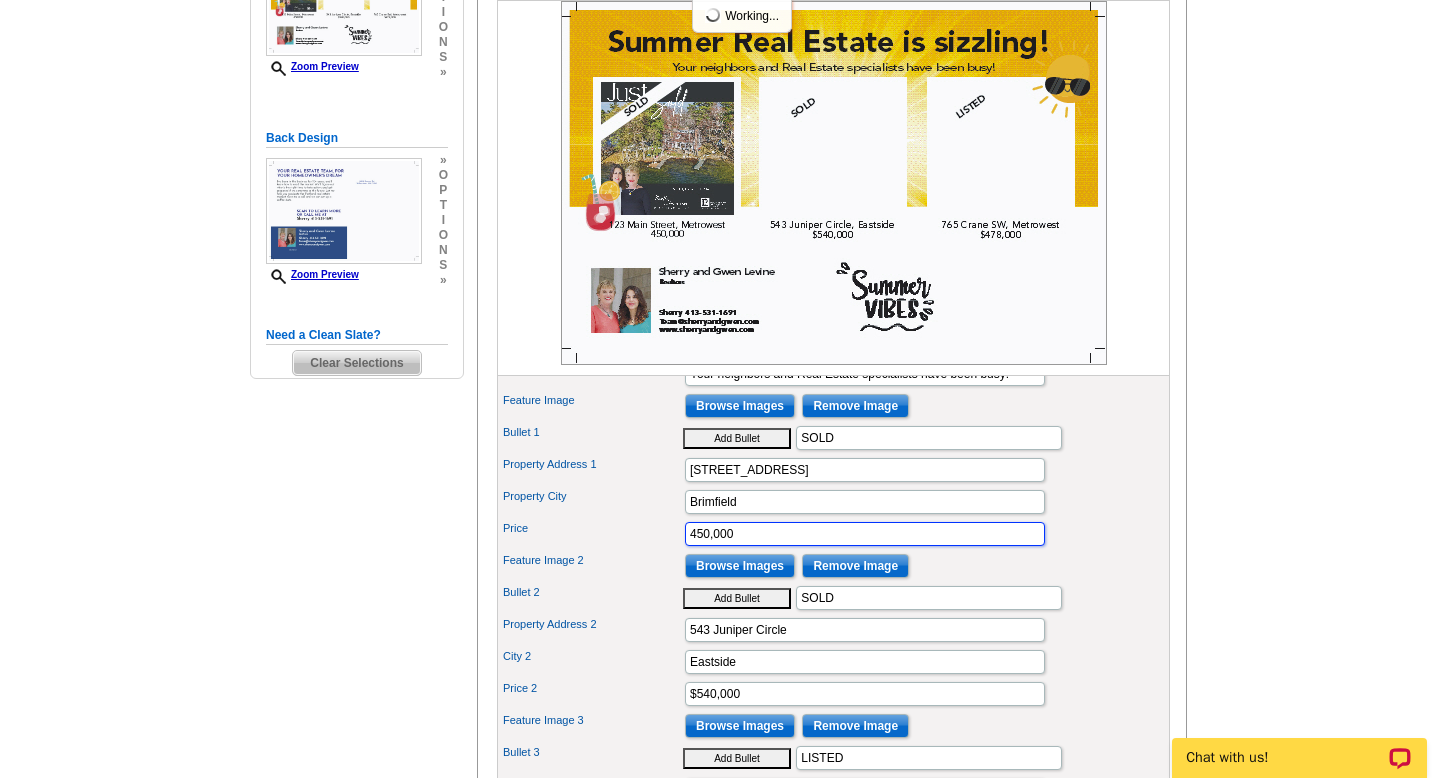click on "450,000" at bounding box center (865, 534) 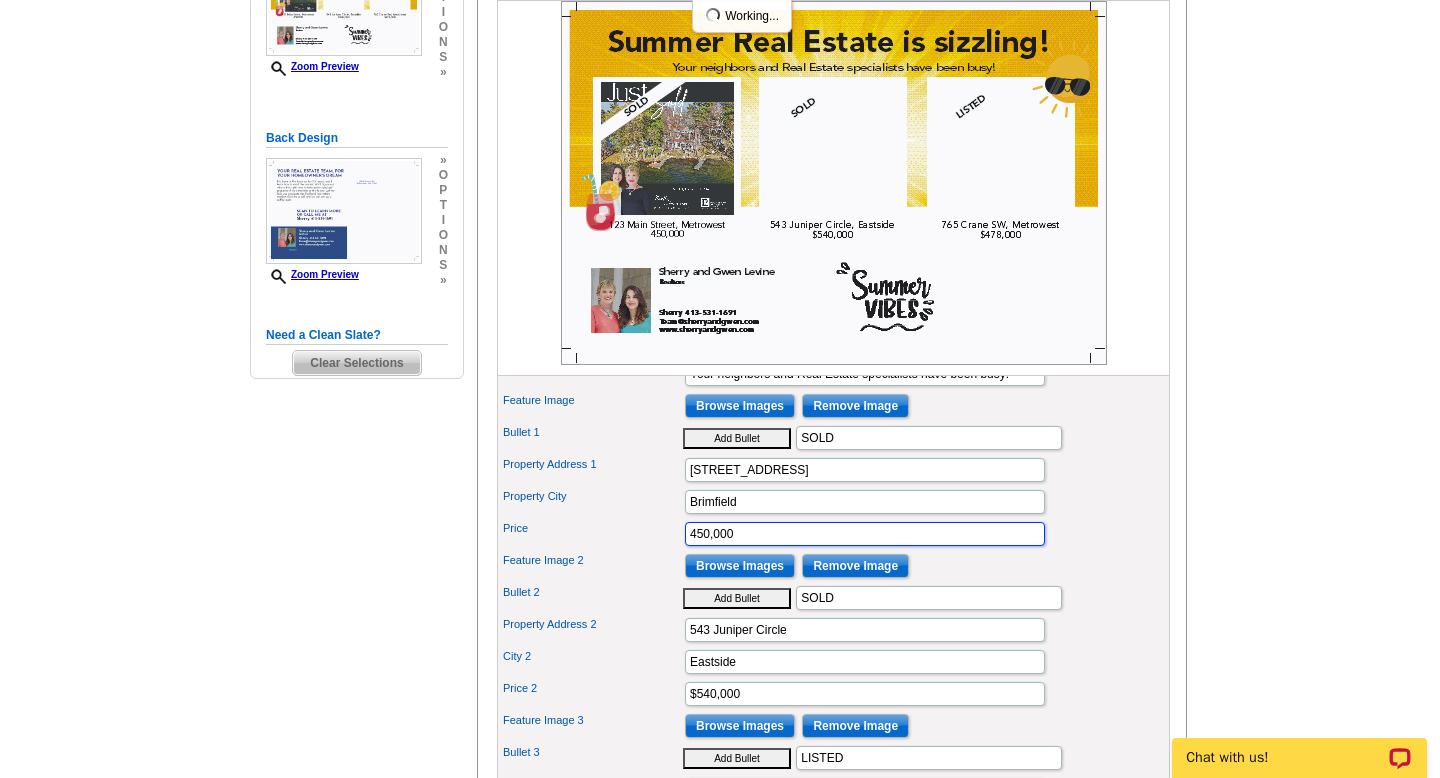 click on "450,000" at bounding box center (865, 534) 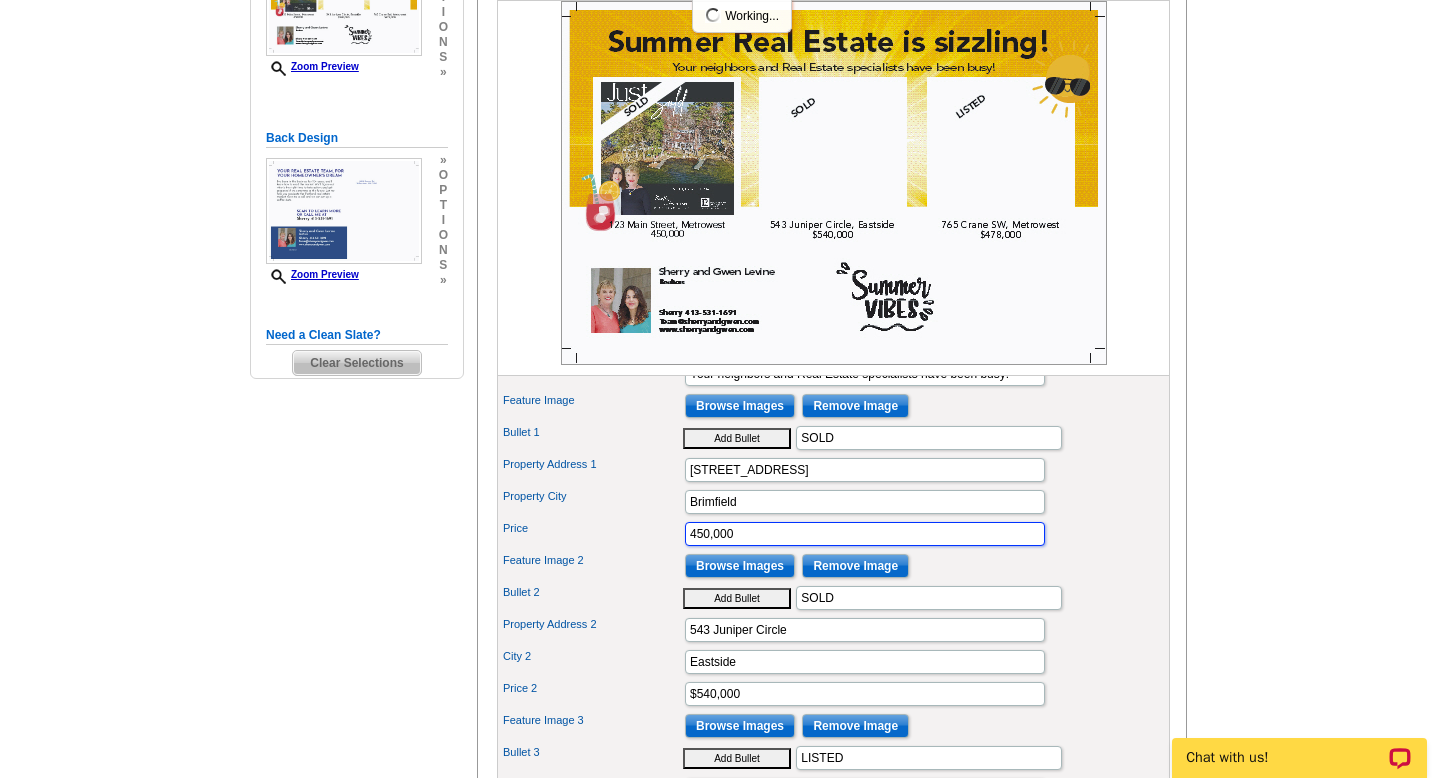 type on "8" 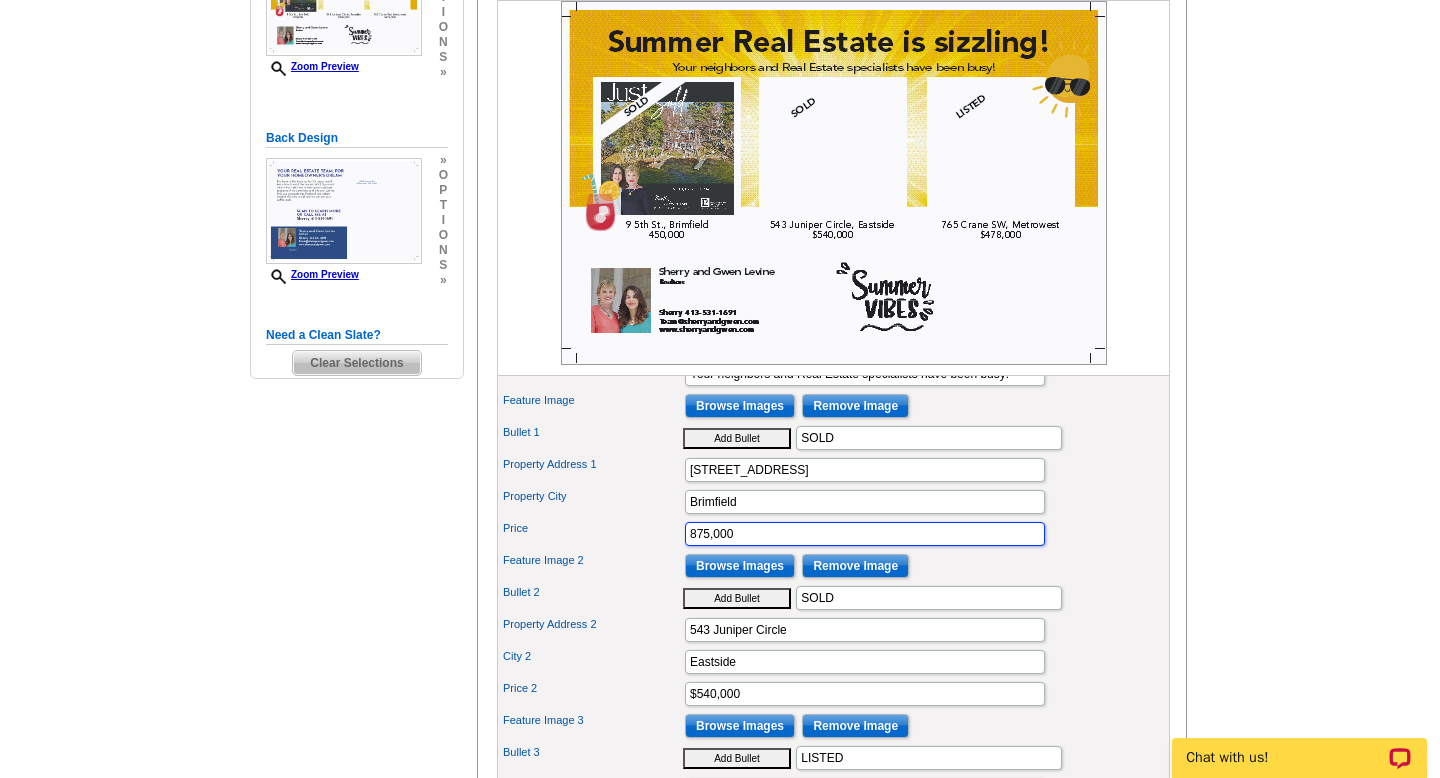 type on "875,000" 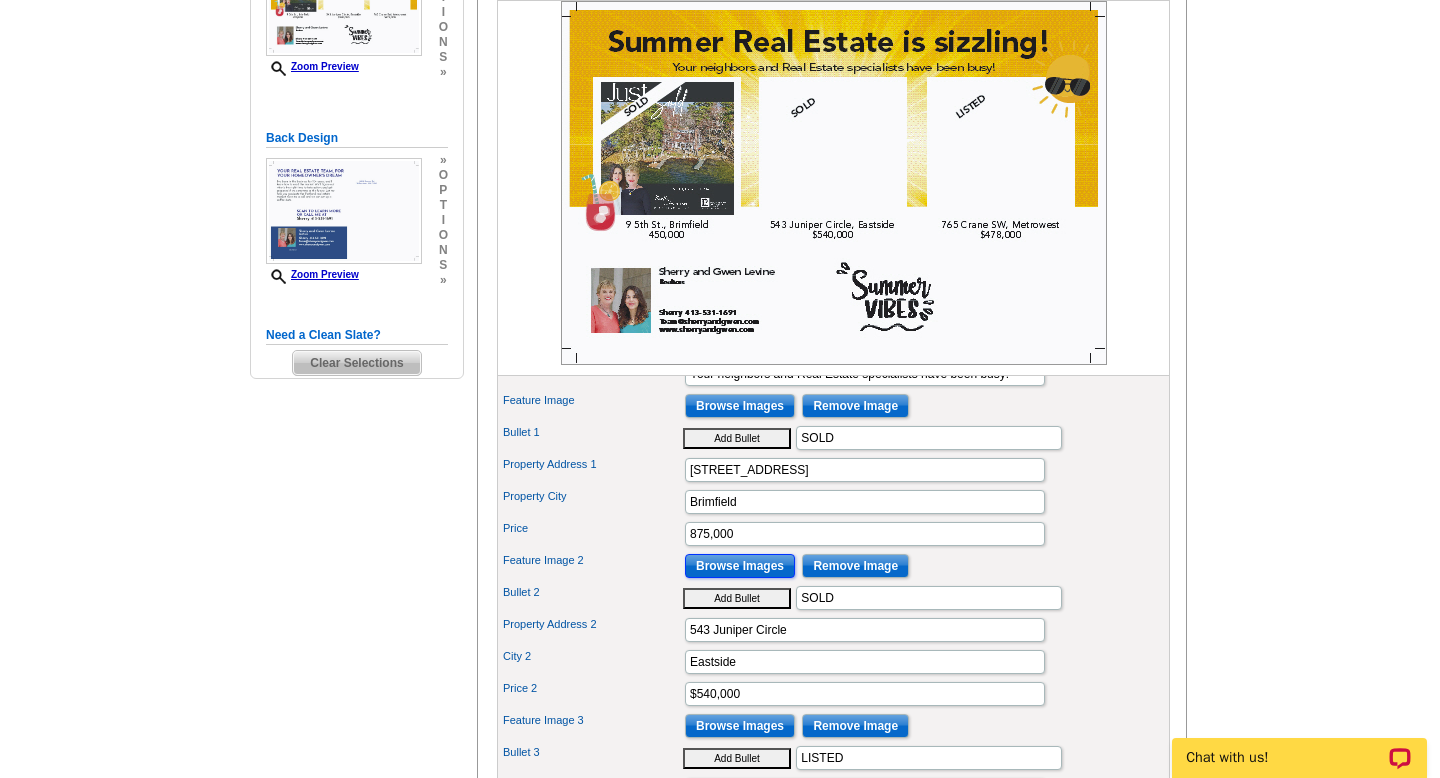 click on "Browse Images" at bounding box center (740, 566) 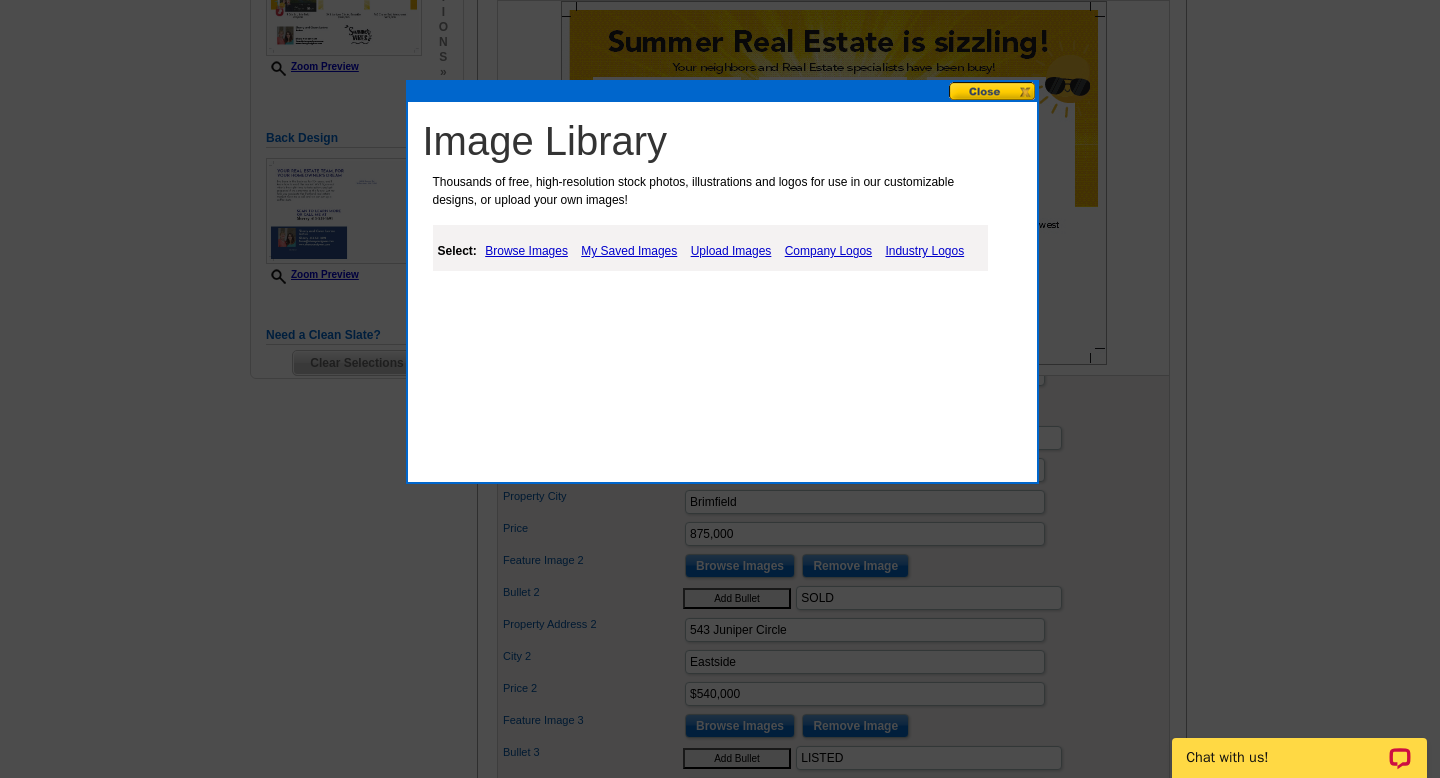 click on "Upload Images" at bounding box center [731, 251] 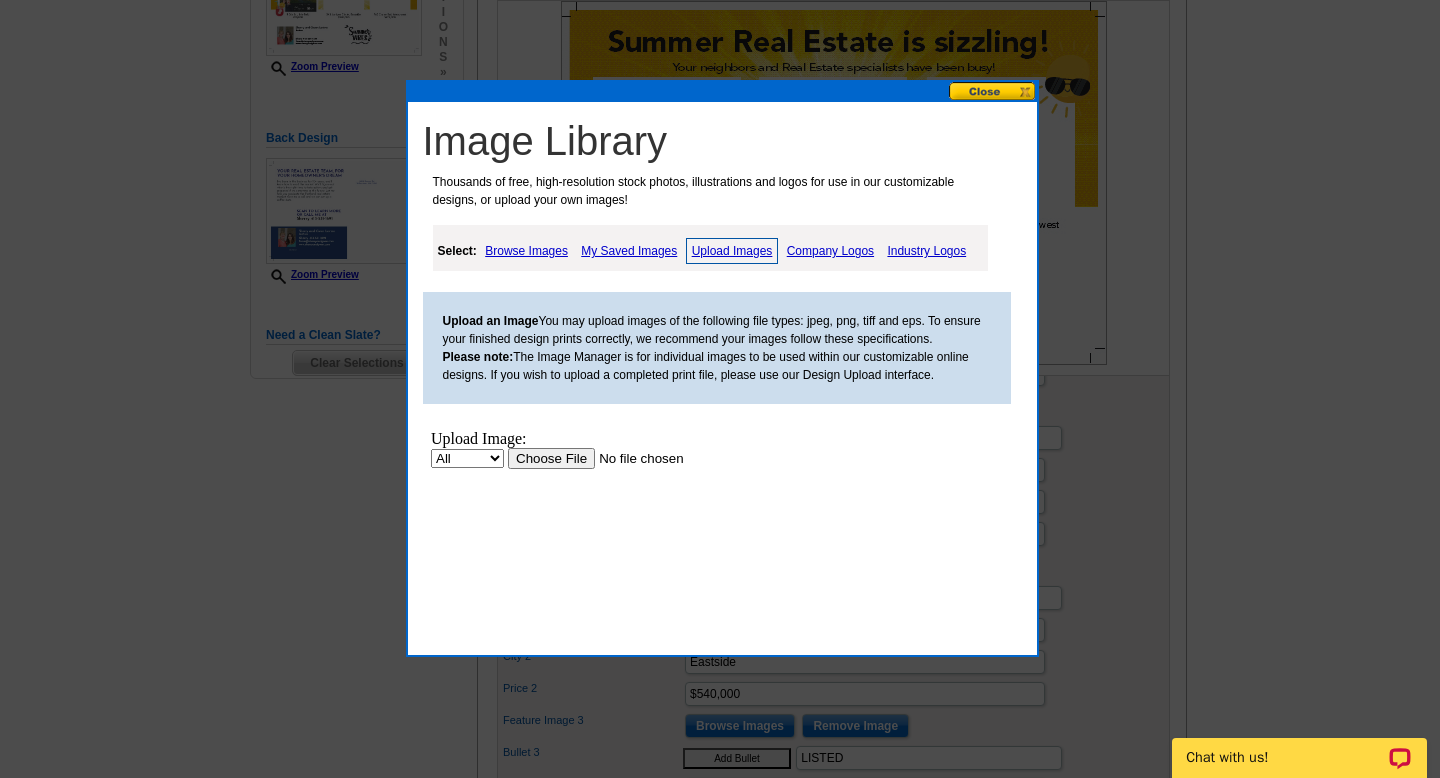 scroll, scrollTop: 0, scrollLeft: 0, axis: both 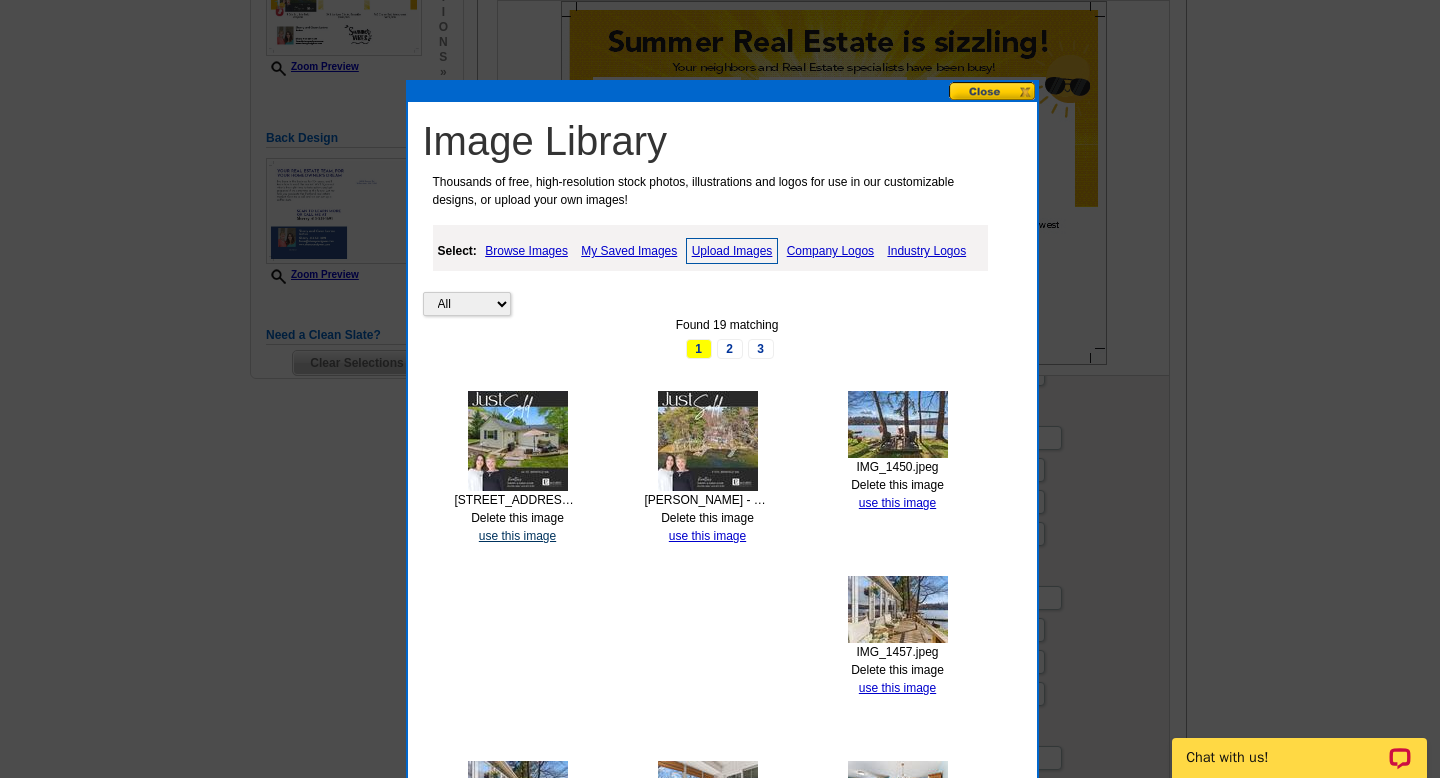 click on "use this image" at bounding box center (517, 536) 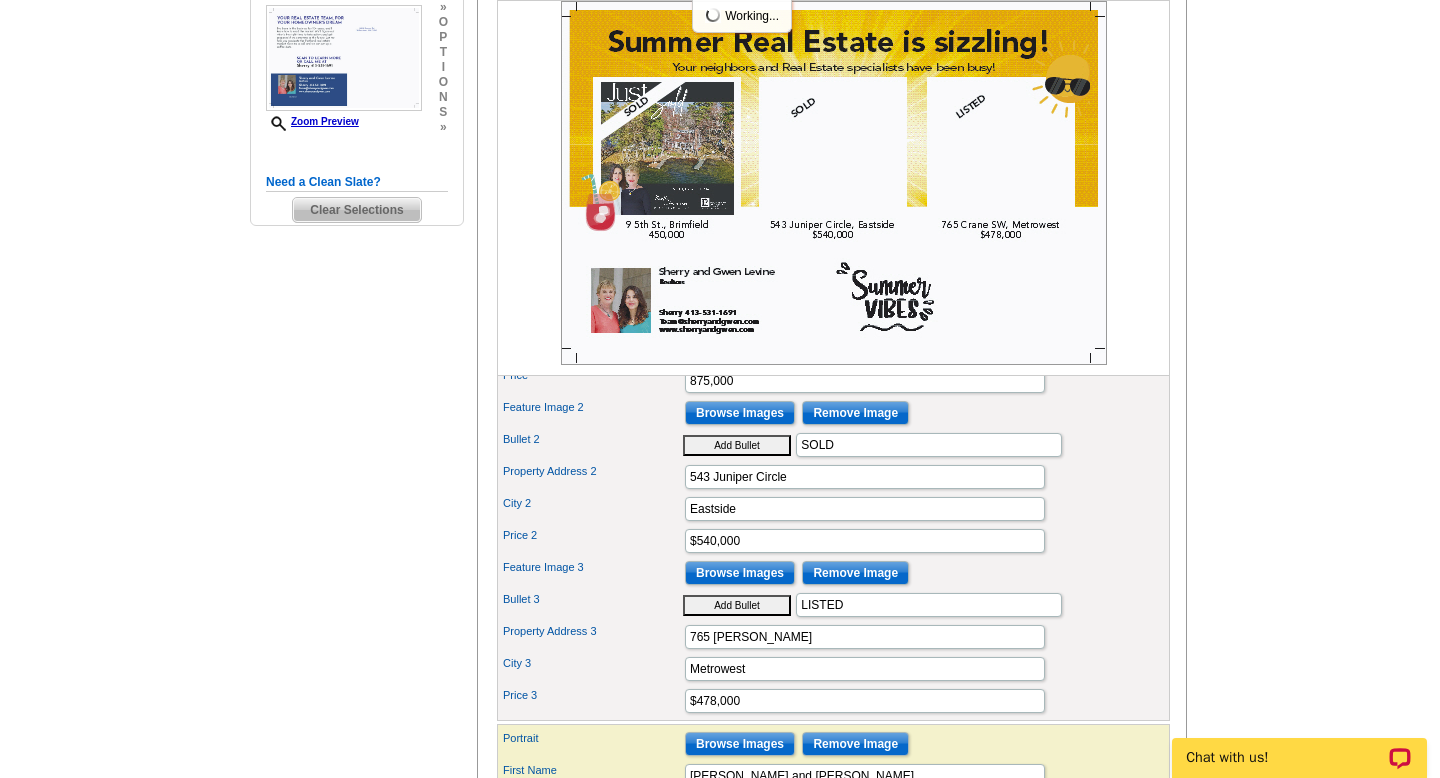 scroll, scrollTop: 497, scrollLeft: 0, axis: vertical 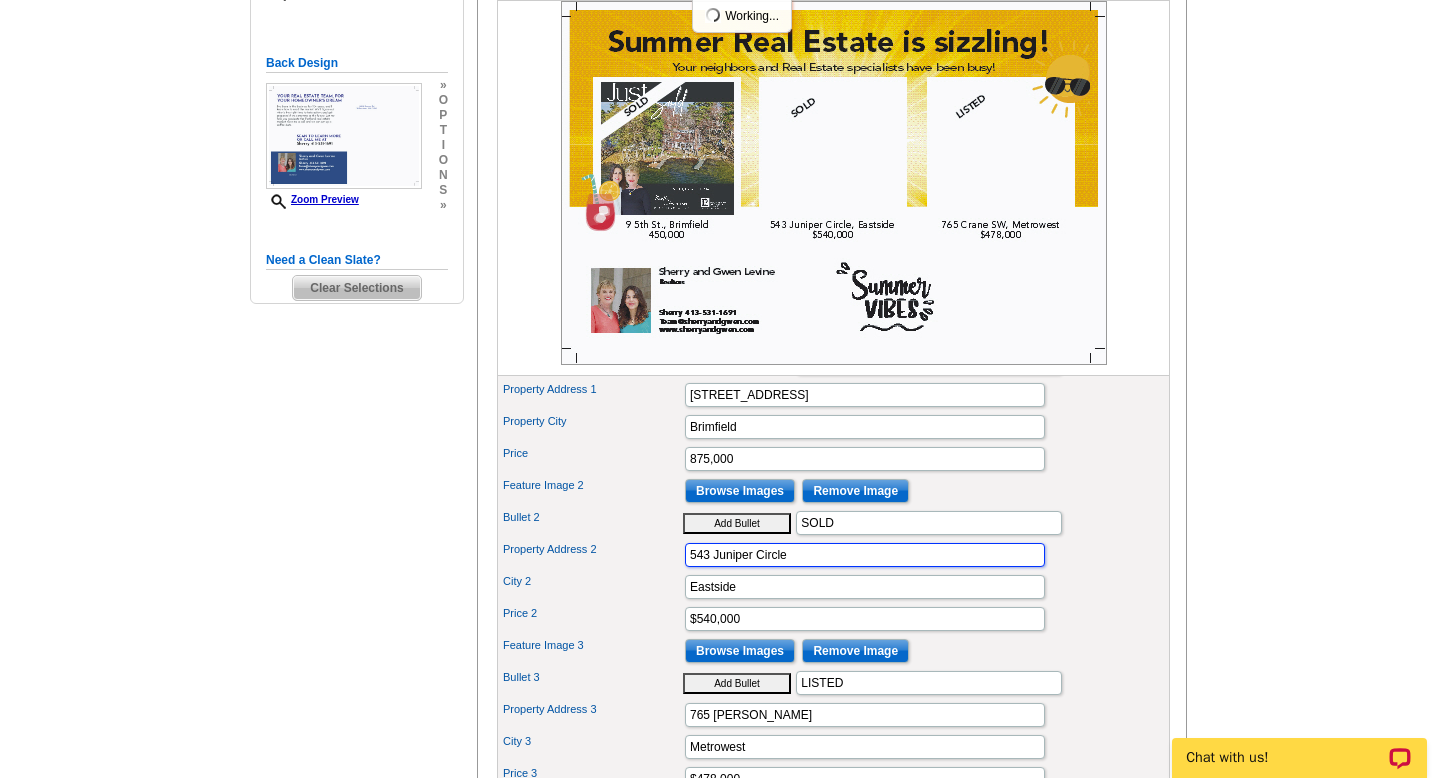 click on "543 Juniper Circle" at bounding box center [865, 555] 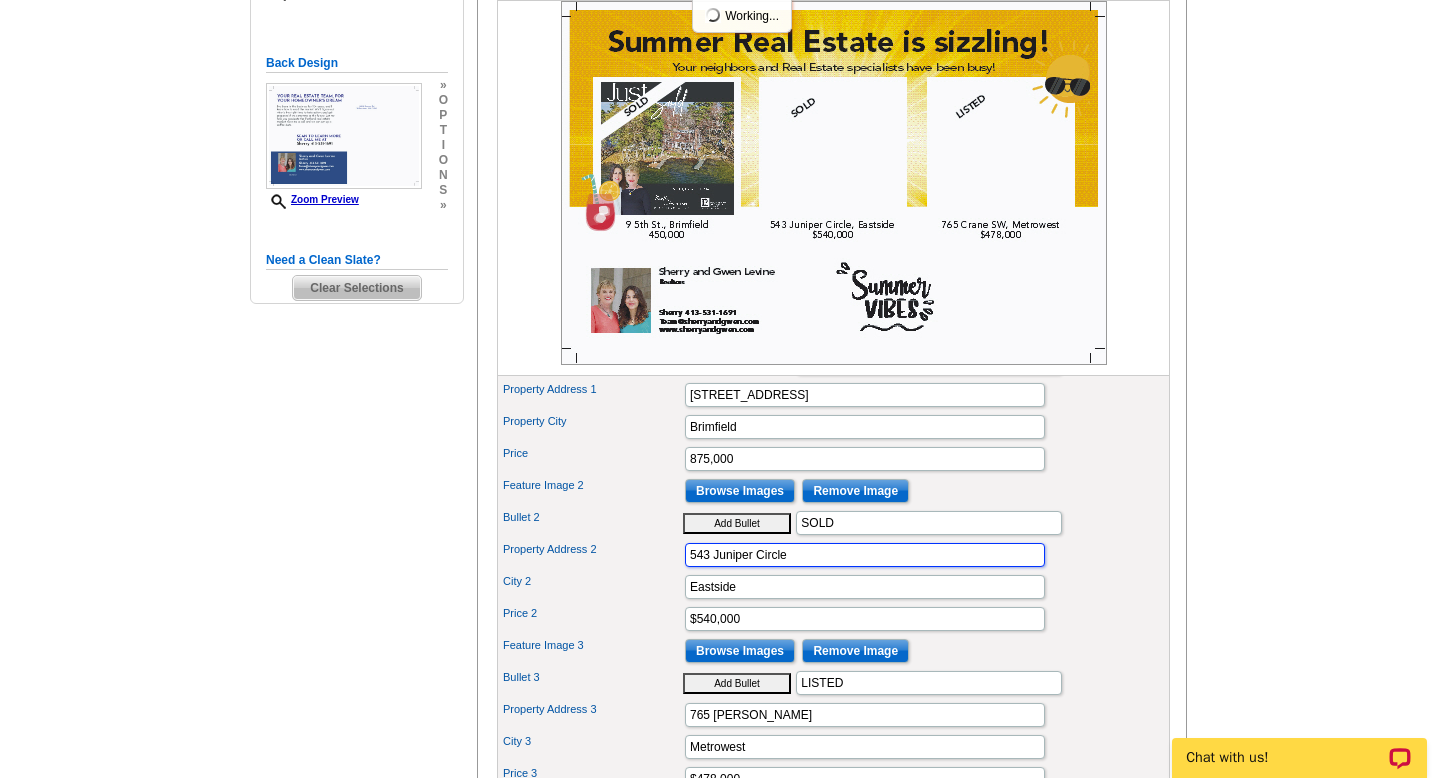 click on "543 Juniper Circle" at bounding box center (865, 555) 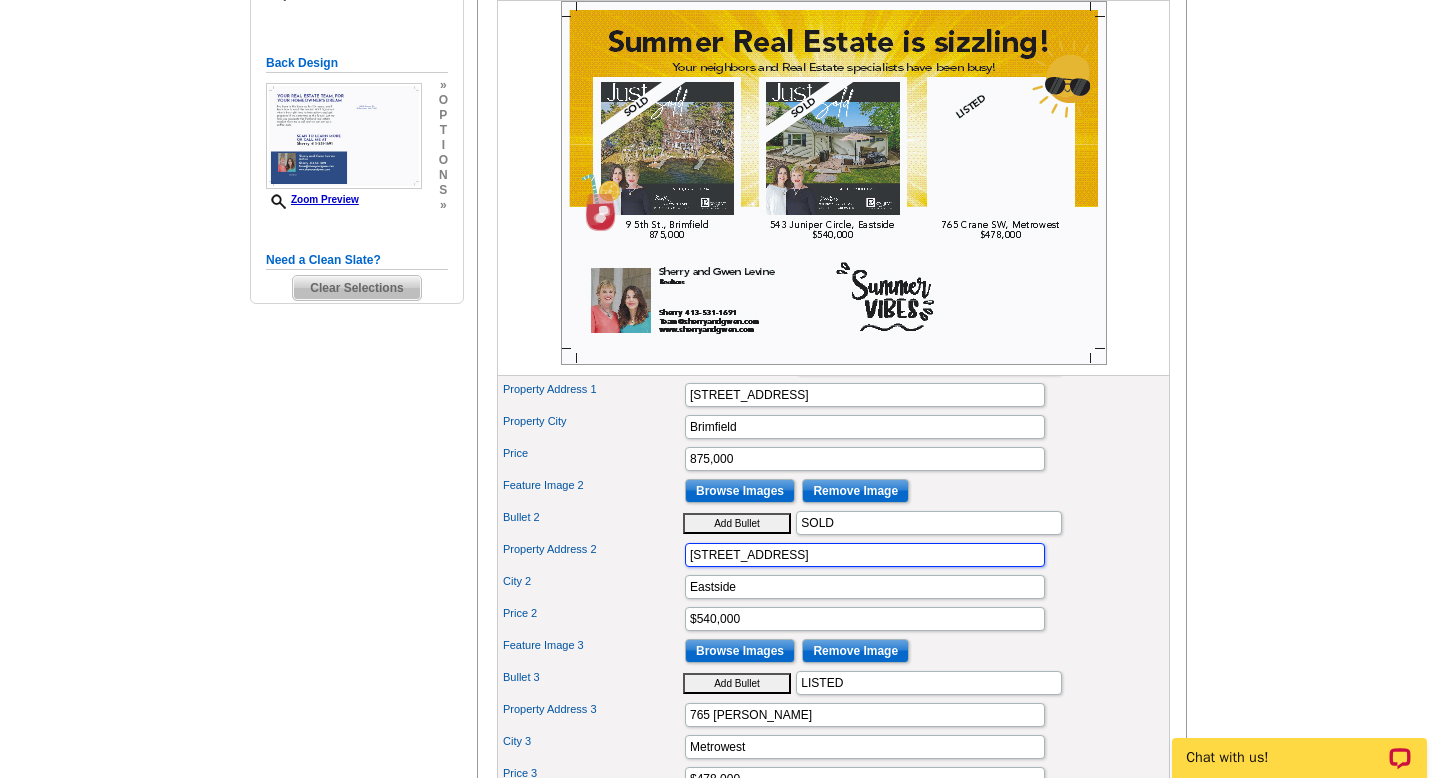 type on "44 1st St" 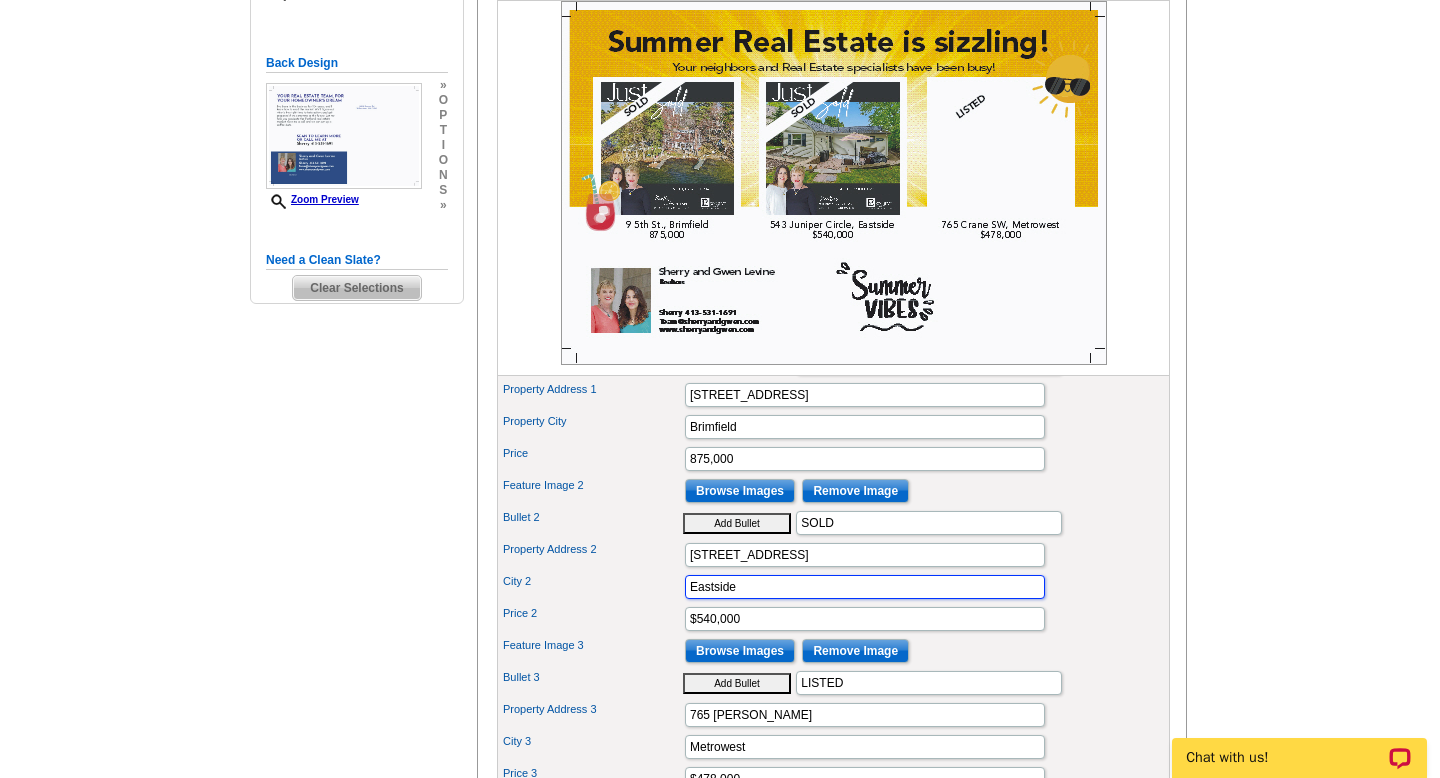 click on "Eastside" at bounding box center (865, 587) 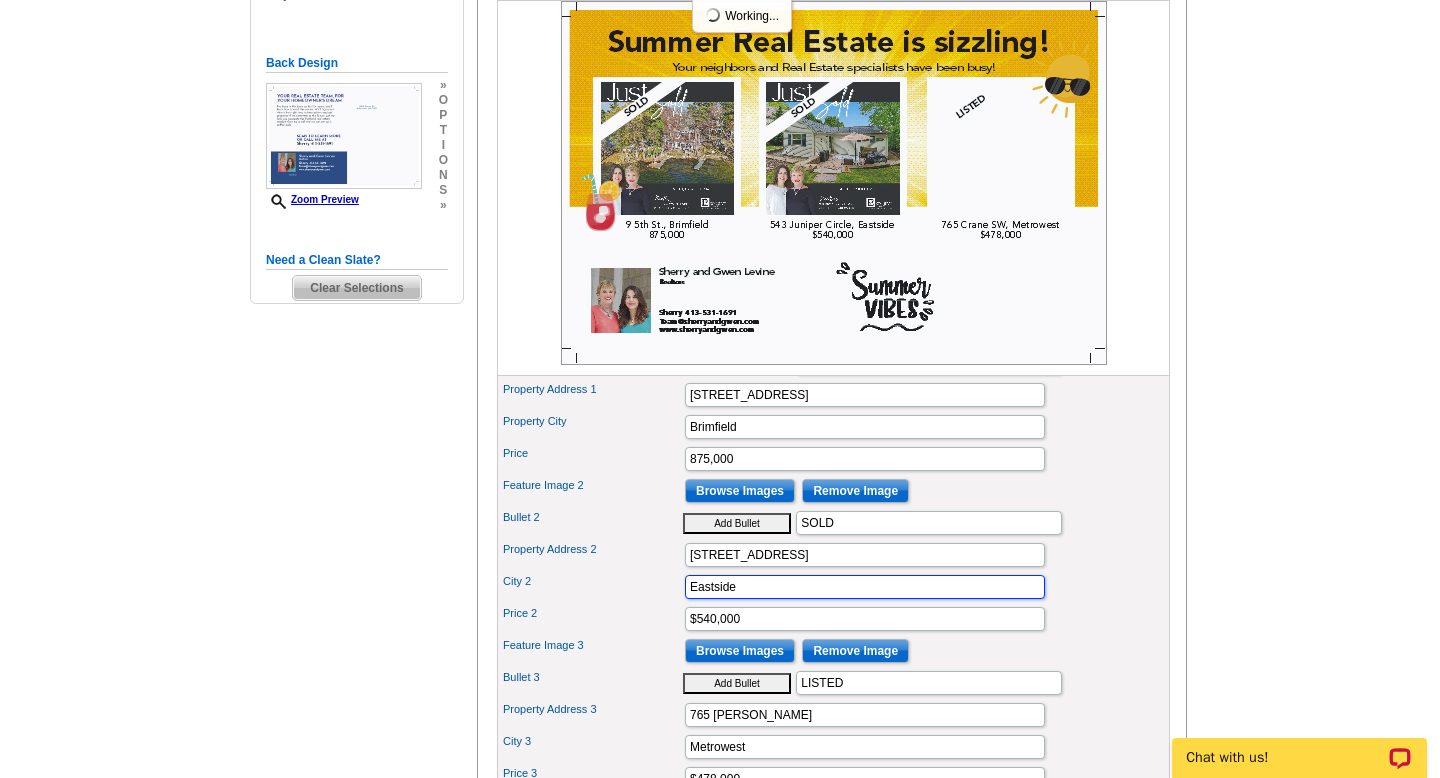 click on "Eastside" at bounding box center (865, 587) 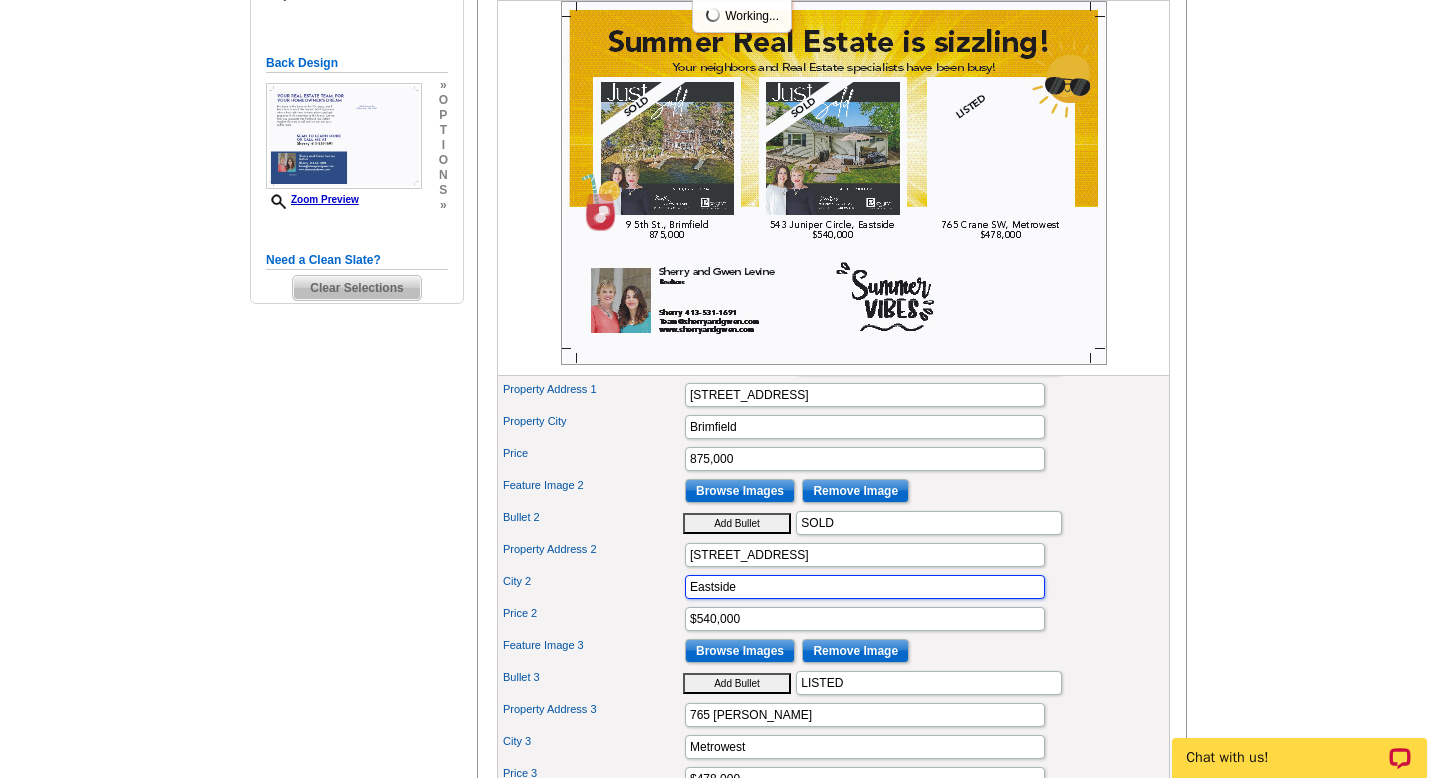 click on "Eastside" at bounding box center (865, 587) 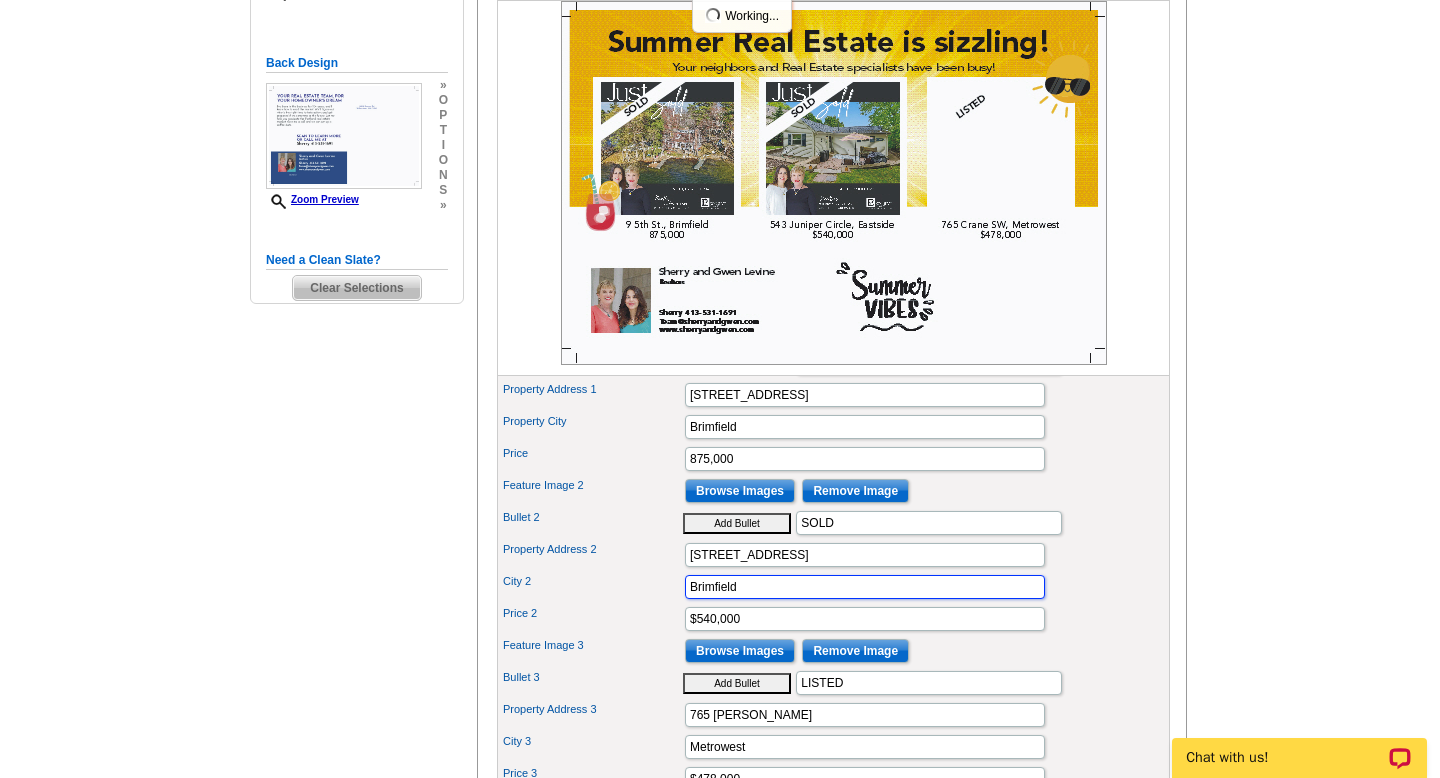 type on "Brimfield" 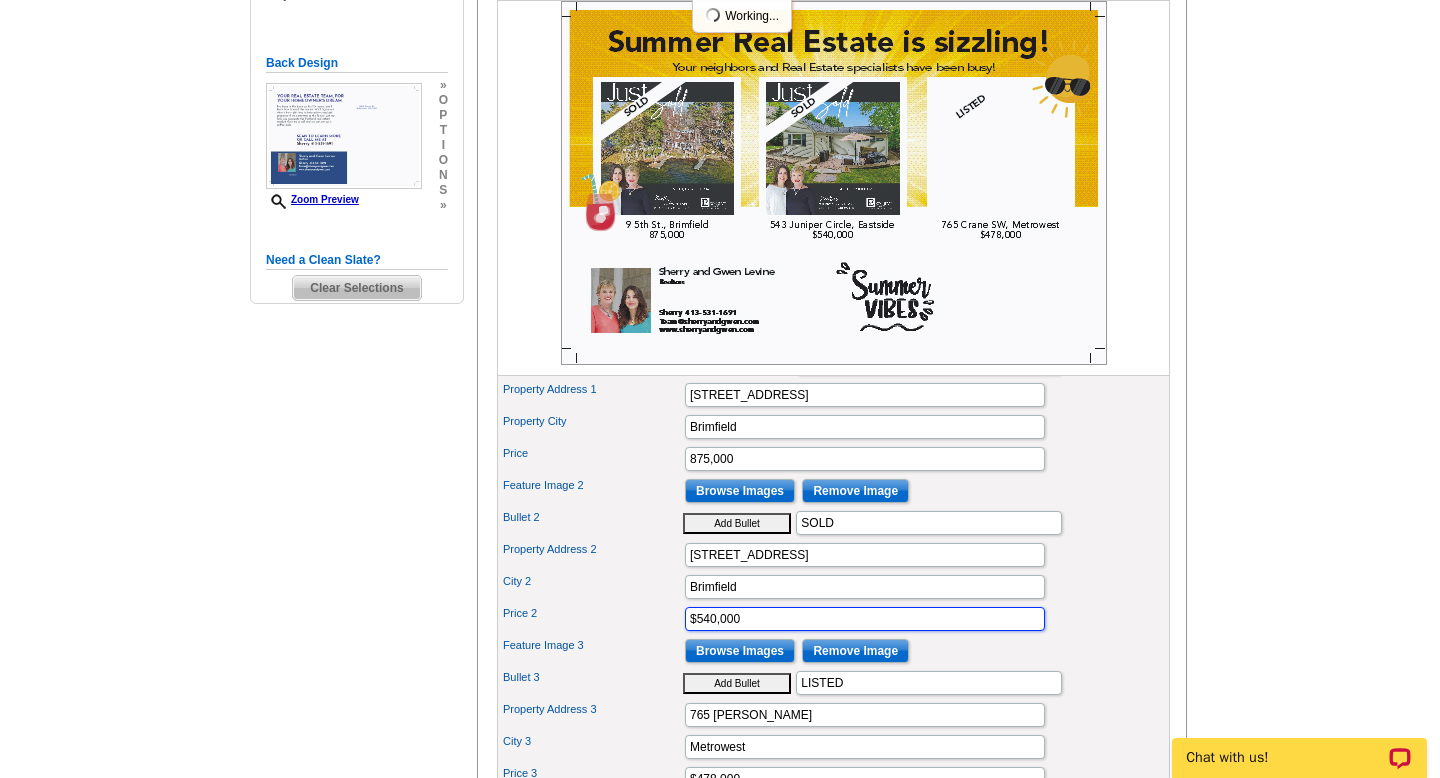 click on "$540,000" at bounding box center (865, 619) 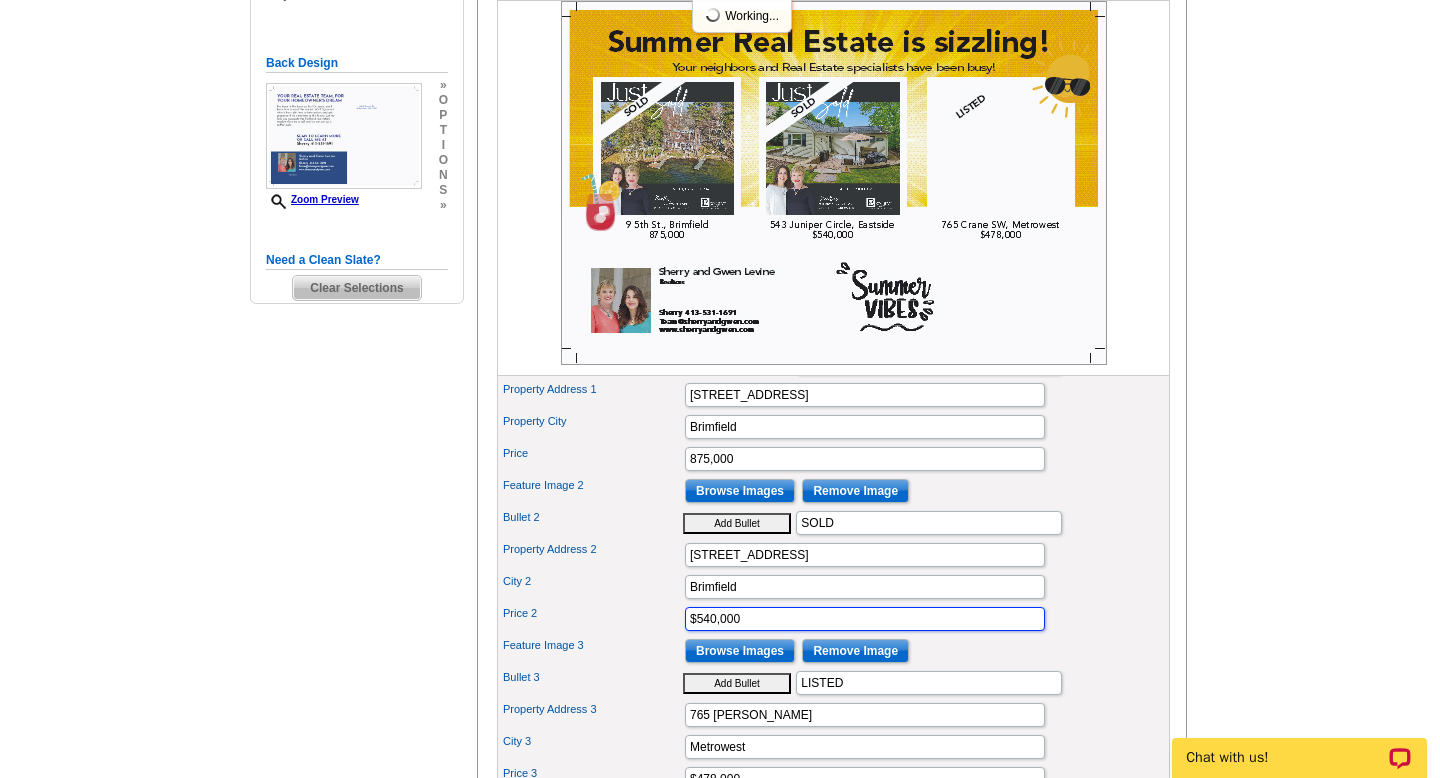 click on "$540,000" at bounding box center (865, 619) 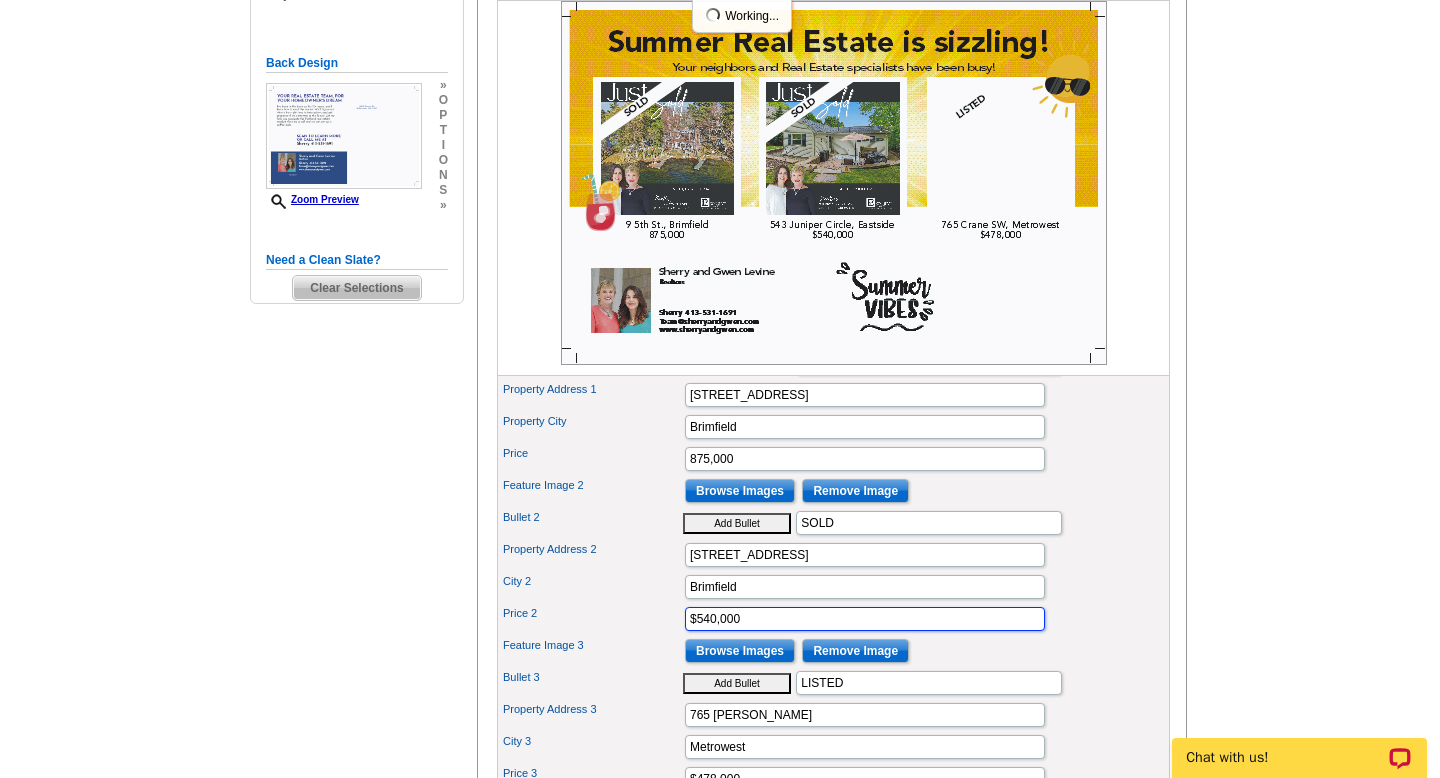 click on "$540,000" at bounding box center (865, 619) 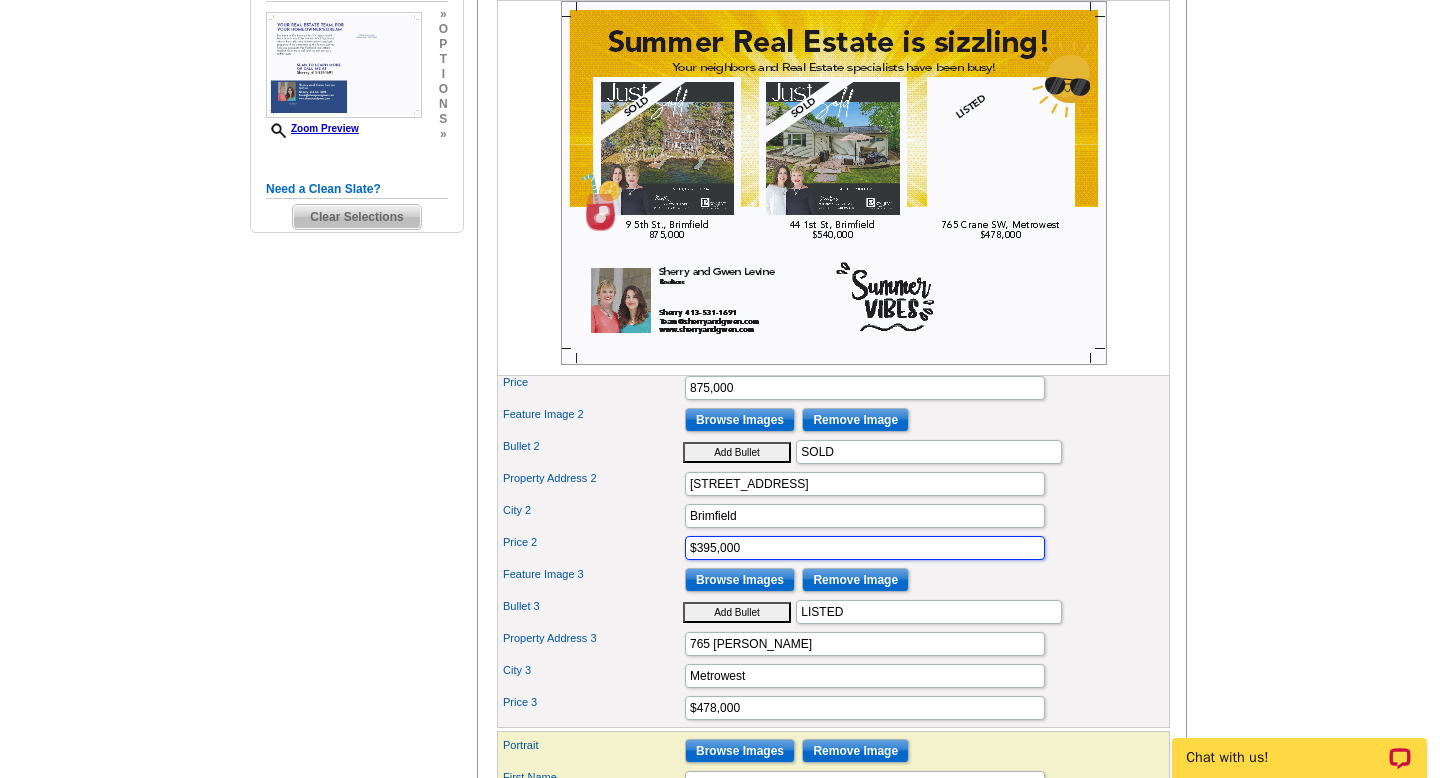 scroll, scrollTop: 572, scrollLeft: 0, axis: vertical 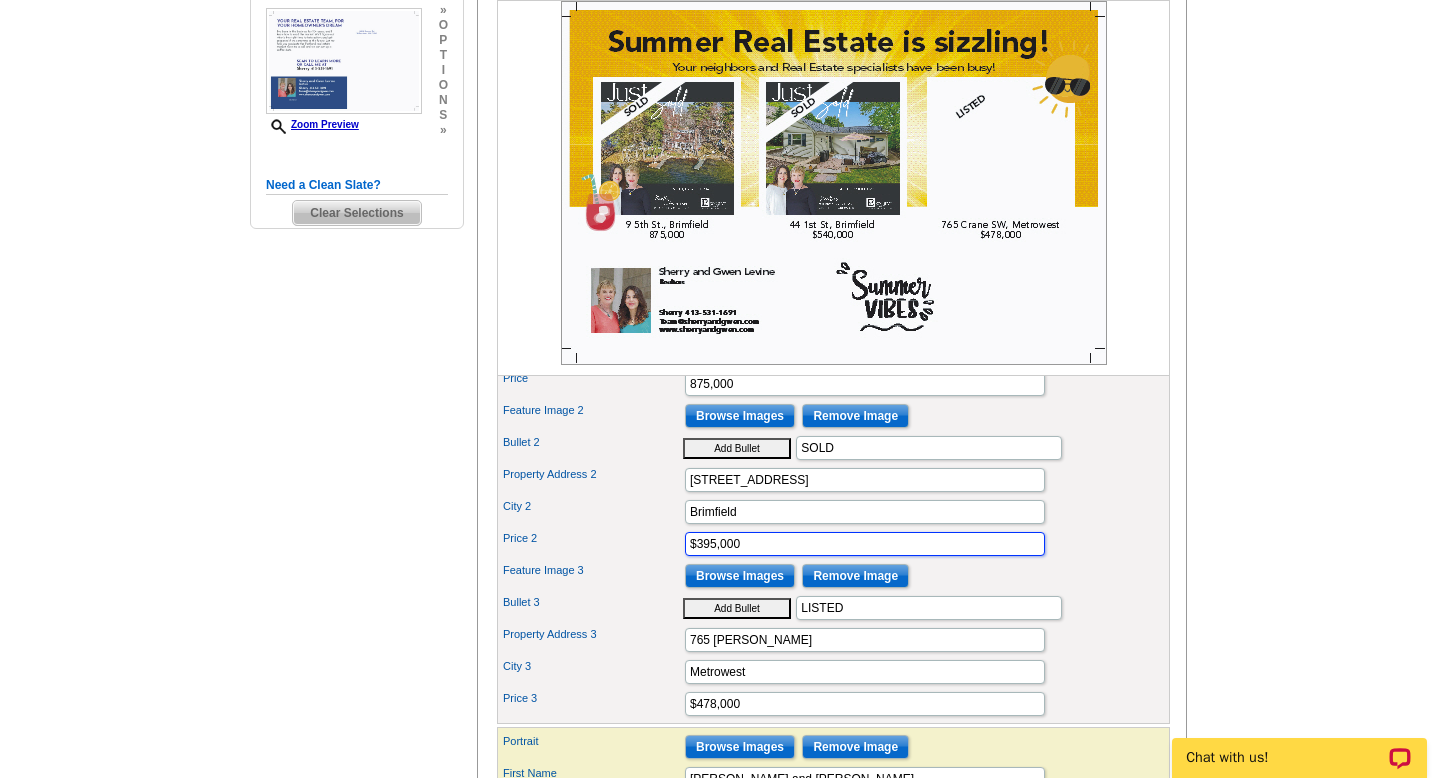 type on "$395,000" 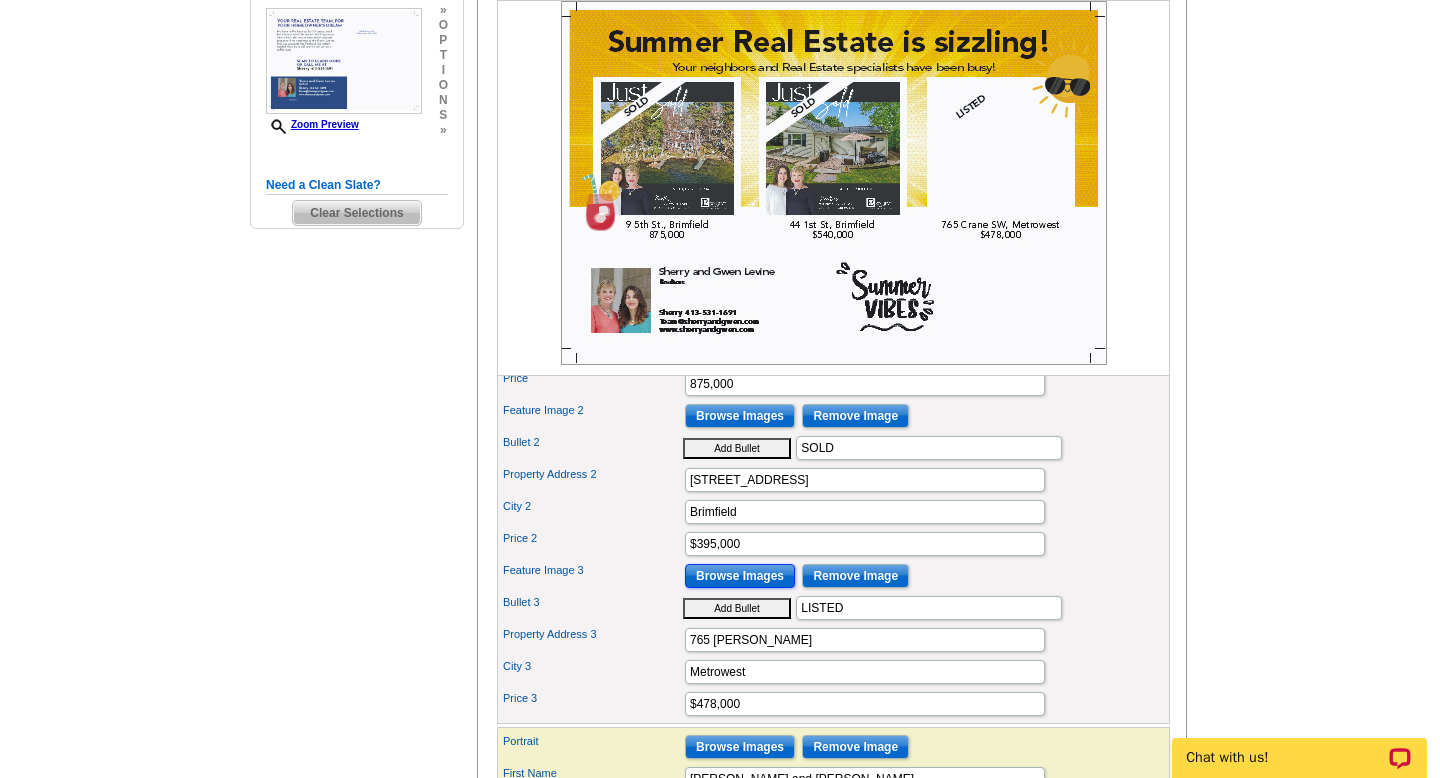 click on "Browse Images" at bounding box center [740, 576] 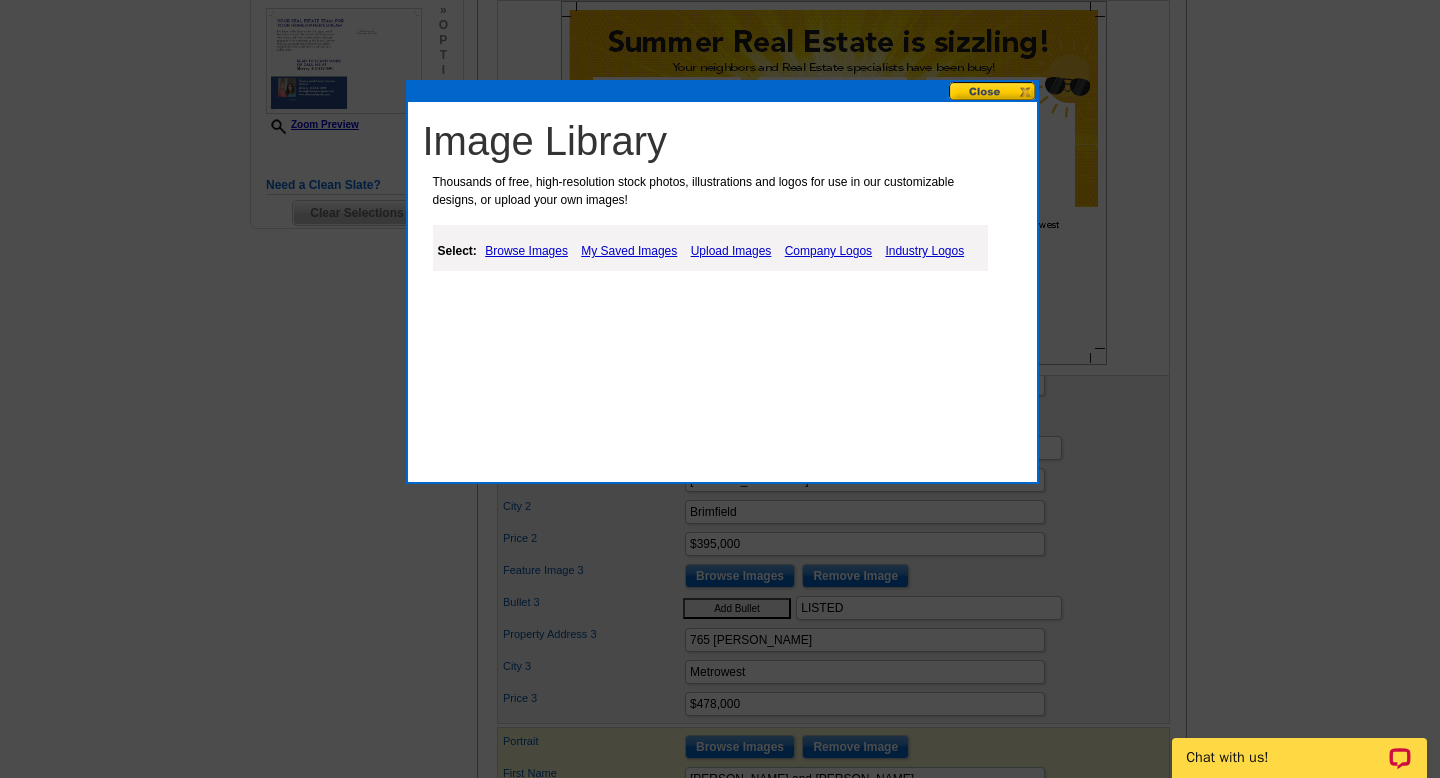 click on "Upload Images" at bounding box center (731, 251) 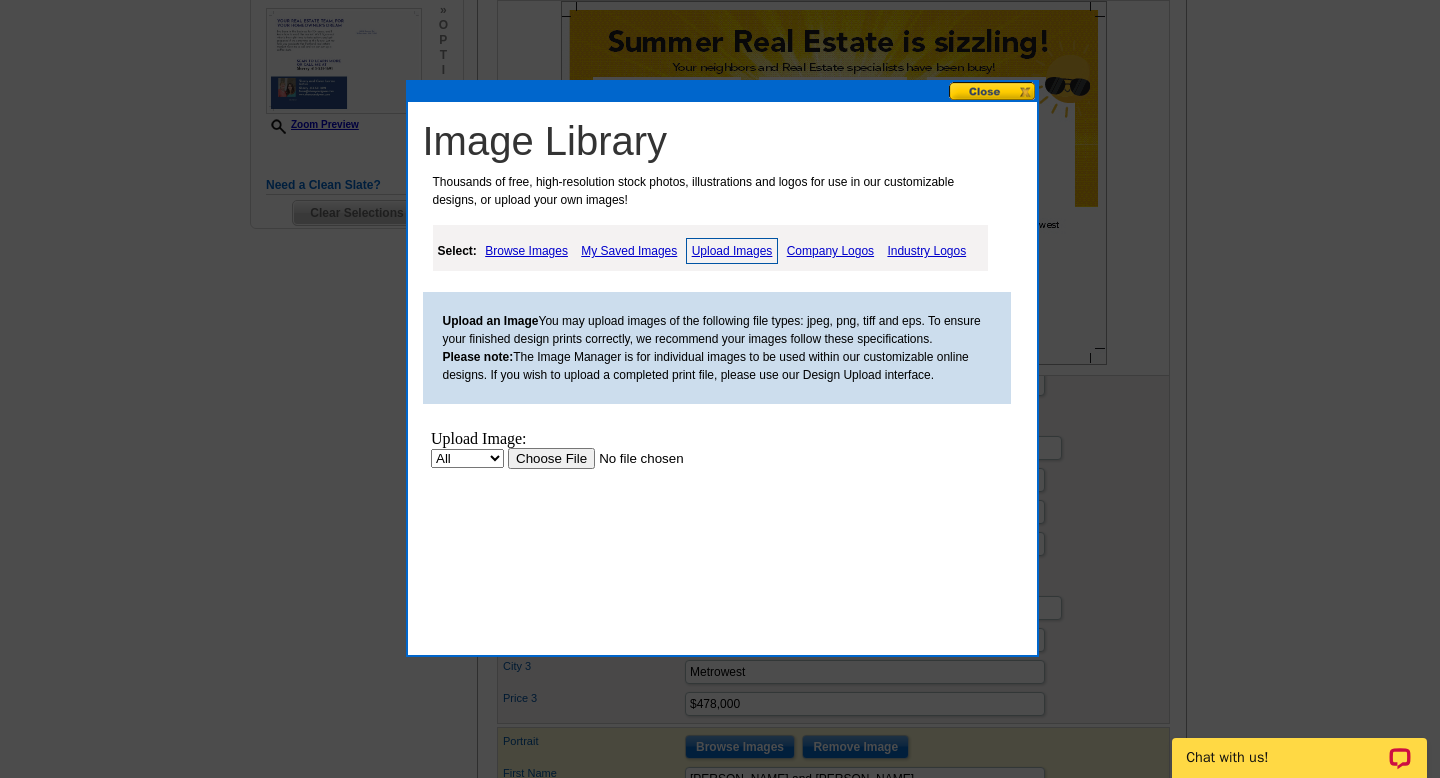 scroll, scrollTop: 0, scrollLeft: 0, axis: both 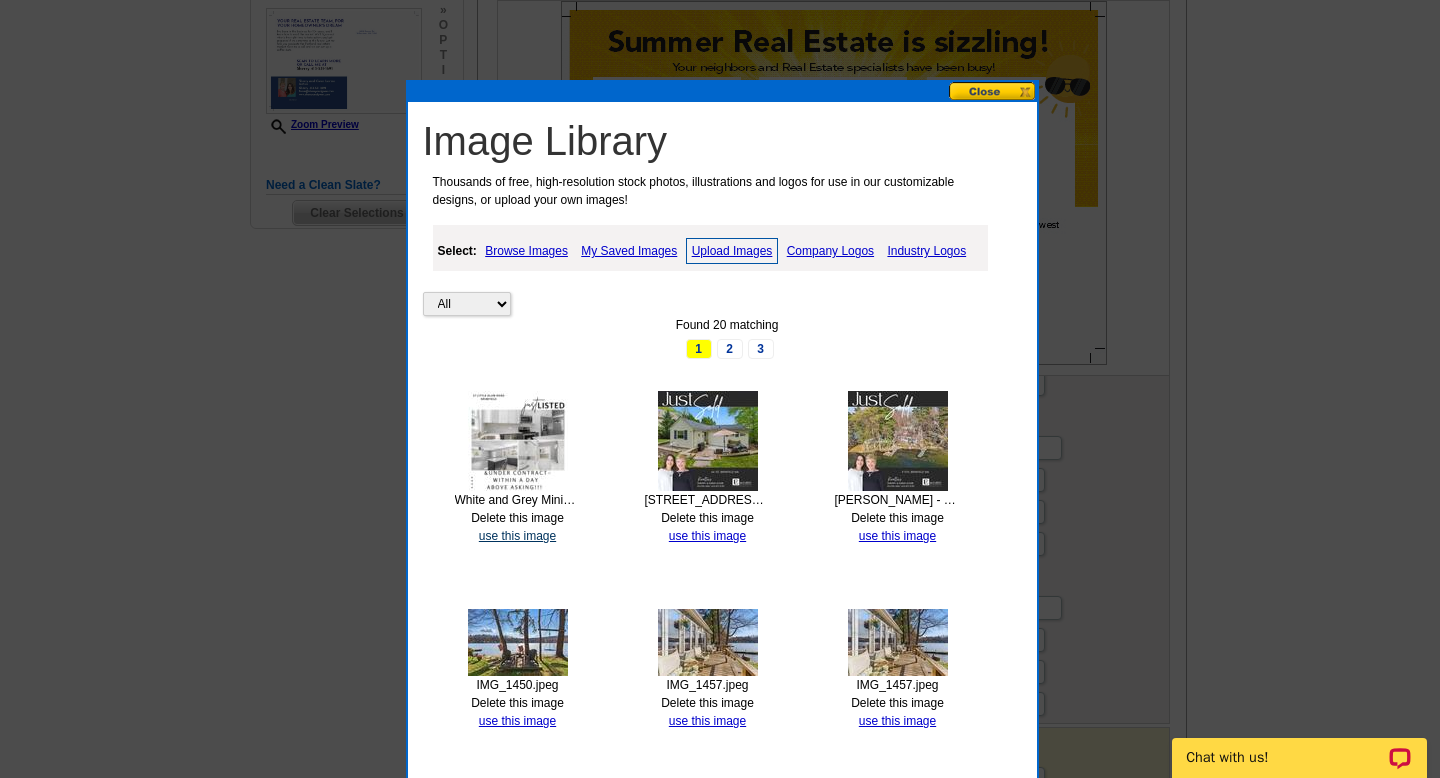 click on "use this image" at bounding box center (517, 536) 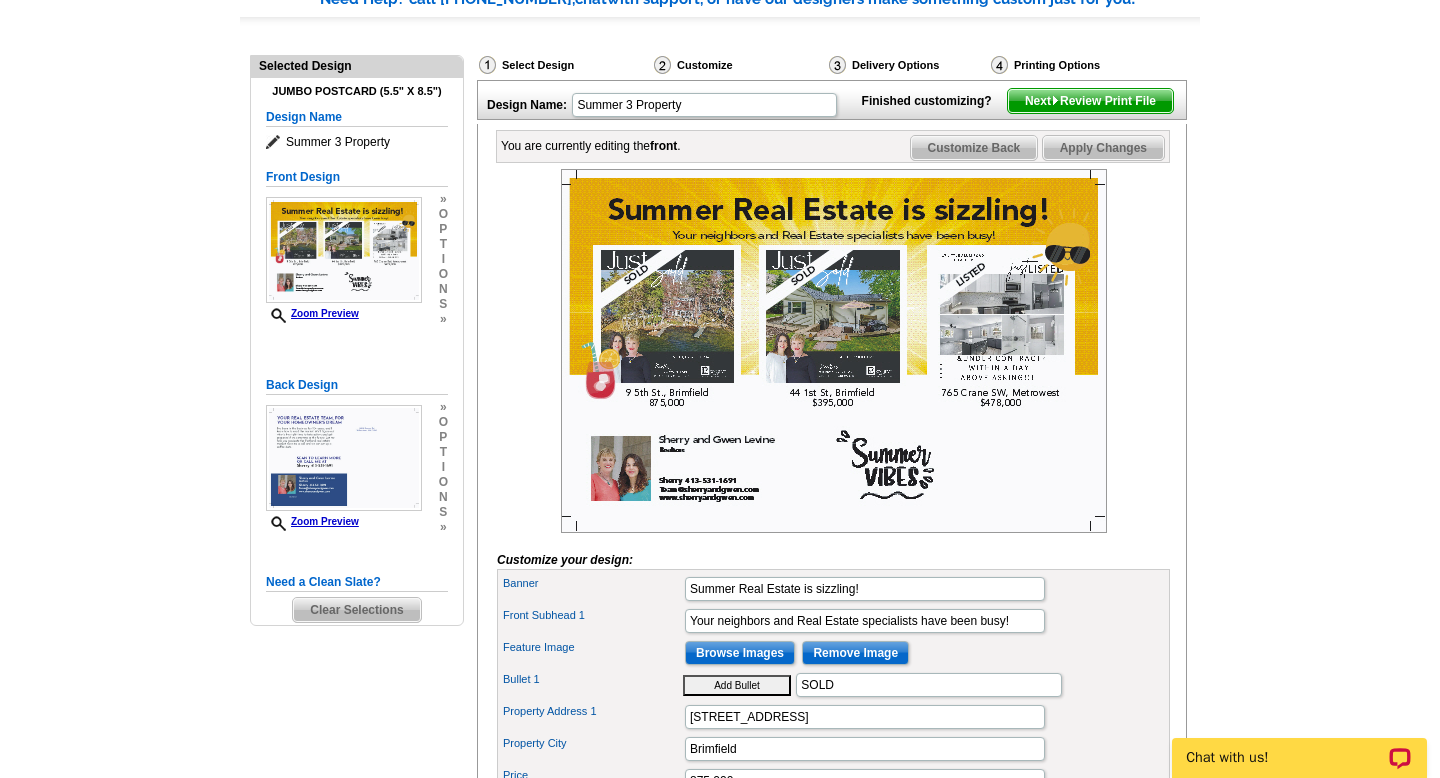 scroll, scrollTop: 177, scrollLeft: 0, axis: vertical 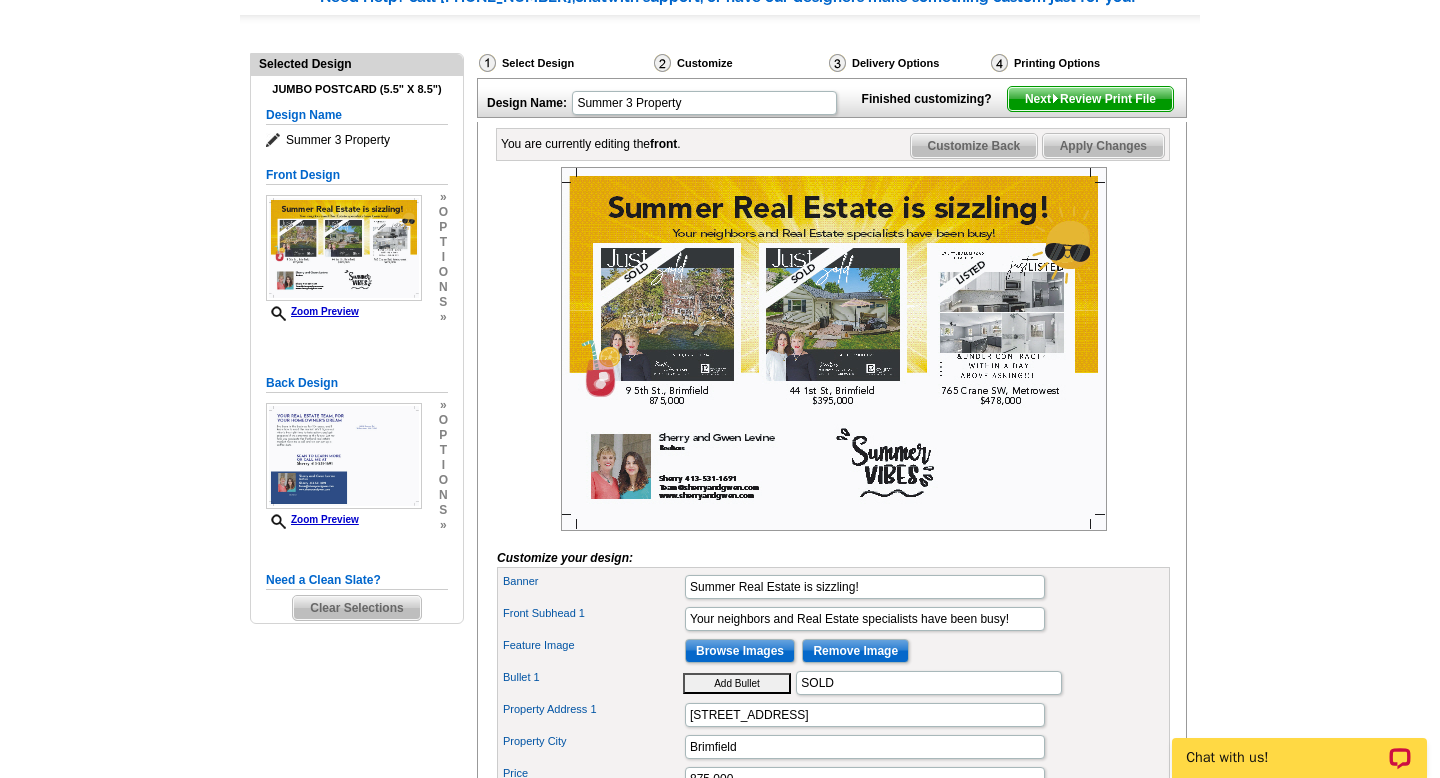 click at bounding box center (834, 349) 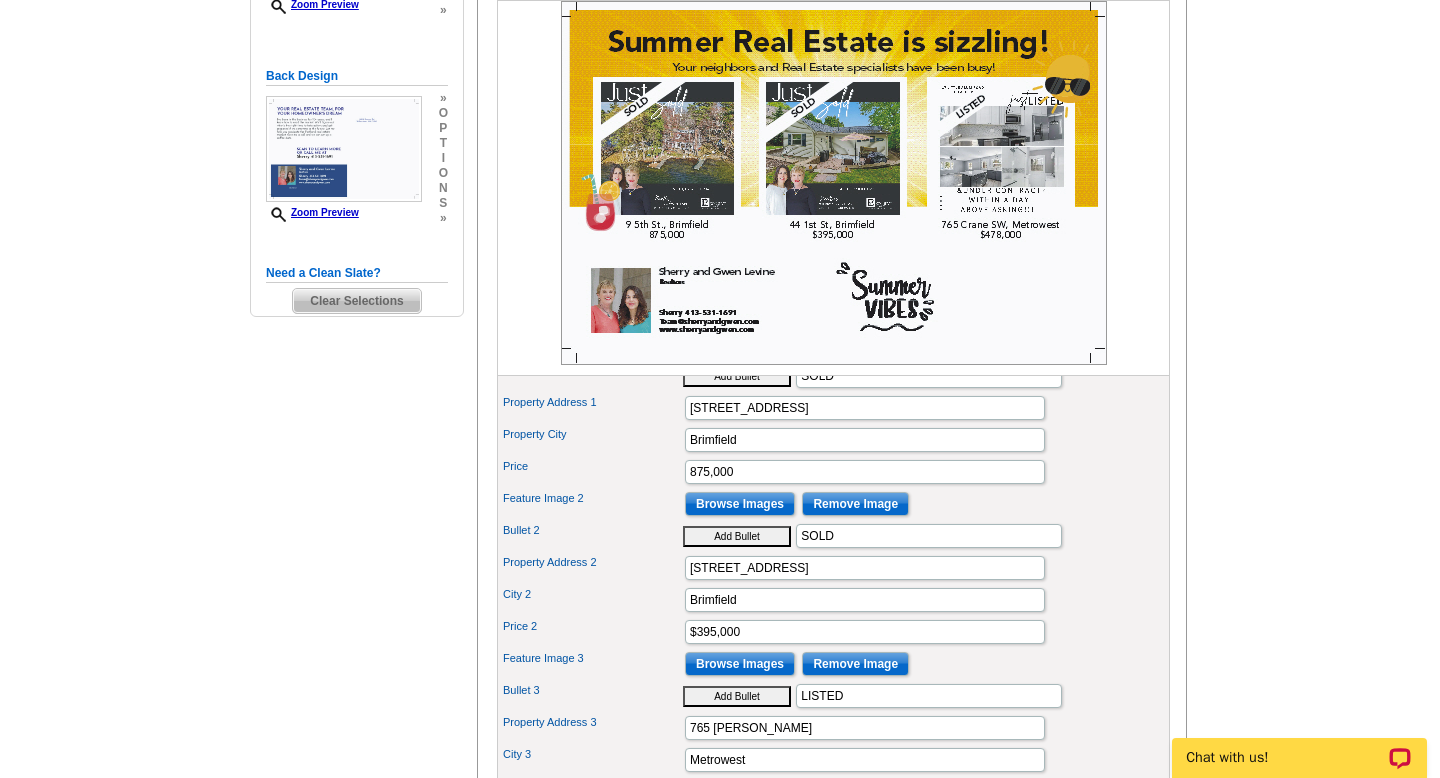 scroll, scrollTop: 720, scrollLeft: 0, axis: vertical 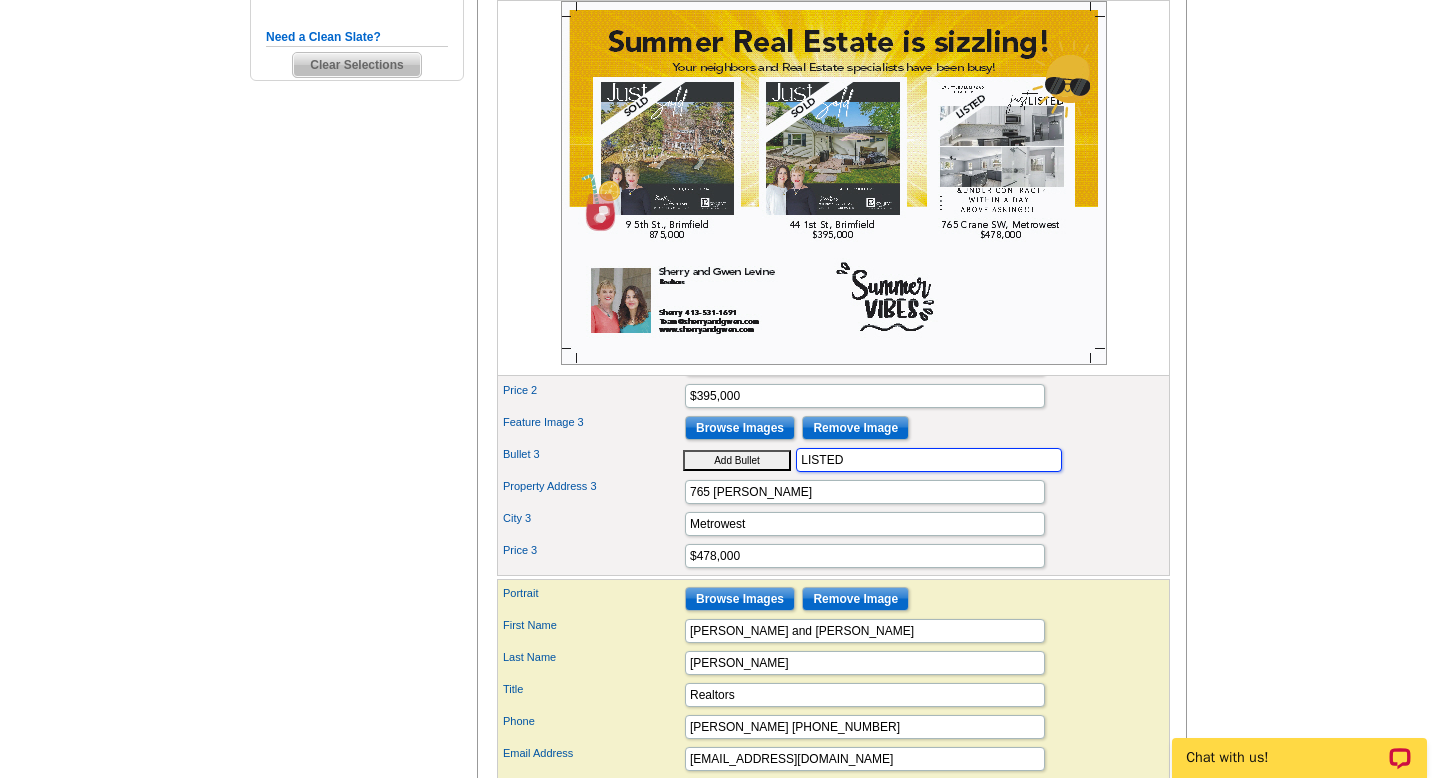 click on "LISTED" at bounding box center [929, 460] 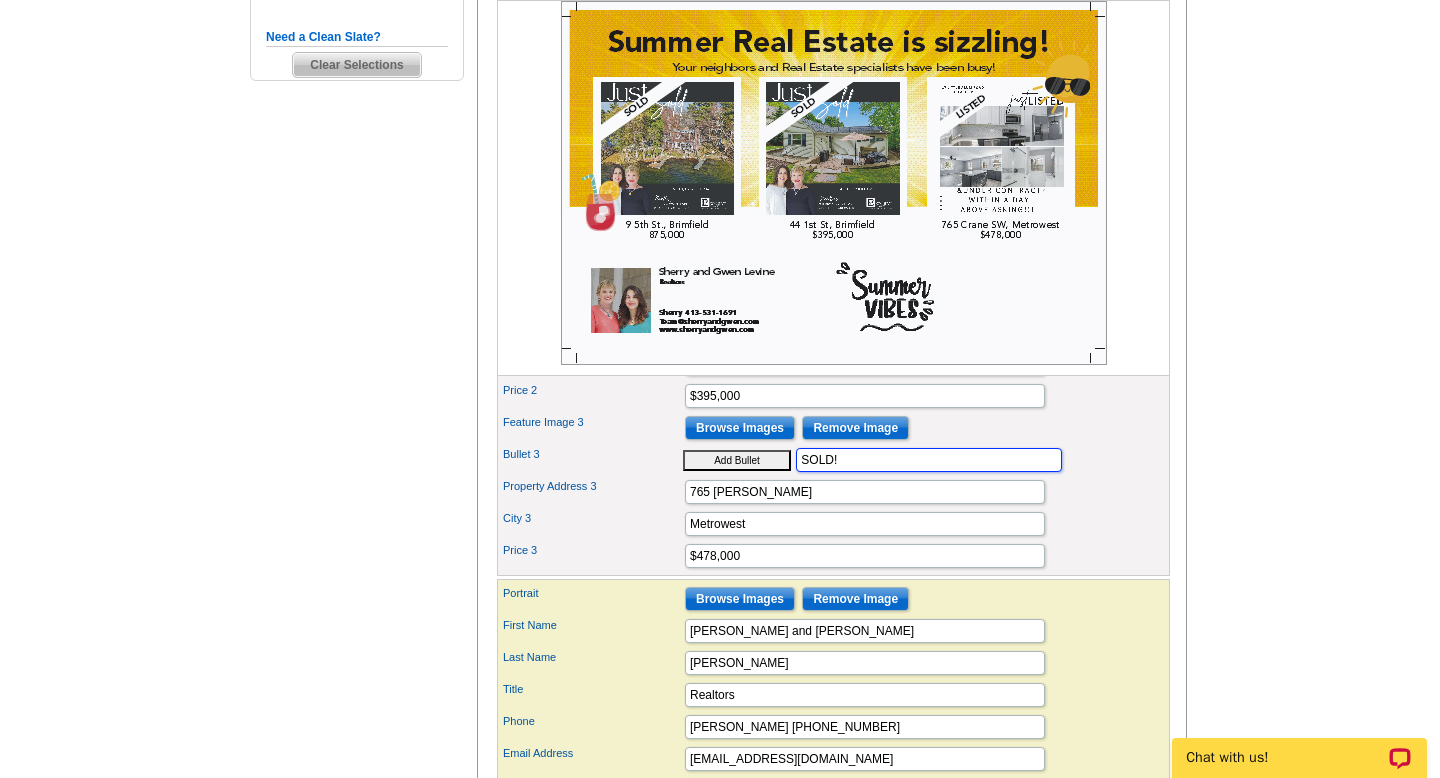 type on "SOLD!" 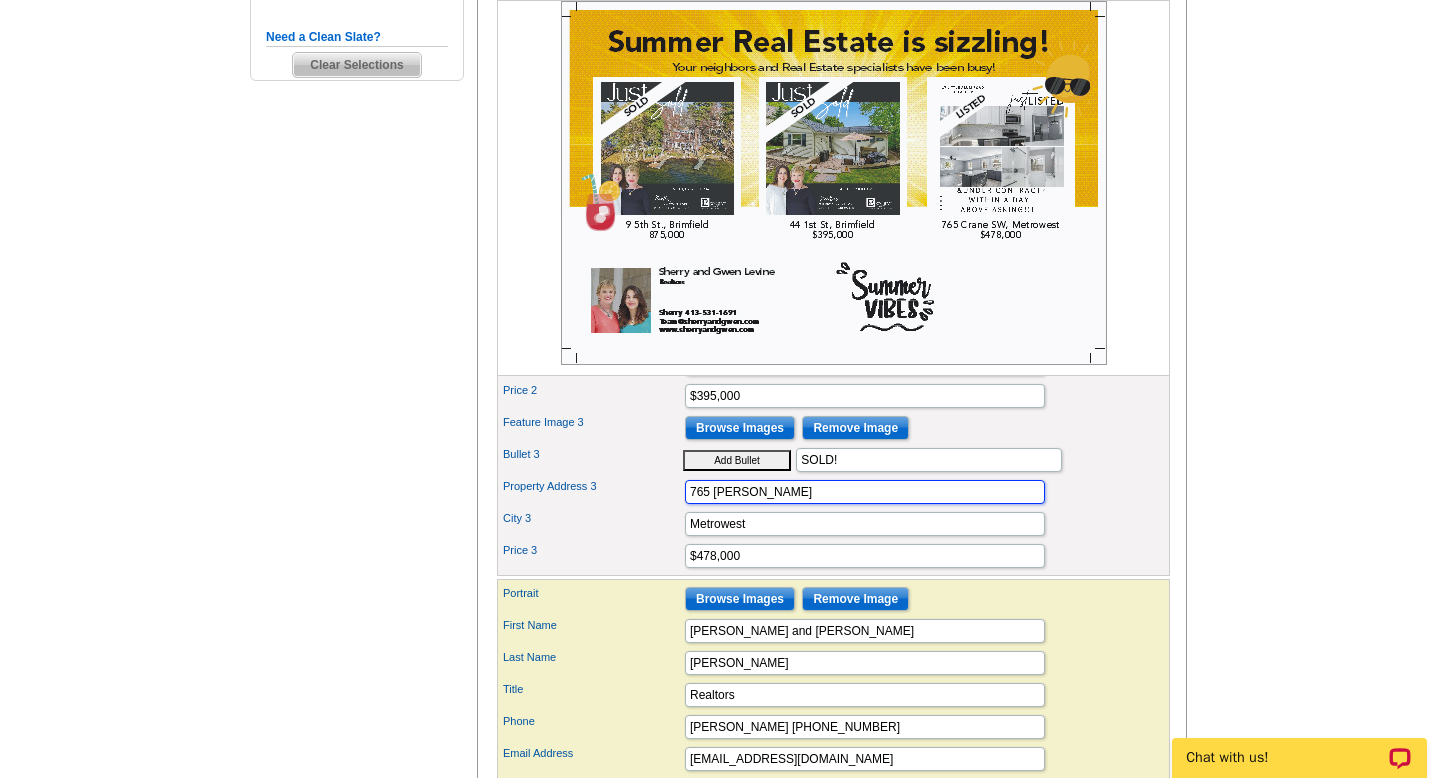 click on "765 Crane SW" at bounding box center (865, 492) 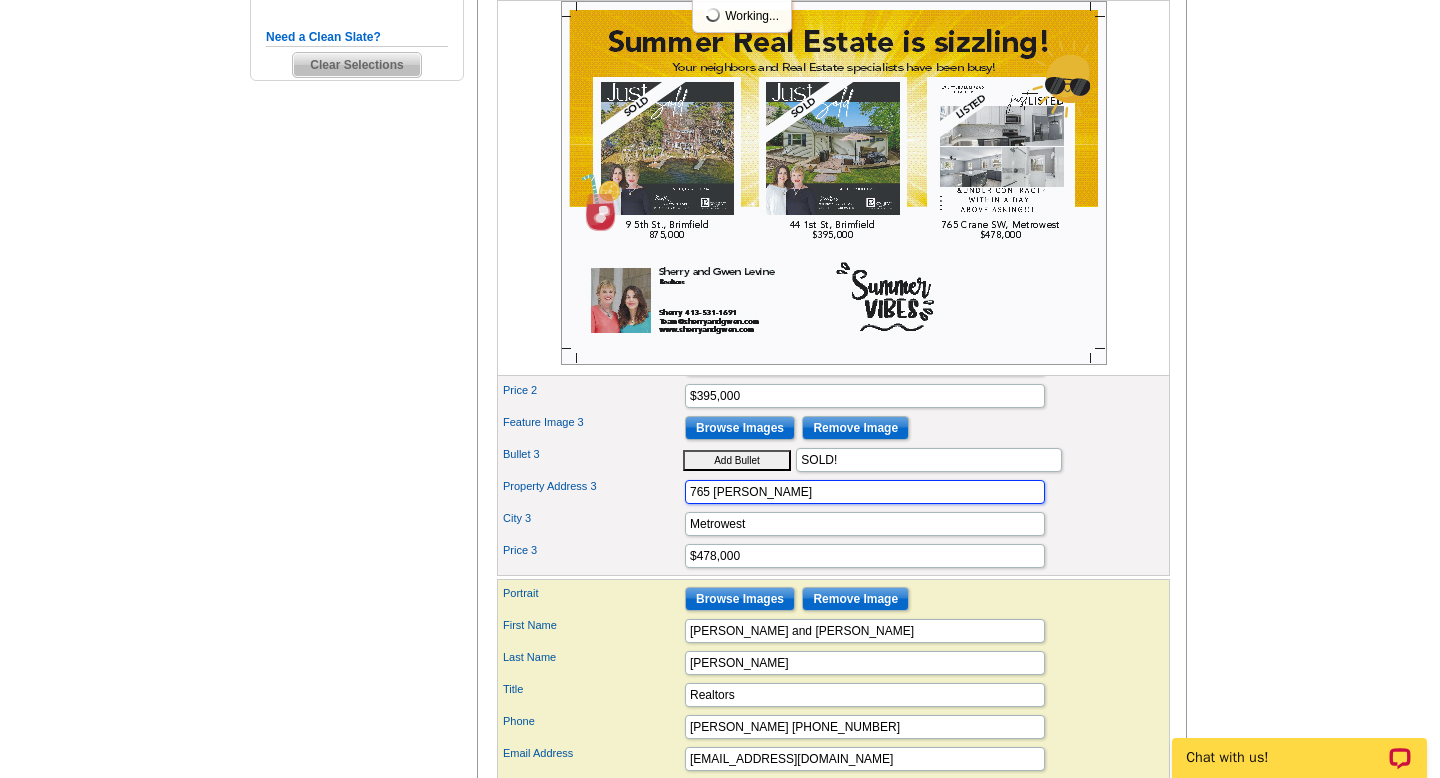 click on "765 Crane SW" at bounding box center (865, 492) 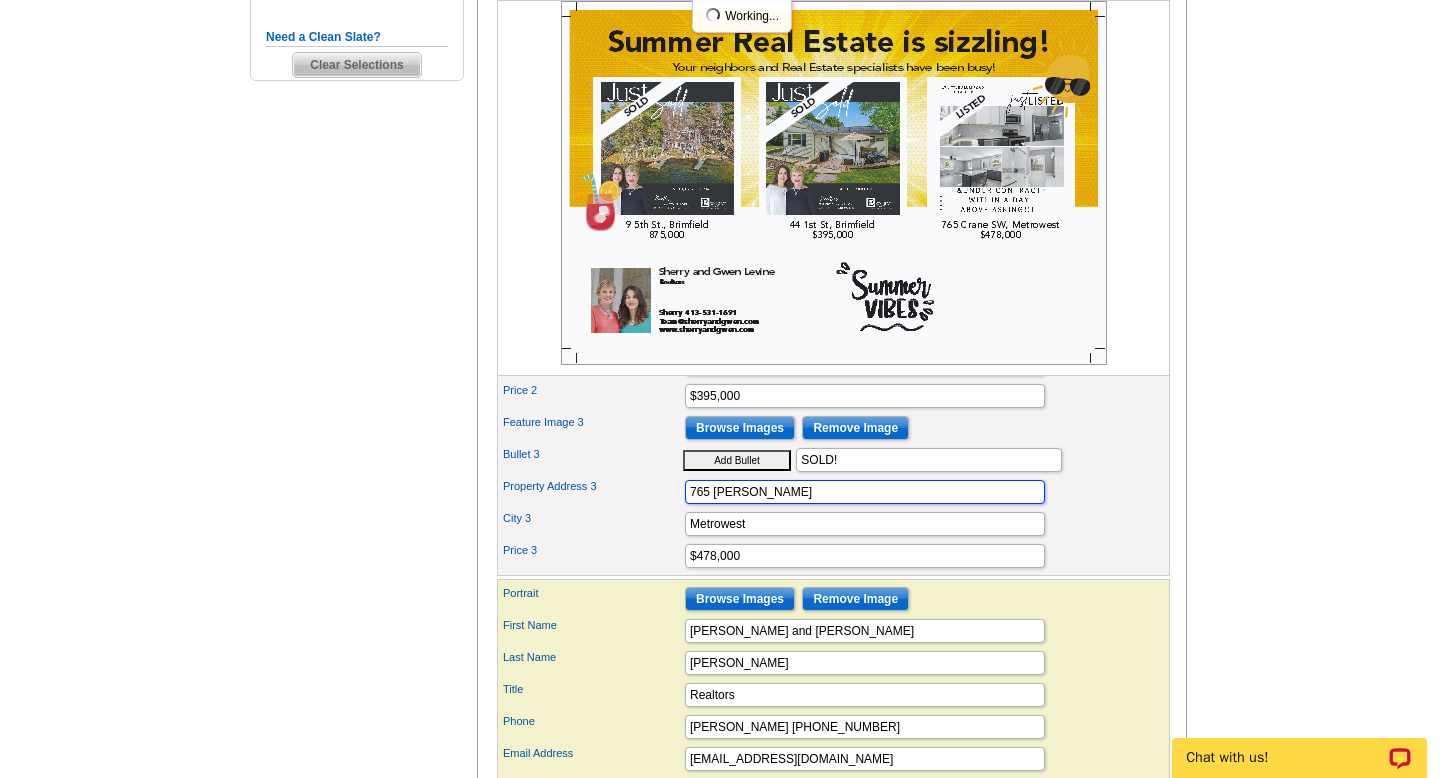 click on "765 Crane SW" at bounding box center [865, 492] 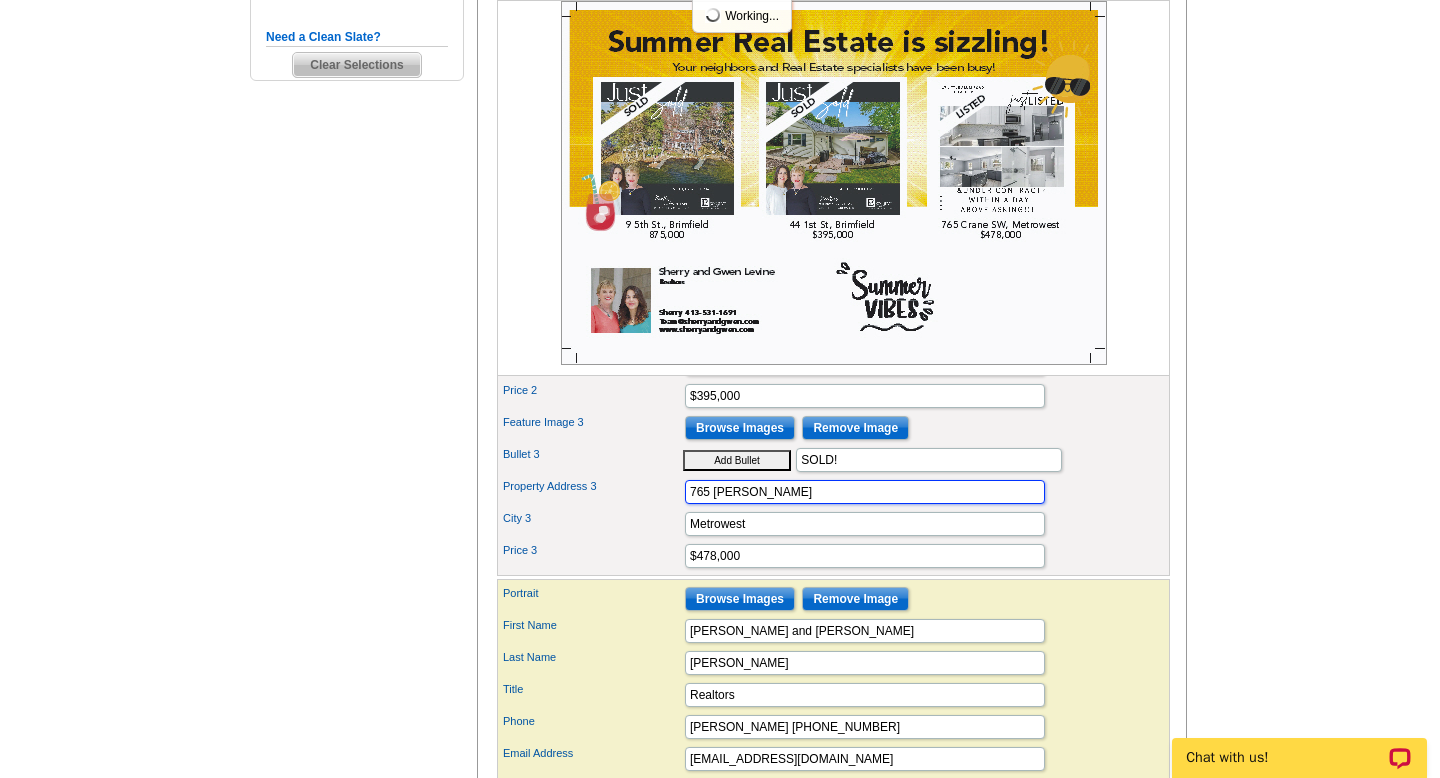 click on "765 Crane SW" at bounding box center (865, 492) 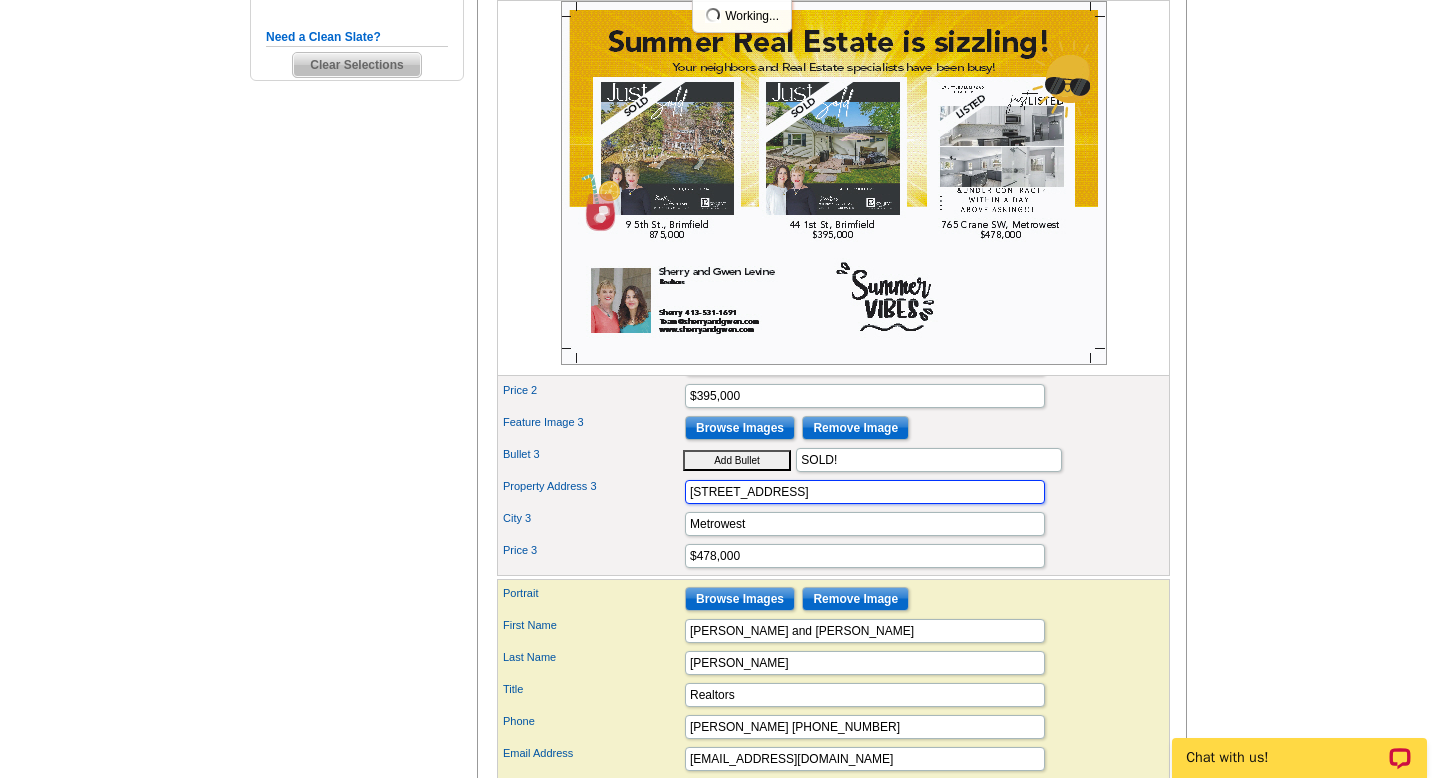 type on "[STREET_ADDRESS]" 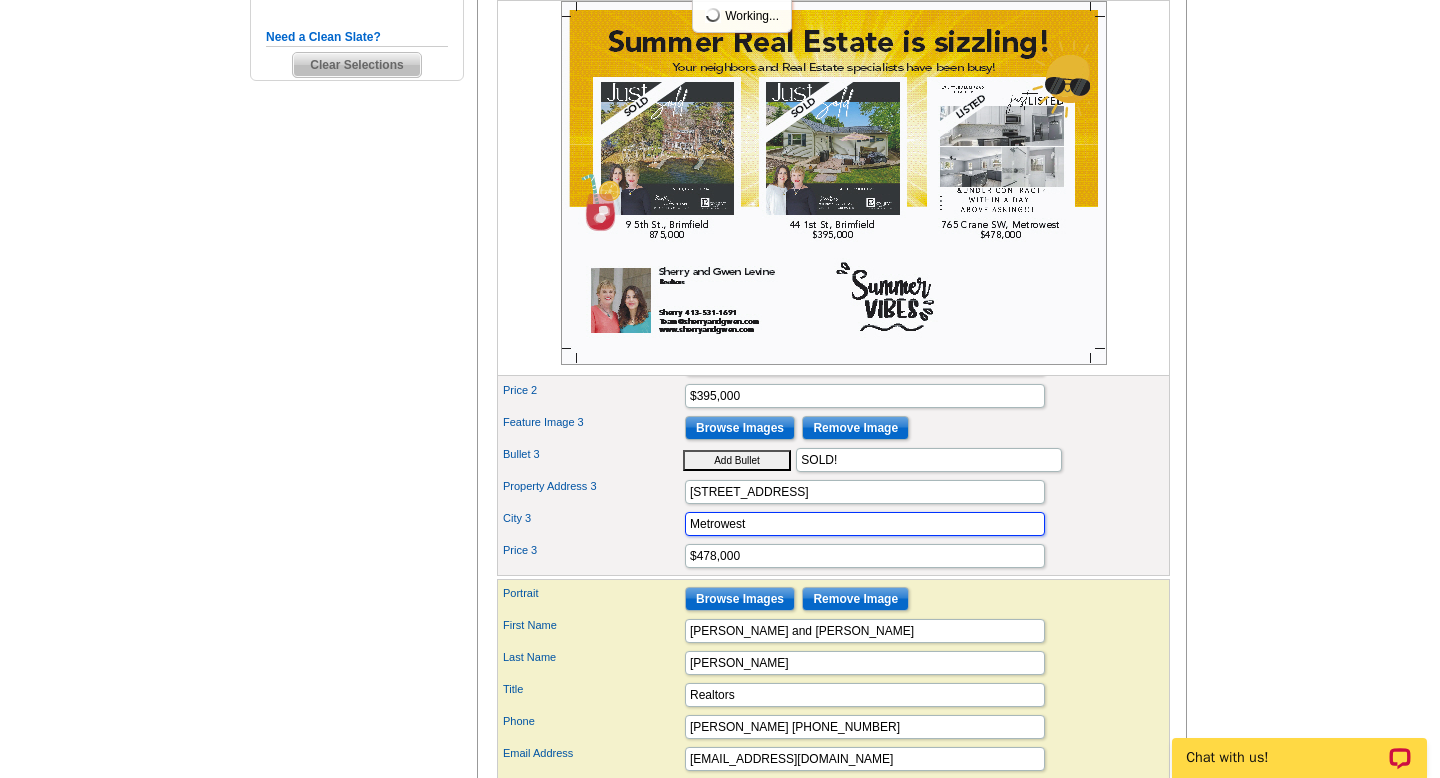 click on "Metrowest" at bounding box center [865, 524] 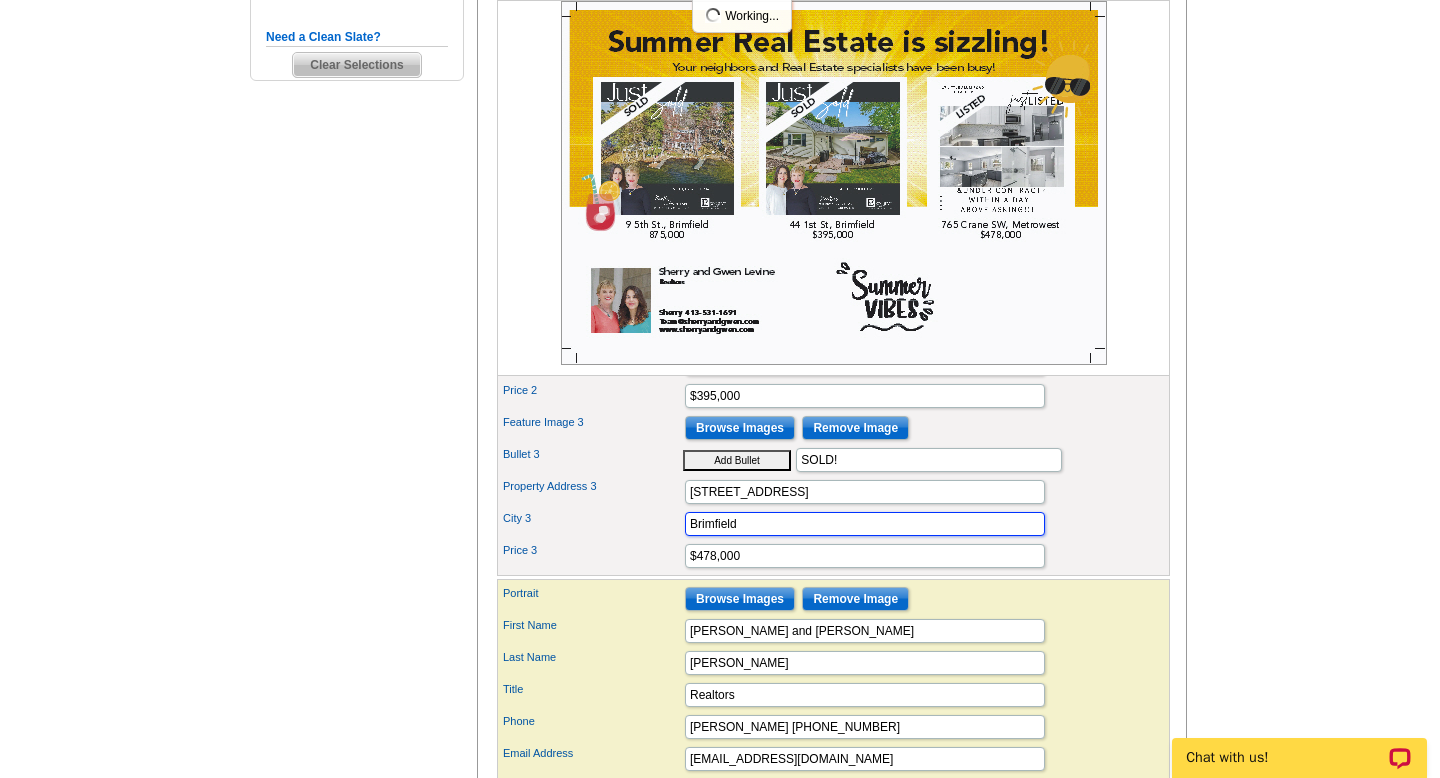 type on "Brimfield" 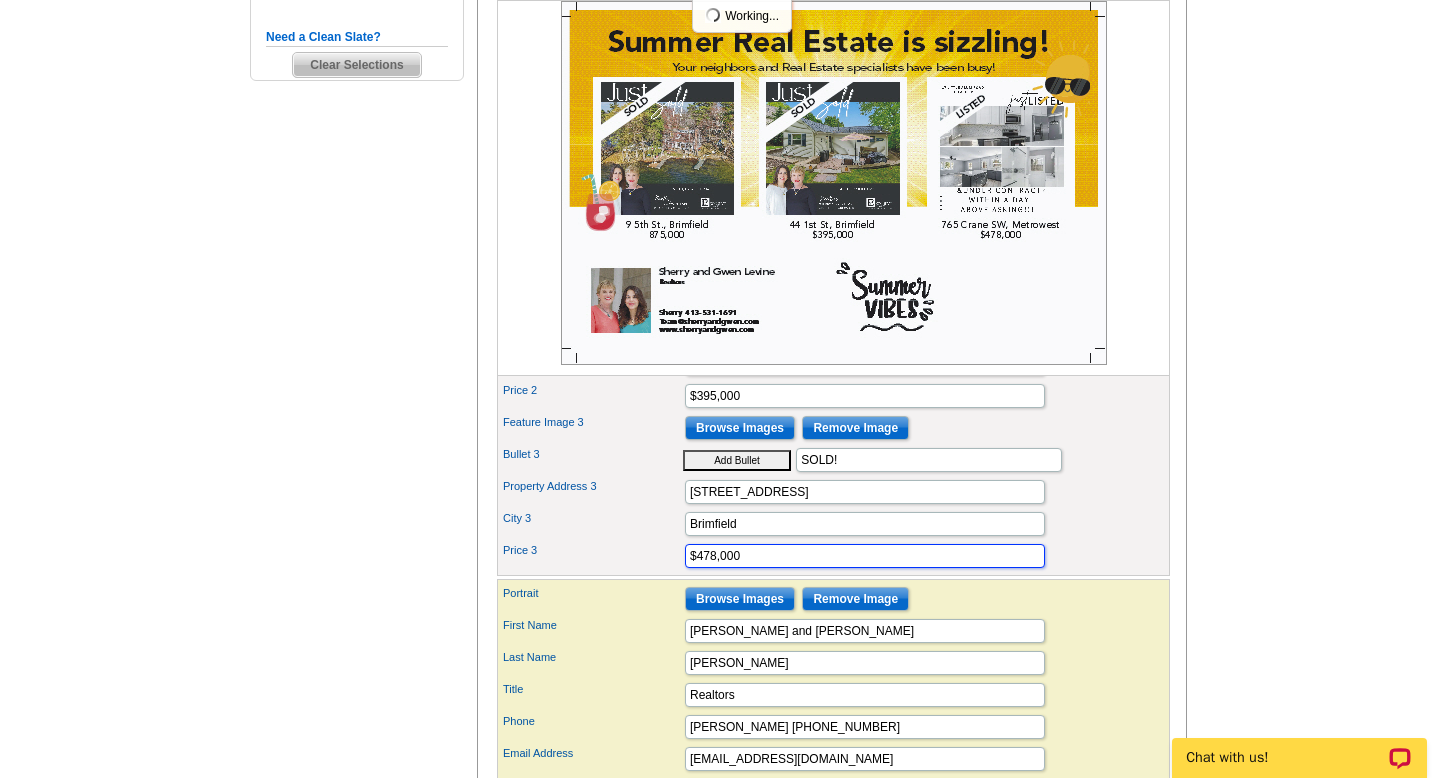 click on "$478,000" at bounding box center (865, 556) 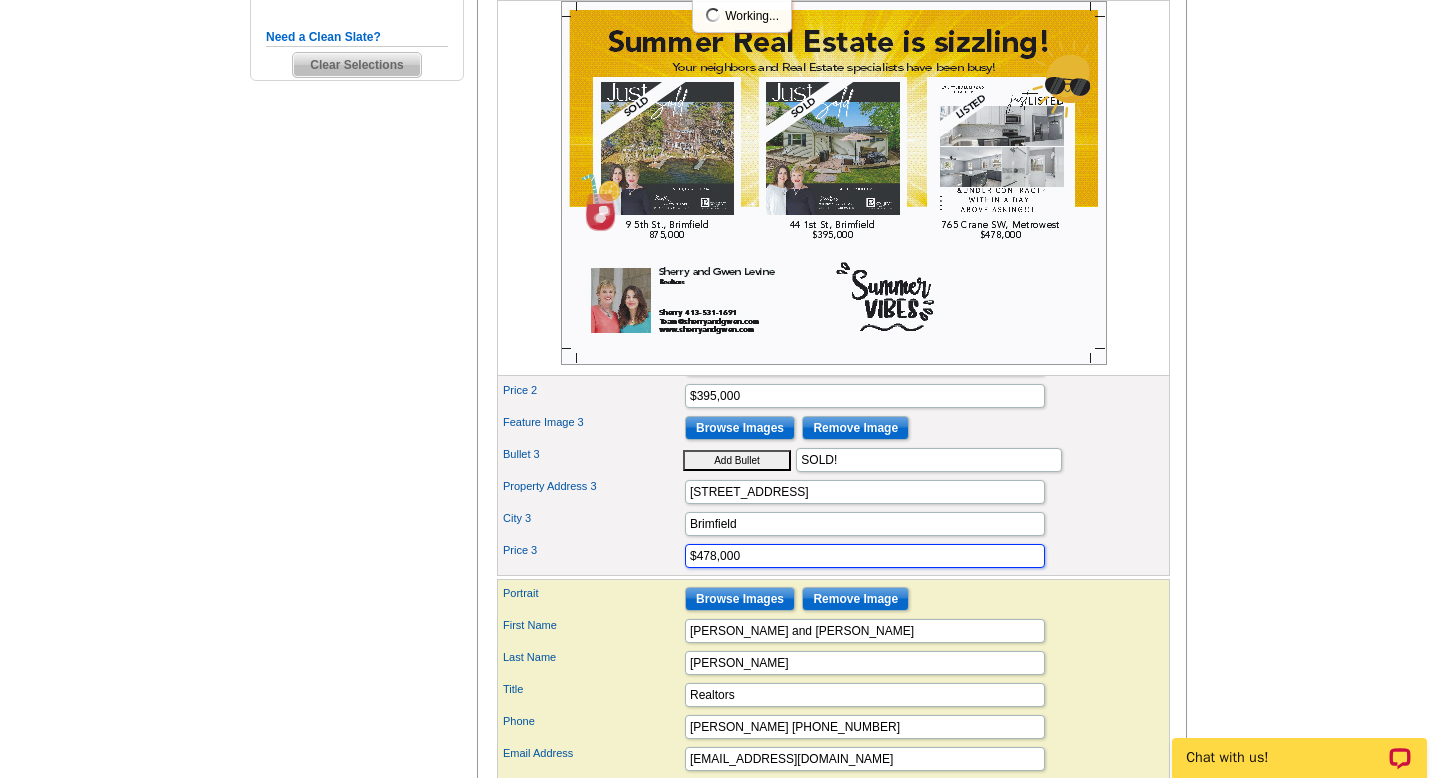 click on "$478,000" at bounding box center (865, 556) 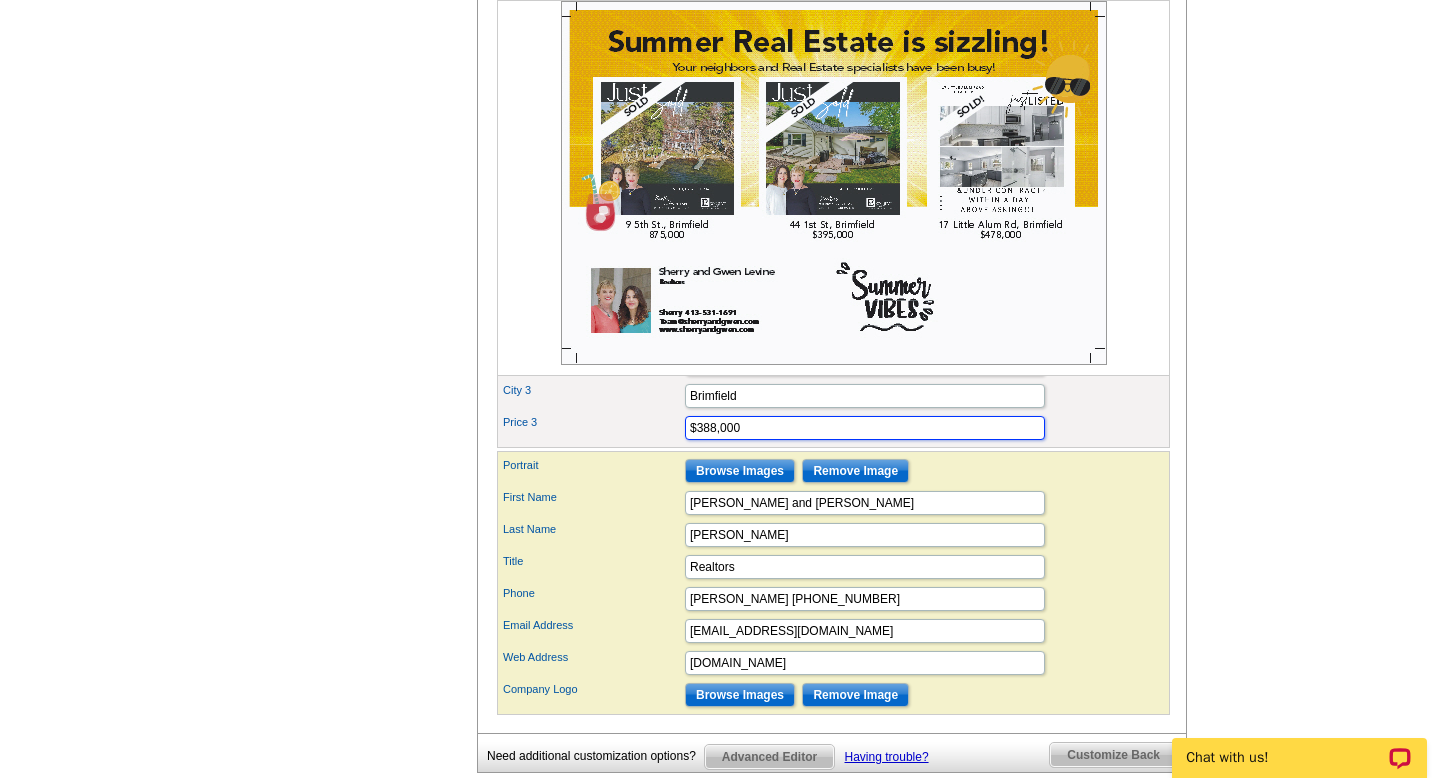 scroll, scrollTop: 621, scrollLeft: 0, axis: vertical 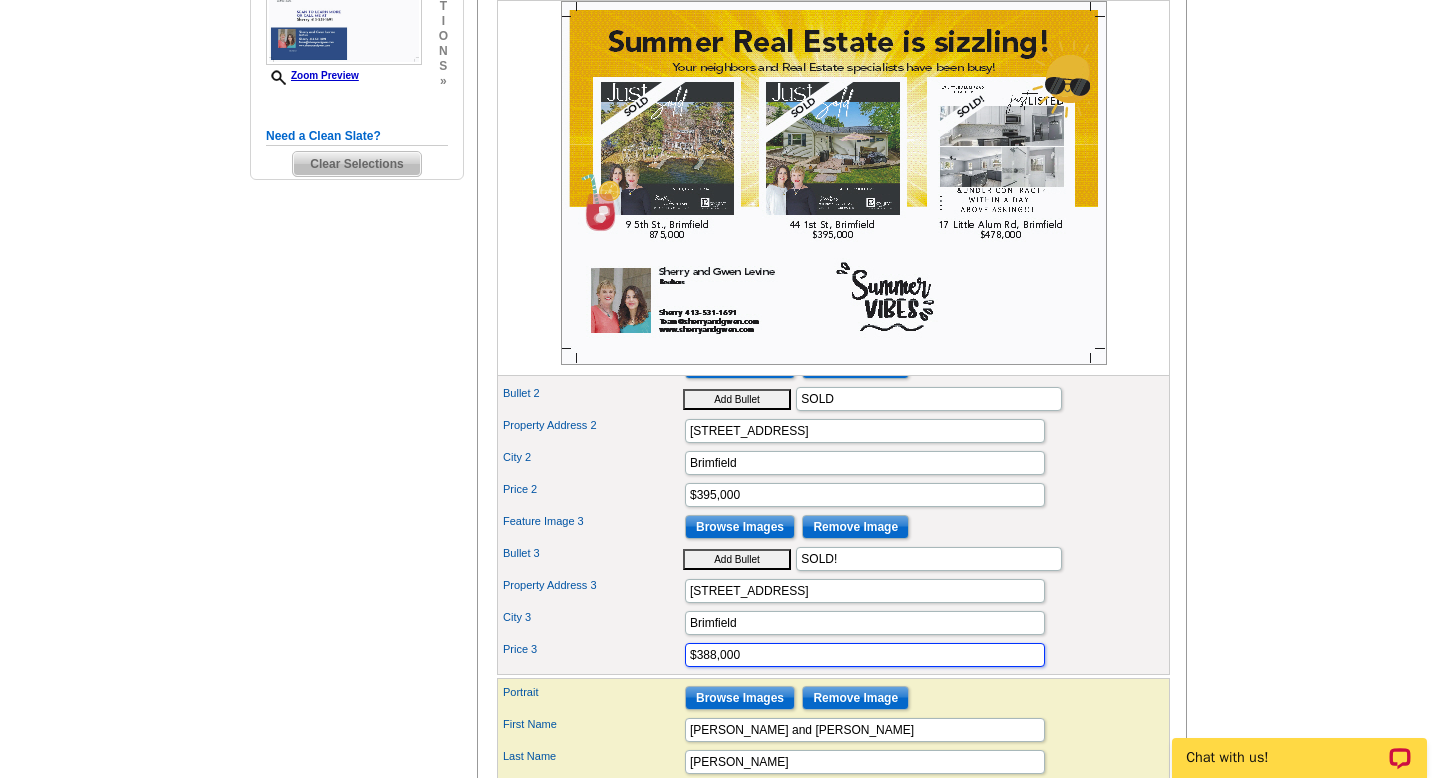 type on "$388,000" 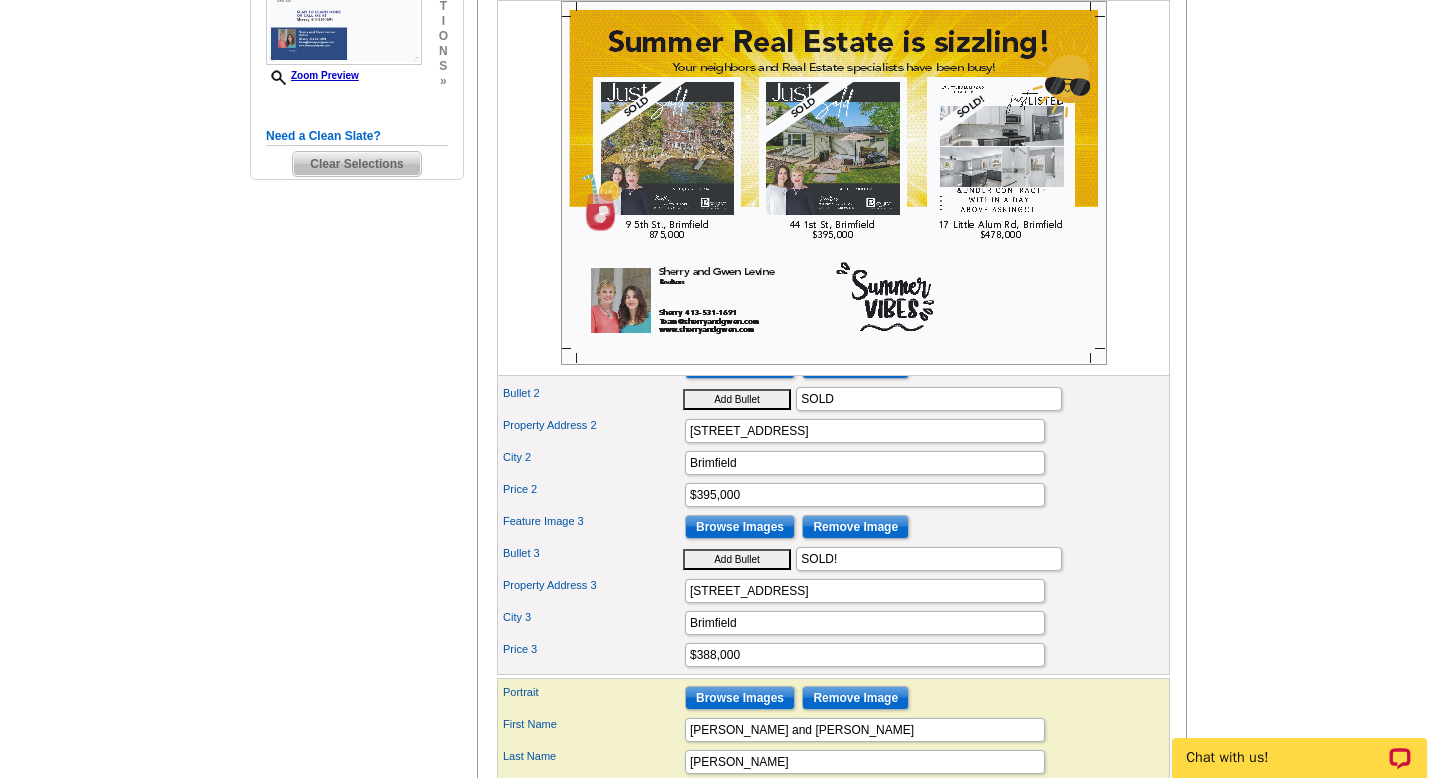 click on "Property Address 3
17 Little Alum Rd" at bounding box center [833, 591] 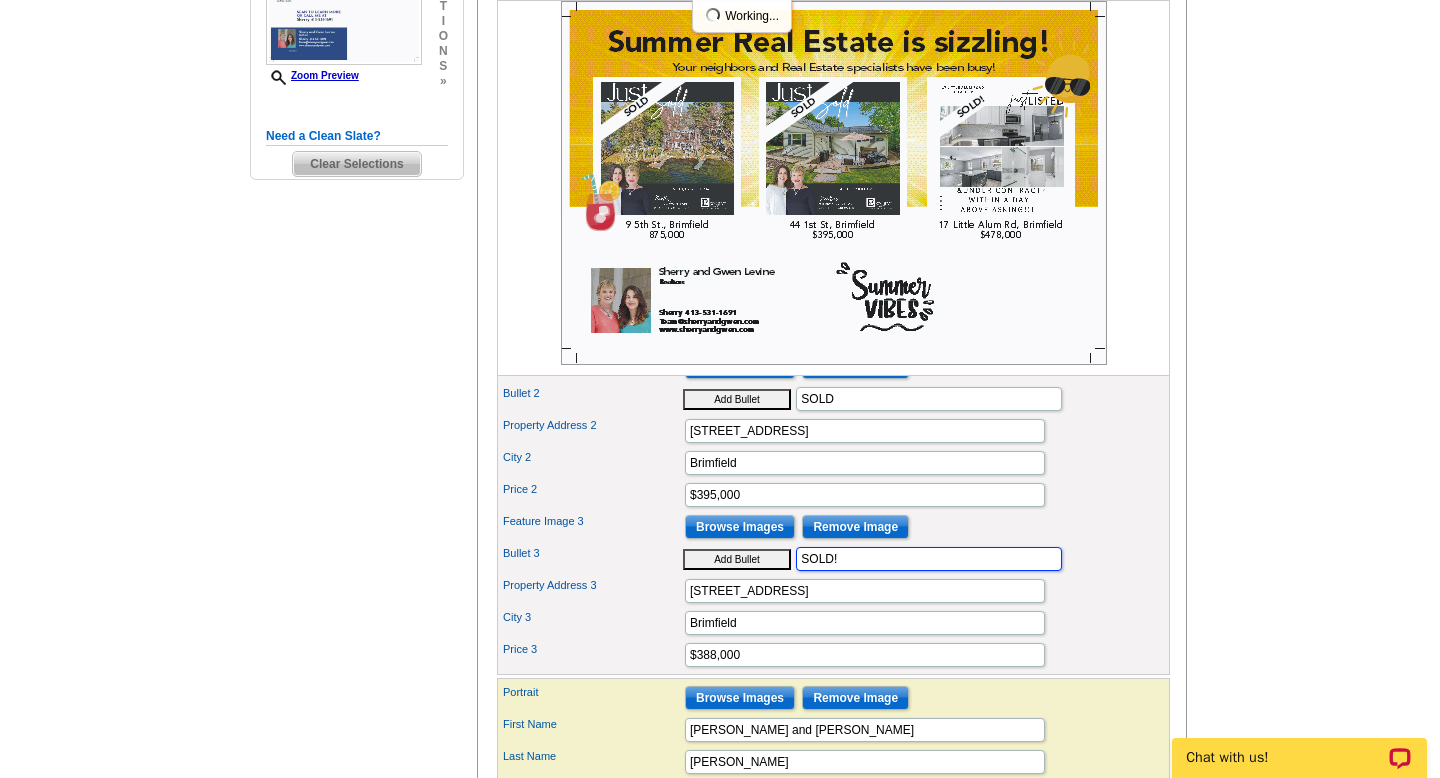 click on "SOLD!" at bounding box center [929, 559] 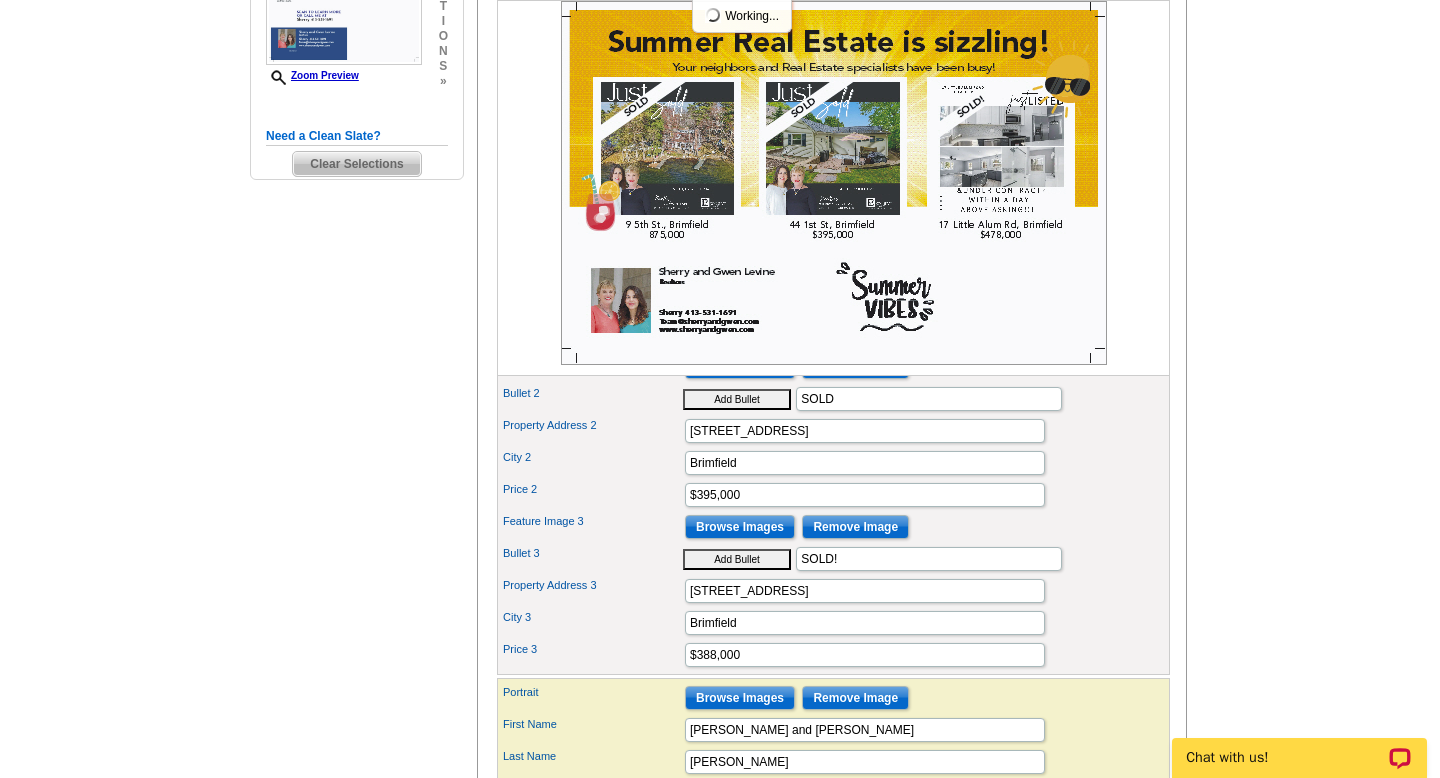 click on "City 3
Brimfield" at bounding box center (833, 623) 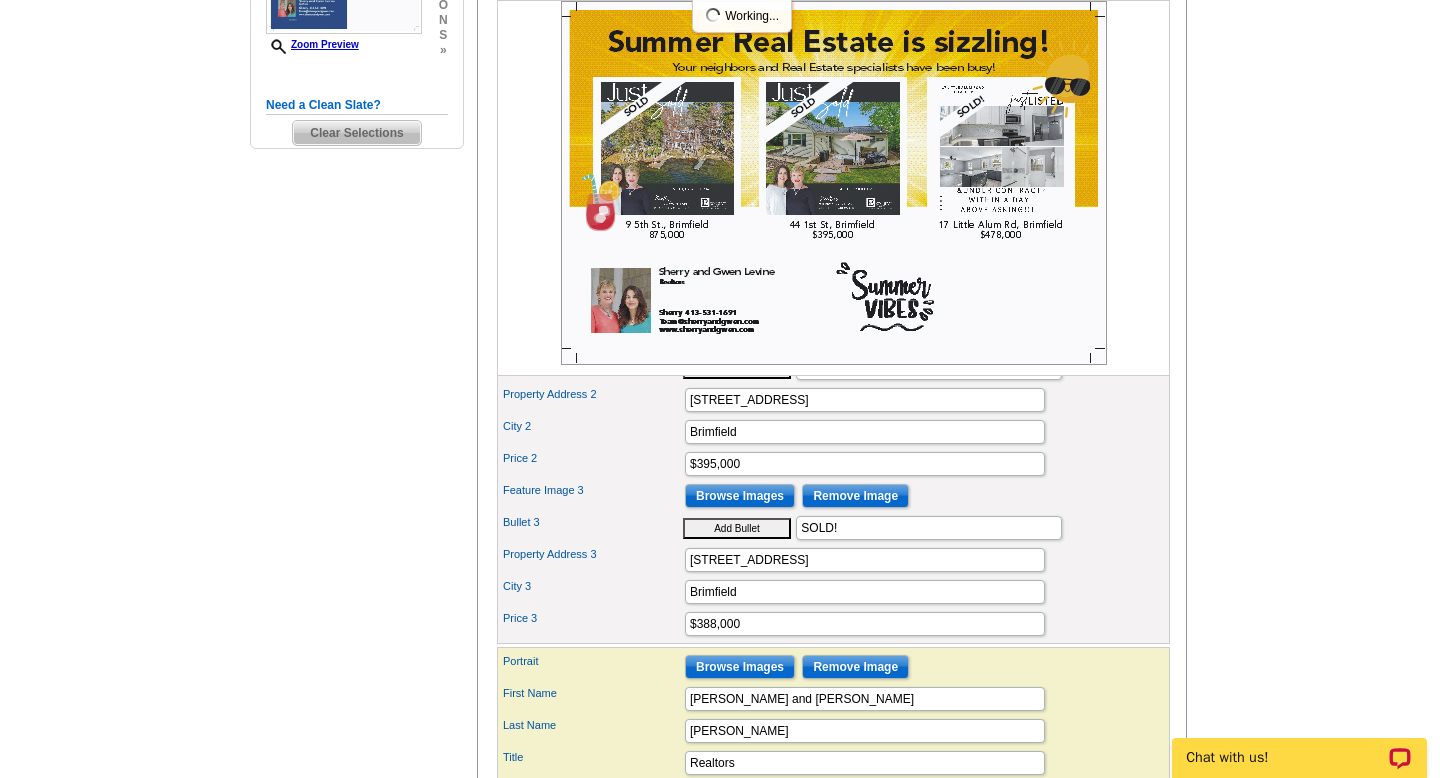 scroll, scrollTop: 653, scrollLeft: 0, axis: vertical 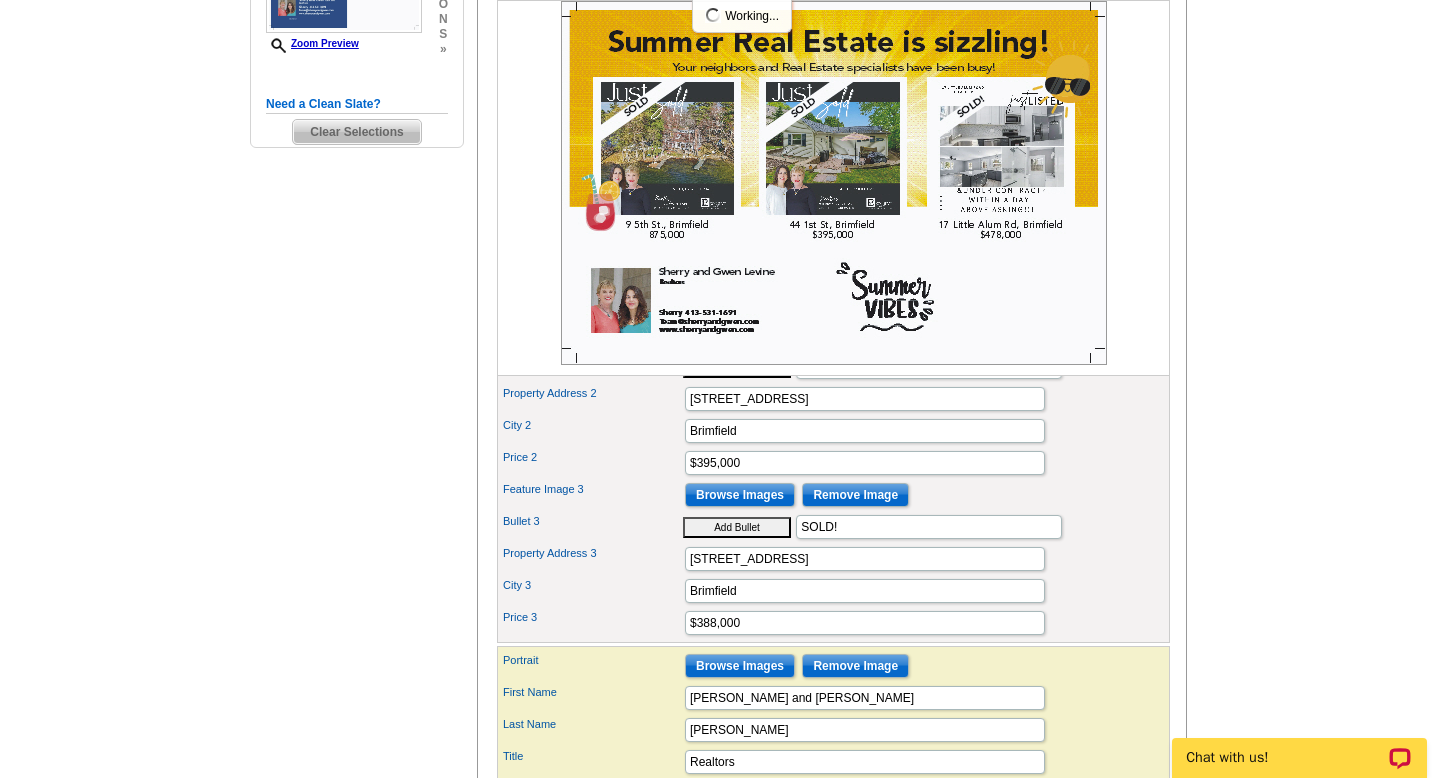 click on "Price 2
$395,000" at bounding box center (833, 463) 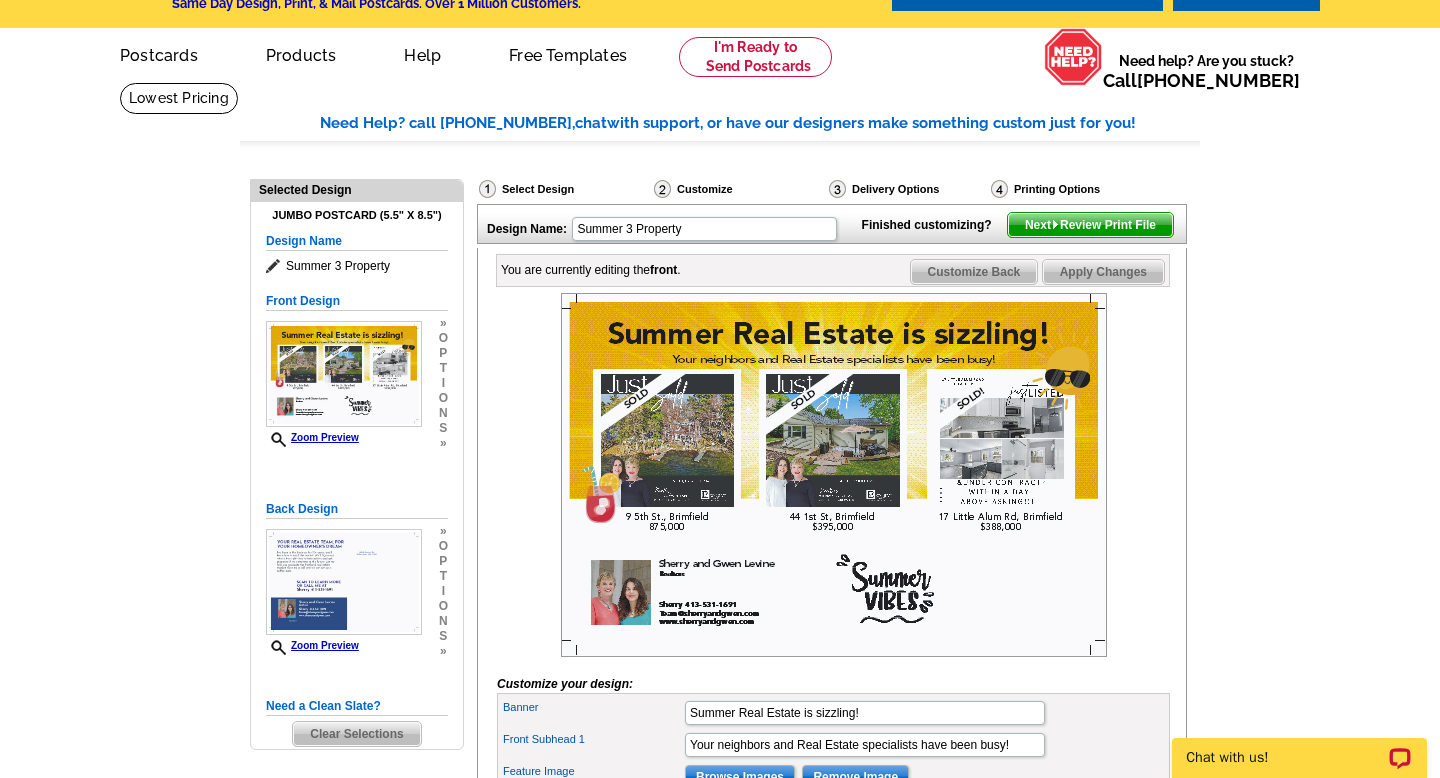 scroll, scrollTop: 0, scrollLeft: 0, axis: both 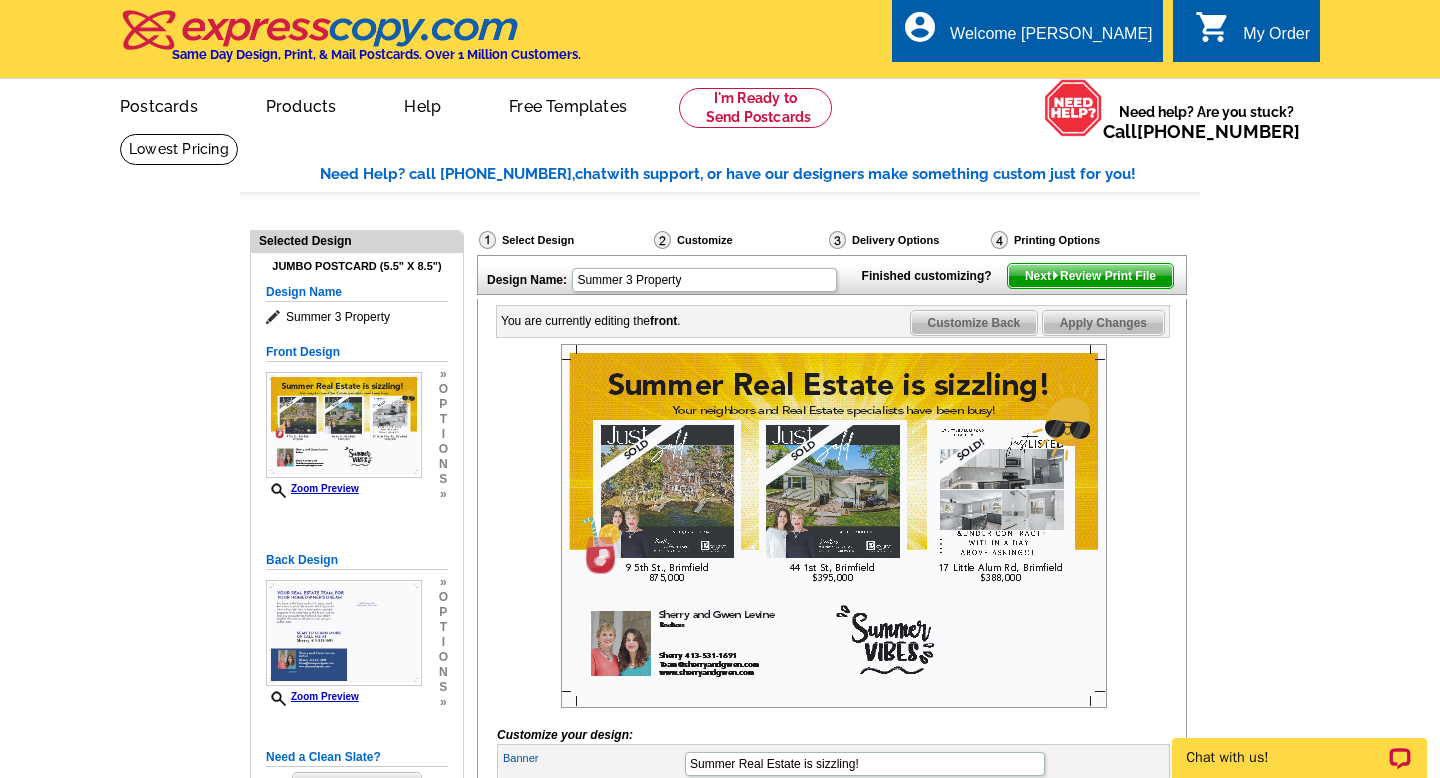 click on "Next   Review Print File" at bounding box center (1090, 276) 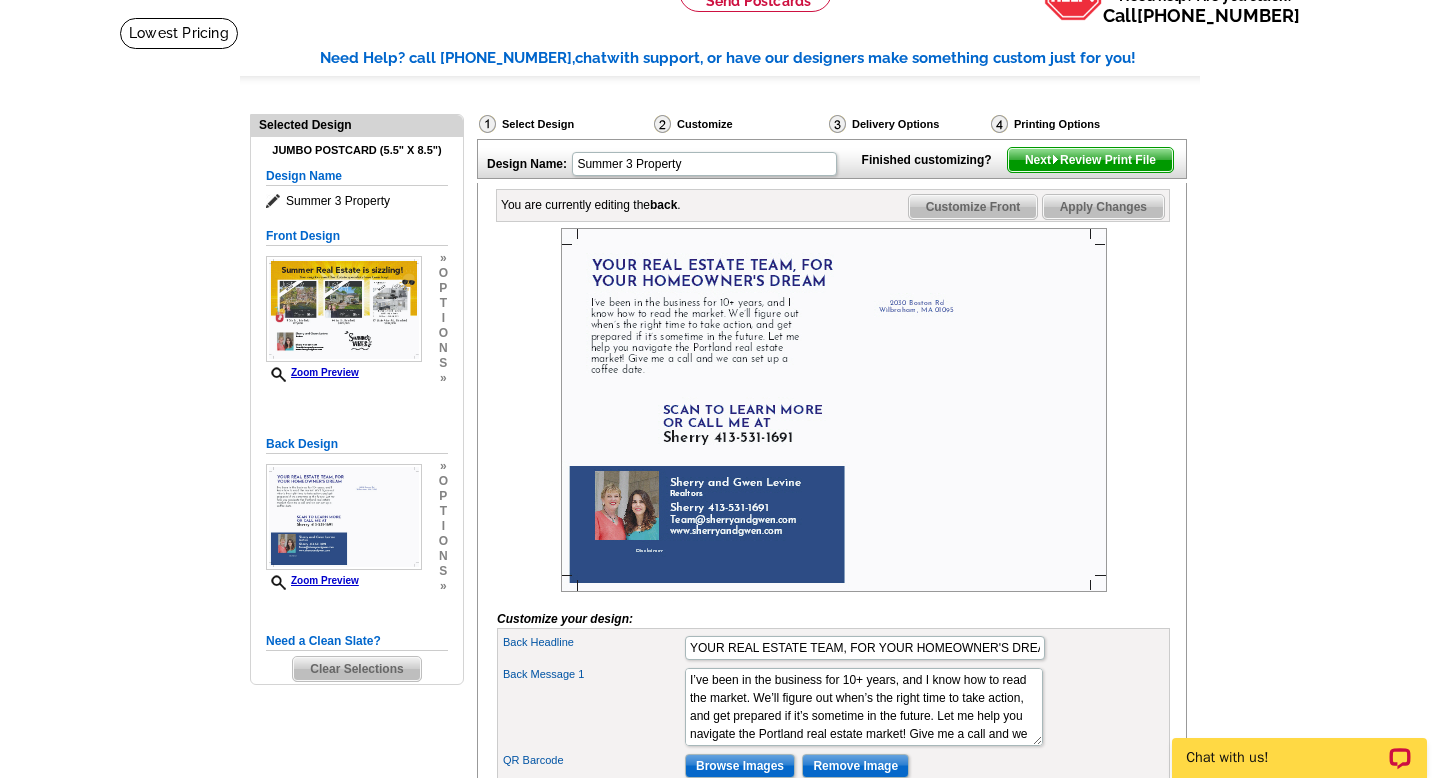 scroll, scrollTop: 119, scrollLeft: 0, axis: vertical 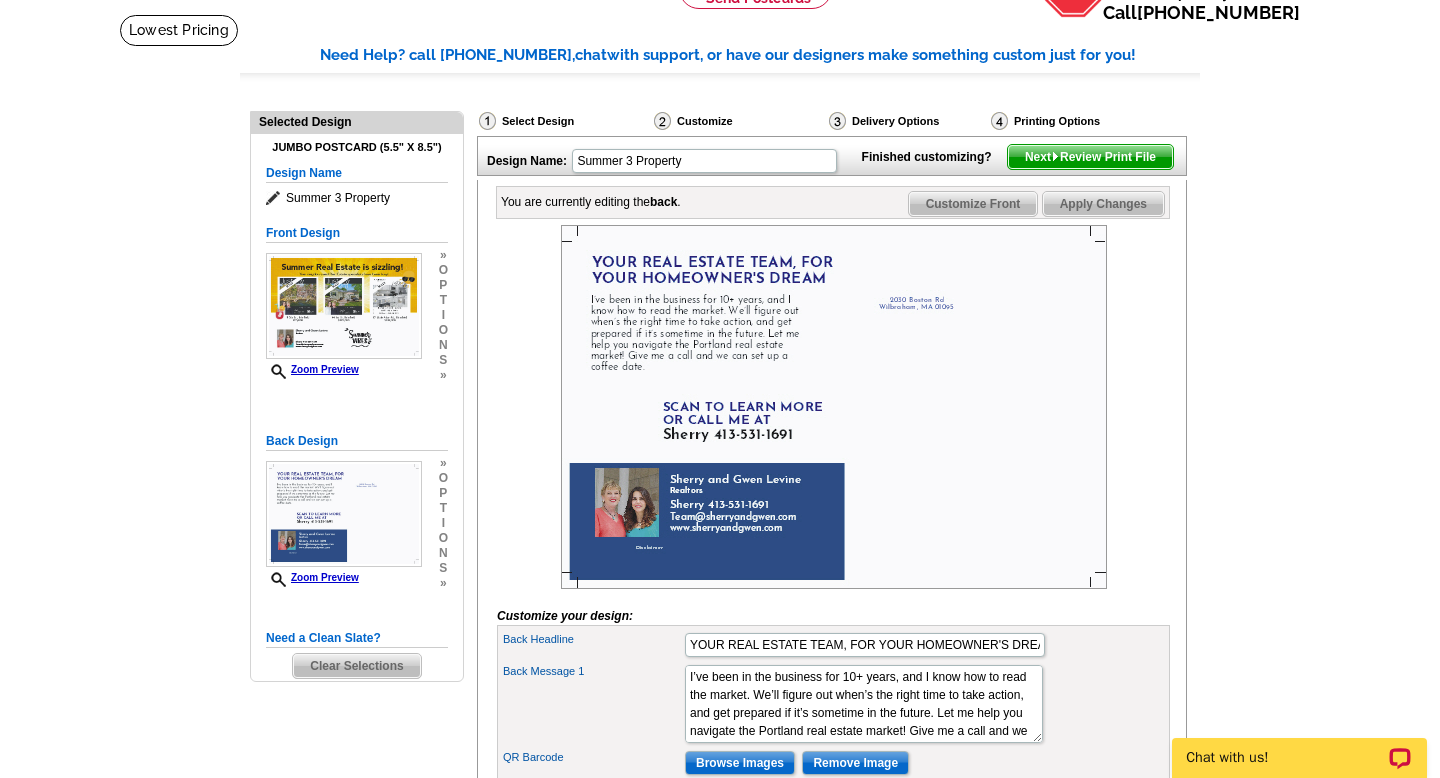click at bounding box center (834, 407) 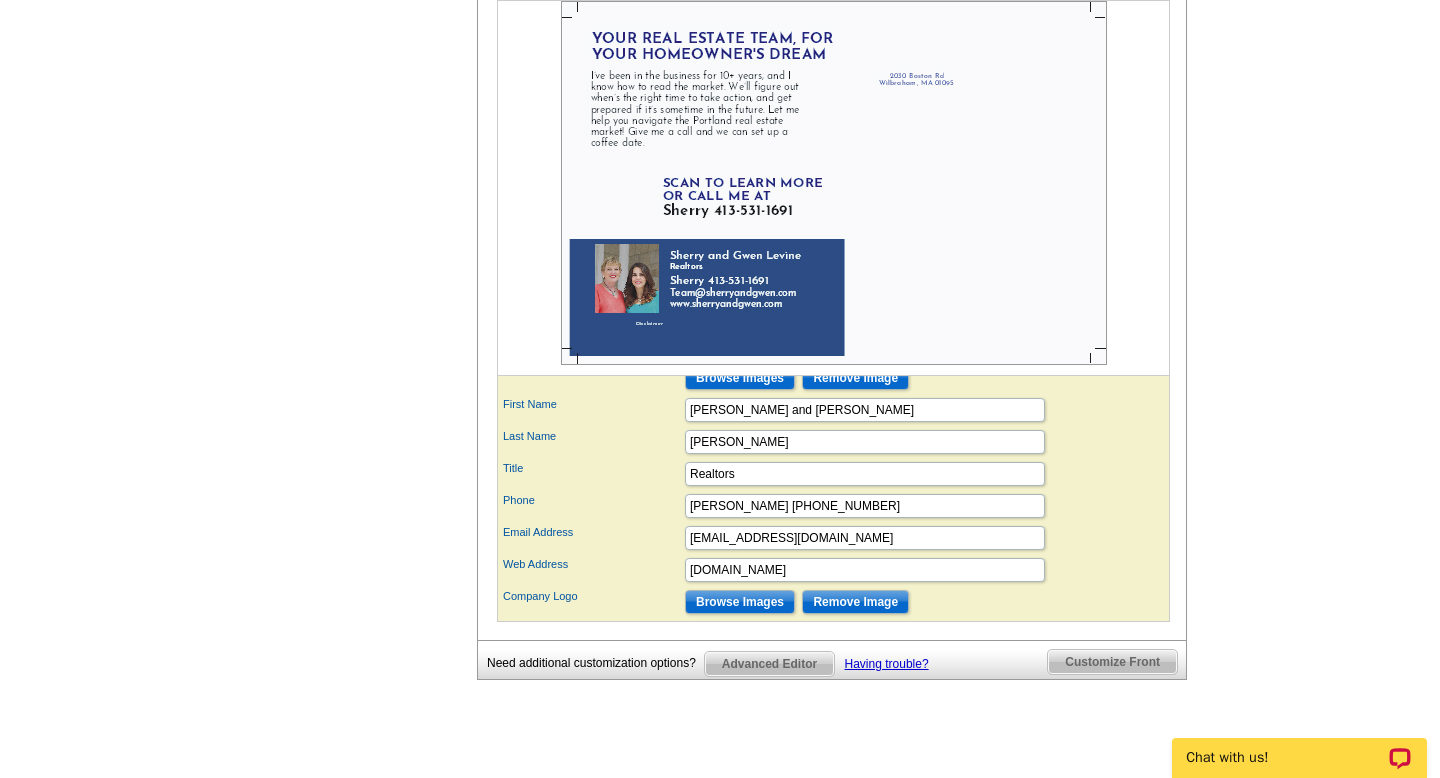 scroll, scrollTop: 782, scrollLeft: 0, axis: vertical 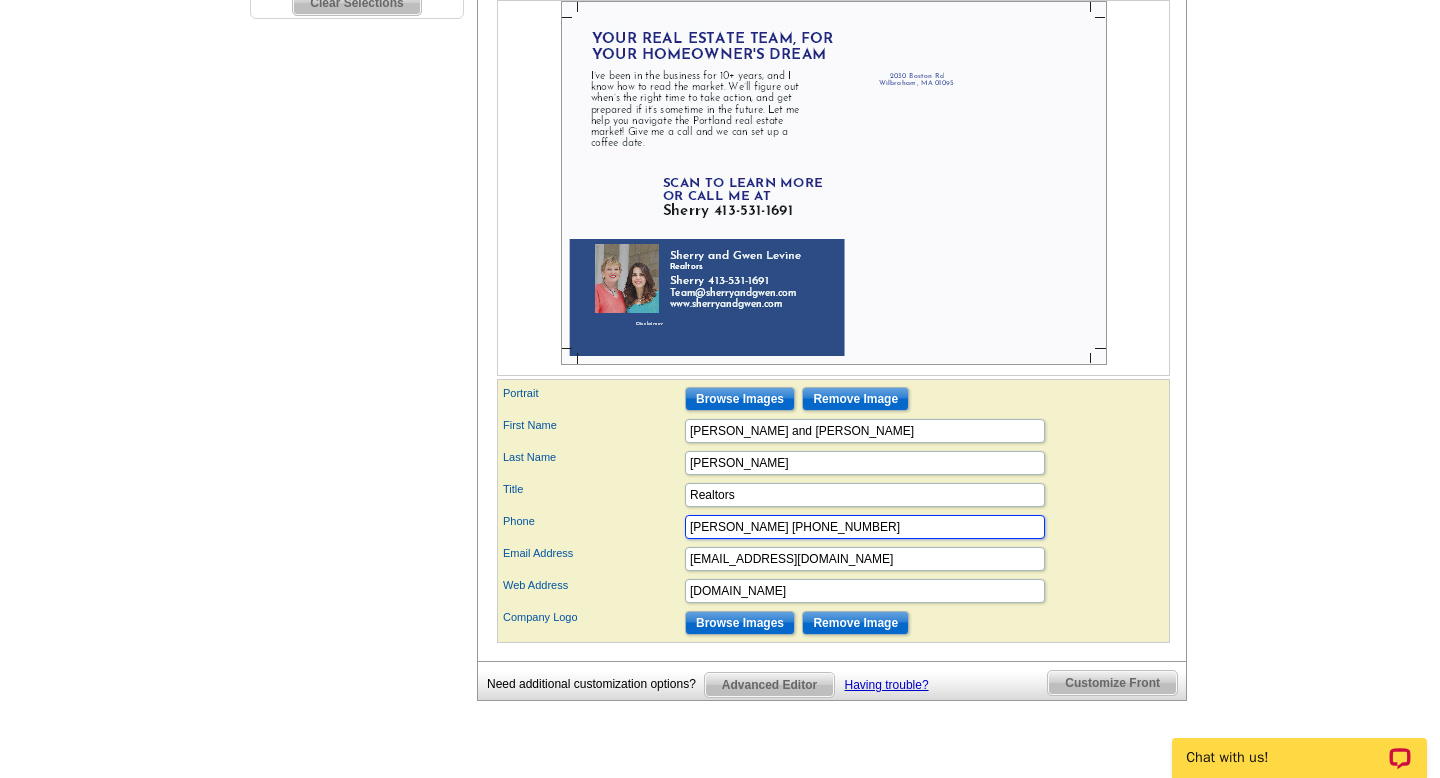 click on "Sherry 413-531-1691" at bounding box center [865, 527] 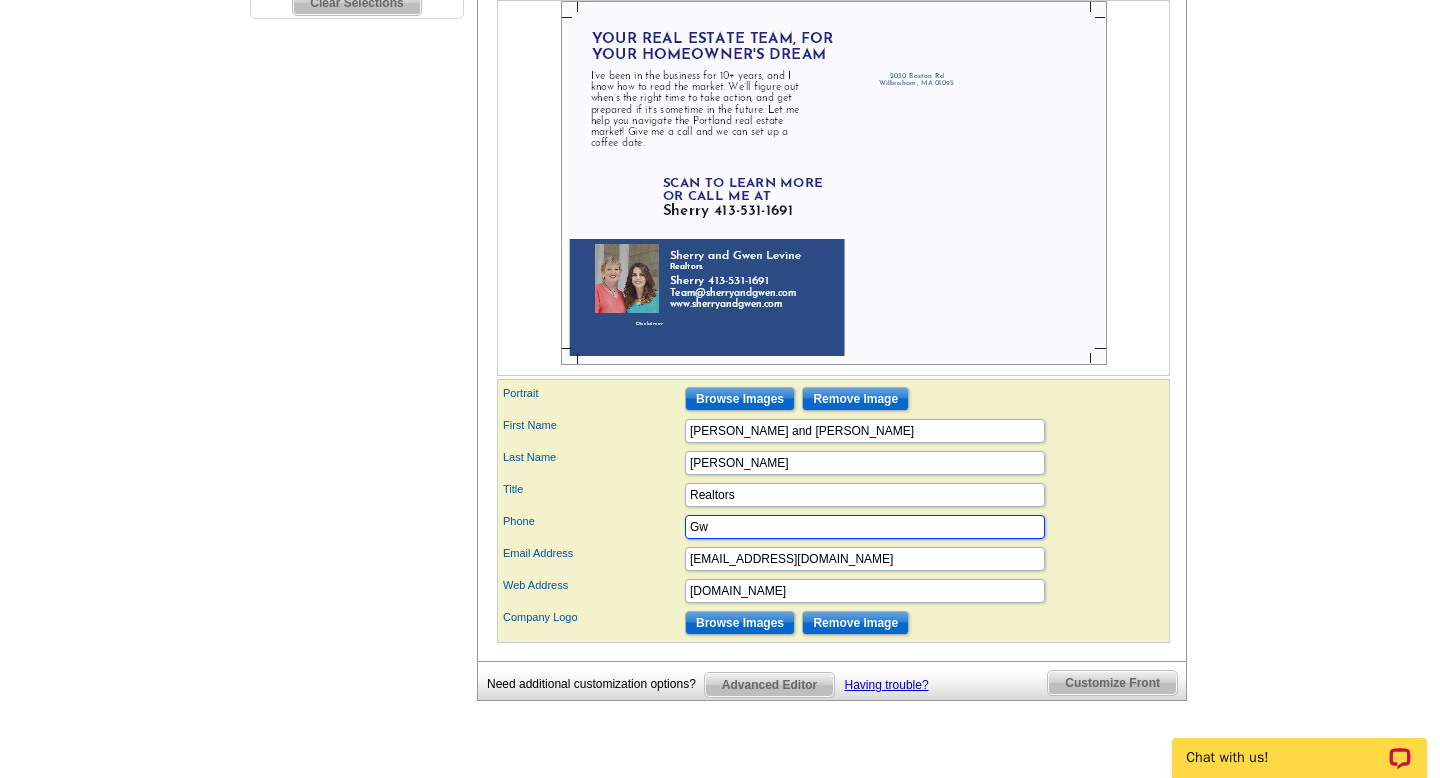 type on "[PERSON_NAME] [PHONE_NUMBER]" 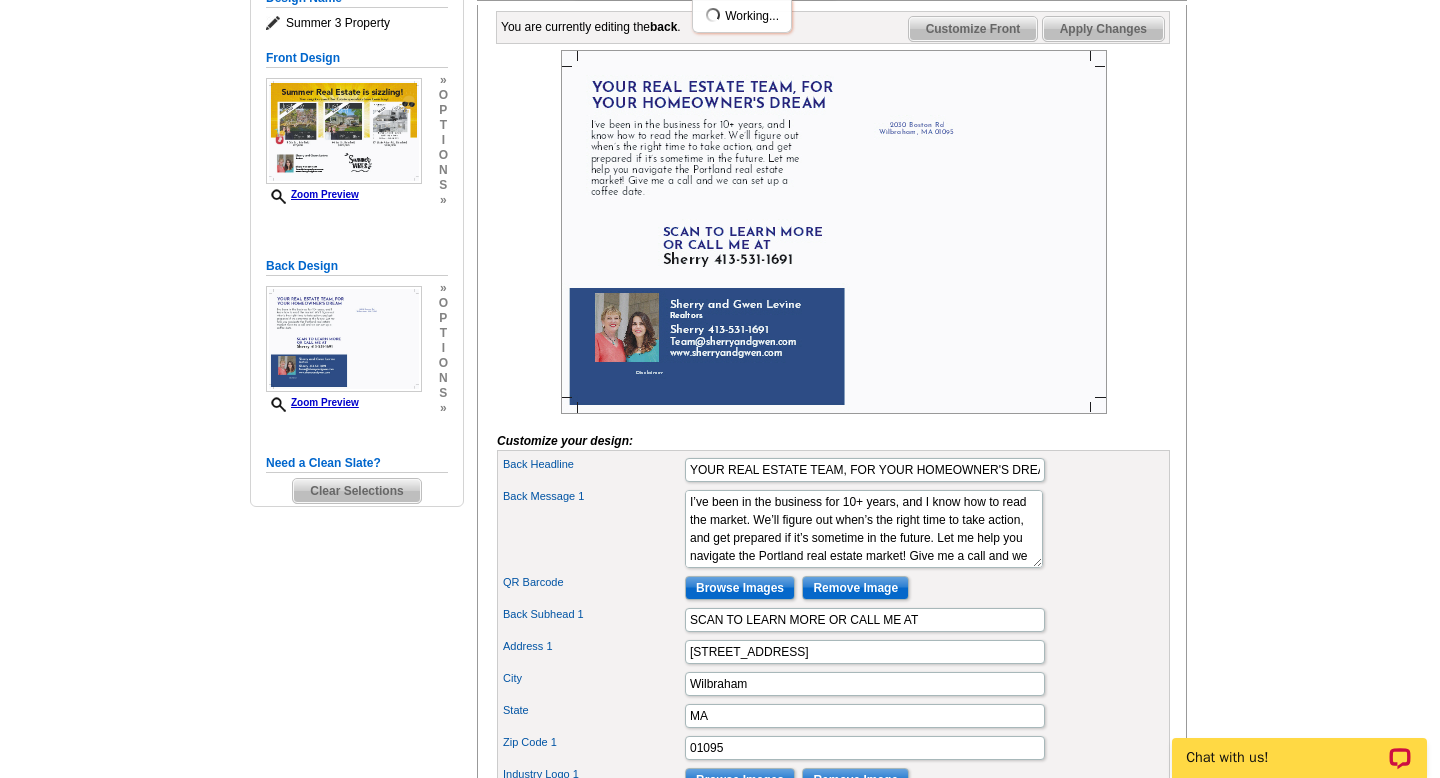 scroll, scrollTop: 289, scrollLeft: 0, axis: vertical 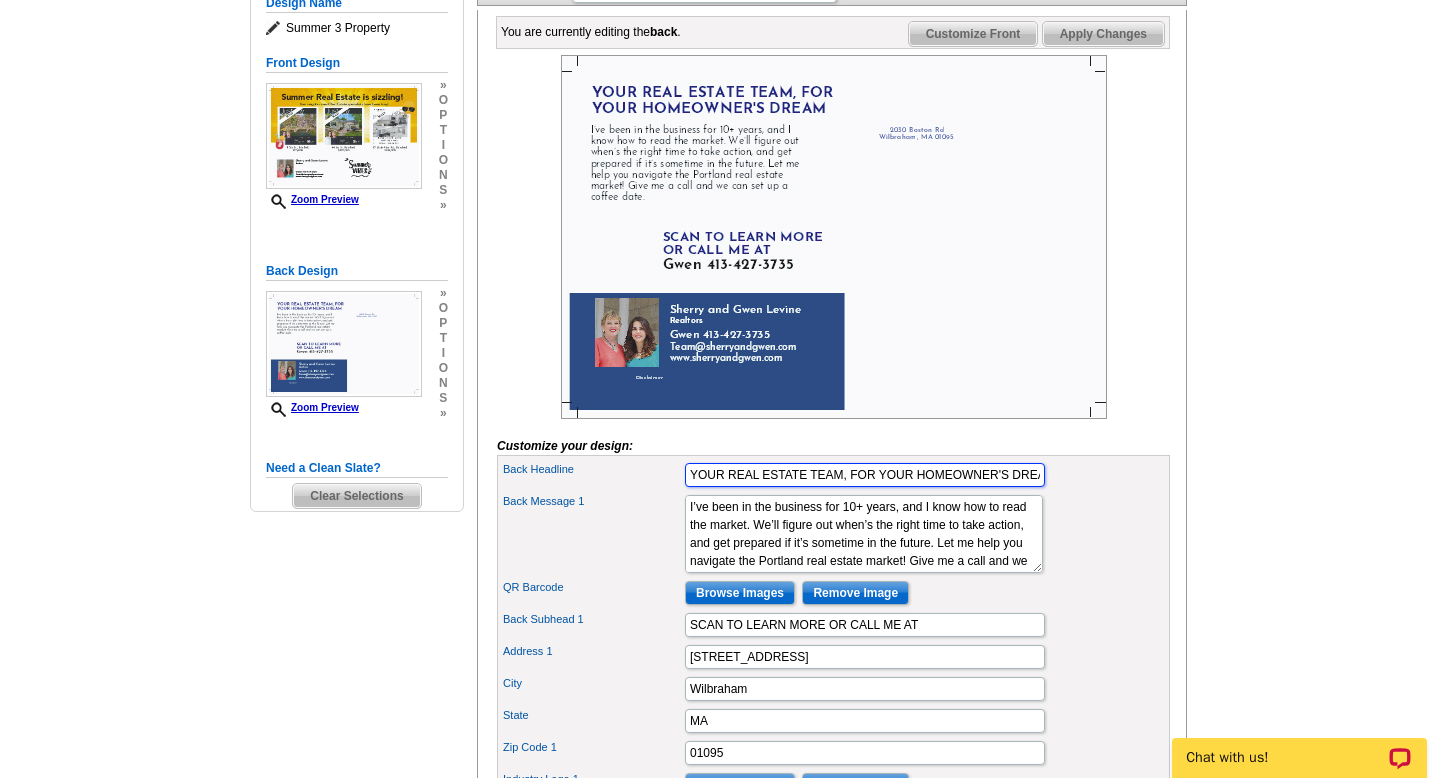 click on "YOUR REAL ESTATE TEAM, FOR YOUR HOMEOWNER'S DREAM" at bounding box center (865, 475) 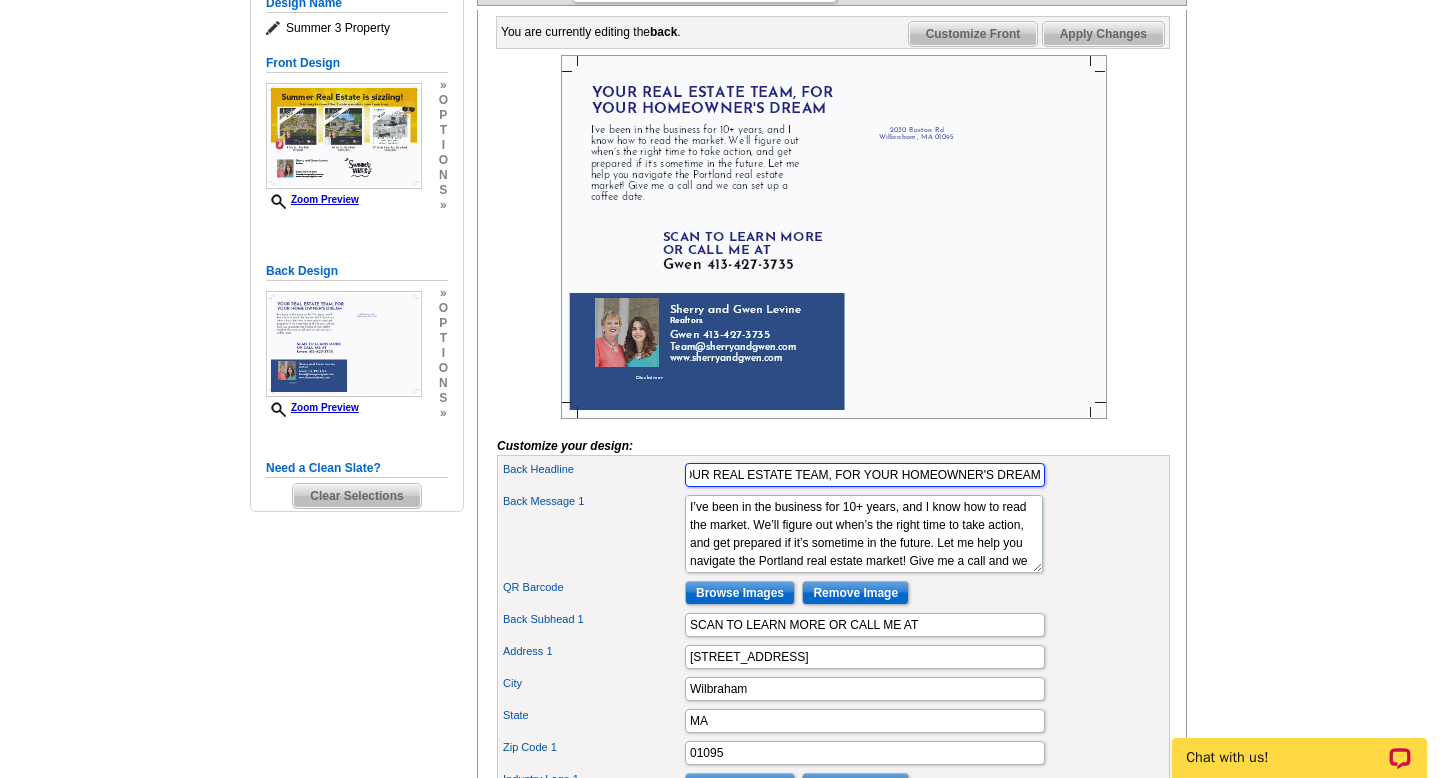 drag, startPoint x: 836, startPoint y: 506, endPoint x: 1042, endPoint y: 504, distance: 206.0097 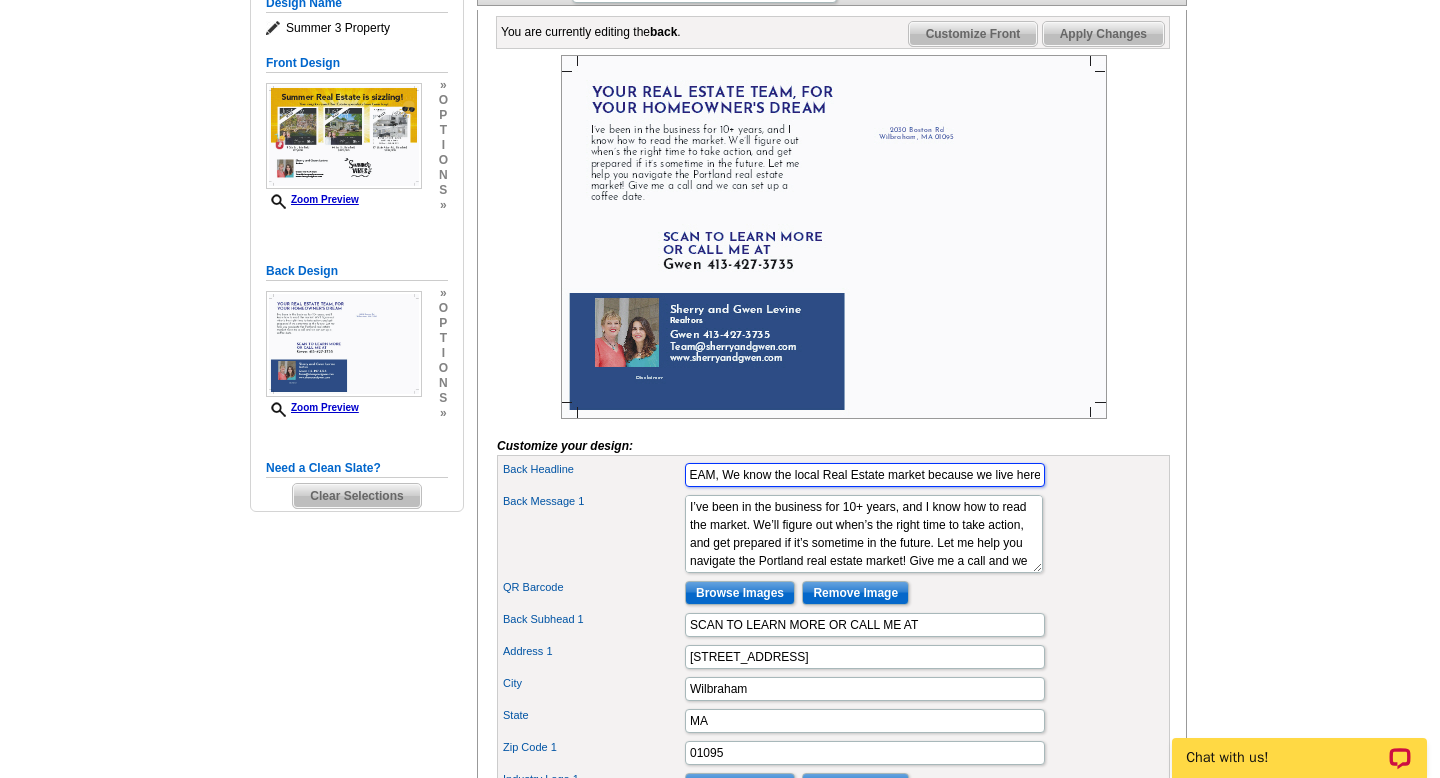 scroll, scrollTop: 0, scrollLeft: 132, axis: horizontal 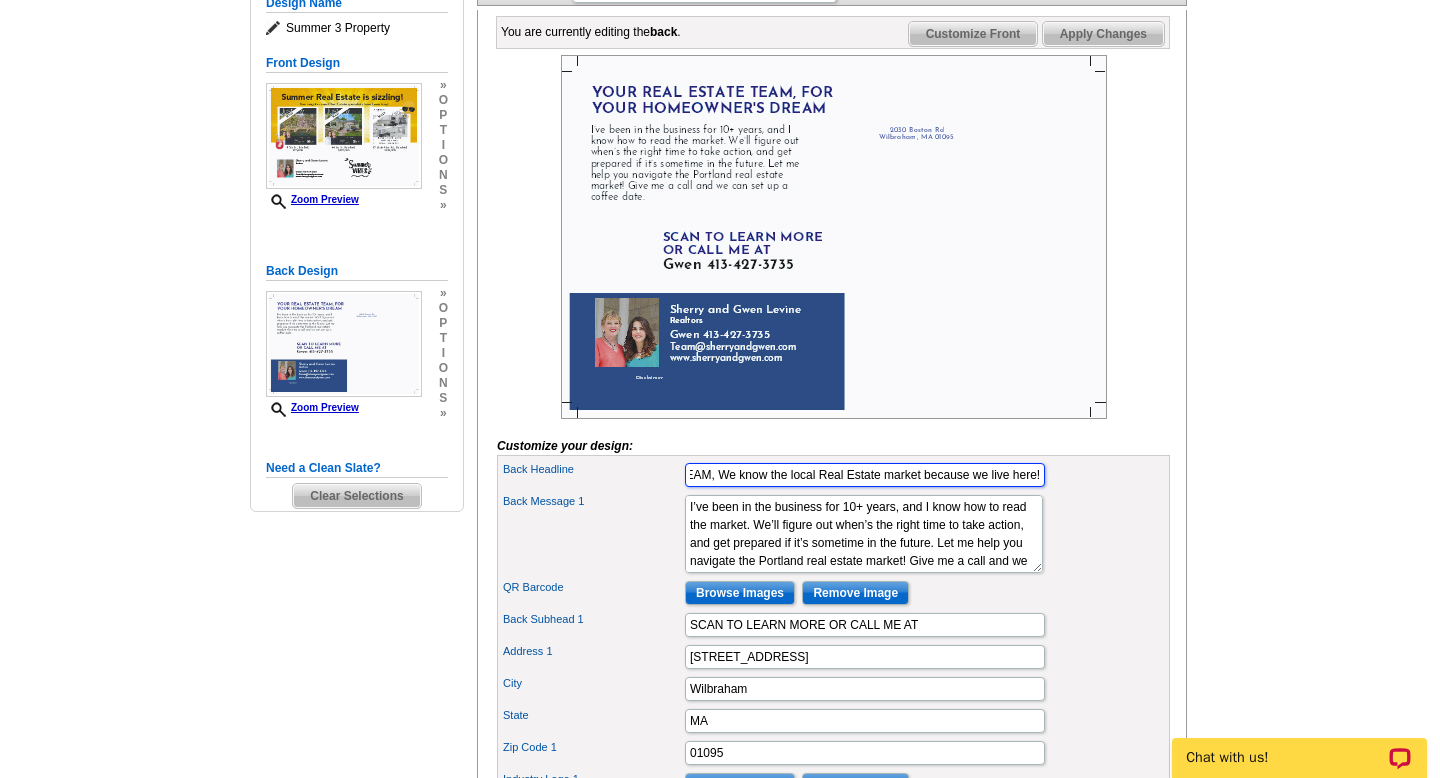 type on "YOUR REAL ESTATE TEAM, We know the local Real Estate market because we live here!" 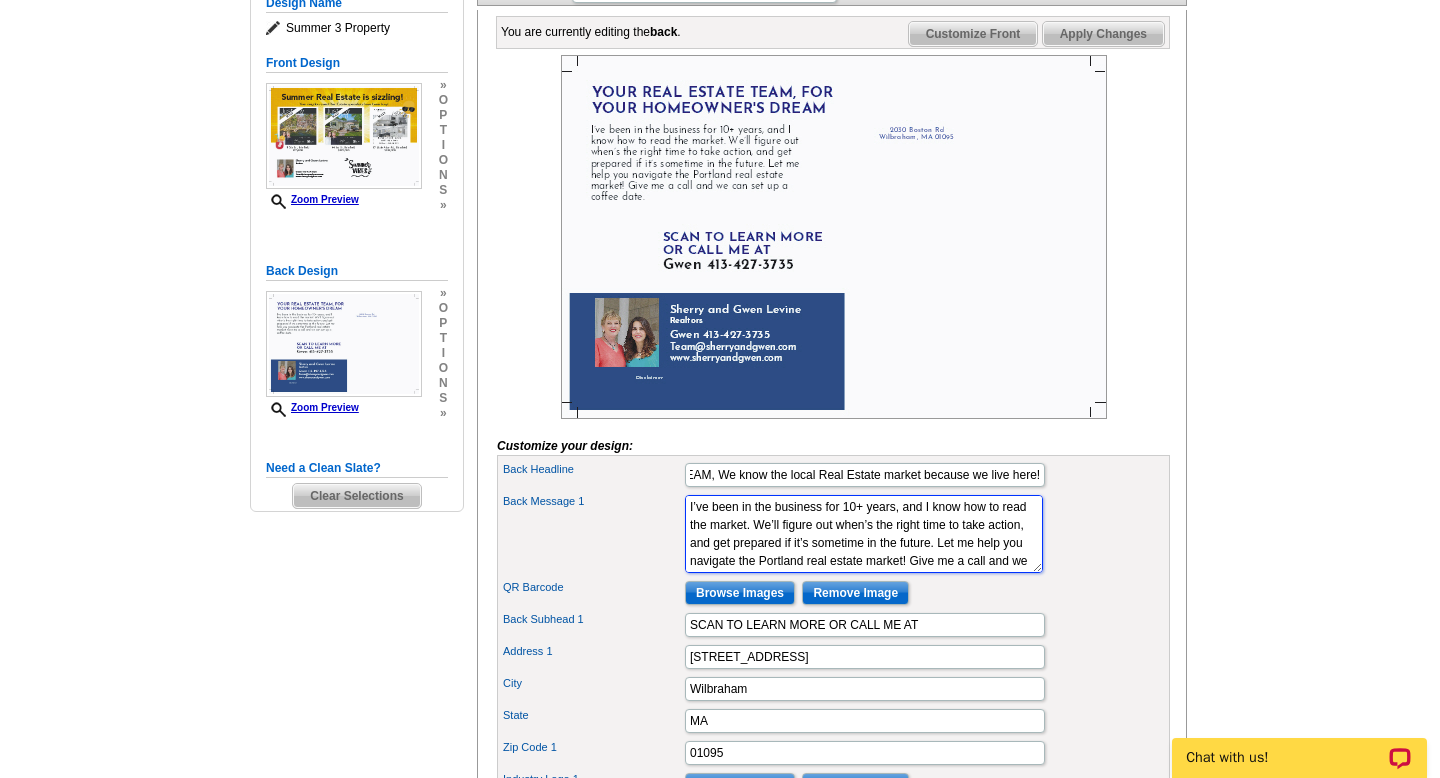 scroll, scrollTop: 0, scrollLeft: 0, axis: both 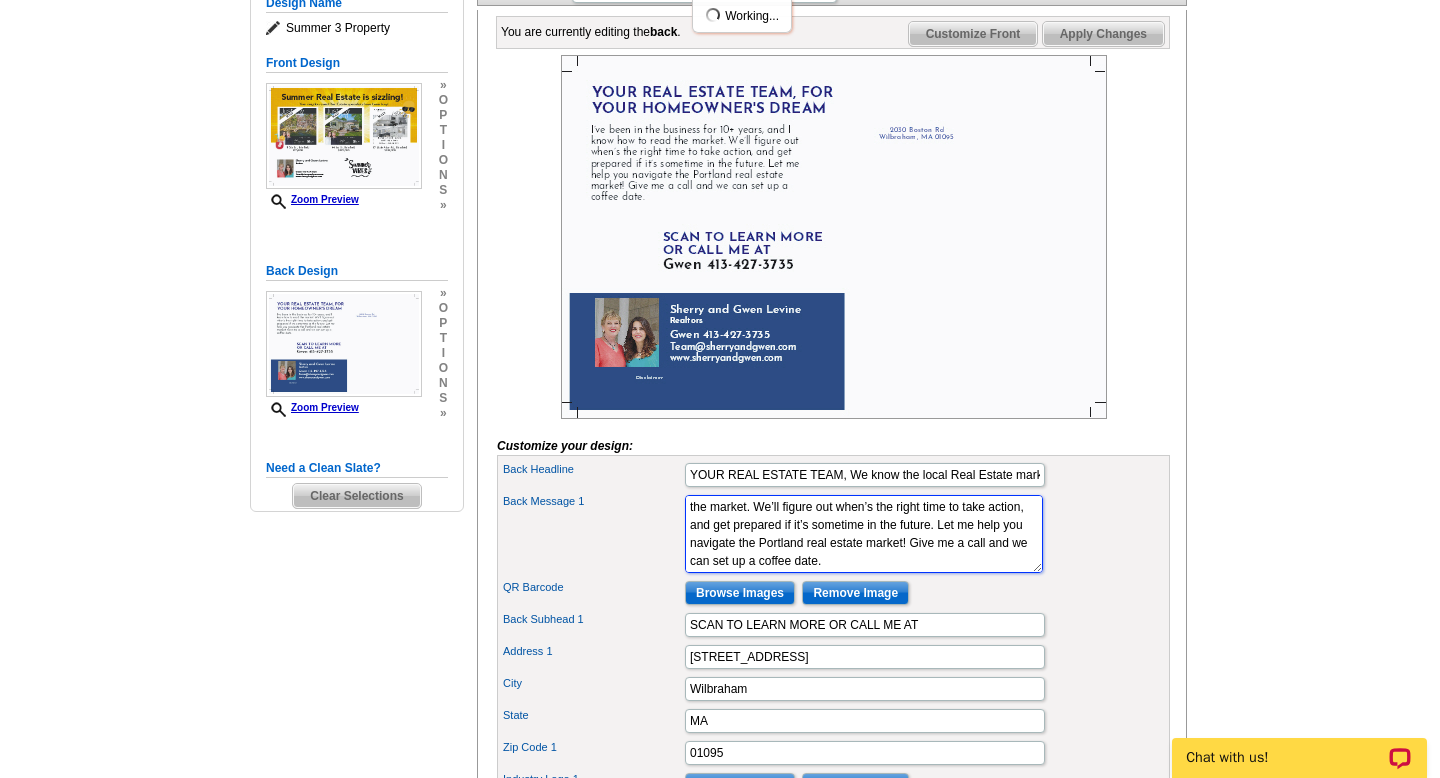 drag, startPoint x: 690, startPoint y: 539, endPoint x: 915, endPoint y: 595, distance: 231.86418 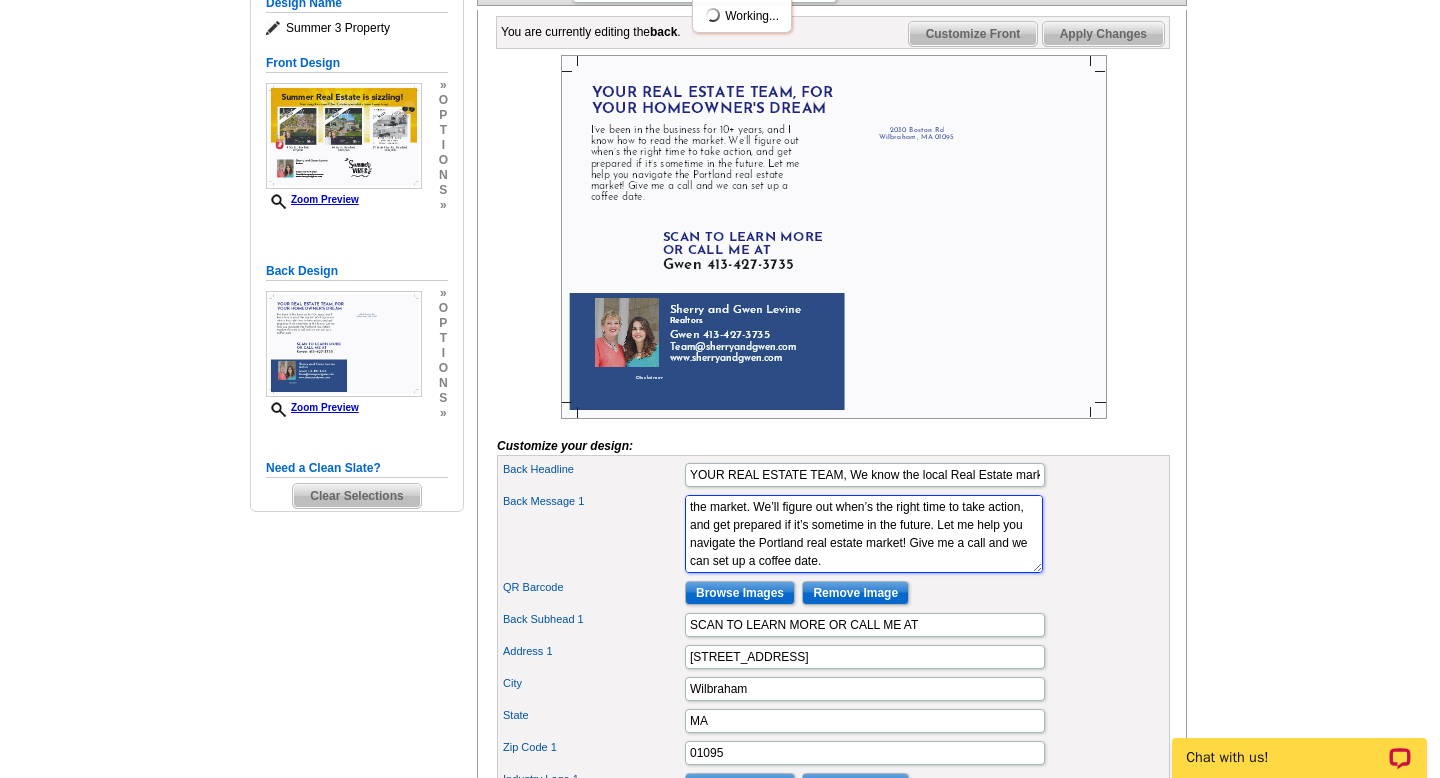 click on "I’ve been in the business for 10+ years, and I know how to read the market. We’ll figure out when’s the right time to take action, and get prepared if it’s sometime in the future. Let me help you navigate the Portland real estate market! Give me a call and we can set up a coffee date." at bounding box center (864, 534) 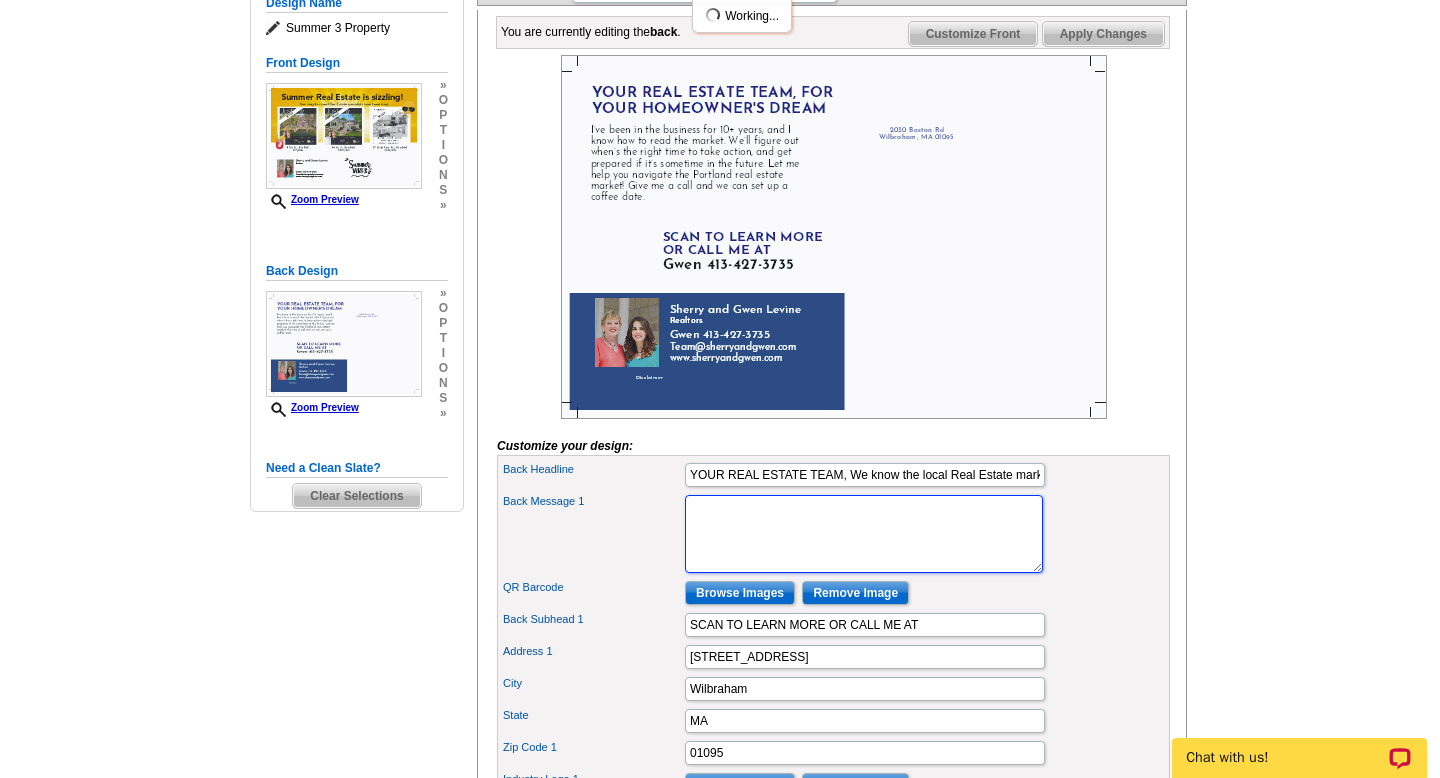 scroll, scrollTop: 0, scrollLeft: 0, axis: both 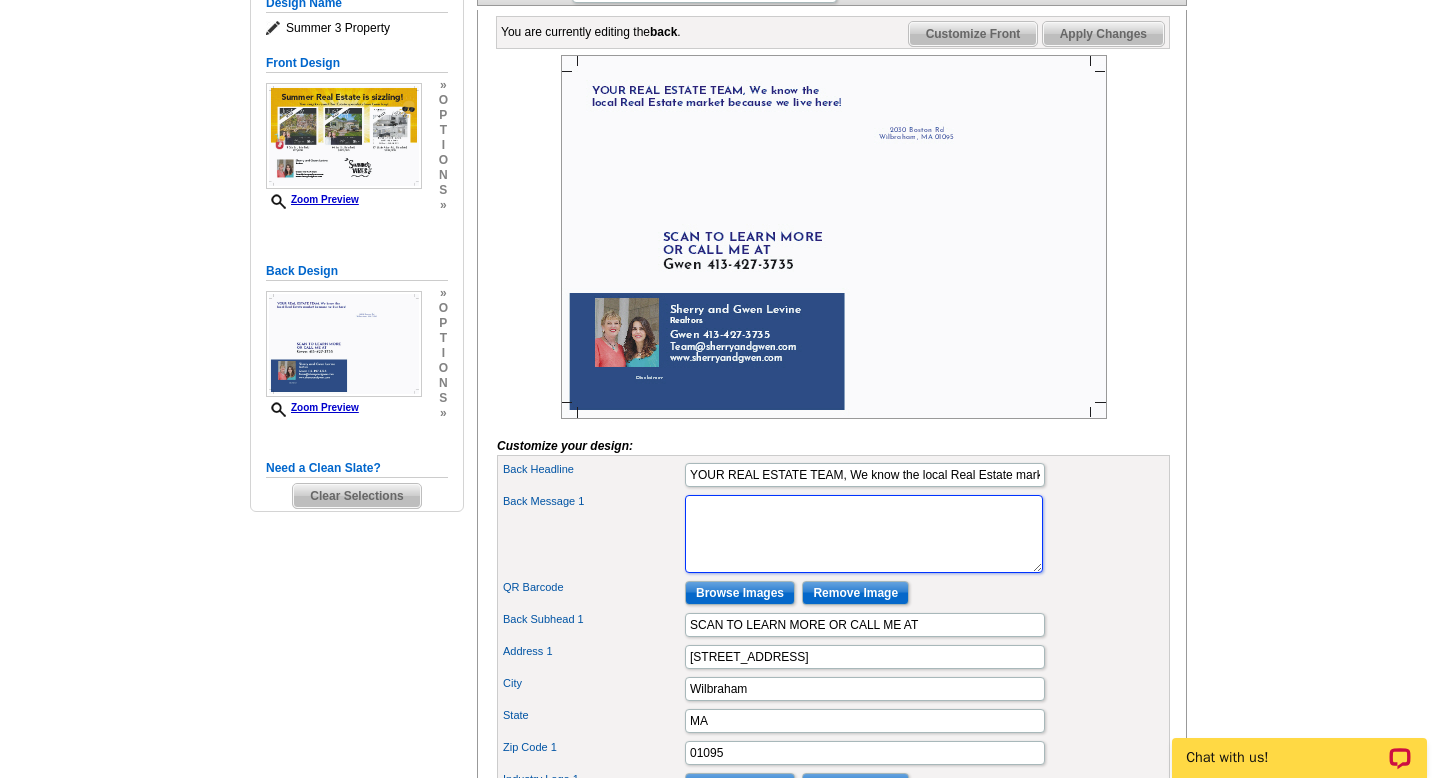paste on "Thinking of Selling? You Could Be Next!
We just sold a home near you, and buyer demand is still strong in your neighborhood." 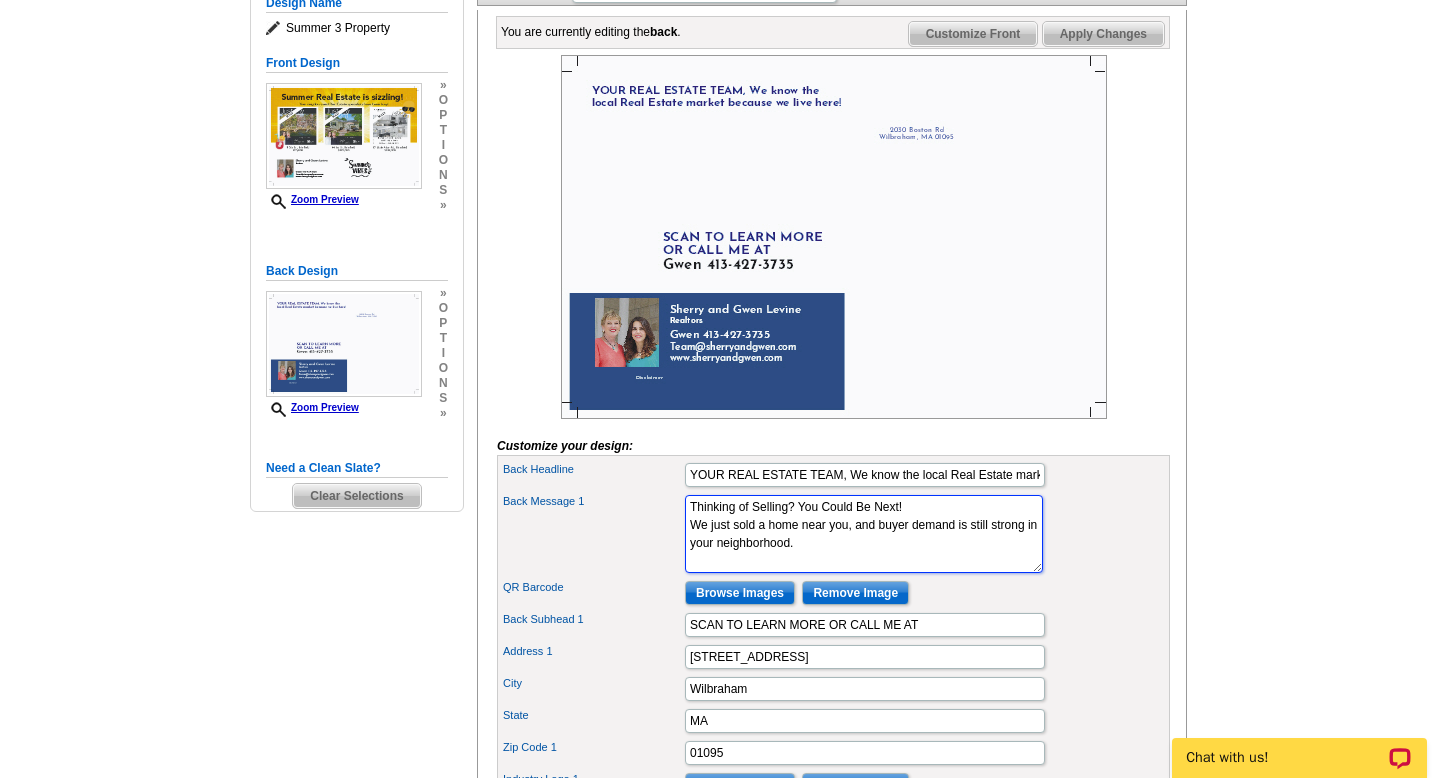 click on "I’ve been in the business for 10+ years, and I know how to read the market. We’ll figure out when’s the right time to take action, and get prepared if it’s sometime in the future. Let me help you navigate the Portland real estate market! Give me a call and we can set up a coffee date." at bounding box center (864, 534) 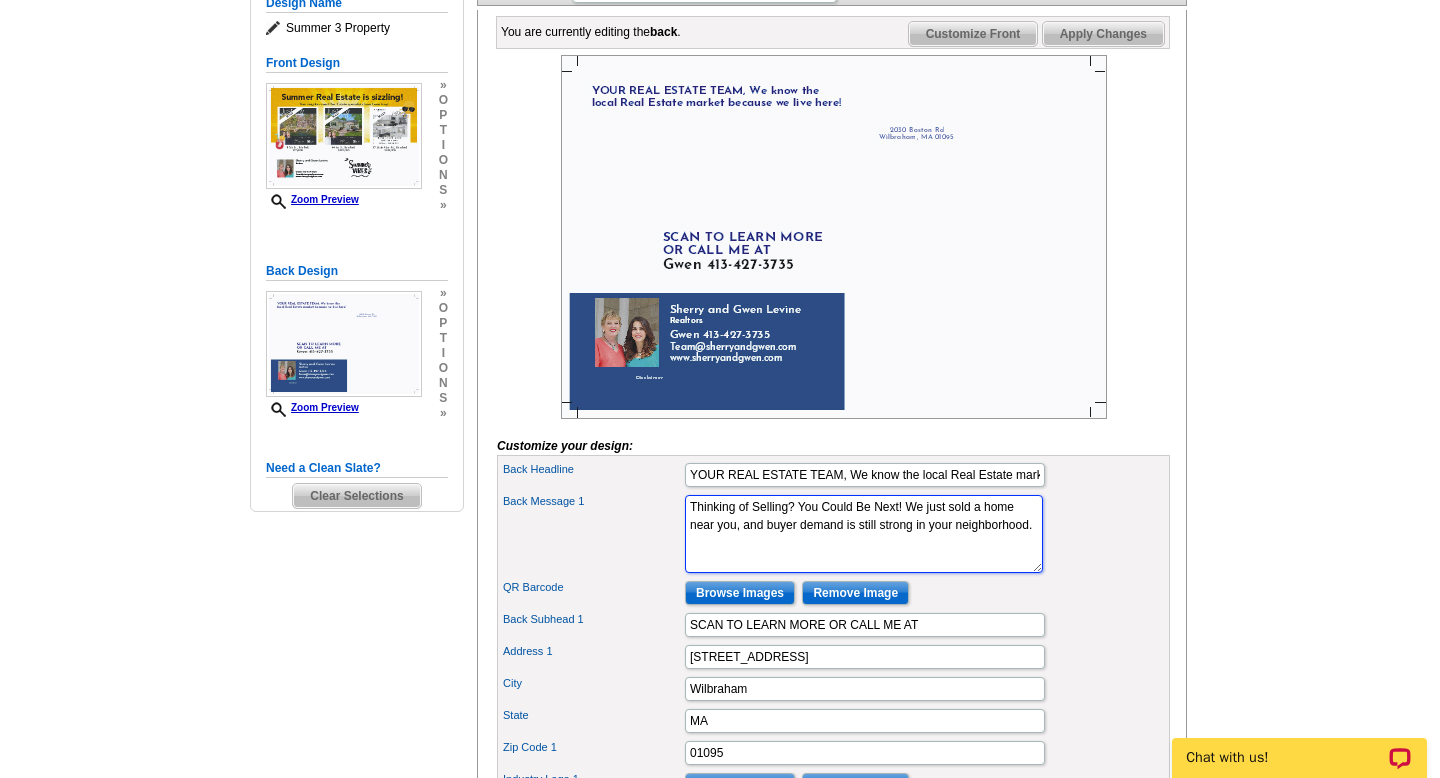 click on "I’ve been in the business for 10+ years, and I know how to read the market. We’ll figure out when’s the right time to take action, and get prepared if it’s sometime in the future. Let me help you navigate the Portland real estate market! Give me a call and we can set up a coffee date." at bounding box center (864, 534) 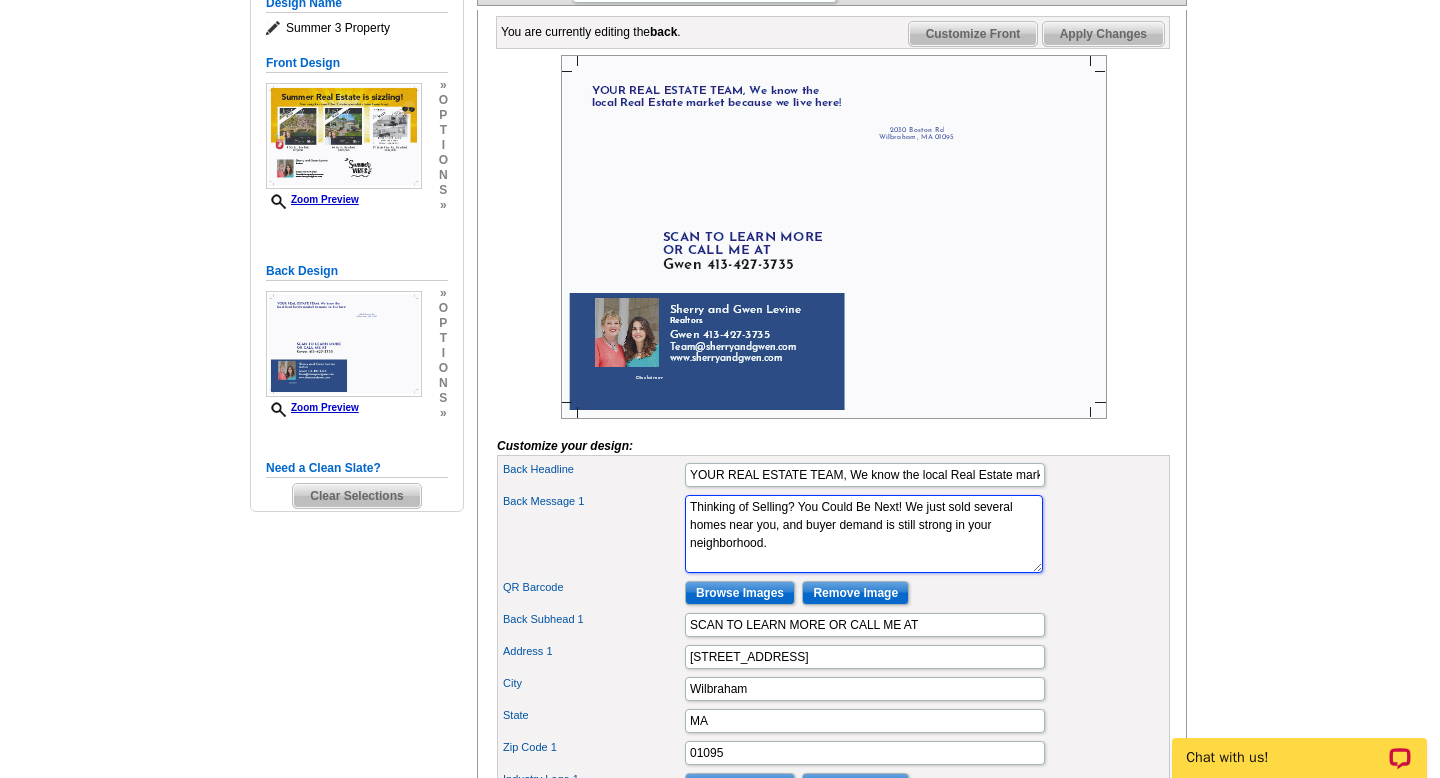 click on "I’ve been in the business for 10+ years, and I know how to read the market. We’ll figure out when’s the right time to take action, and get prepared if it’s sometime in the future. Let me help you navigate the Portland real estate market! Give me a call and we can set up a coffee date." at bounding box center [864, 534] 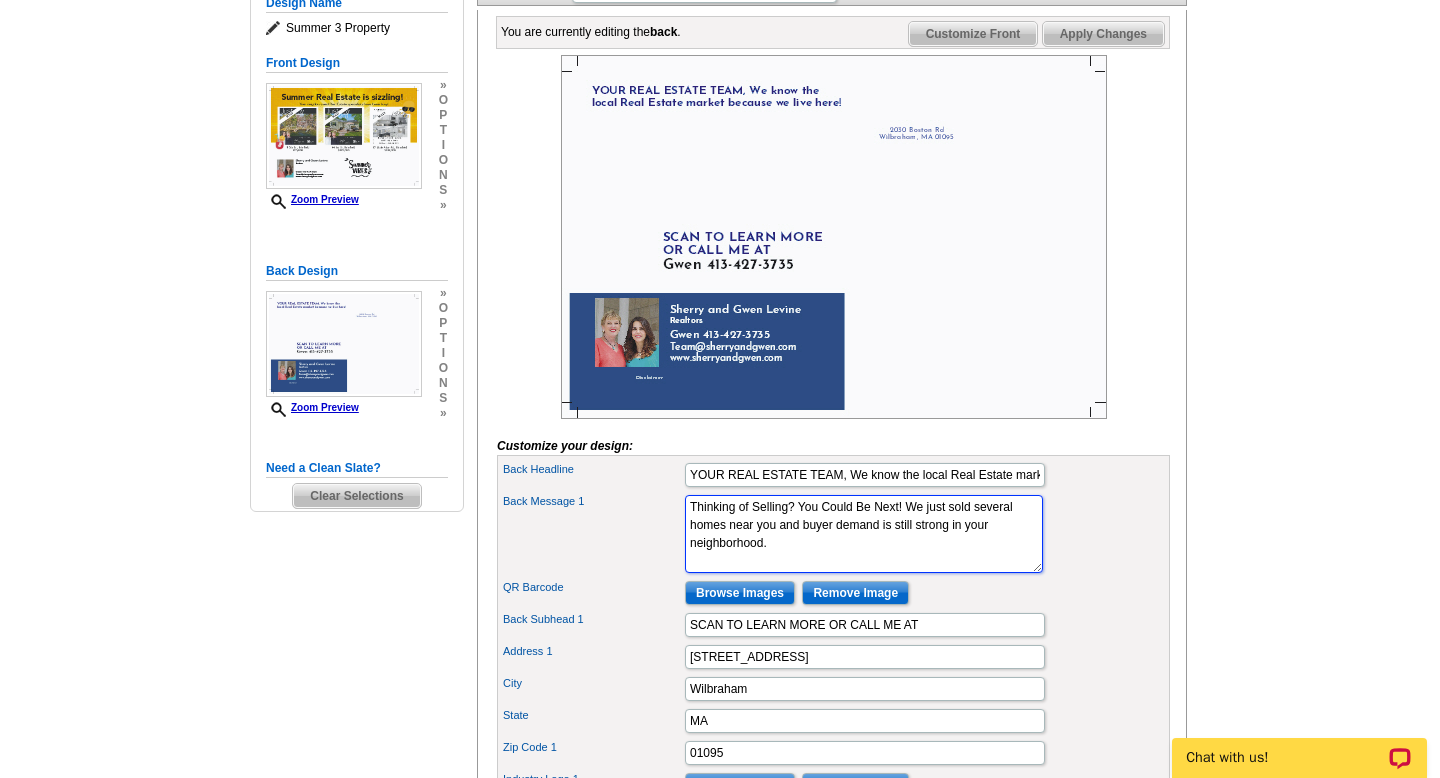 click on "I’ve been in the business for 10+ years, and I know how to read the market. We’ll figure out when’s the right time to take action, and get prepared if it’s sometime in the future. Let me help you navigate the Portland real estate market! Give me a call and we can set up a coffee date." at bounding box center (864, 534) 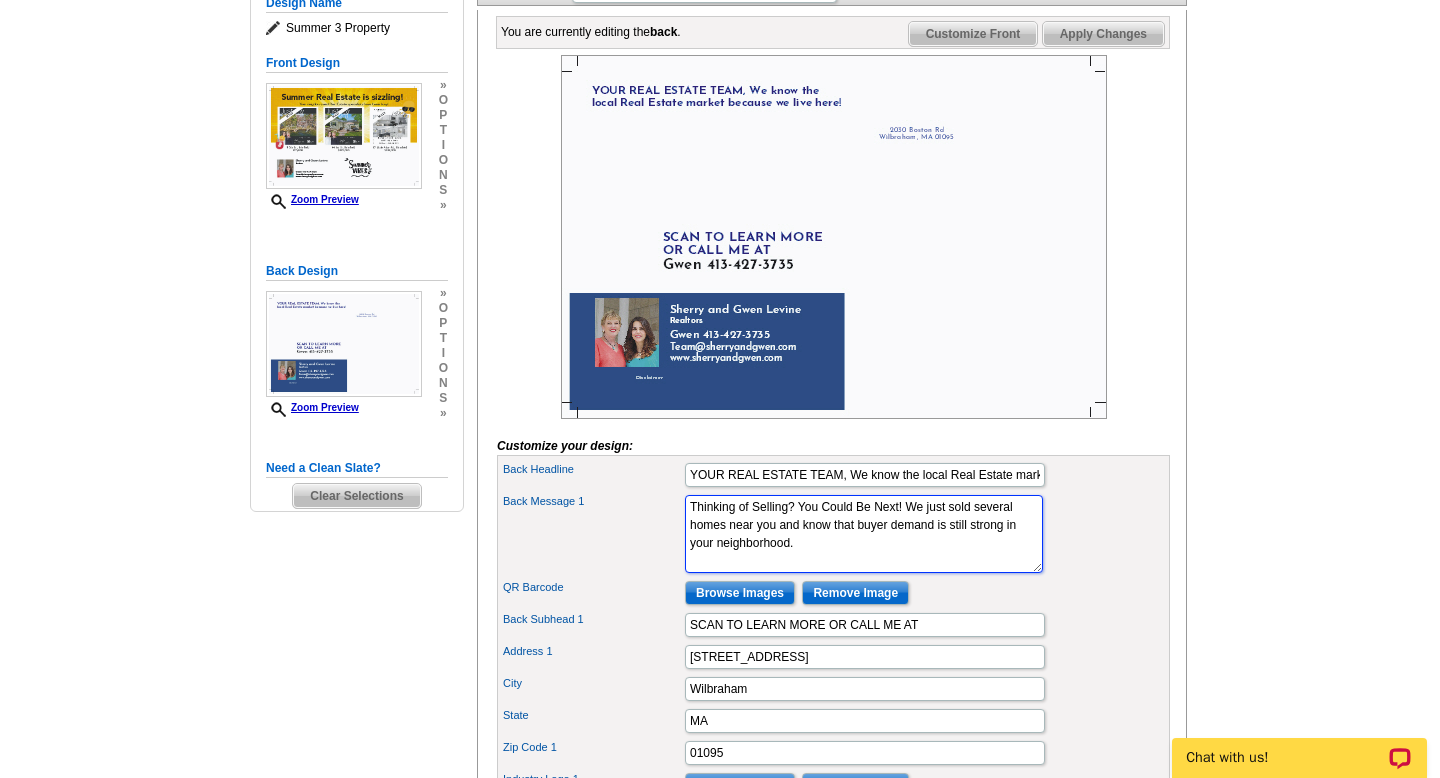drag, startPoint x: 723, startPoint y: 576, endPoint x: 741, endPoint y: 575, distance: 18.027756 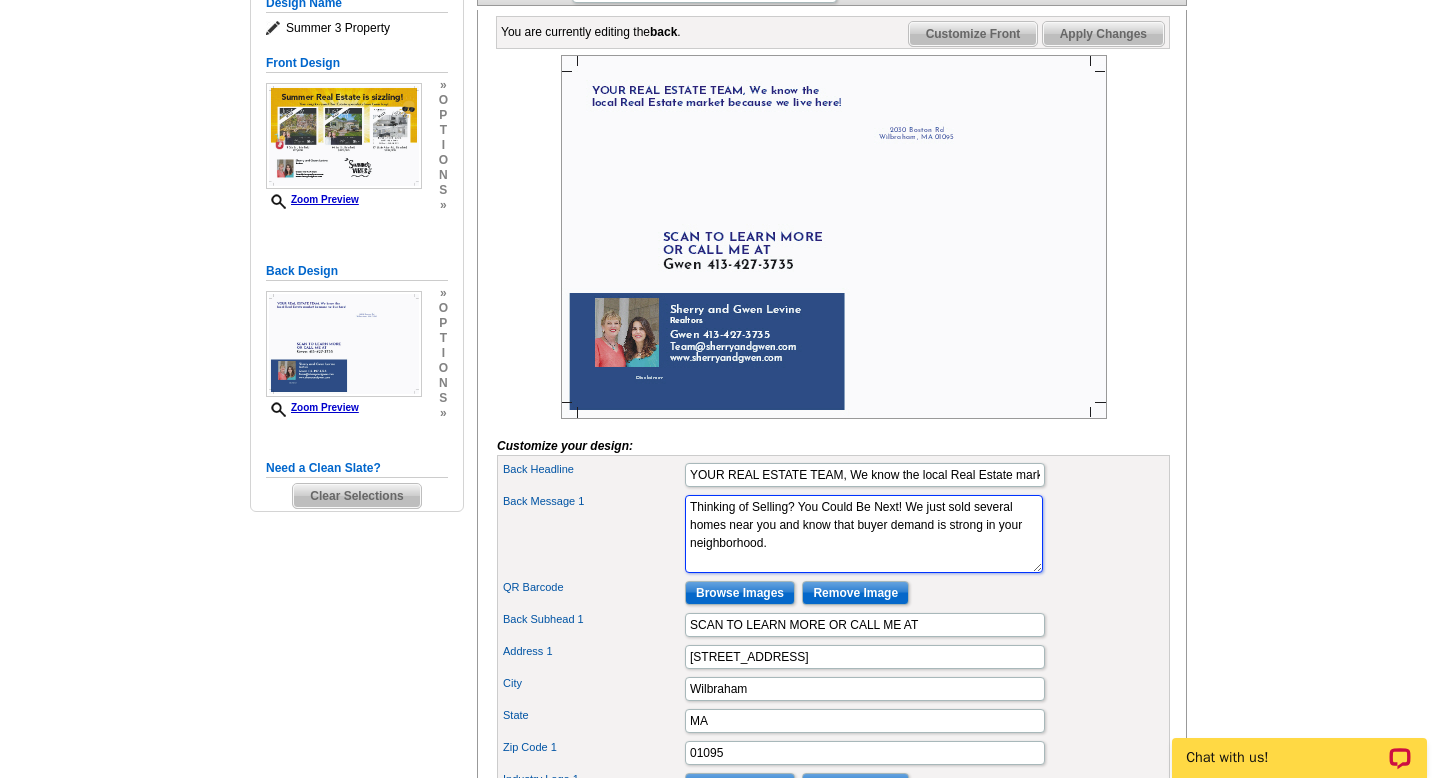 click on "I’ve been in the business for 10+ years, and I know how to read the market. We’ll figure out when’s the right time to take action, and get prepared if it’s sometime in the future. Let me help you navigate the Portland real estate market! Give me a call and we can set up a coffee date." at bounding box center [864, 534] 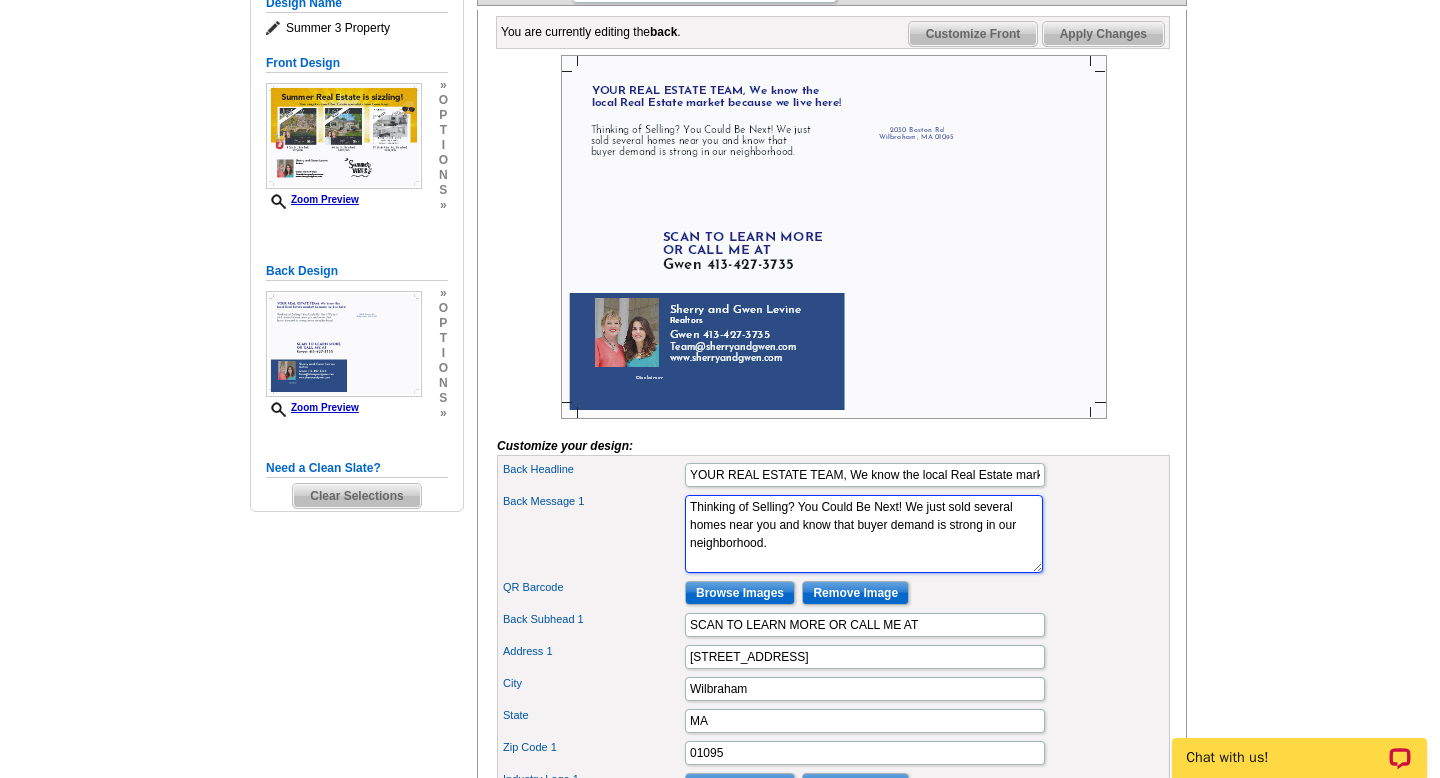 click on "I’ve been in the business for 10+ years, and I know how to read the market. We’ll figure out when’s the right time to take action, and get prepared if it’s sometime in the future. Let me help you navigate the Portland real estate market! Give me a call and we can set up a coffee date." at bounding box center [864, 534] 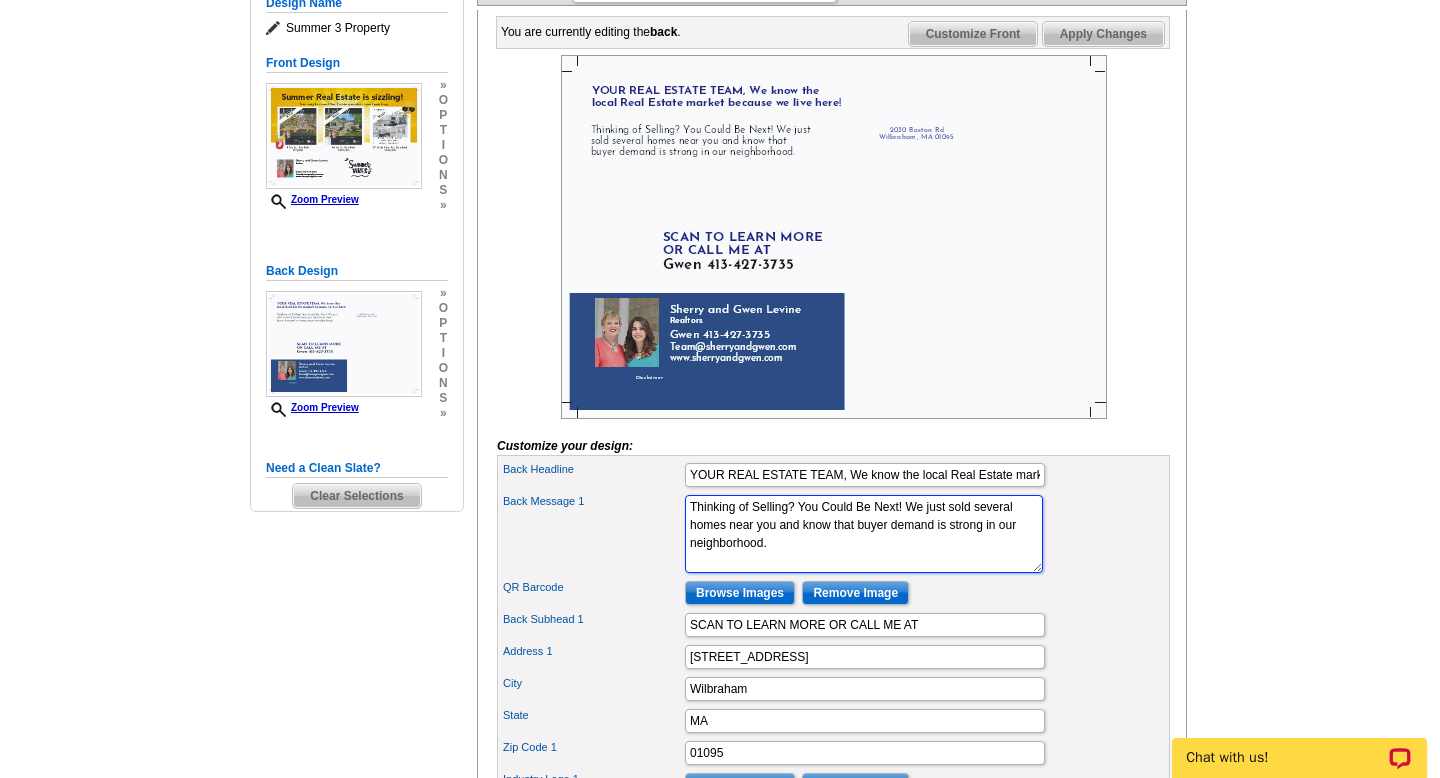 paste on "As your local real estate expert and neighbor, I know what makes this area special — and how to market it to get you results. Whether you're ready now or just curious about your home's value, let’s chat" 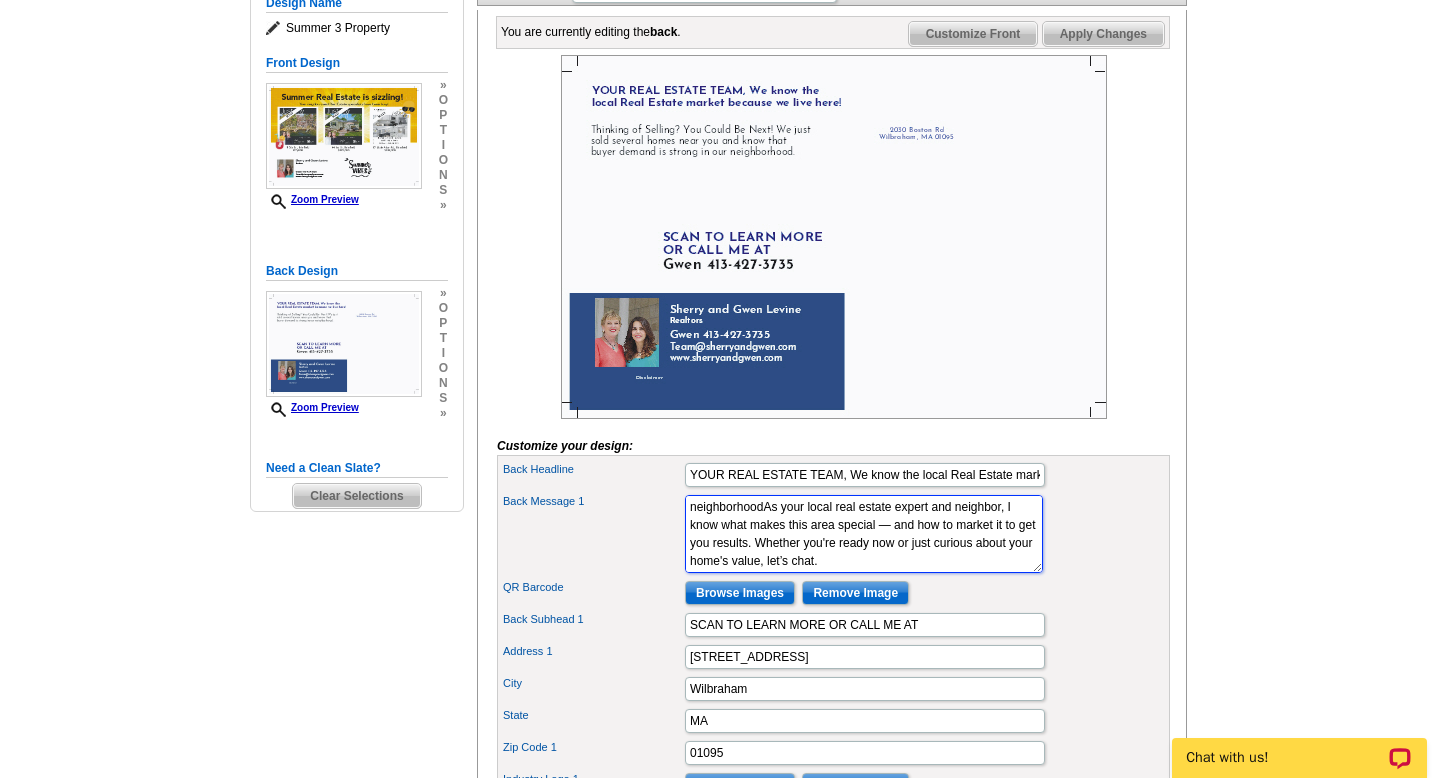 scroll, scrollTop: 54, scrollLeft: 0, axis: vertical 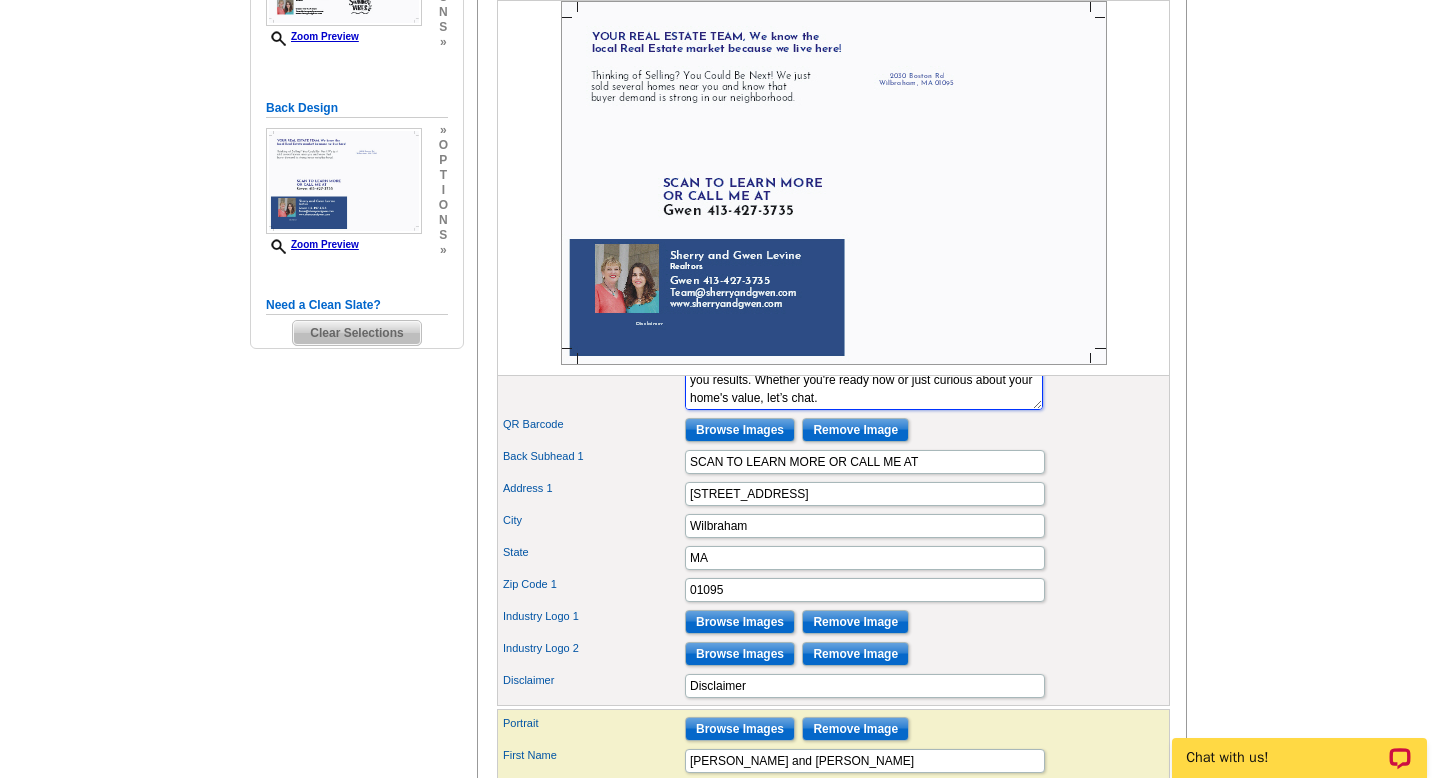 type on "Thinking of Selling? You Could Be Next! We just sold several homes near you and know that buyer demand is strong in our neighborhoodAs your local real estate expert and neighbor, I know what makes this area special — and how to market it to get you results. Whether you're ready now or just curious about your home's value, let’s chat." 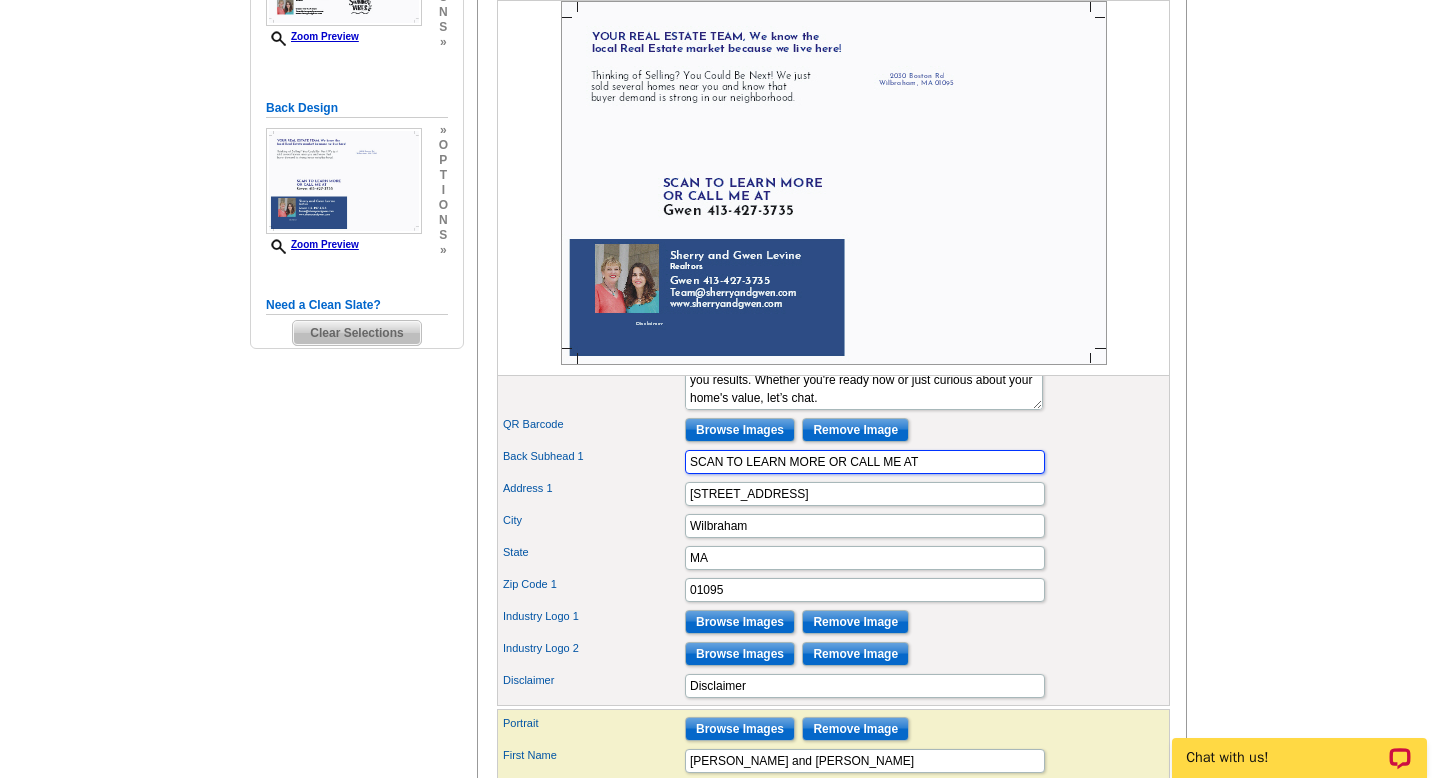 click on "SCAN TO LEARN MORE OR CALL ME AT" at bounding box center [865, 462] 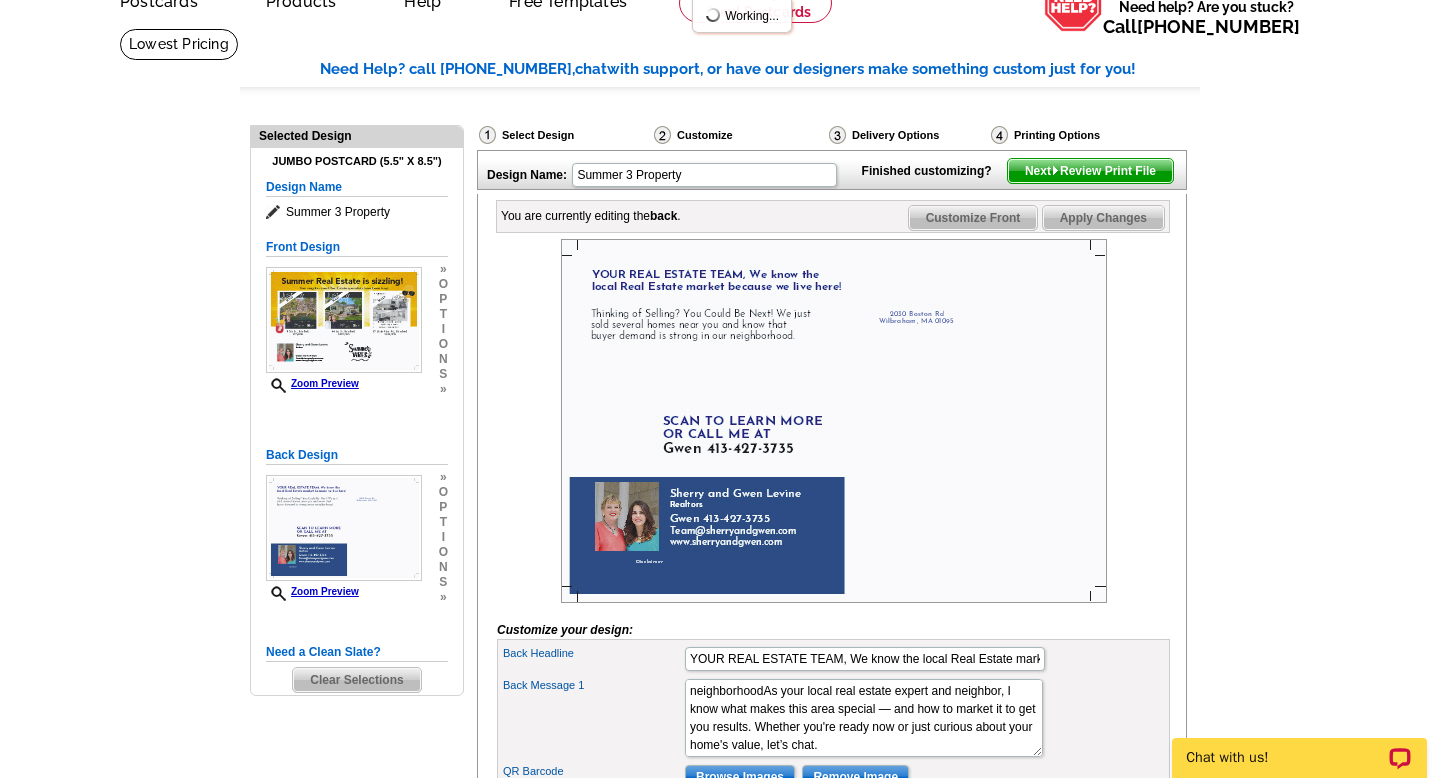 scroll, scrollTop: 111, scrollLeft: 0, axis: vertical 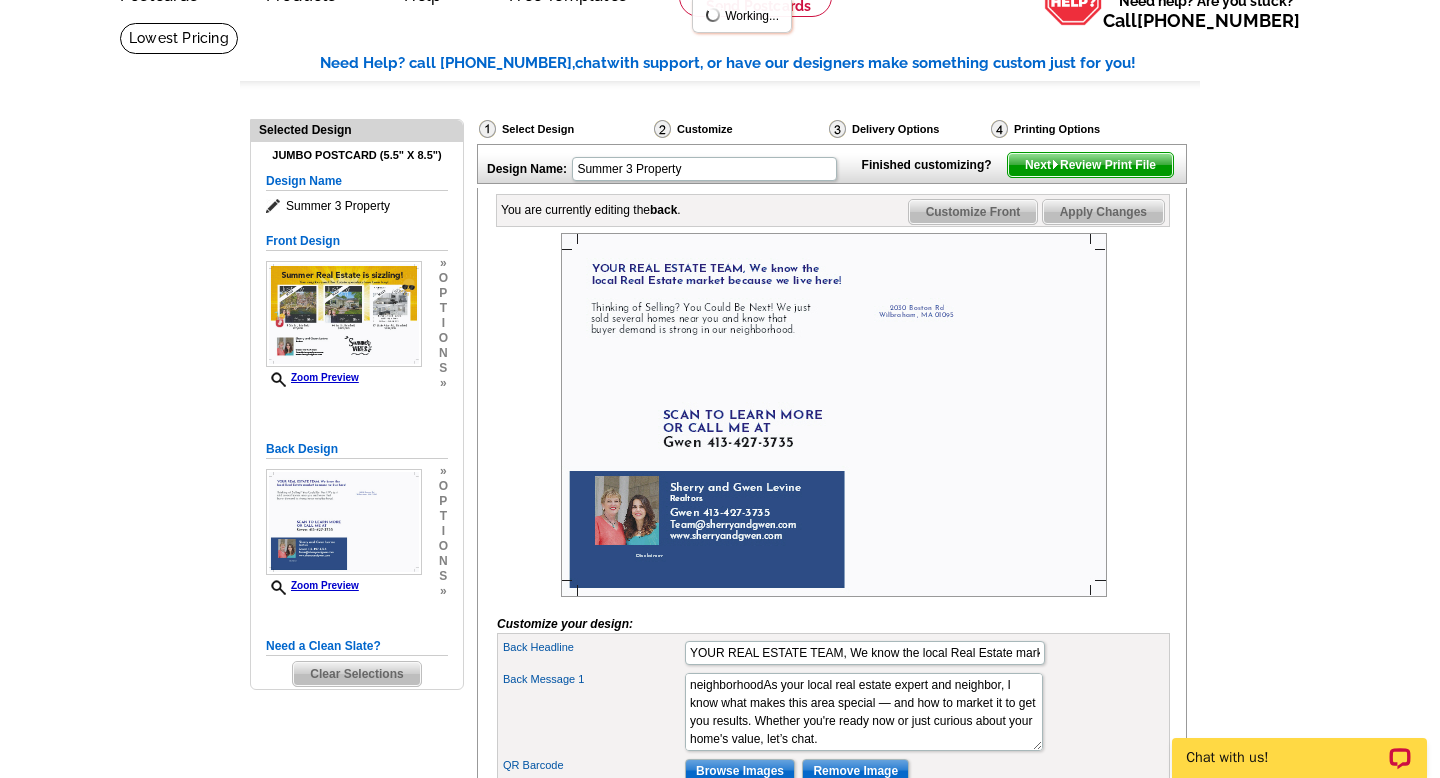 click at bounding box center [834, 415] 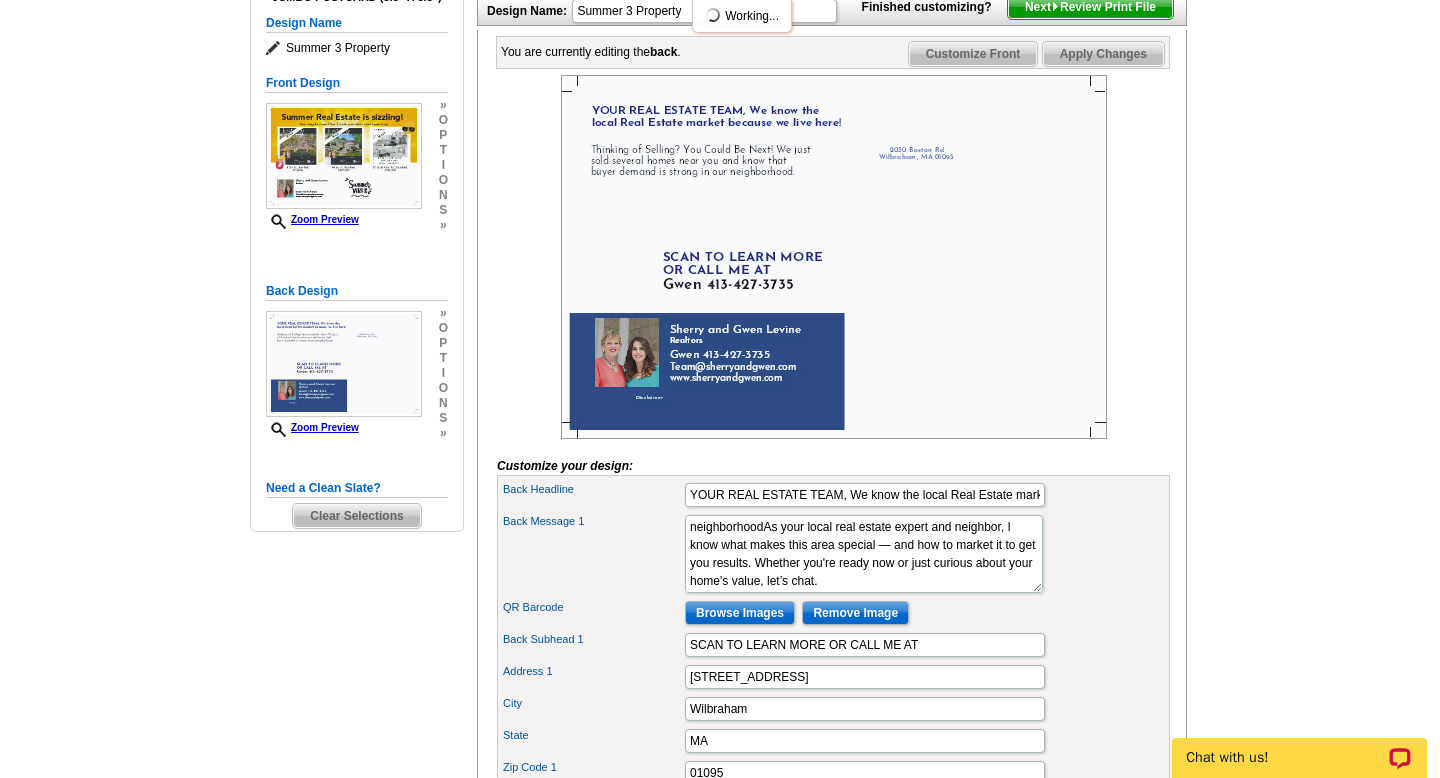 scroll, scrollTop: 424, scrollLeft: 0, axis: vertical 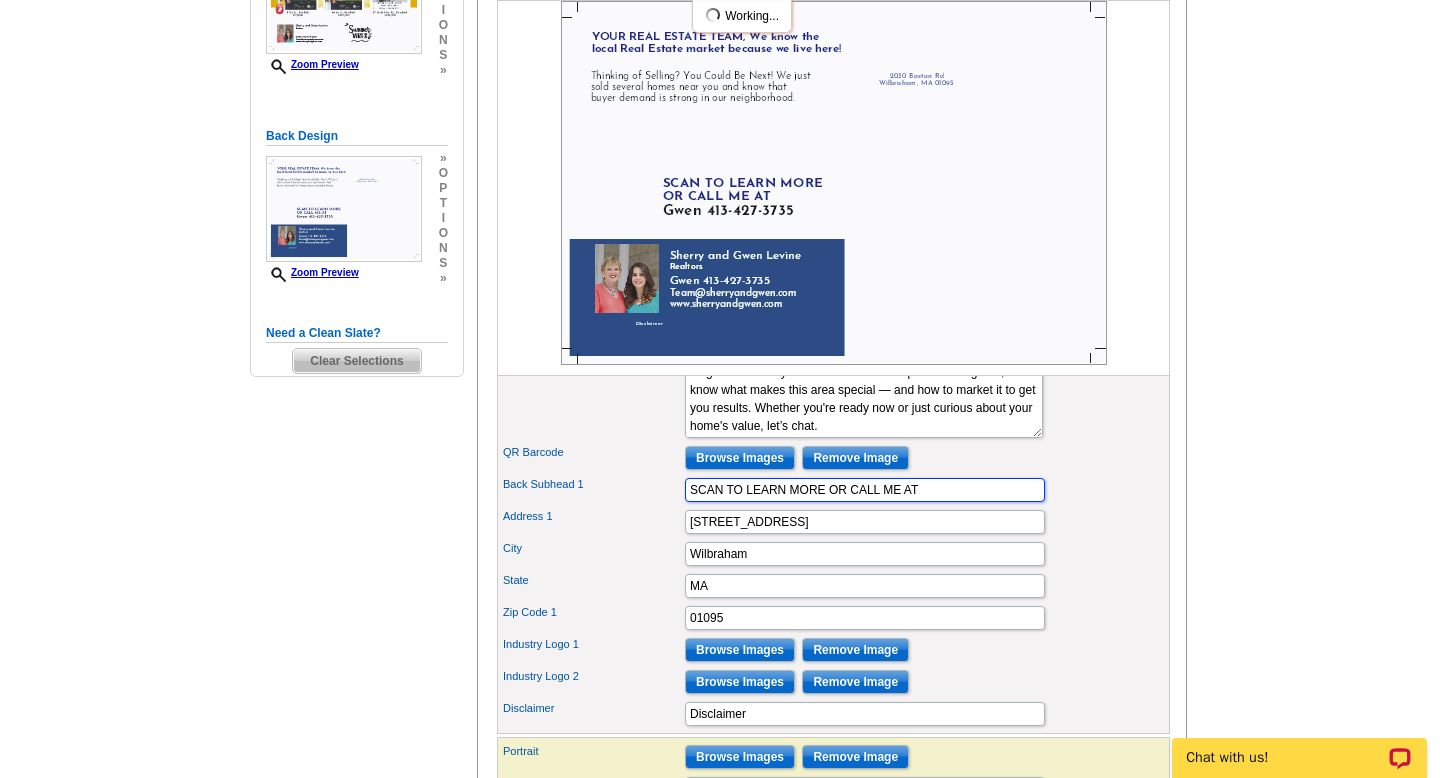 click on "SCAN TO LEARN MORE OR CALL ME AT" at bounding box center (865, 490) 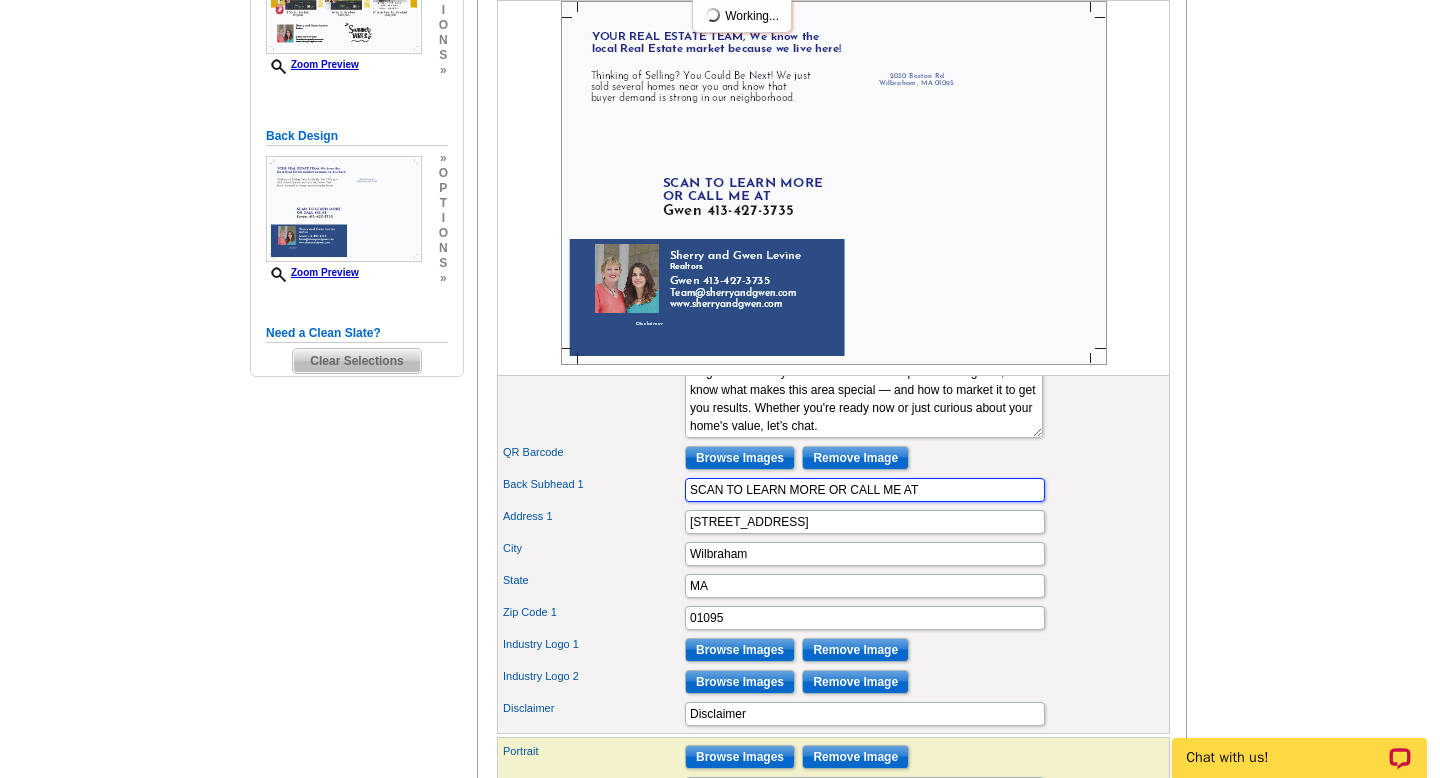click on "SCAN TO LEARN MORE OR CALL ME AT" at bounding box center [865, 490] 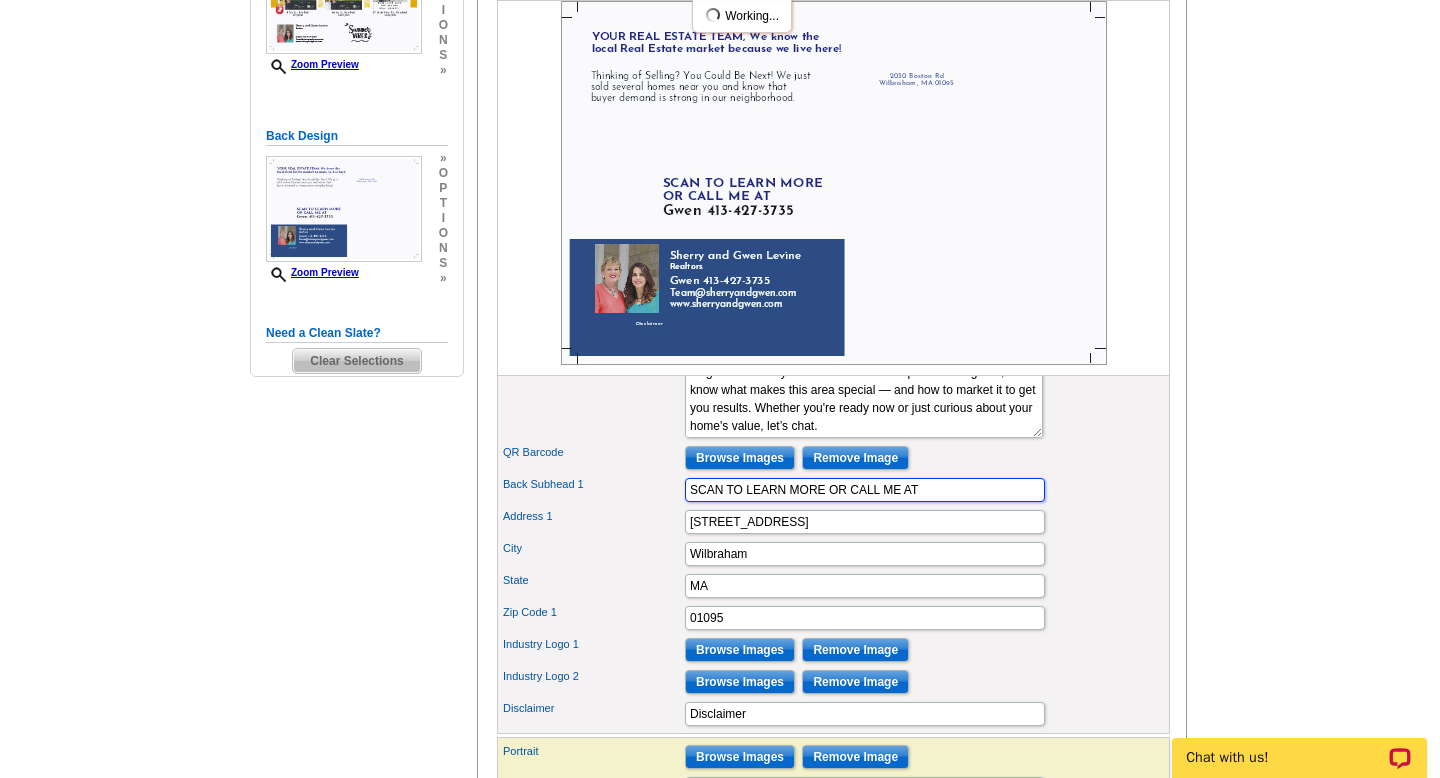 click on "SCAN TO LEARN MORE OR CALL ME AT" at bounding box center (865, 490) 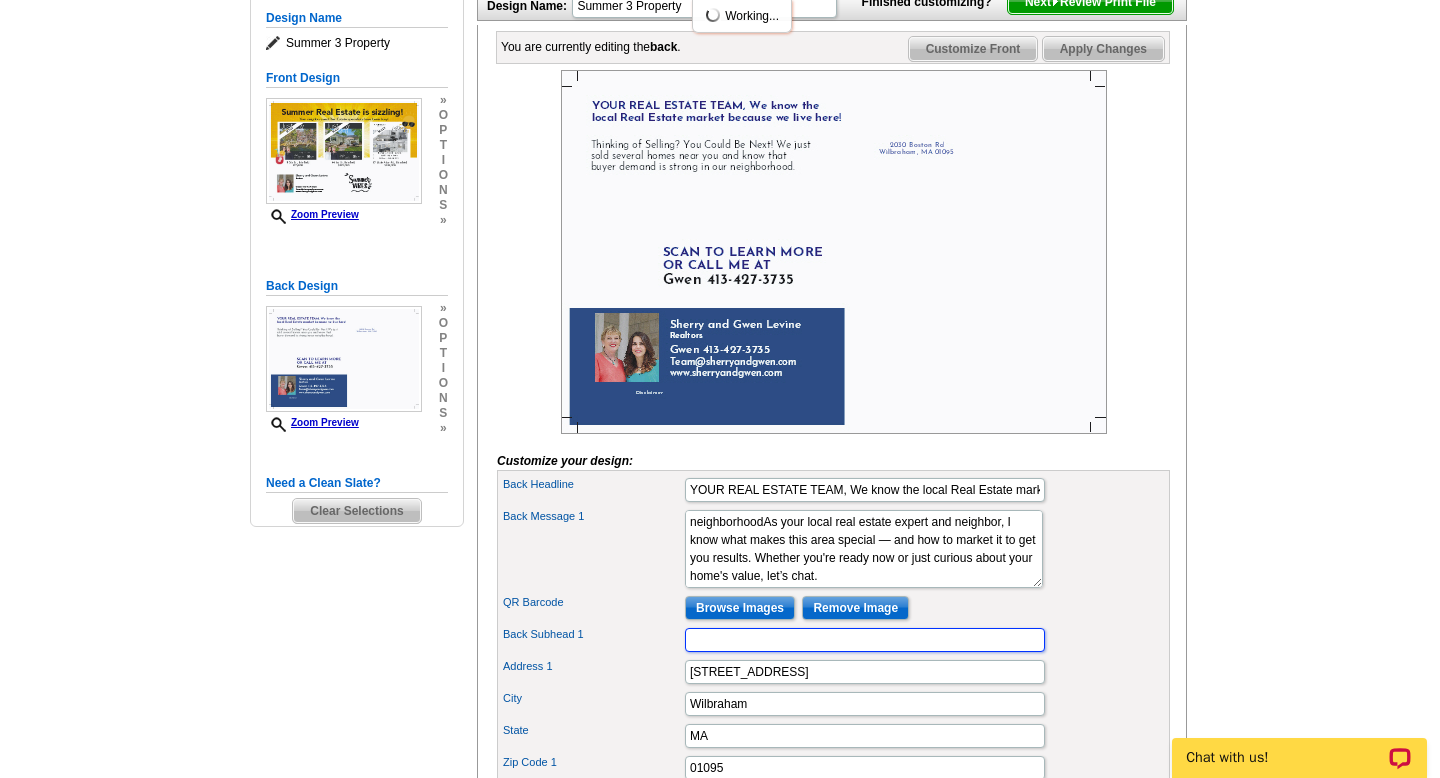 scroll, scrollTop: 275, scrollLeft: 0, axis: vertical 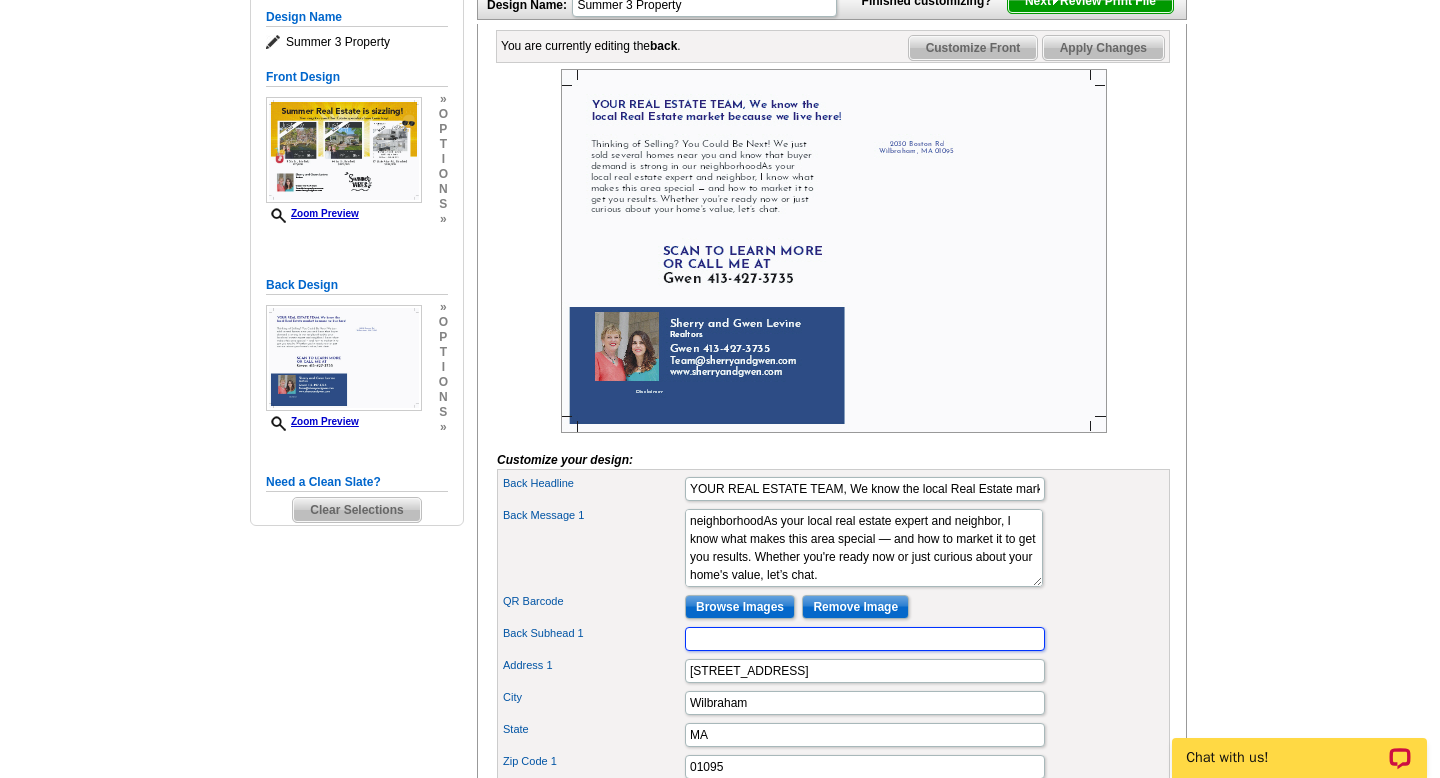type 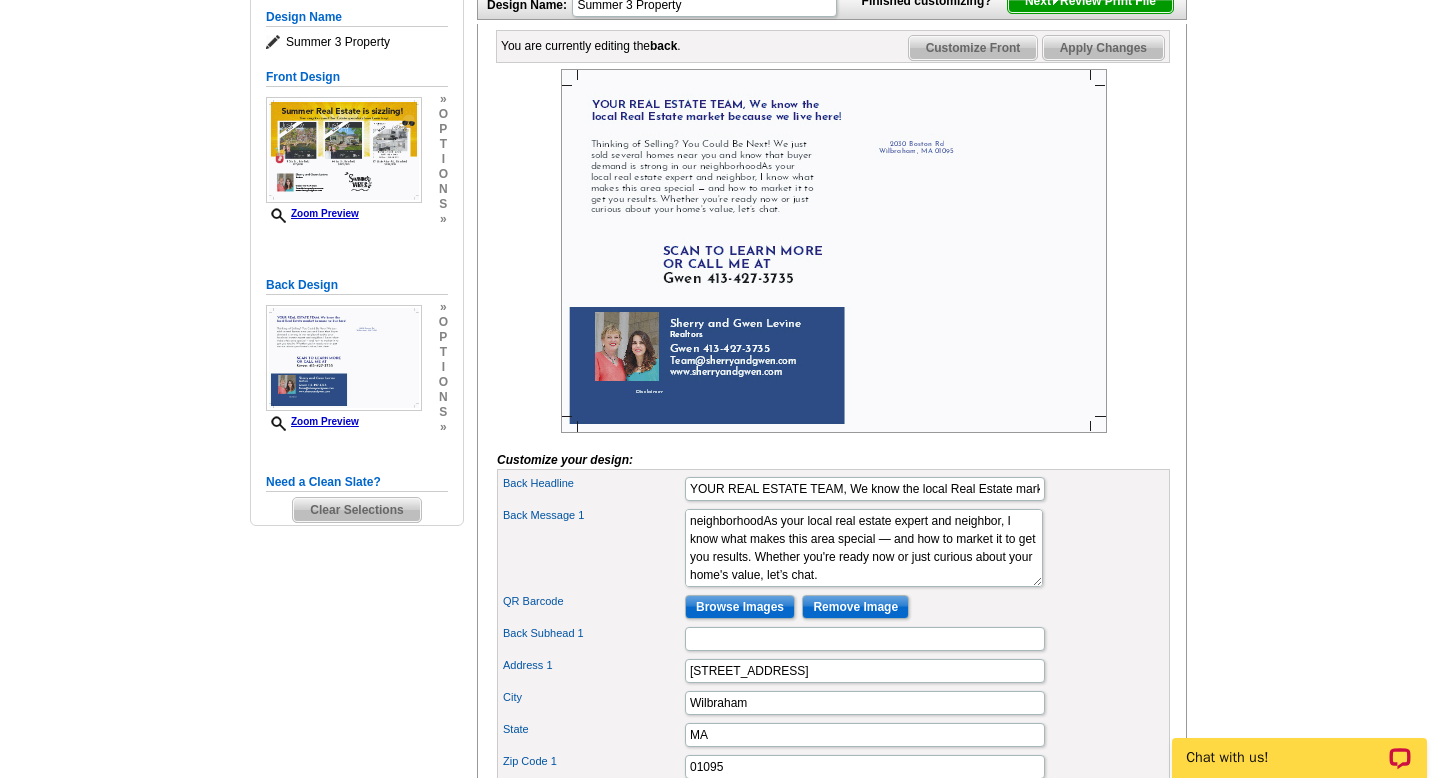 click at bounding box center (833, 251) 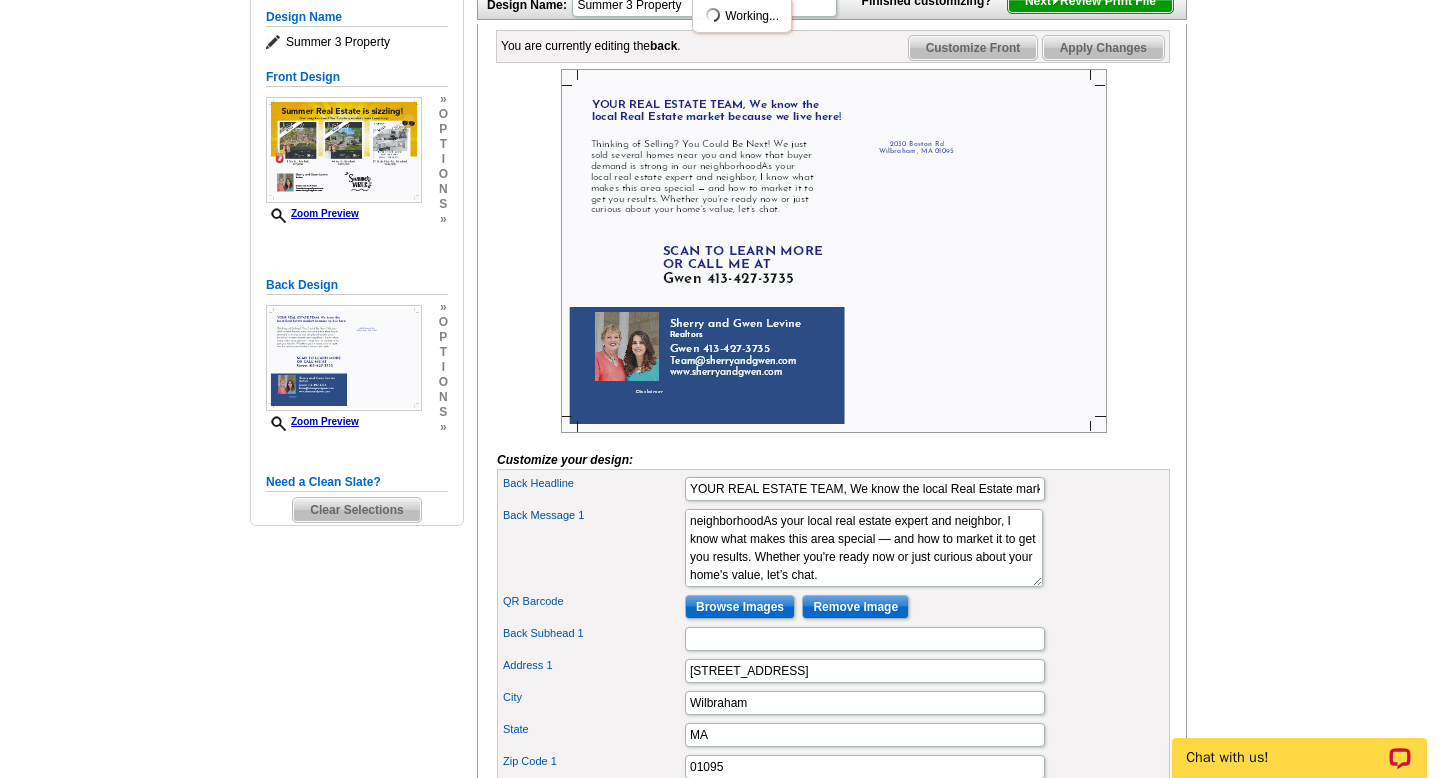 click on "Back Message 1
I’ve been in the business for 10+ years, and I know how to read the market. We’ll figure out when’s the right time to take action, and get prepared if it’s sometime in the future. Let me help you navigate the Portland real estate market! Give me a call and we can set up a coffee date." at bounding box center (833, 548) 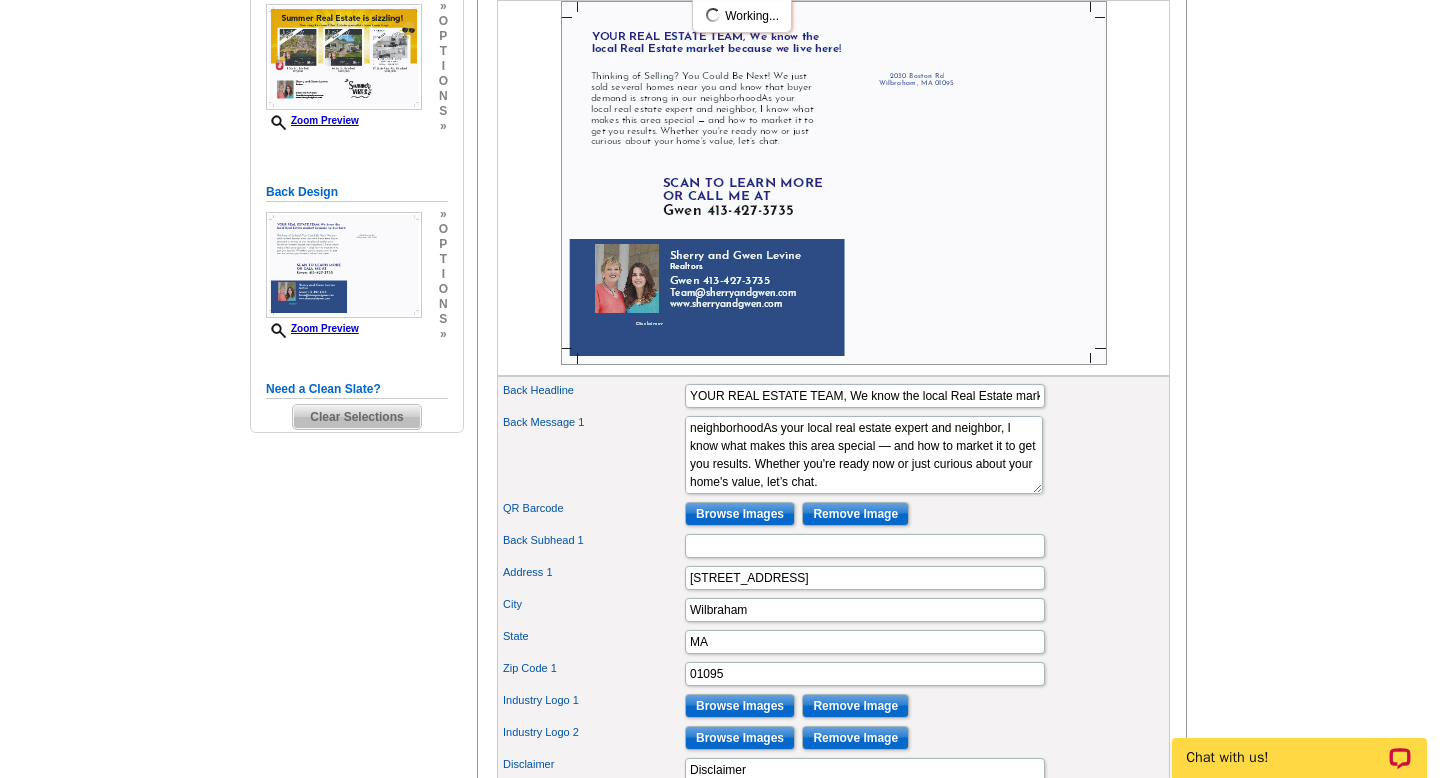 scroll, scrollTop: 350, scrollLeft: 0, axis: vertical 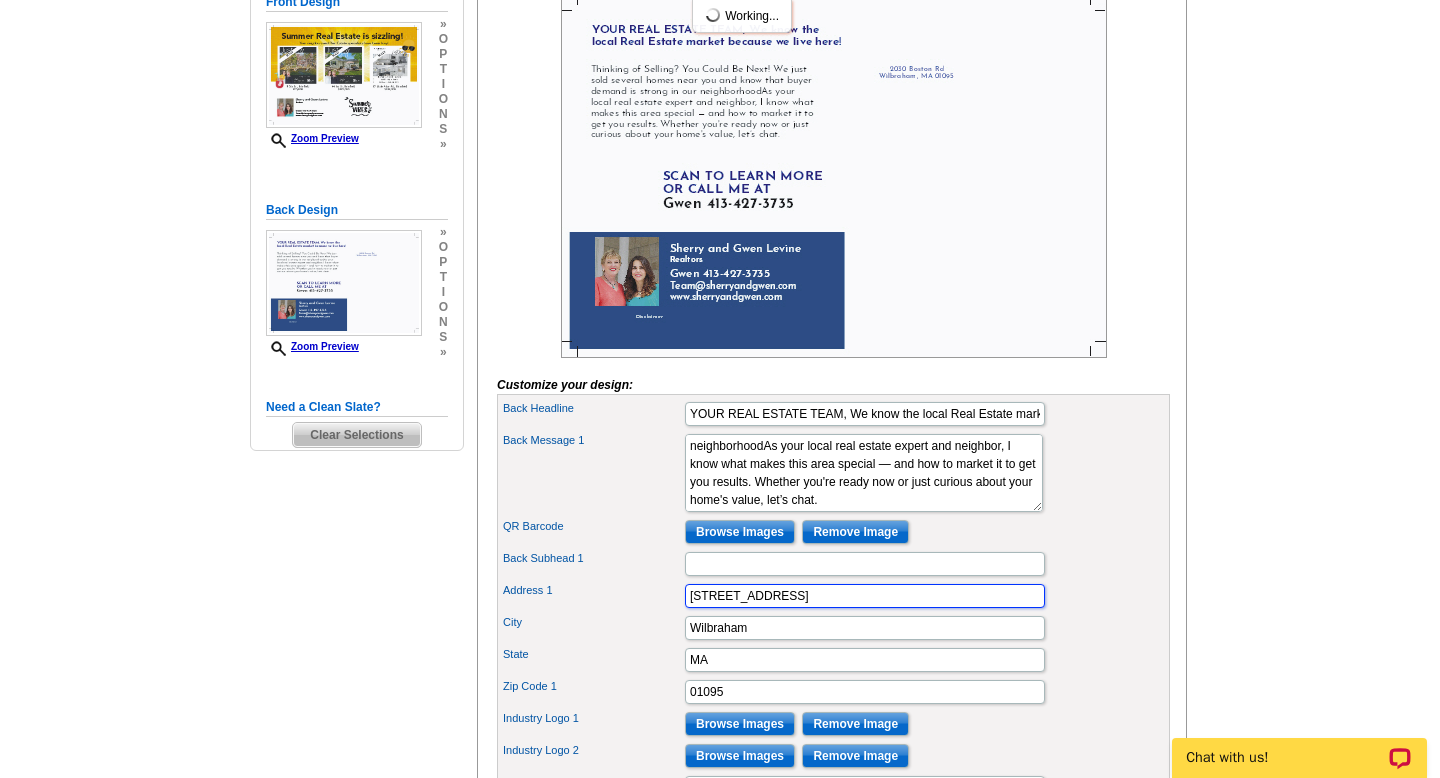 click on "2030 Boston Rd" at bounding box center (865, 596) 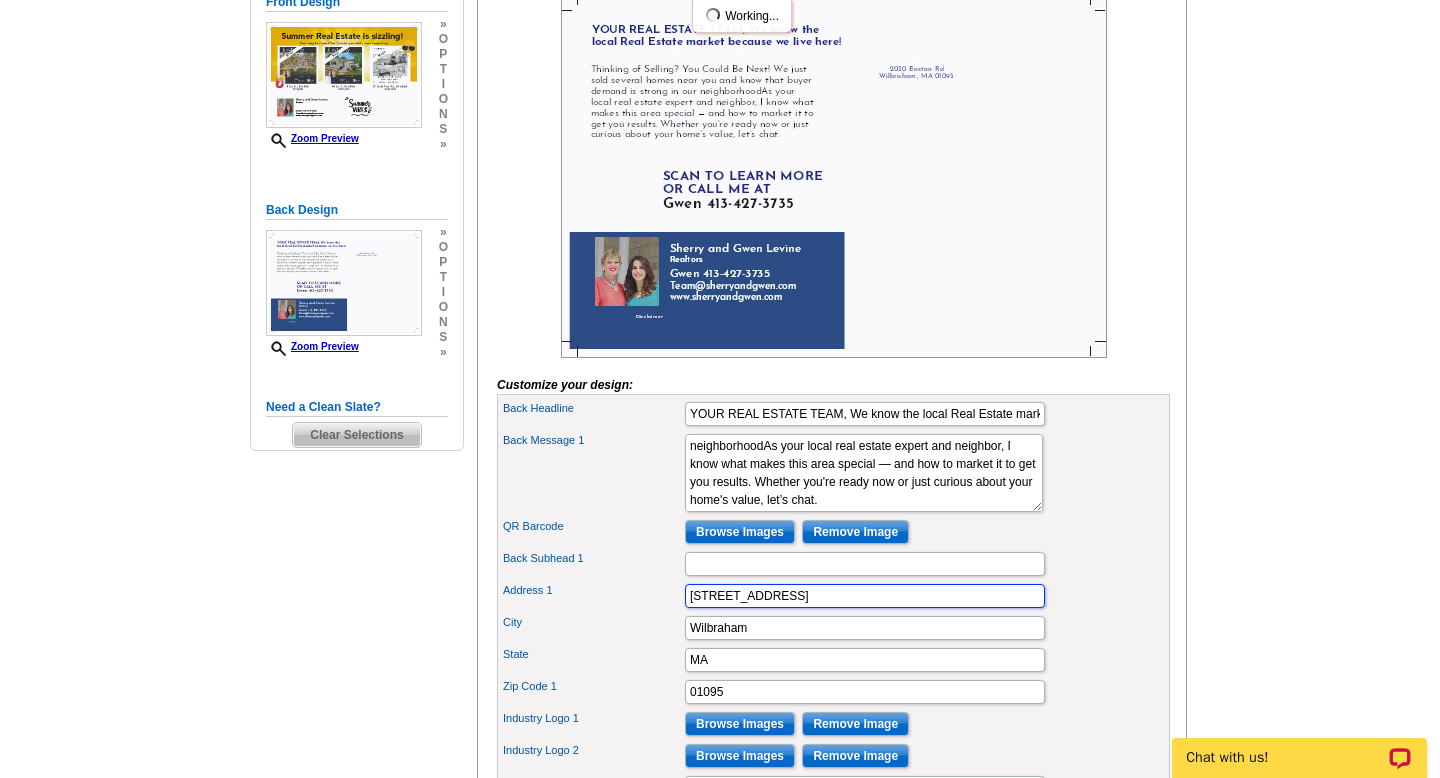 click on "2030 Boston Rd" at bounding box center (865, 596) 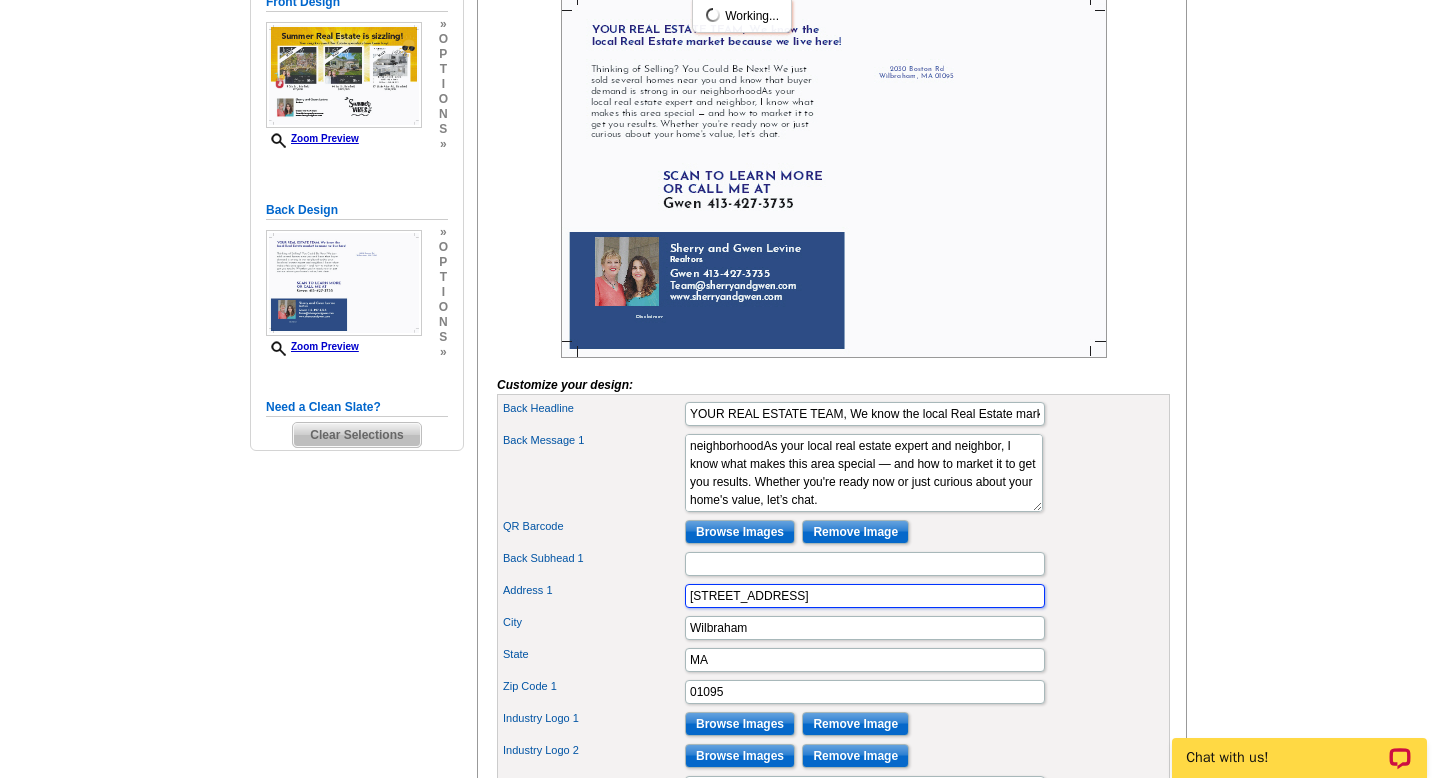 click on "2030 Boston Rd" at bounding box center [865, 596] 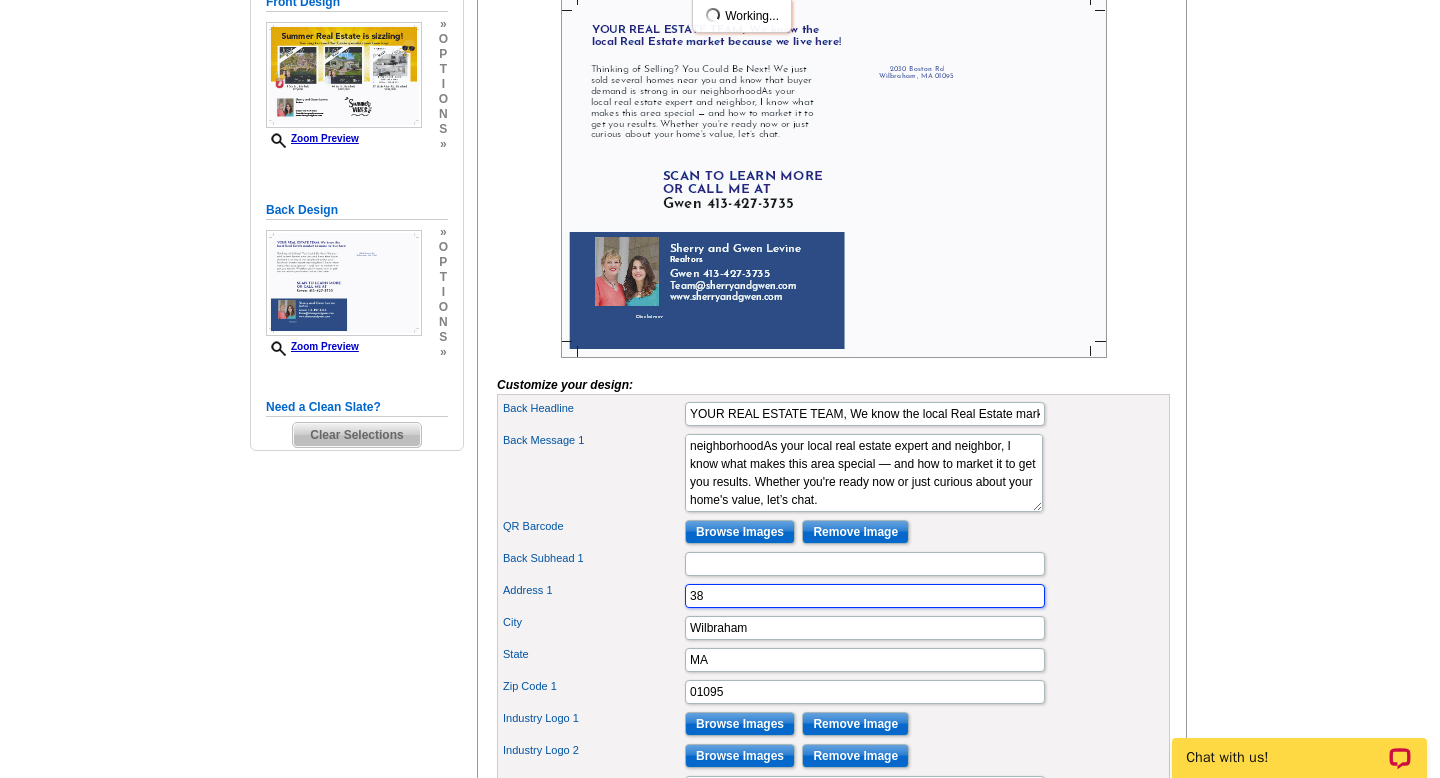 type on "3" 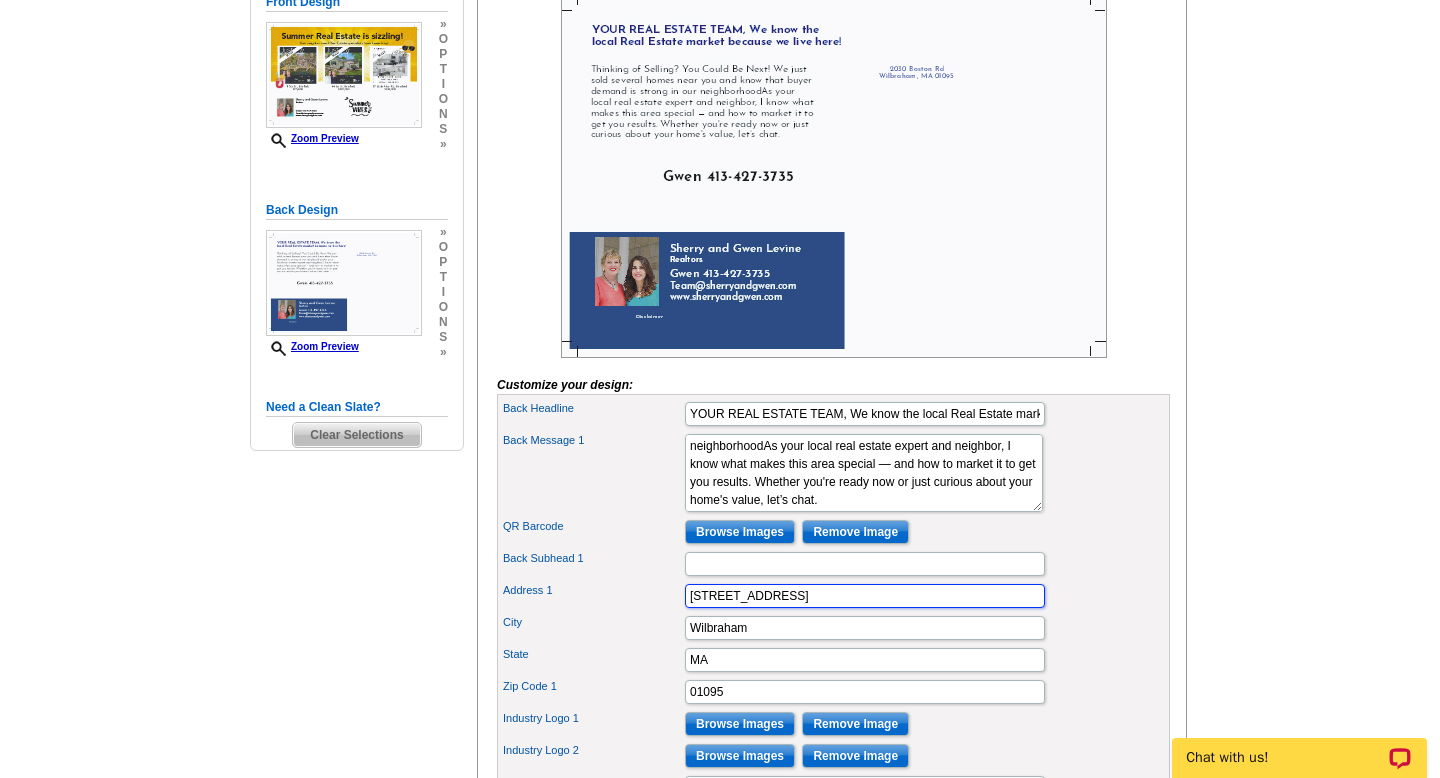 type on "[STREET_ADDRESS]" 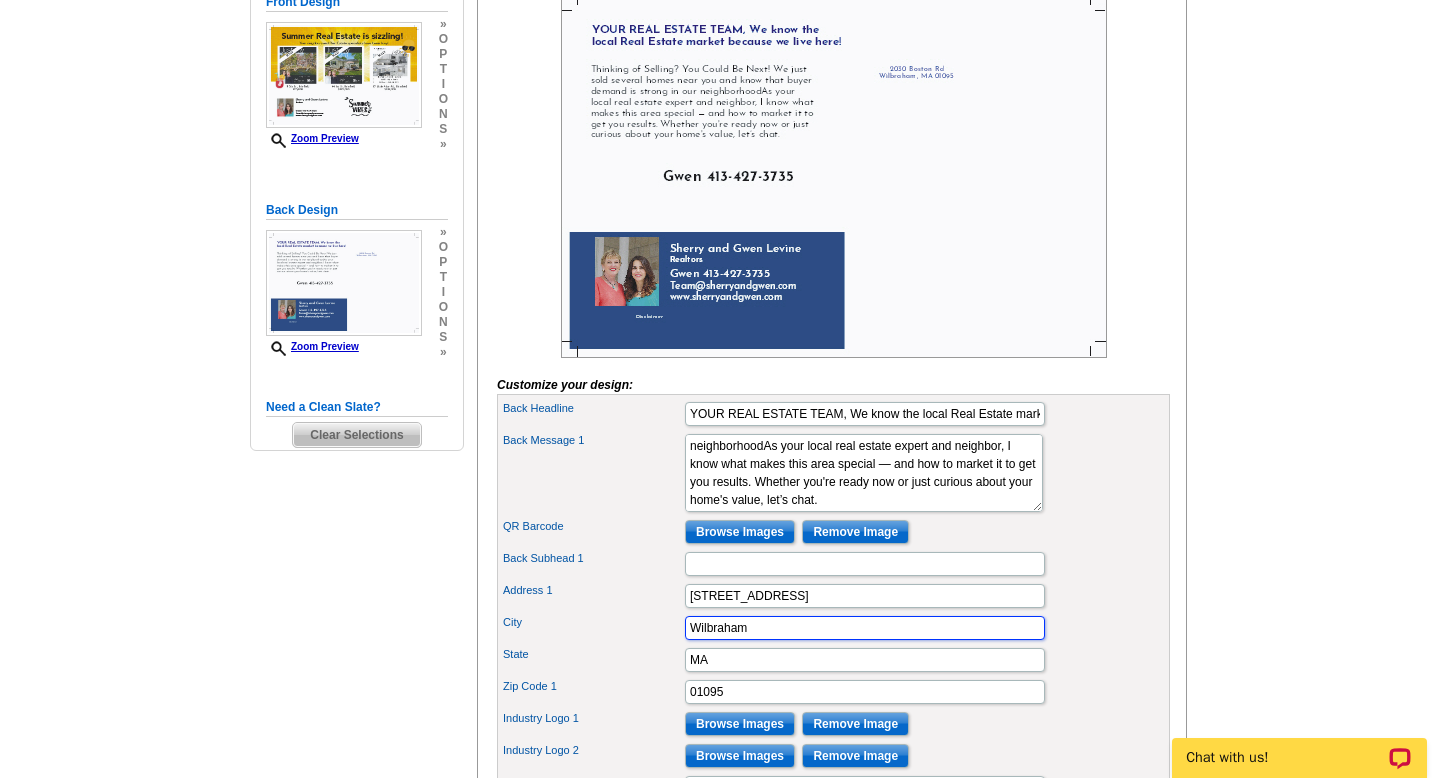 click on "Wilbraham" at bounding box center [865, 628] 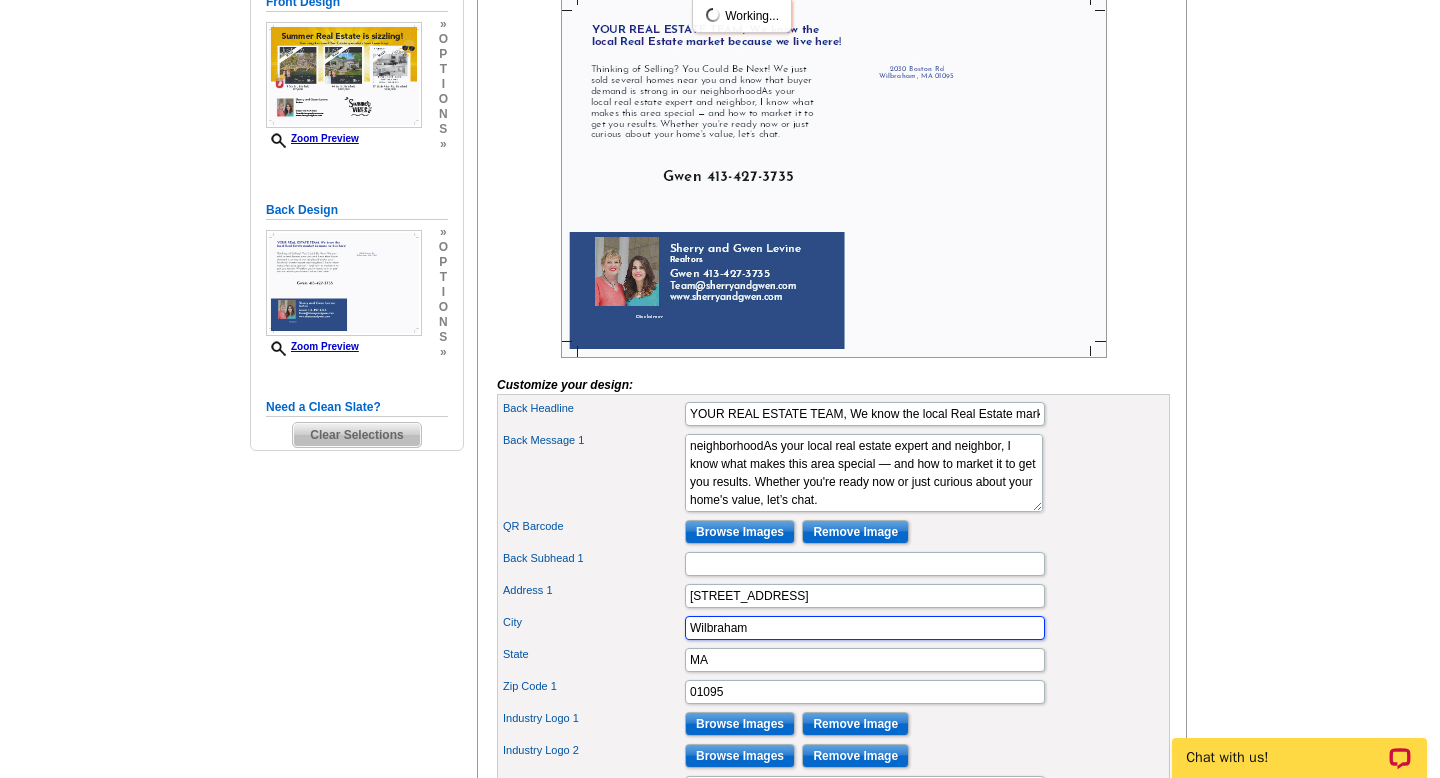 click on "Wilbraham" at bounding box center [865, 628] 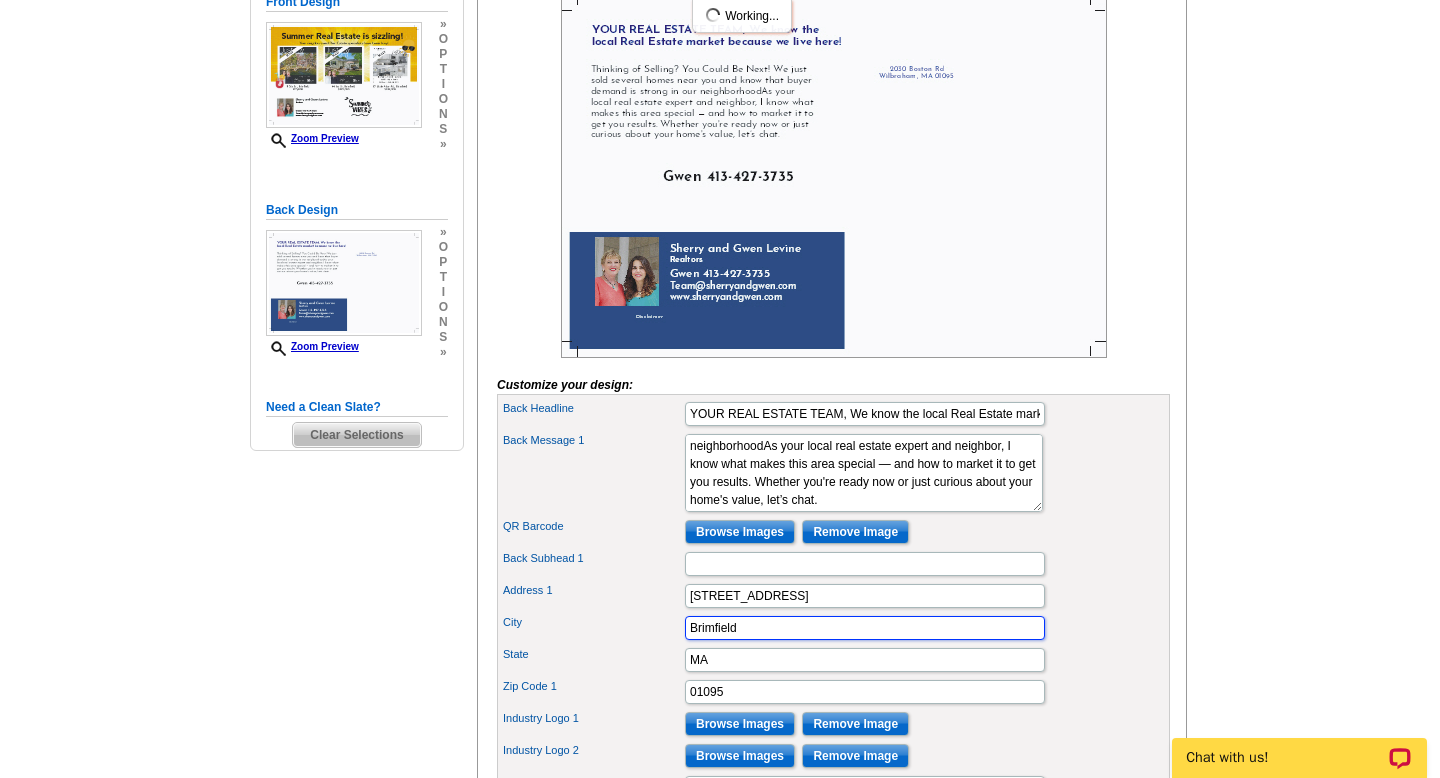 type on "Brimfield" 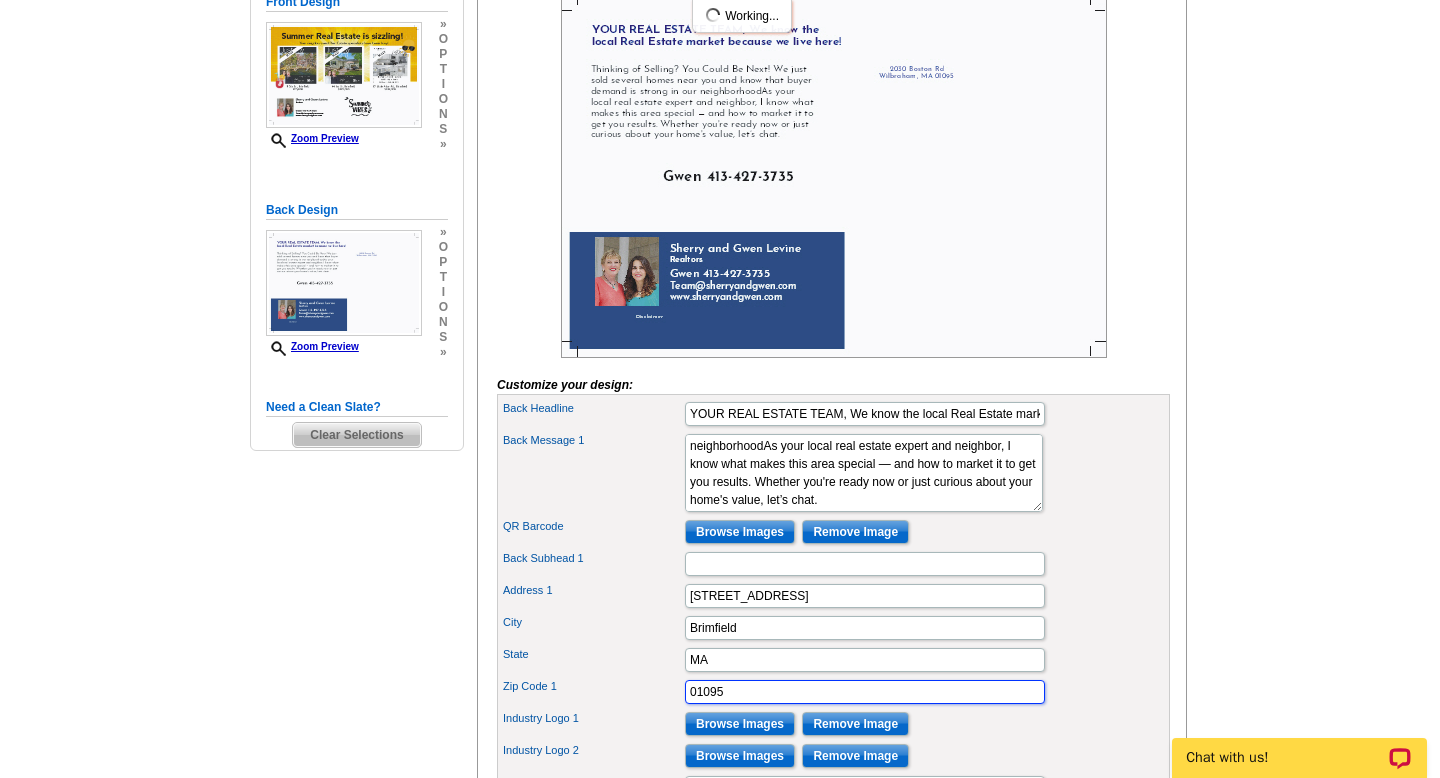 click on "01095" at bounding box center (865, 692) 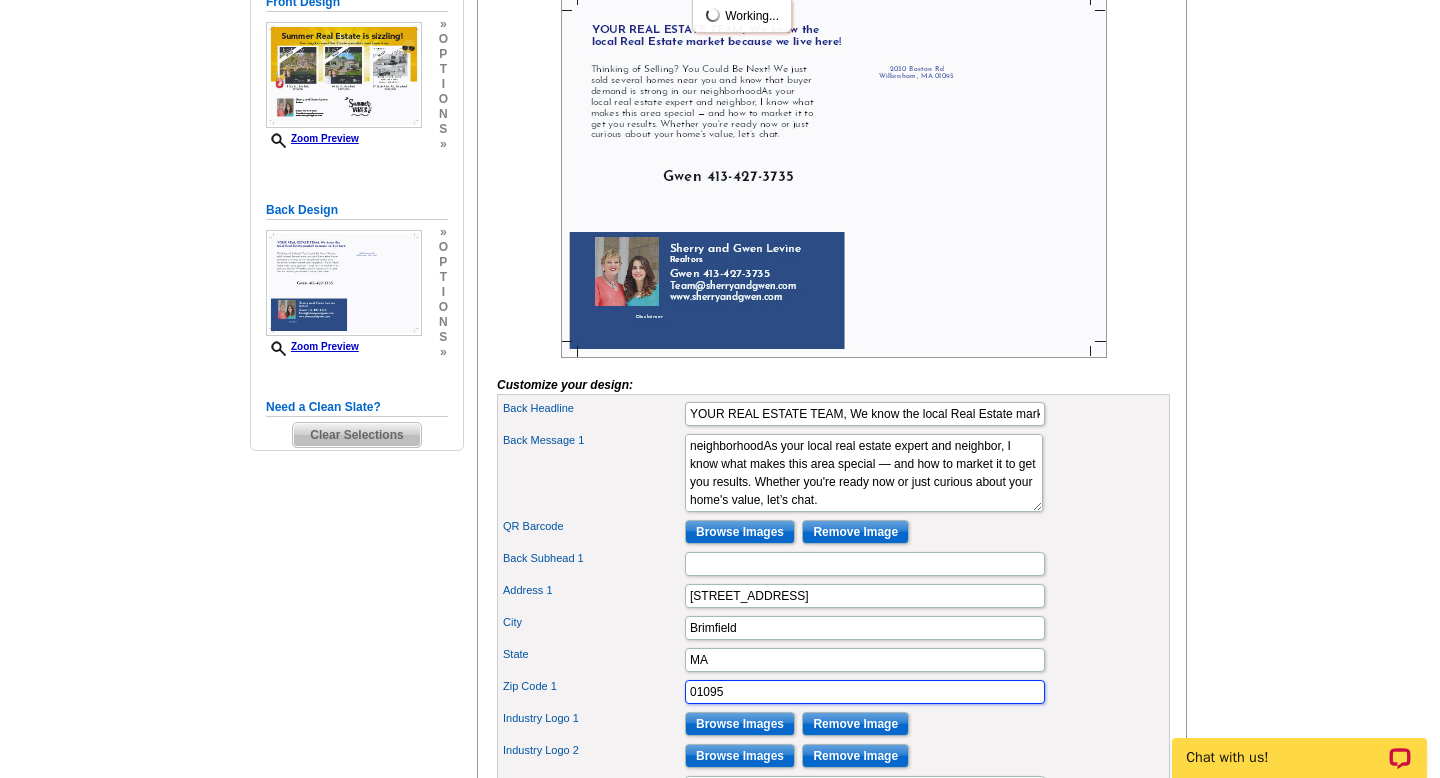 click on "01095" at bounding box center (865, 692) 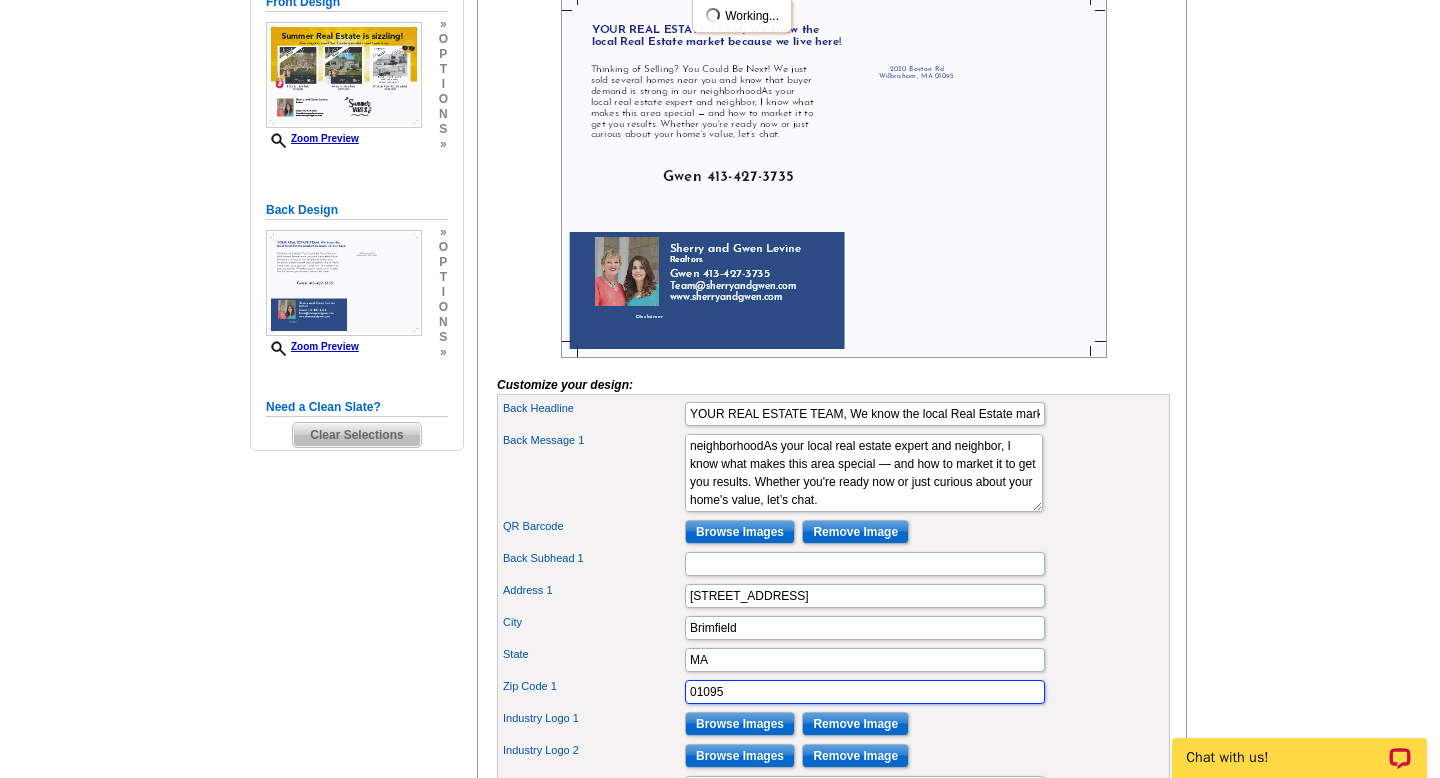 type on "1" 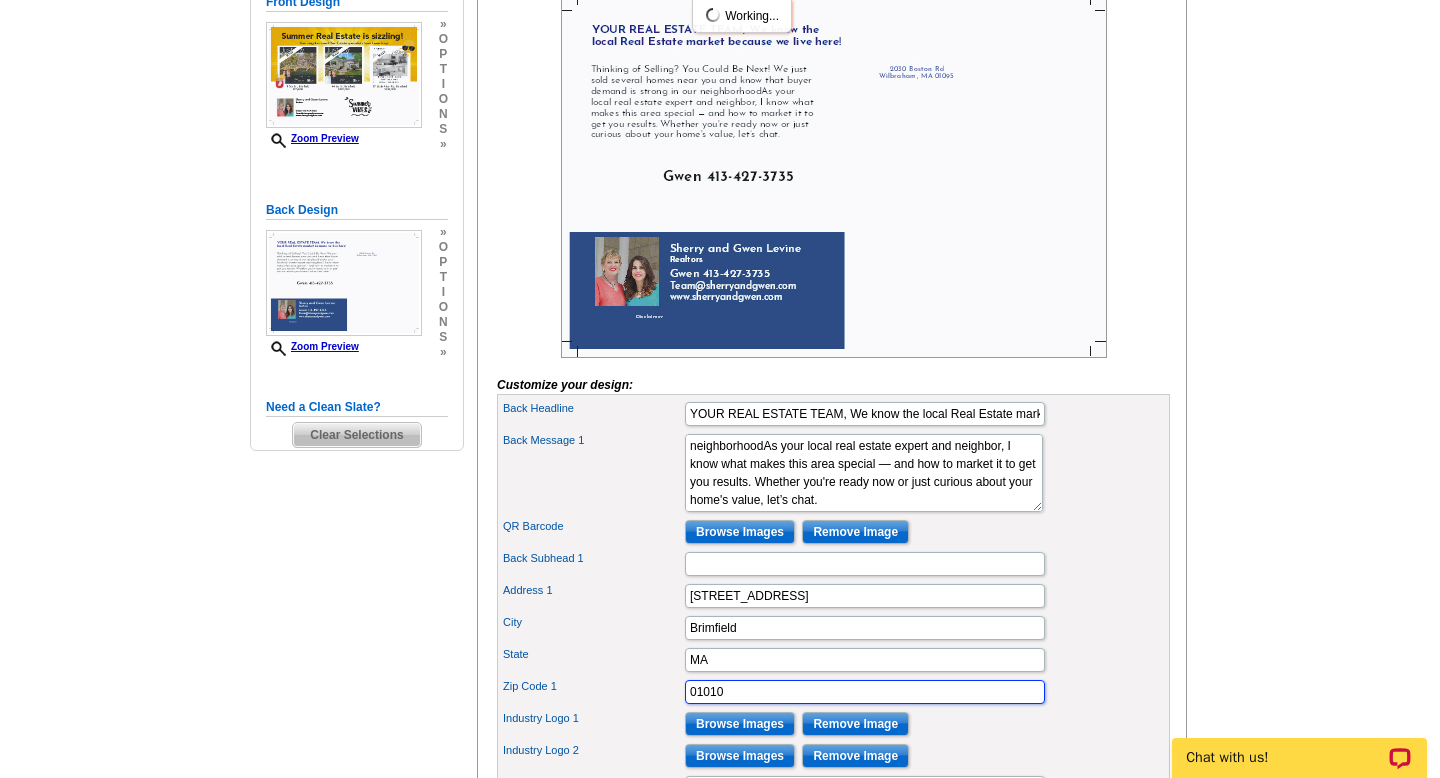 type on "01010" 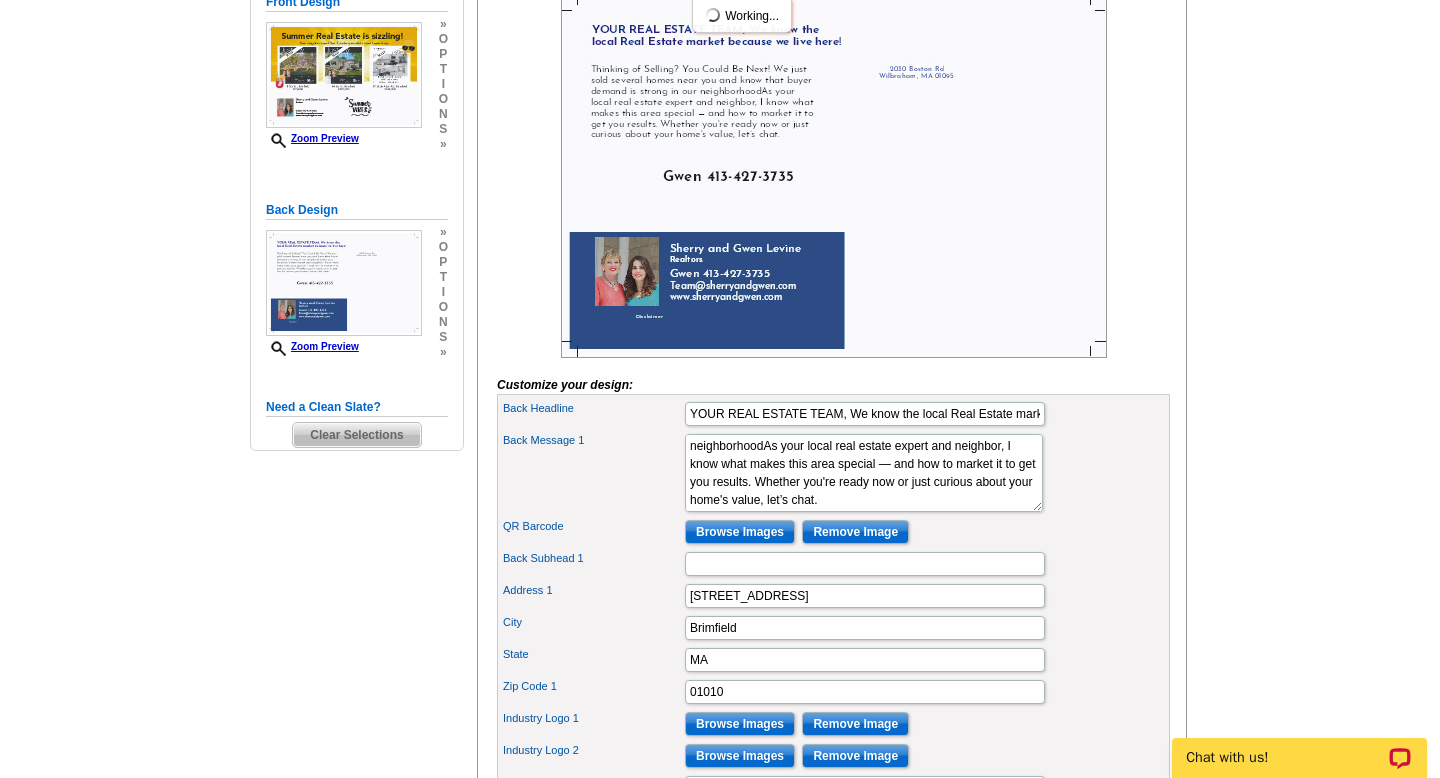 click on "City
Brimfield" at bounding box center [833, 628] 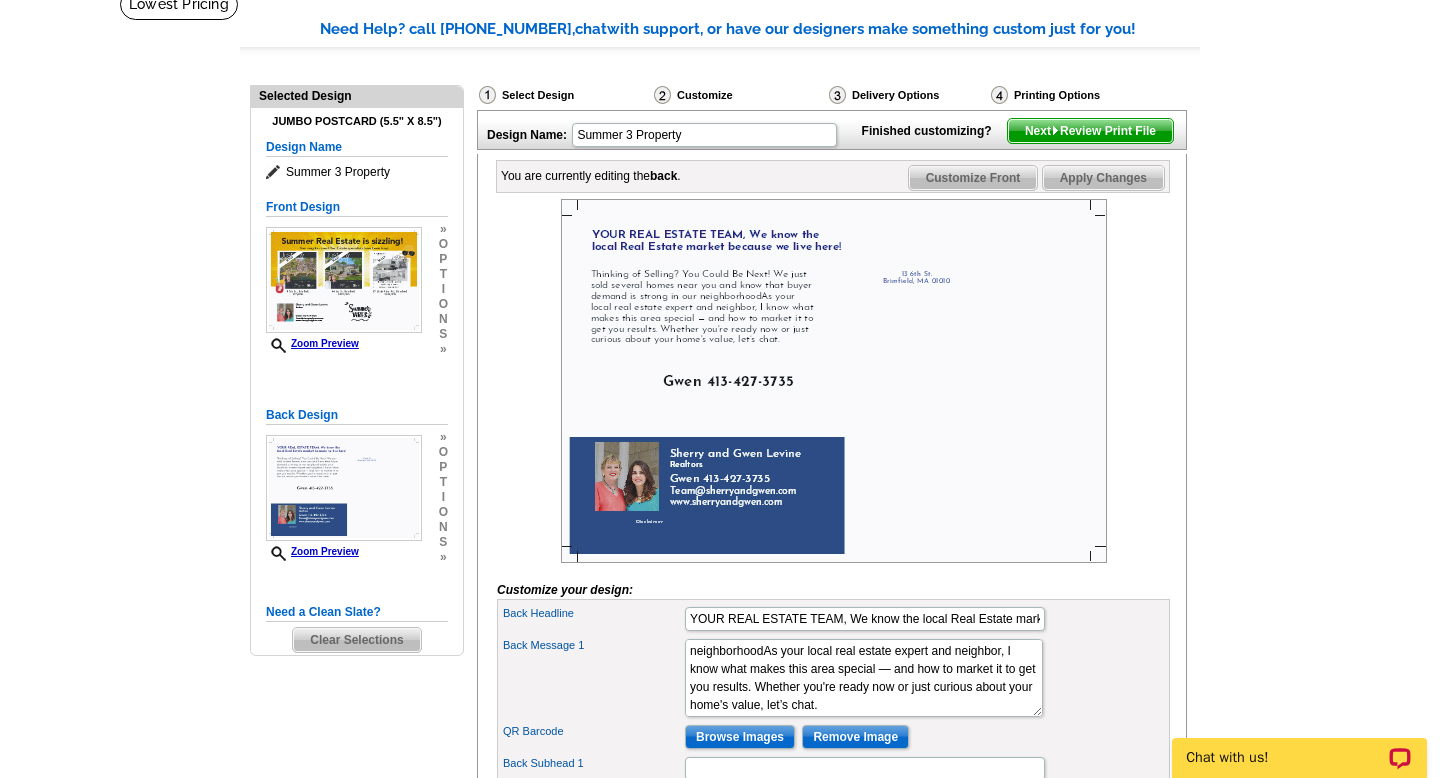 scroll, scrollTop: 184, scrollLeft: 0, axis: vertical 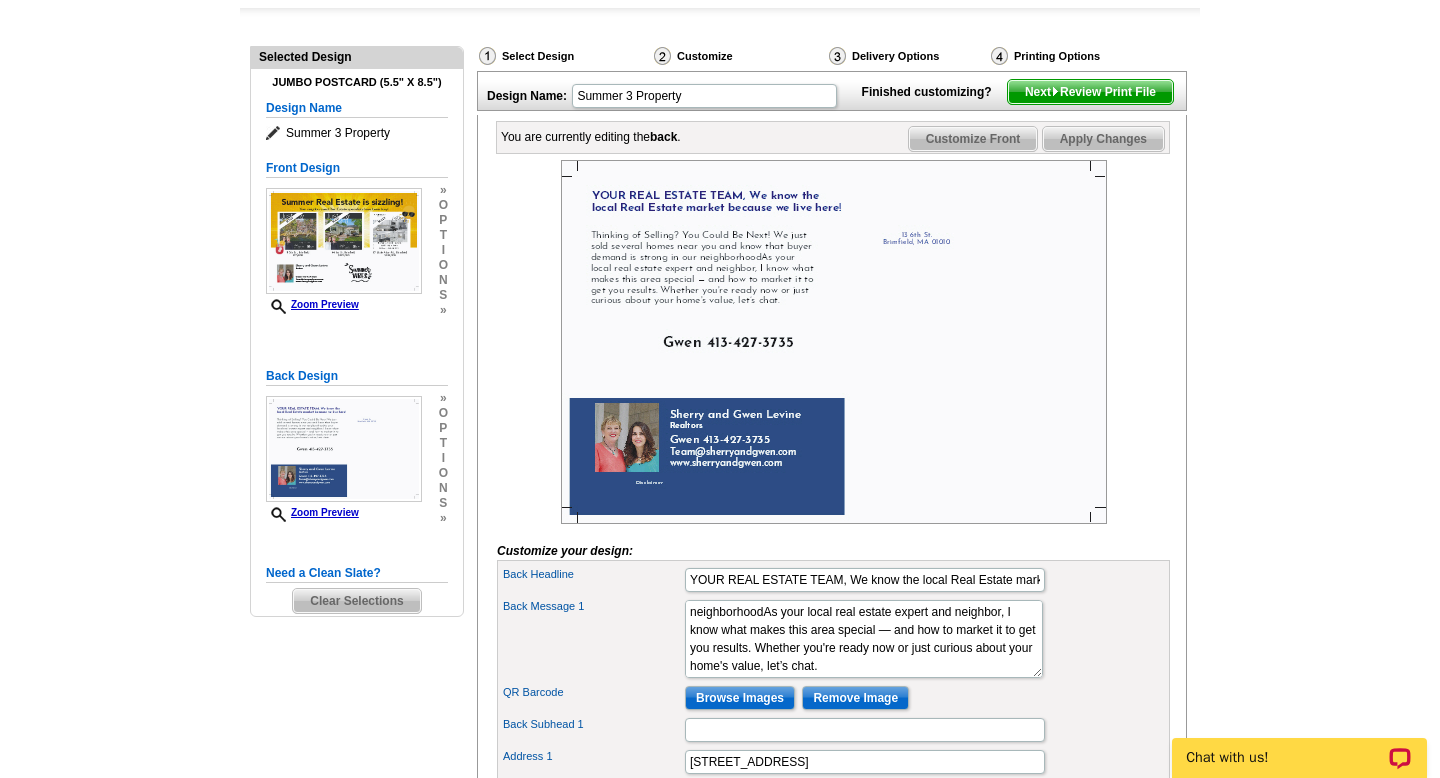 click at bounding box center (834, 342) 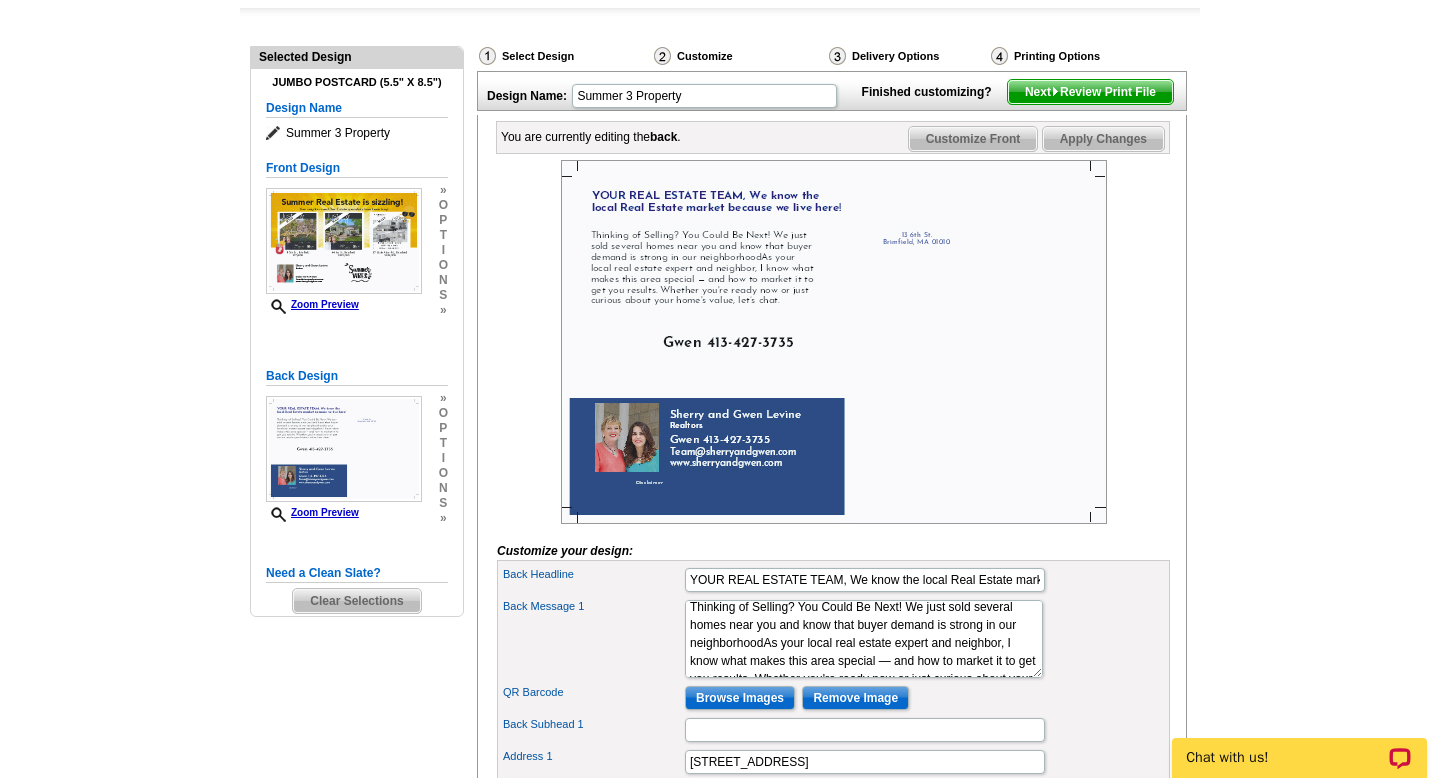 scroll, scrollTop: 6, scrollLeft: 0, axis: vertical 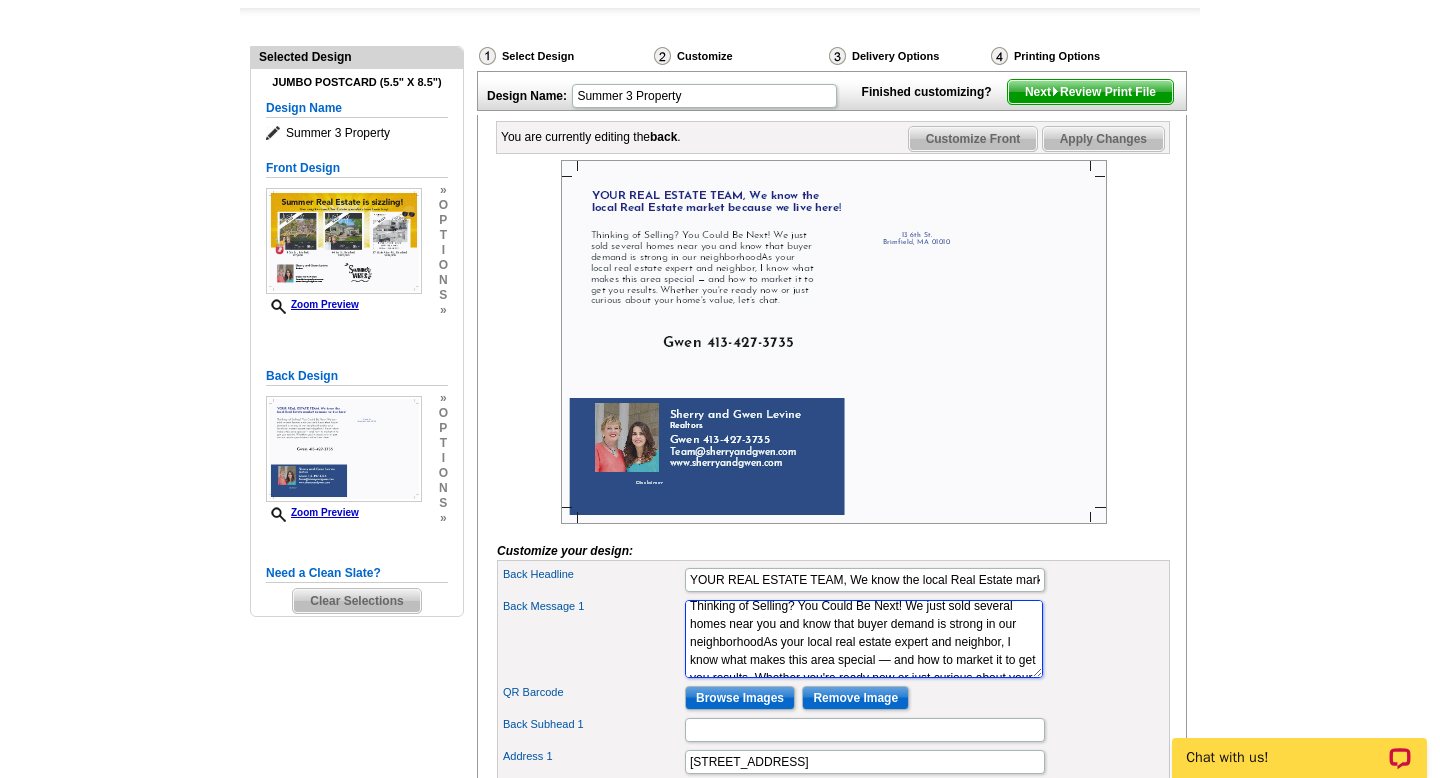 click on "I’ve been in the business for 10+ years, and I know how to read the market. We’ll figure out when’s the right time to take action, and get prepared if it’s sometime in the future. Let me help you navigate the Portland real estate market! Give me a call and we can set up a coffee date." at bounding box center (864, 639) 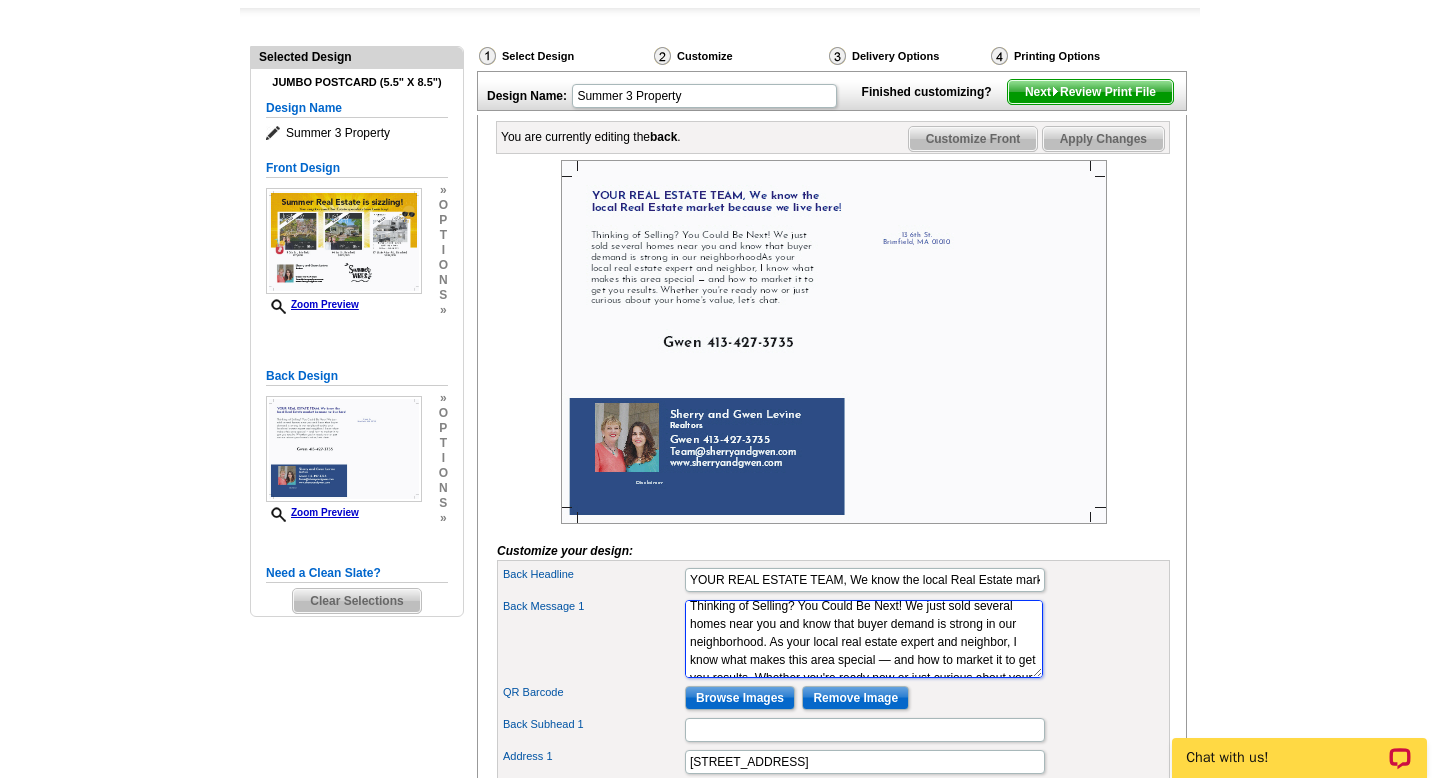 click on "I’ve been in the business for 10+ years, and I know how to read the market. We’ll figure out when’s the right time to take action, and get prepared if it’s sometime in the future. Let me help you navigate the Portland real estate market! Give me a call and we can set up a coffee date." at bounding box center (864, 639) 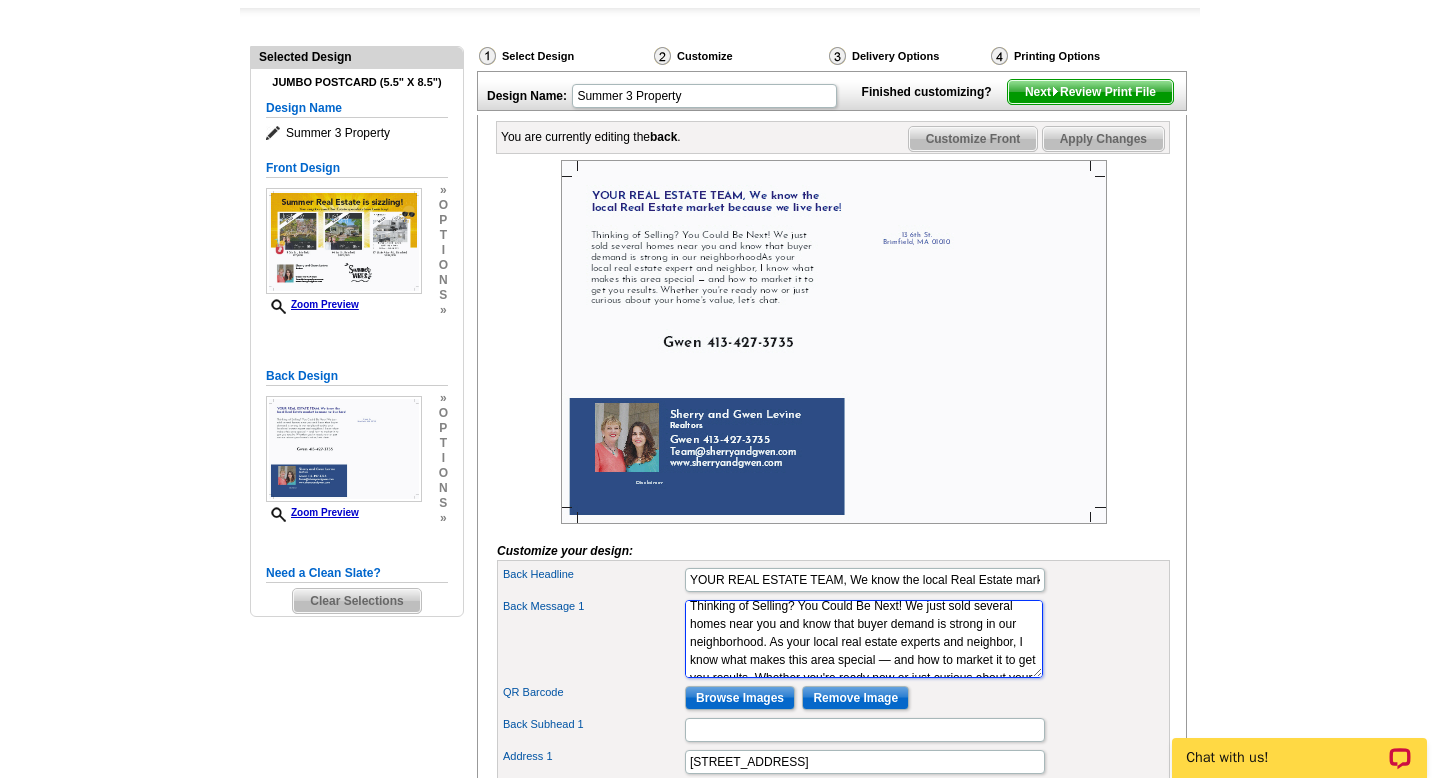 click on "I’ve been in the business for 10+ years, and I know how to read the market. We’ll figure out when’s the right time to take action, and get prepared if it’s sometime in the future. Let me help you navigate the Portland real estate market! Give me a call and we can set up a coffee date." at bounding box center [864, 639] 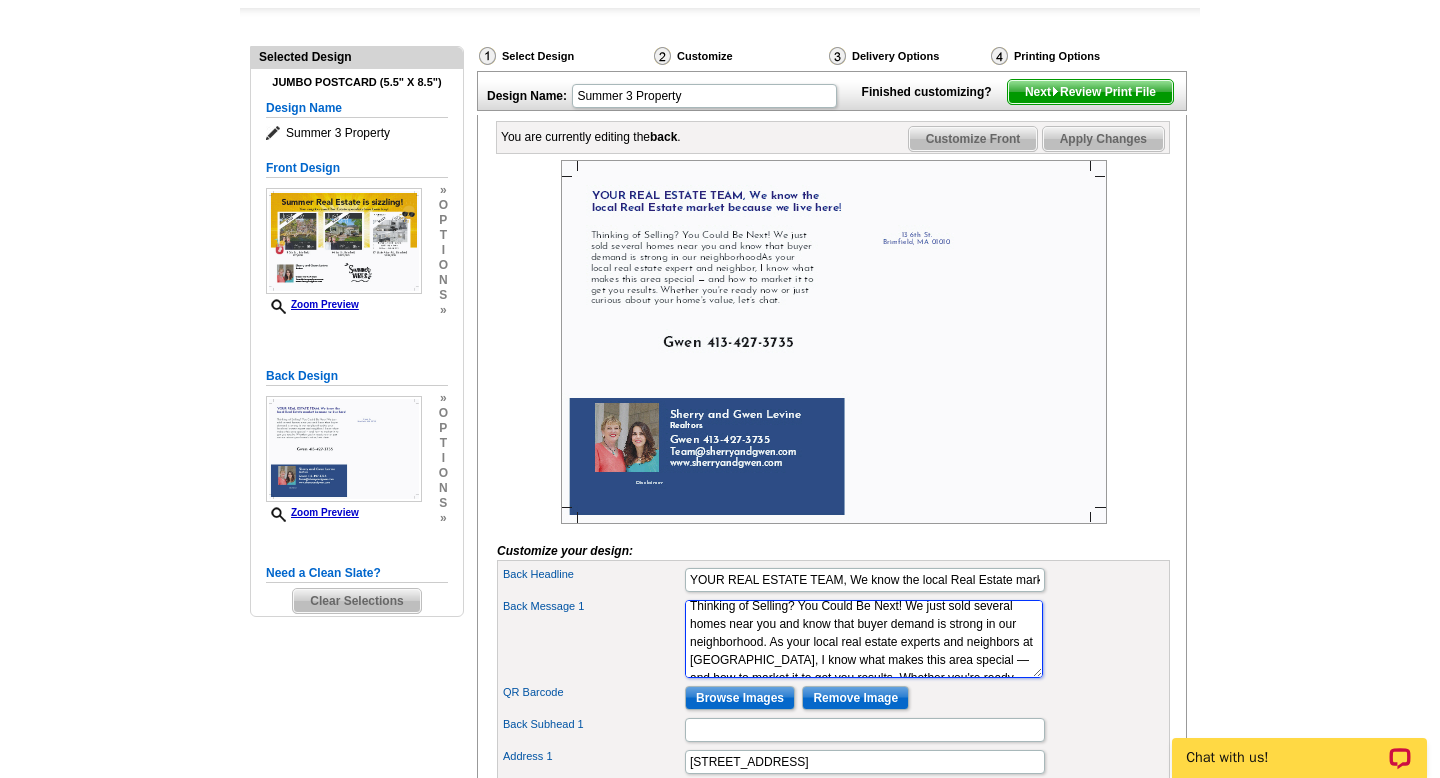 click on "I’ve been in the business for 10+ years, and I know how to read the market. We’ll figure out when’s the right time to take action, and get prepared if it’s sometime in the future. Let me help you navigate the Portland real estate market! Give me a call and we can set up a coffee date." at bounding box center [864, 639] 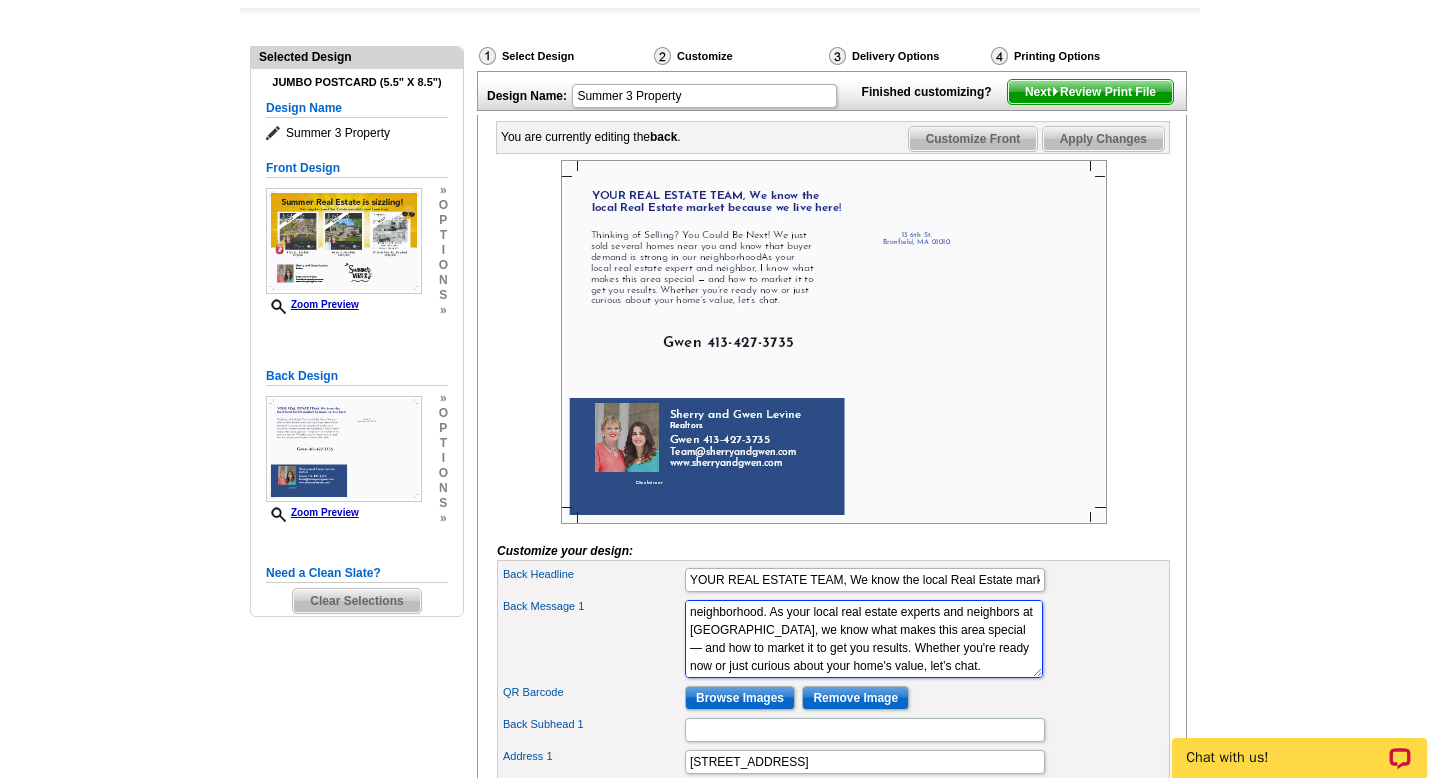 scroll, scrollTop: 53, scrollLeft: 0, axis: vertical 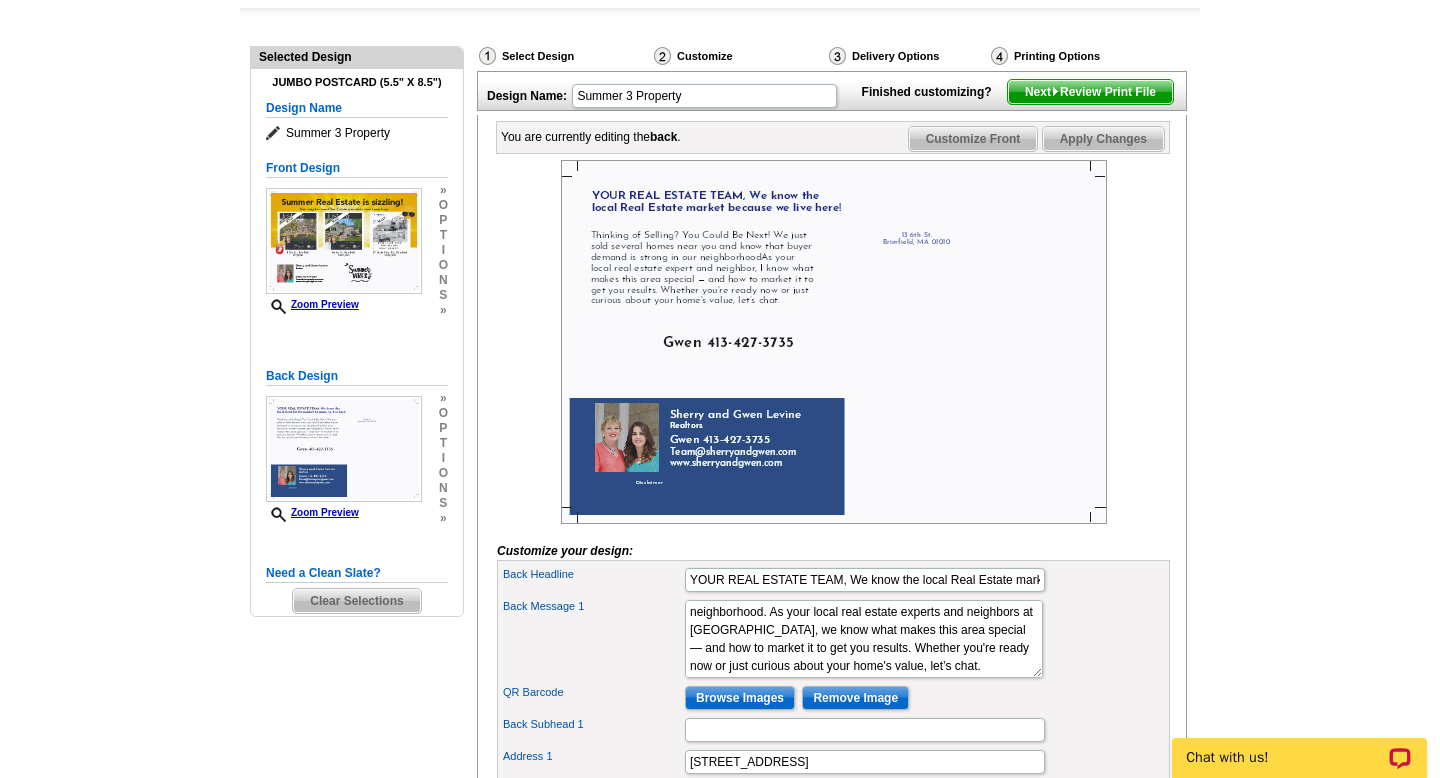 click on "Back Message 1
I’ve been in the business for 10+ years, and I know how to read the market. We’ll figure out when’s the right time to take action, and get prepared if it’s sometime in the future. Let me help you navigate the Portland real estate market! Give me a call and we can set up a coffee date." at bounding box center [833, 639] 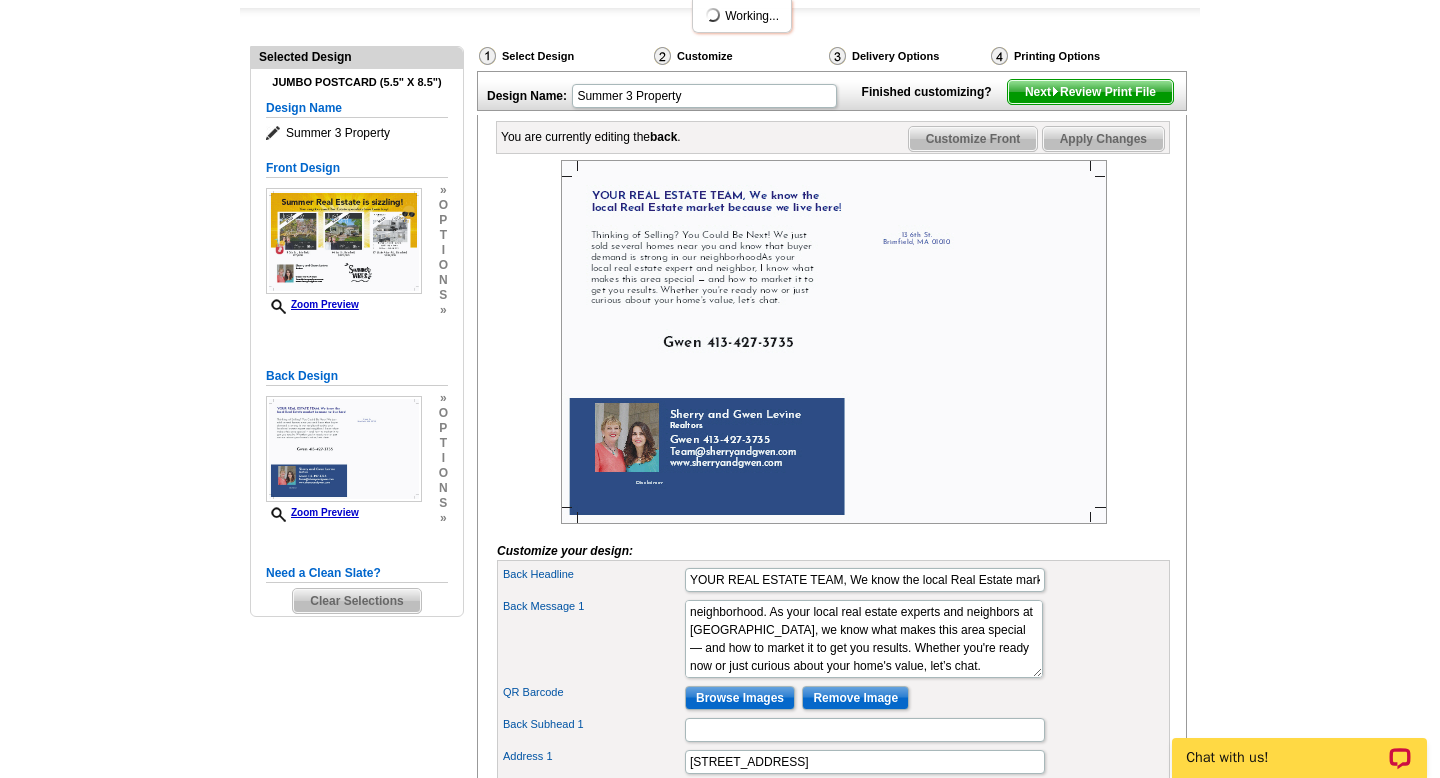 click at bounding box center [833, 342] 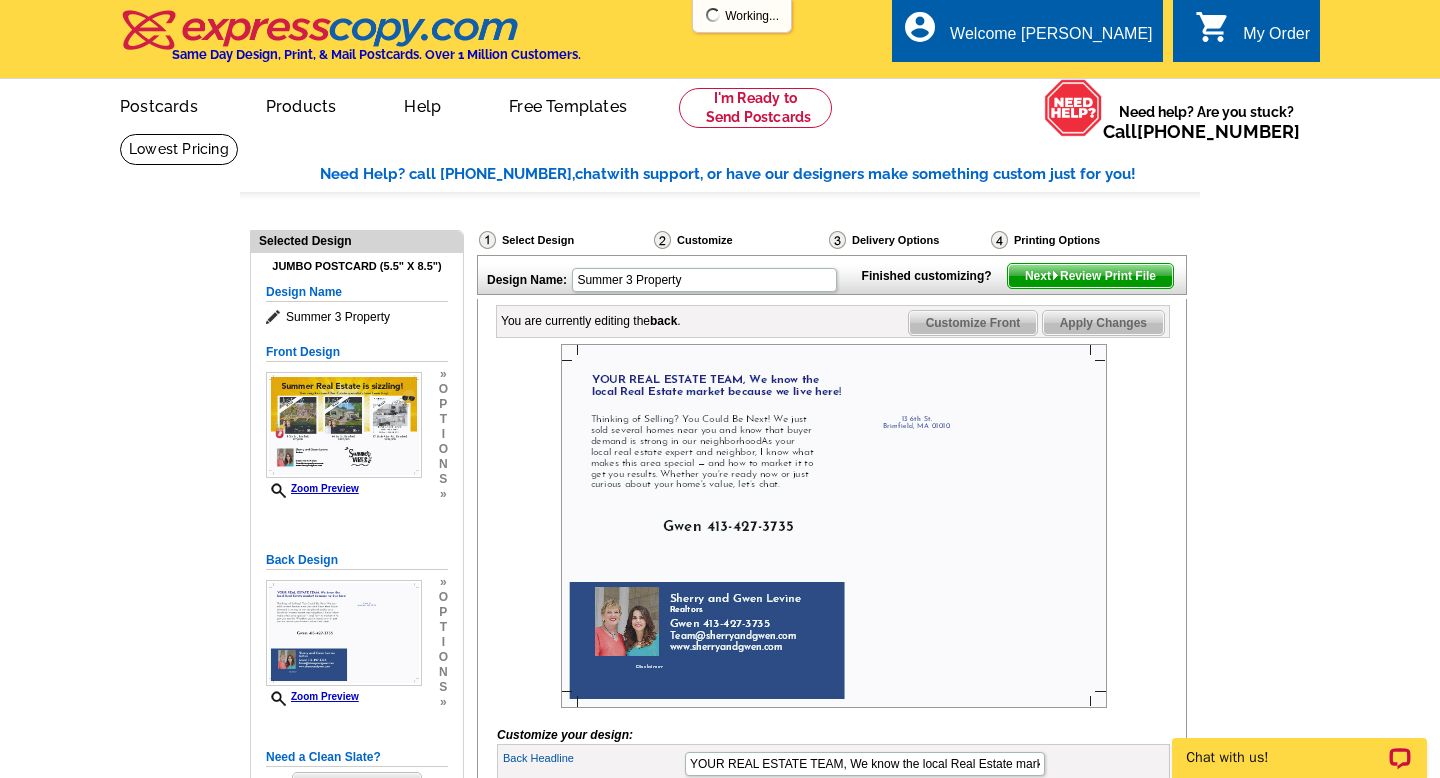 scroll, scrollTop: 378, scrollLeft: 0, axis: vertical 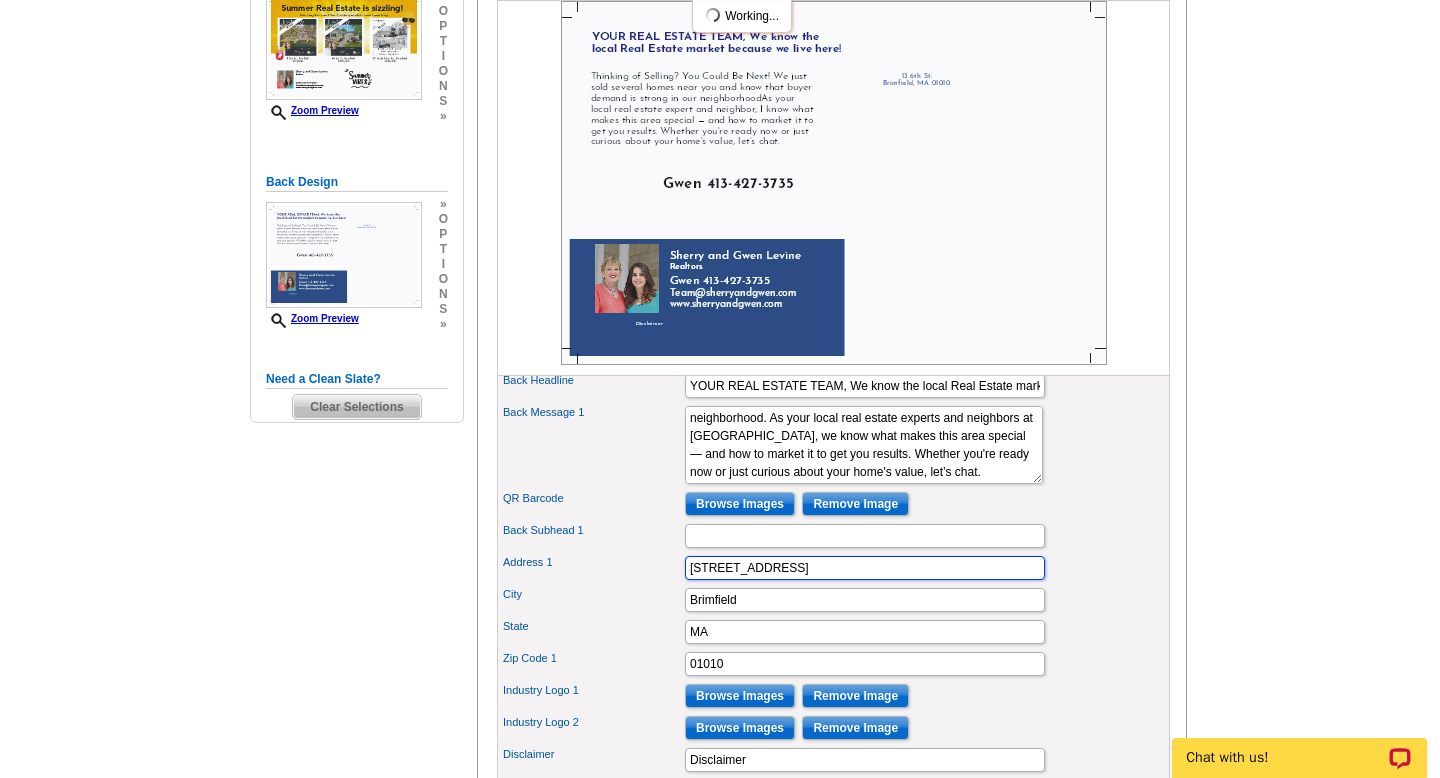 click on "[STREET_ADDRESS]" at bounding box center [865, 568] 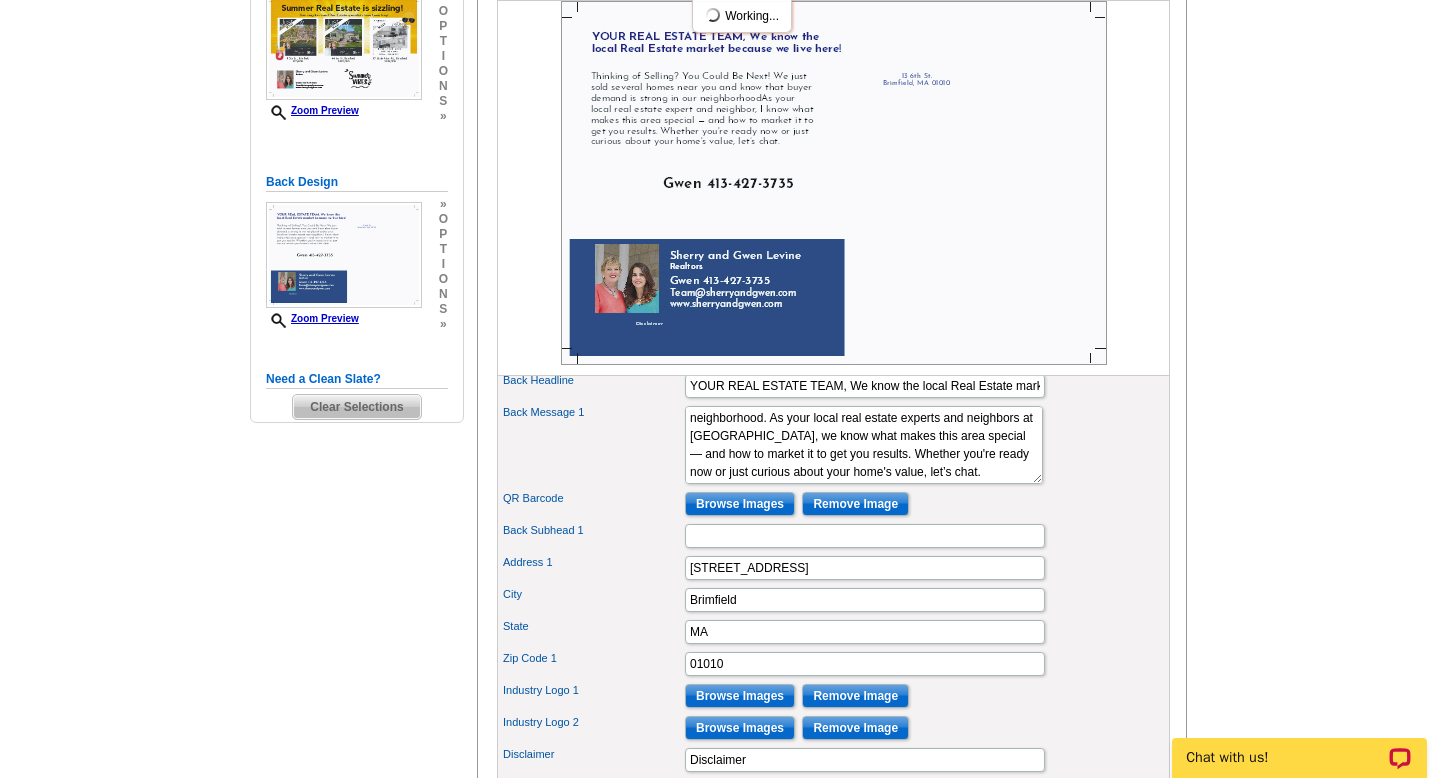 click on "Back Subhead 1" at bounding box center [833, 536] 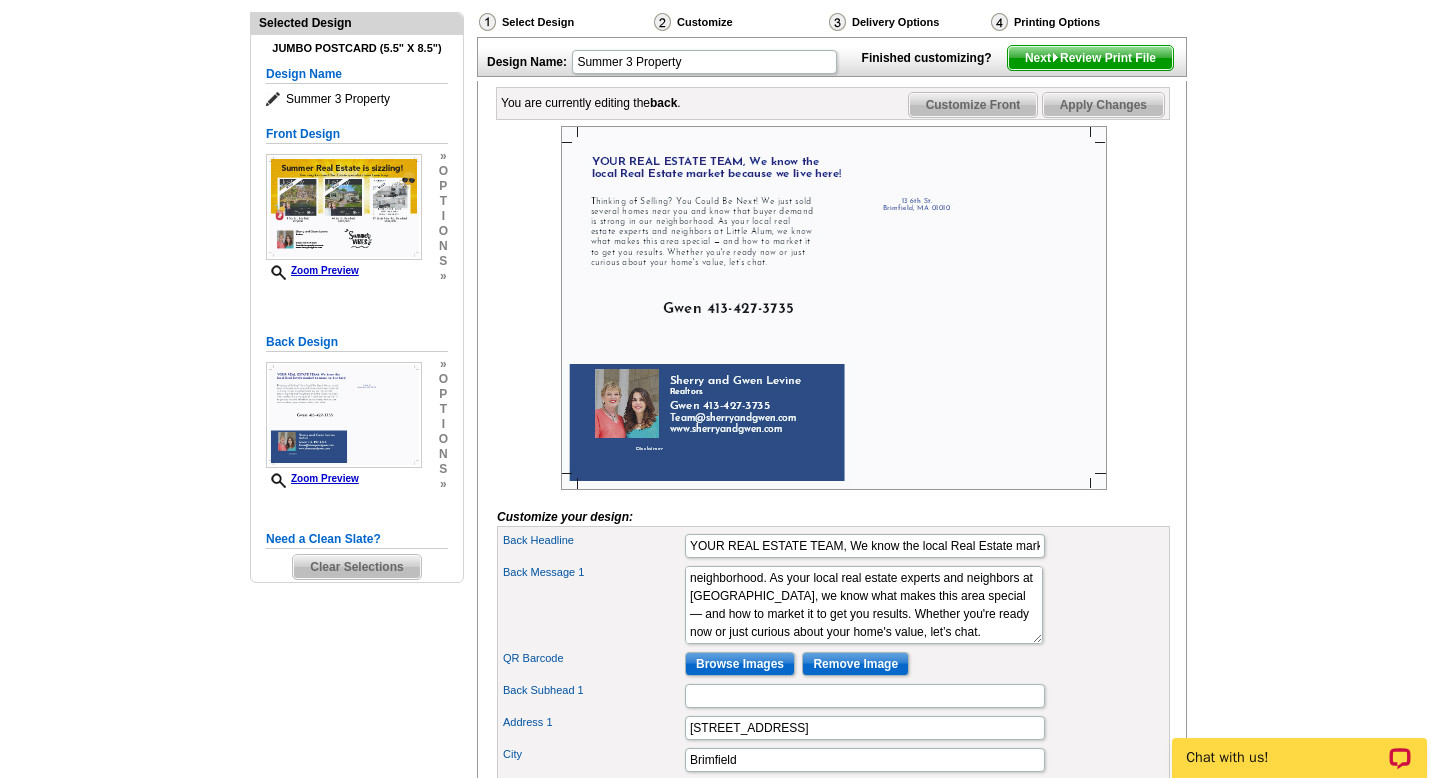 scroll, scrollTop: 0, scrollLeft: 0, axis: both 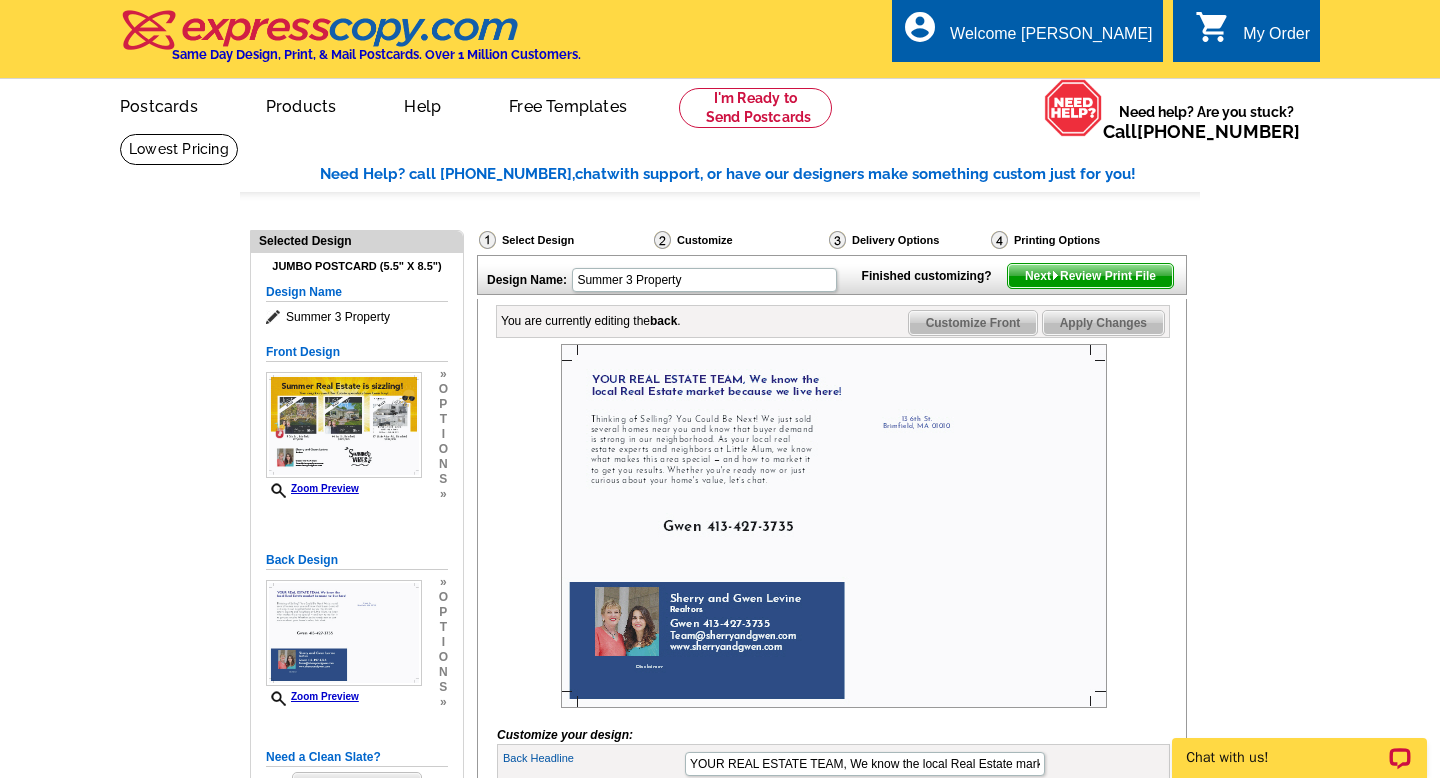 click on "Next   Review Print File" at bounding box center (1090, 276) 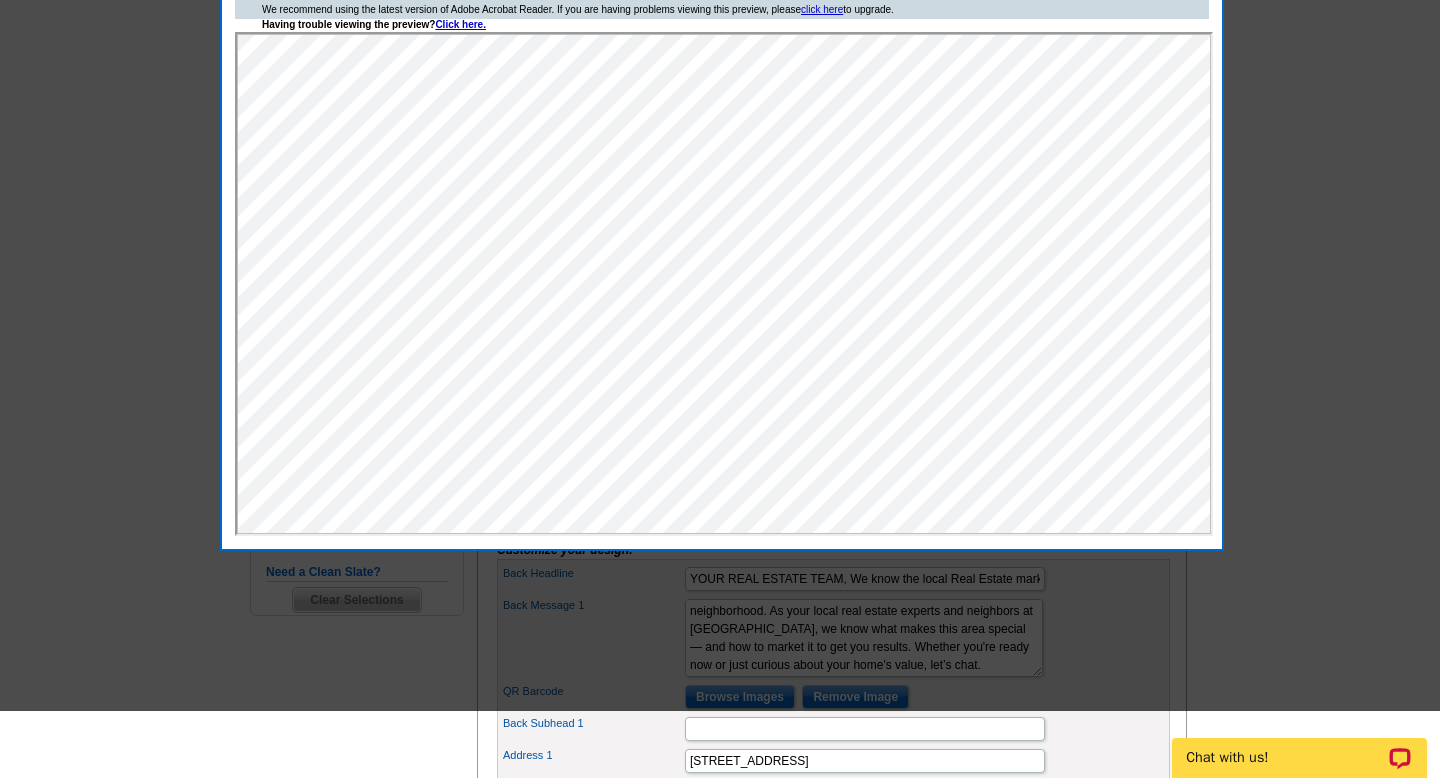 scroll, scrollTop: 83, scrollLeft: 0, axis: vertical 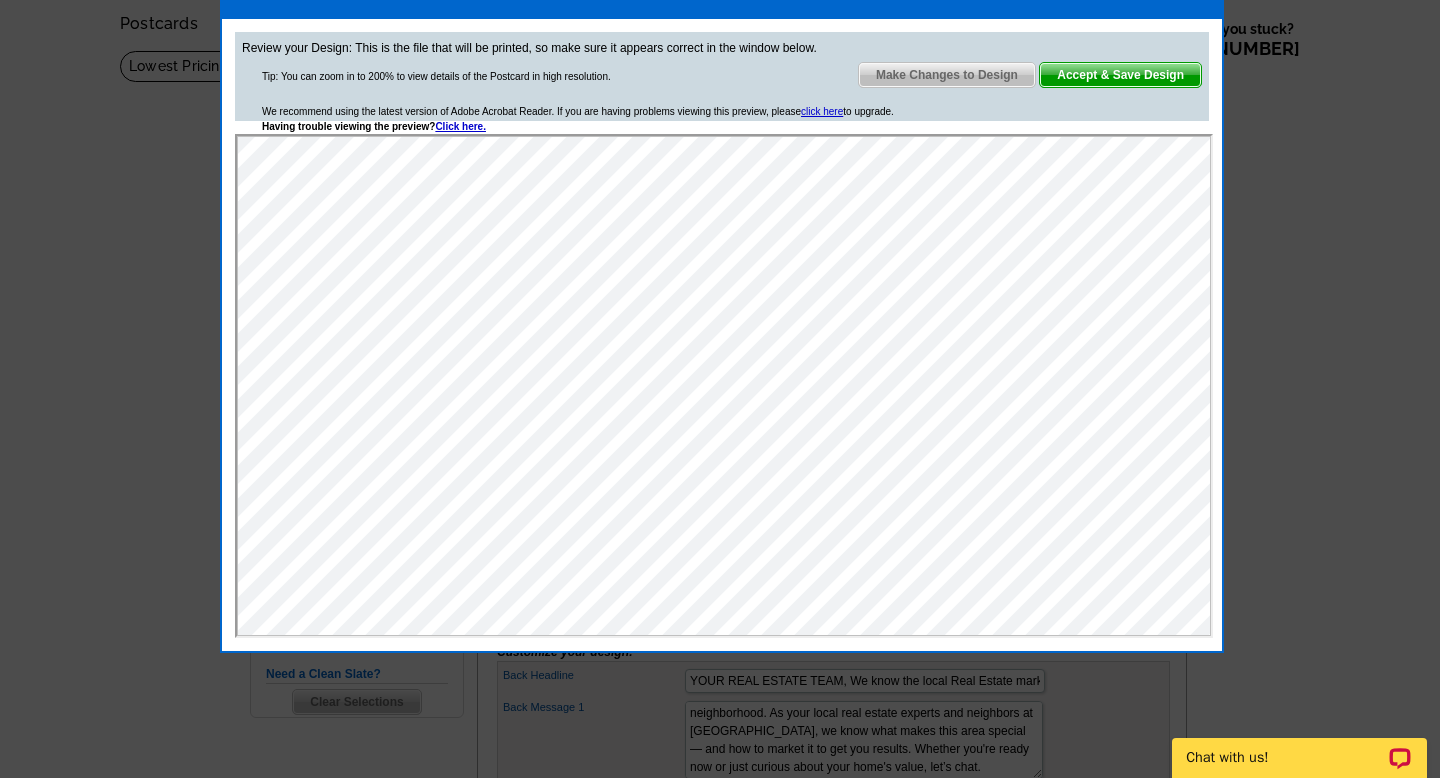 click on "Accept & Save Design" at bounding box center (1120, 75) 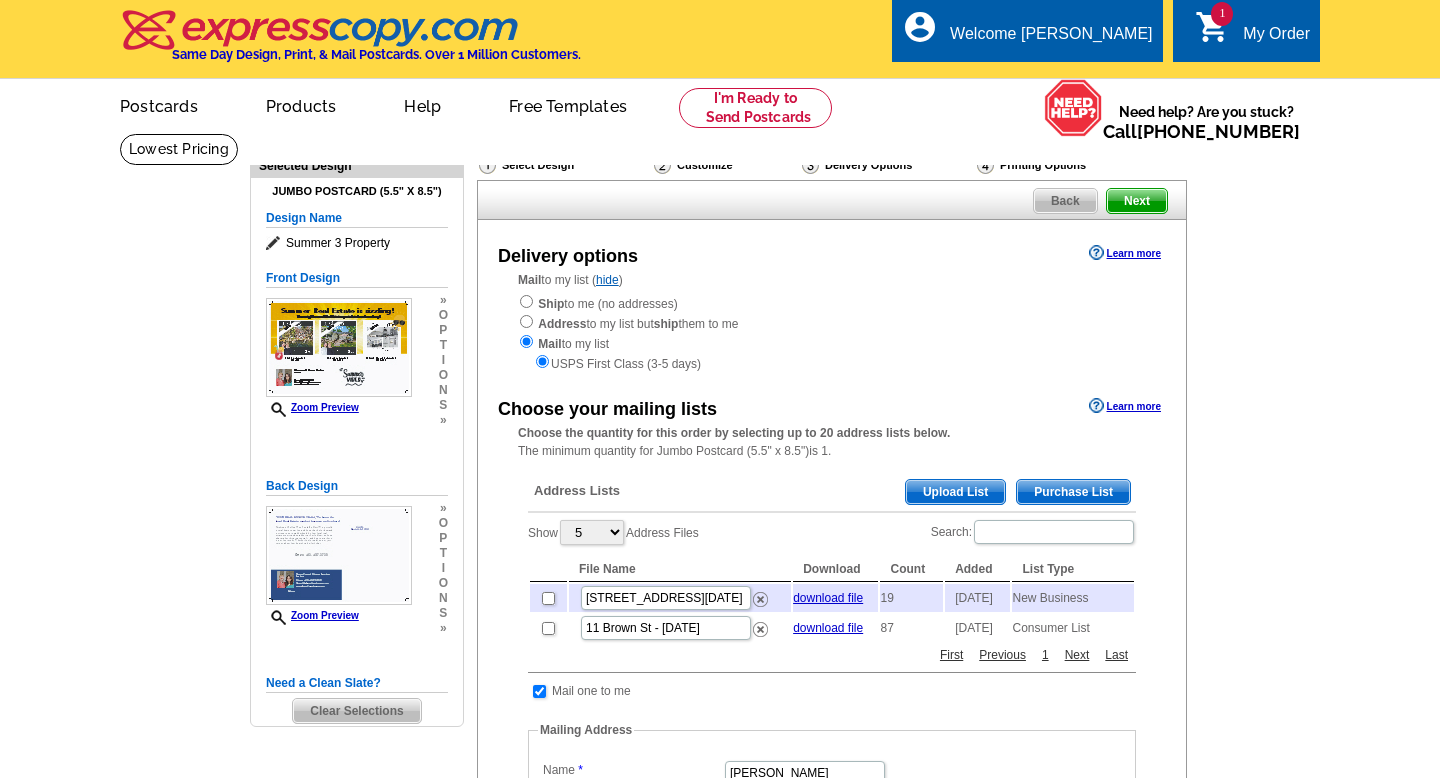 scroll, scrollTop: 13, scrollLeft: 0, axis: vertical 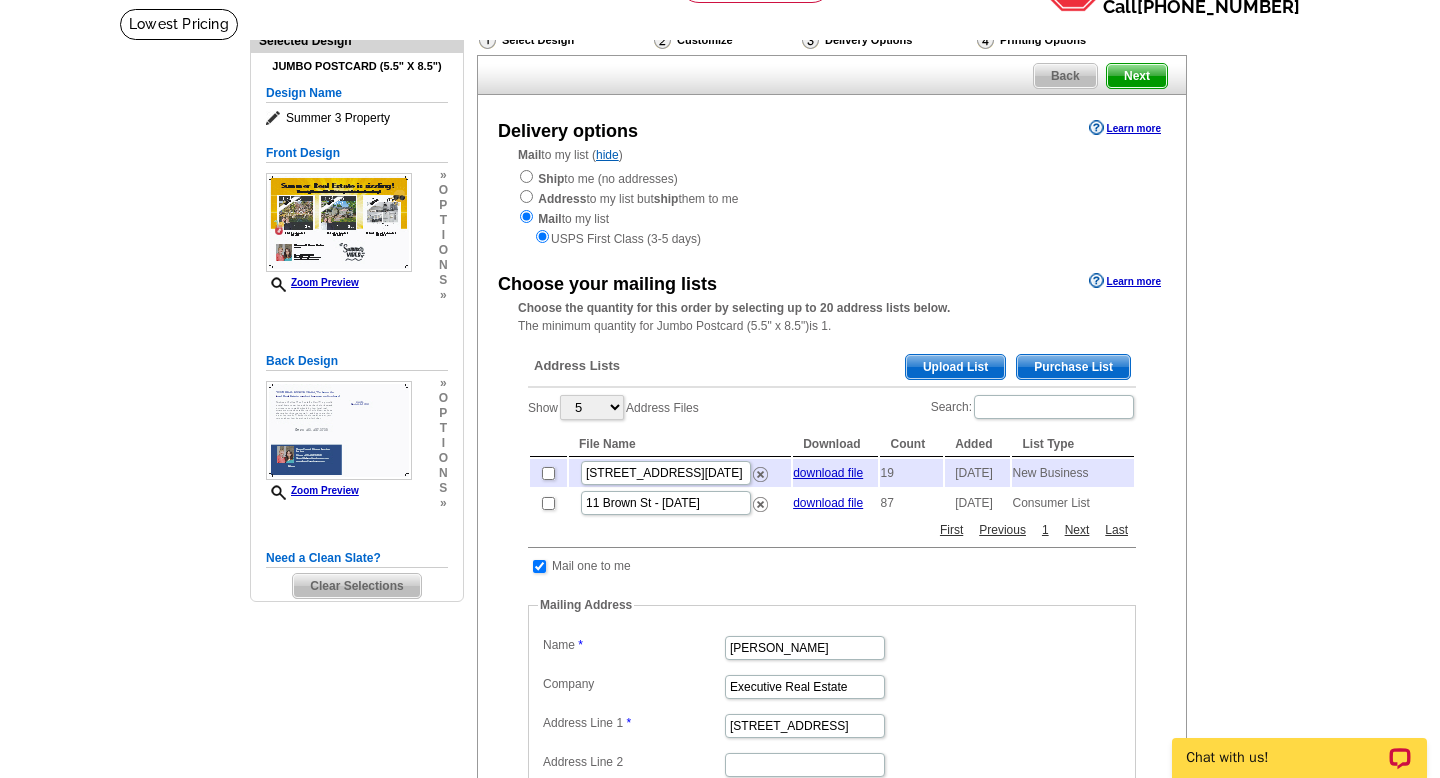 click on "Upload List" at bounding box center (955, 367) 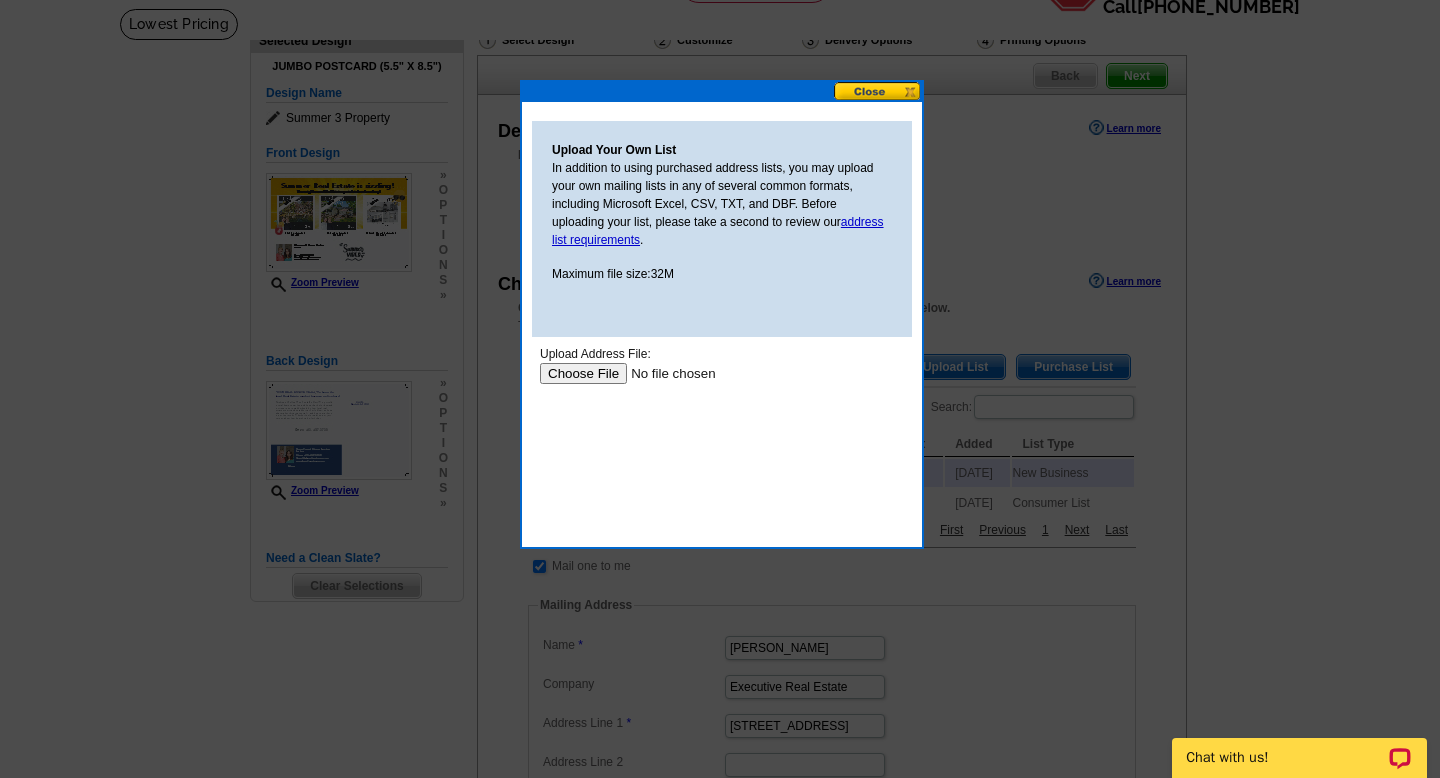 scroll, scrollTop: 0, scrollLeft: 0, axis: both 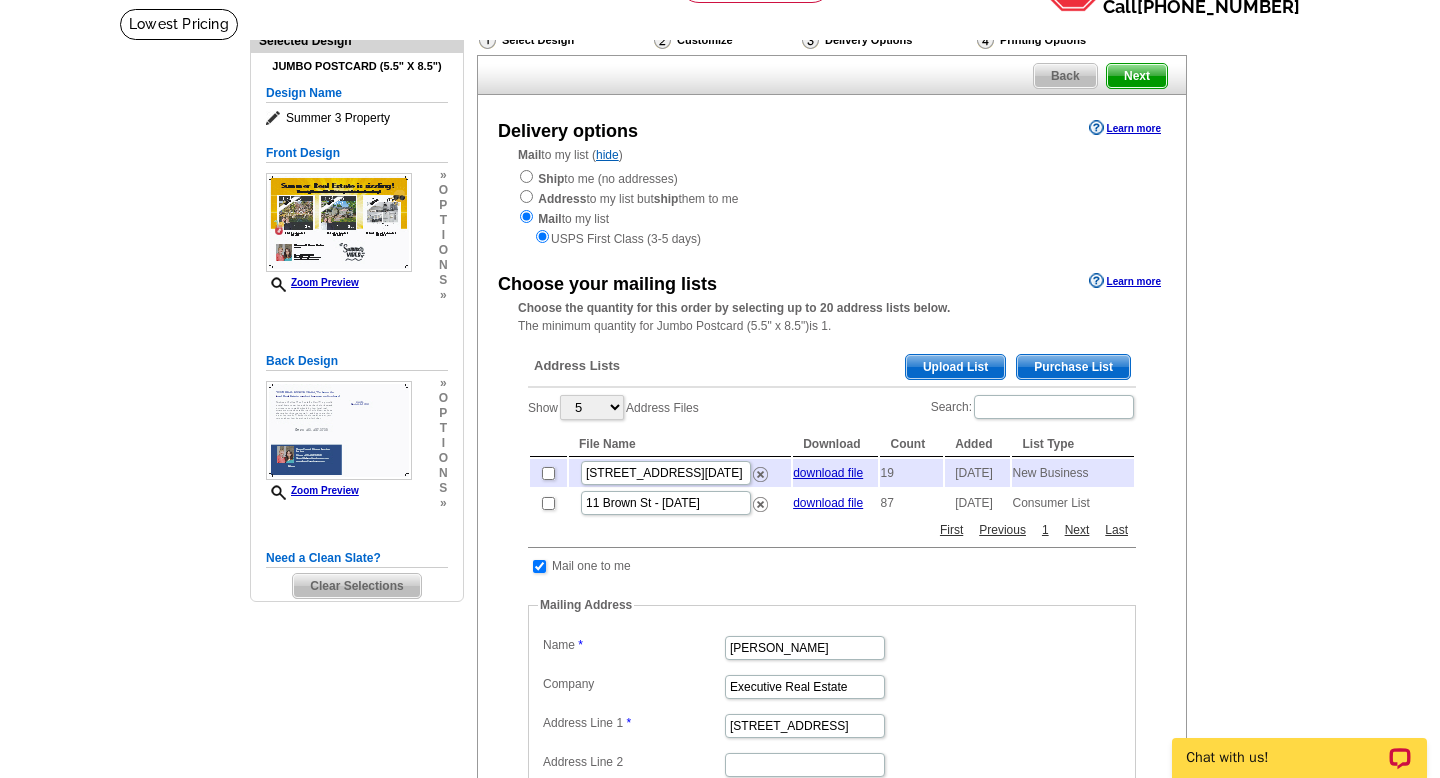 click on "Purchase List" at bounding box center [1073, 367] 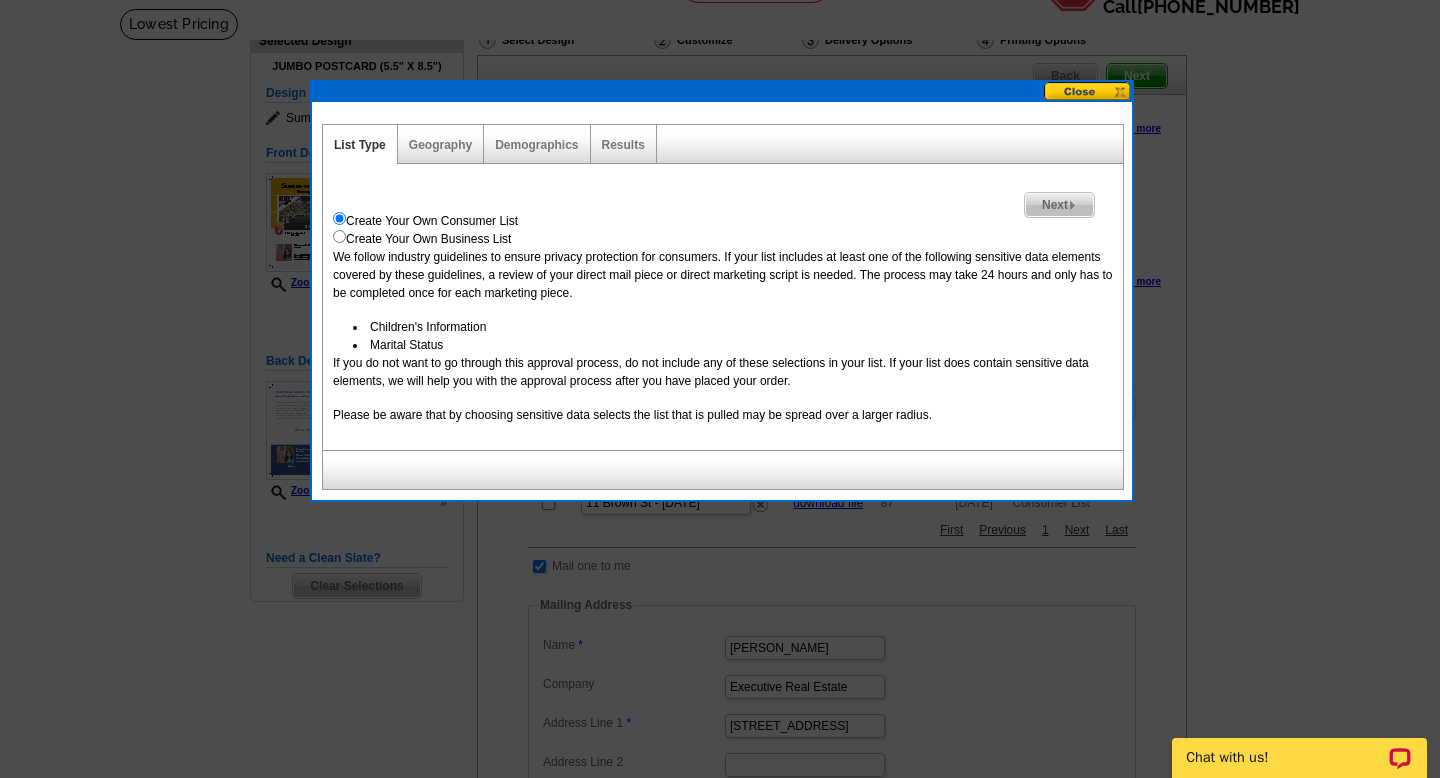click on "Next" at bounding box center (1059, 205) 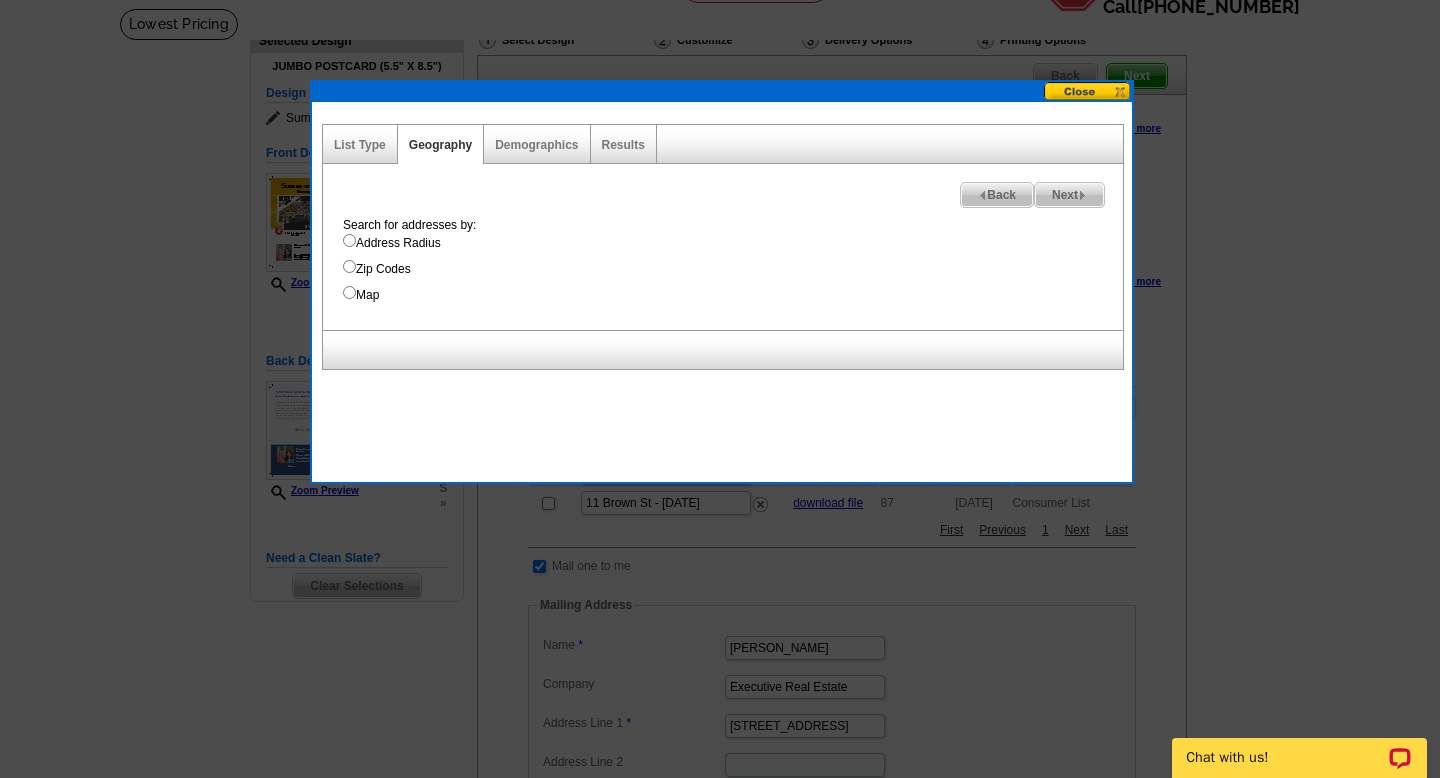 click on "Address Radius" at bounding box center (733, 243) 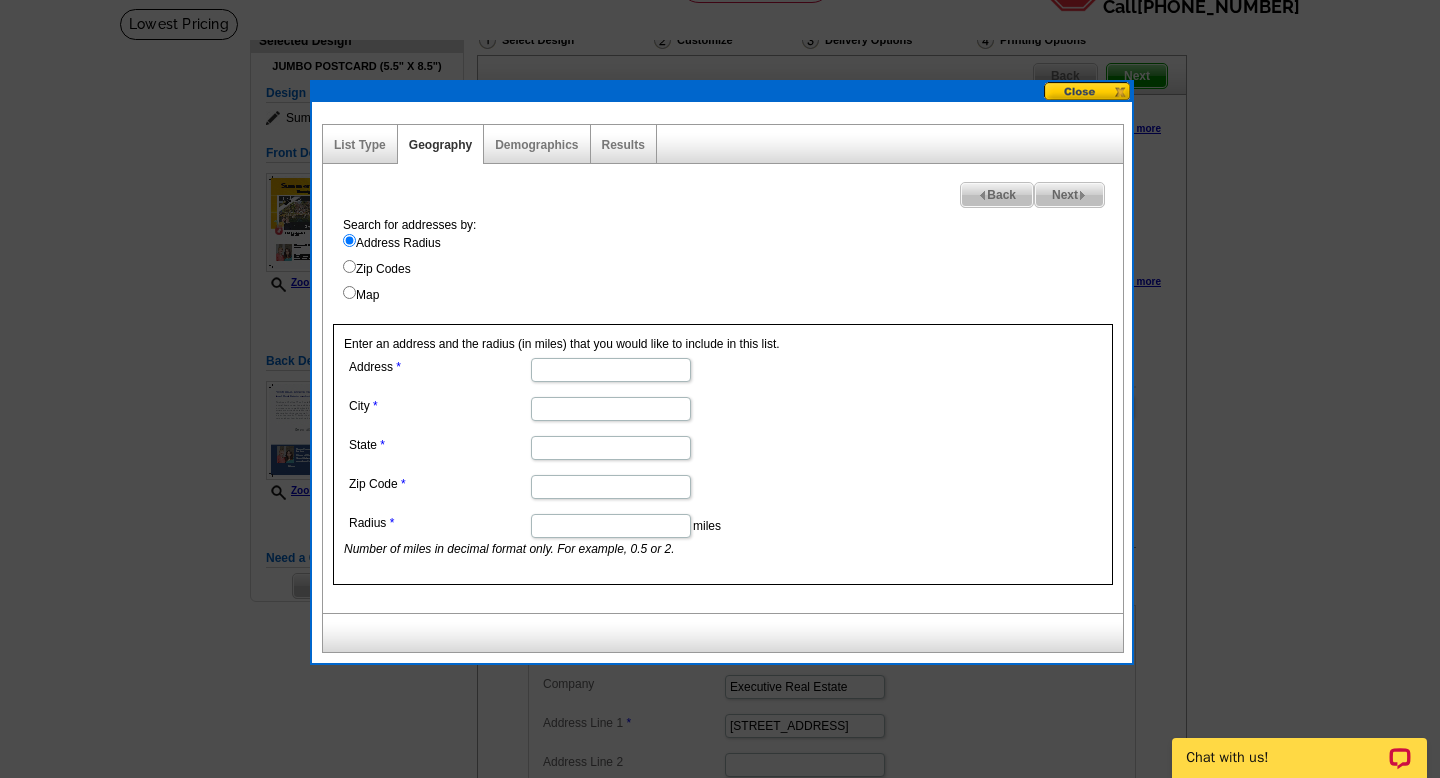 click at bounding box center [1082, 195] 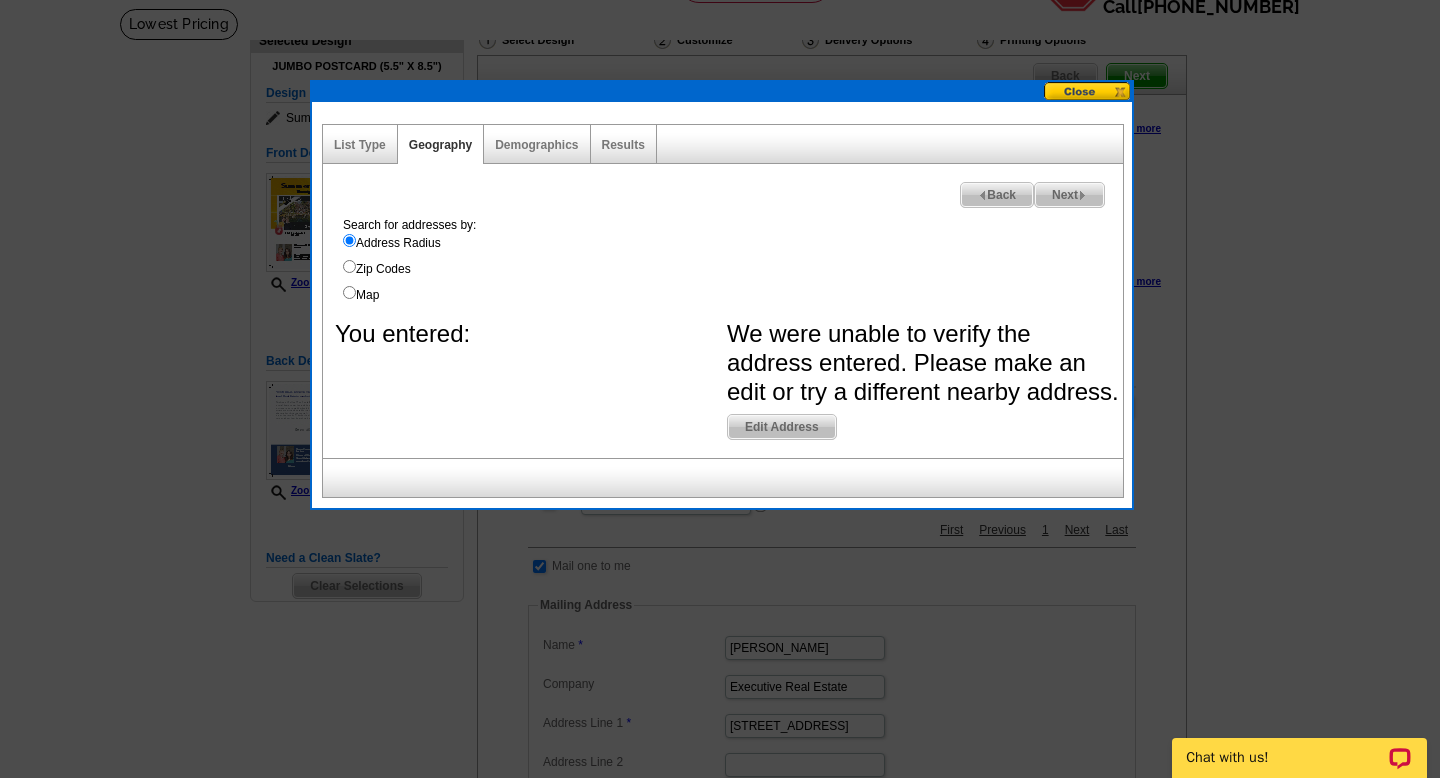 click on "Back" at bounding box center (997, 195) 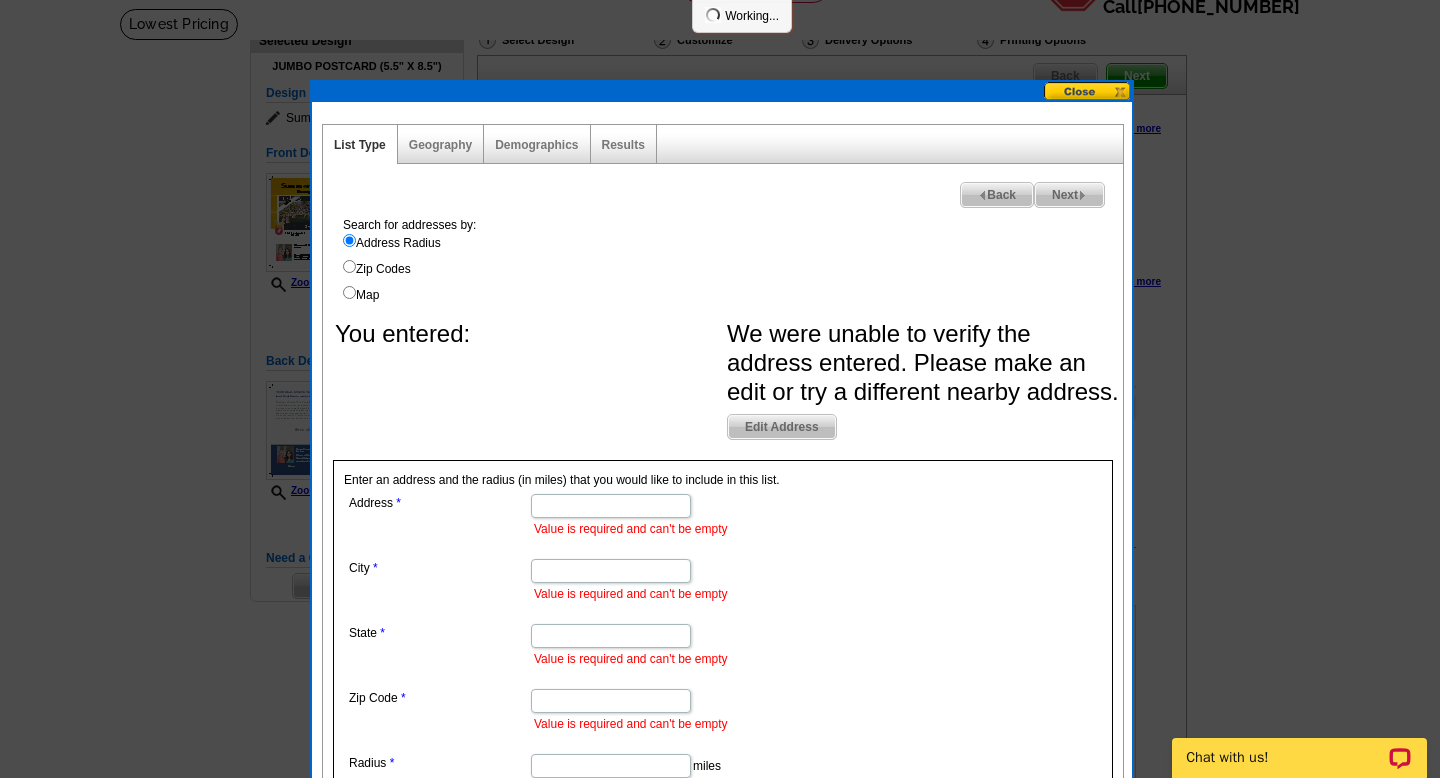 click on "Address" at bounding box center [611, 506] 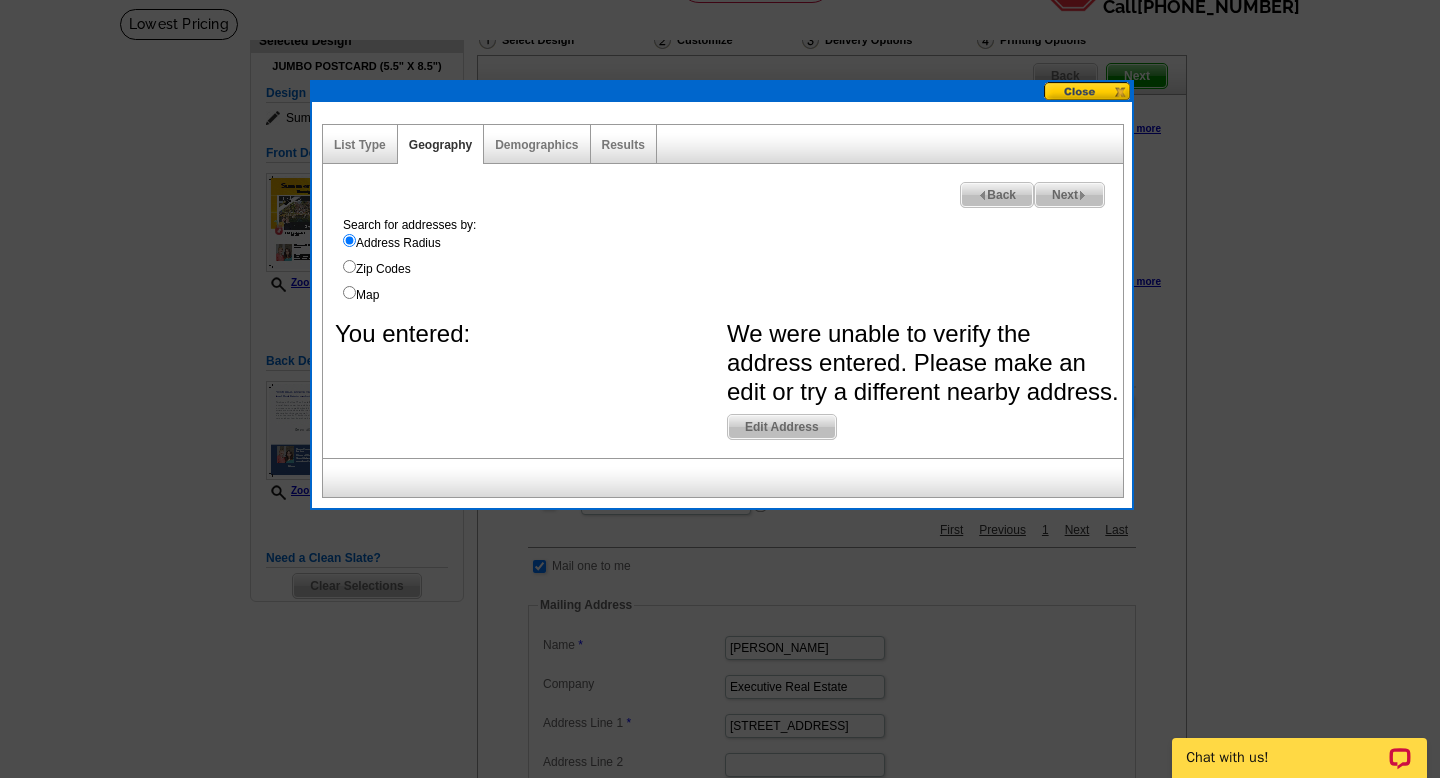 click on "List Type
Geography
Map
Demographics
Results
Next
Back
Search for addresses by:
Address Radius
Zip Codes
Map
You entered:
We were unable to verify the address entered. Please make an edit or try a different nearby address.
Edit Address
Enter an address and the radius (in miles) that you would like to include in this list.
Address
Value is required and can't be empty
City
Value is required and can't be empty
State
Zip Code" at bounding box center [722, 305] 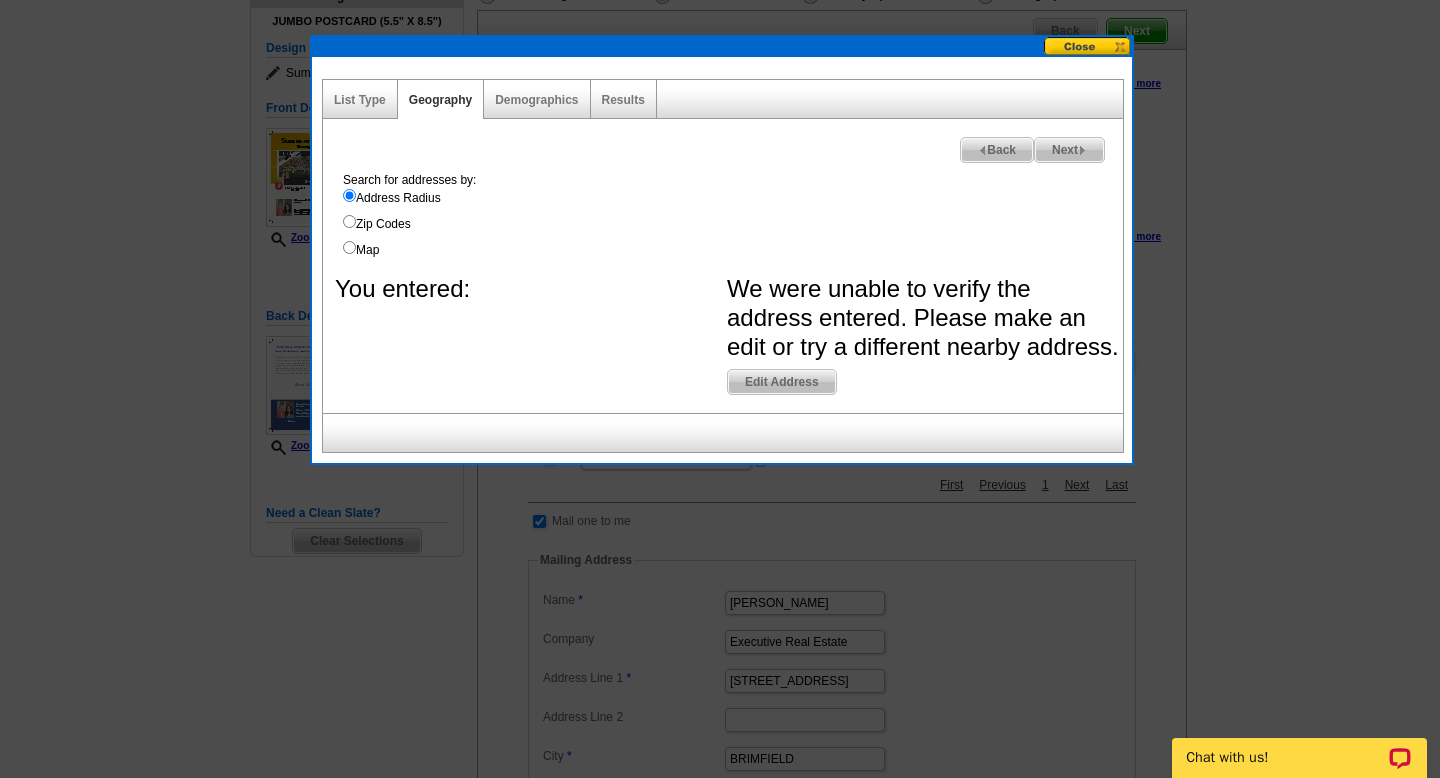 scroll, scrollTop: 171, scrollLeft: 0, axis: vertical 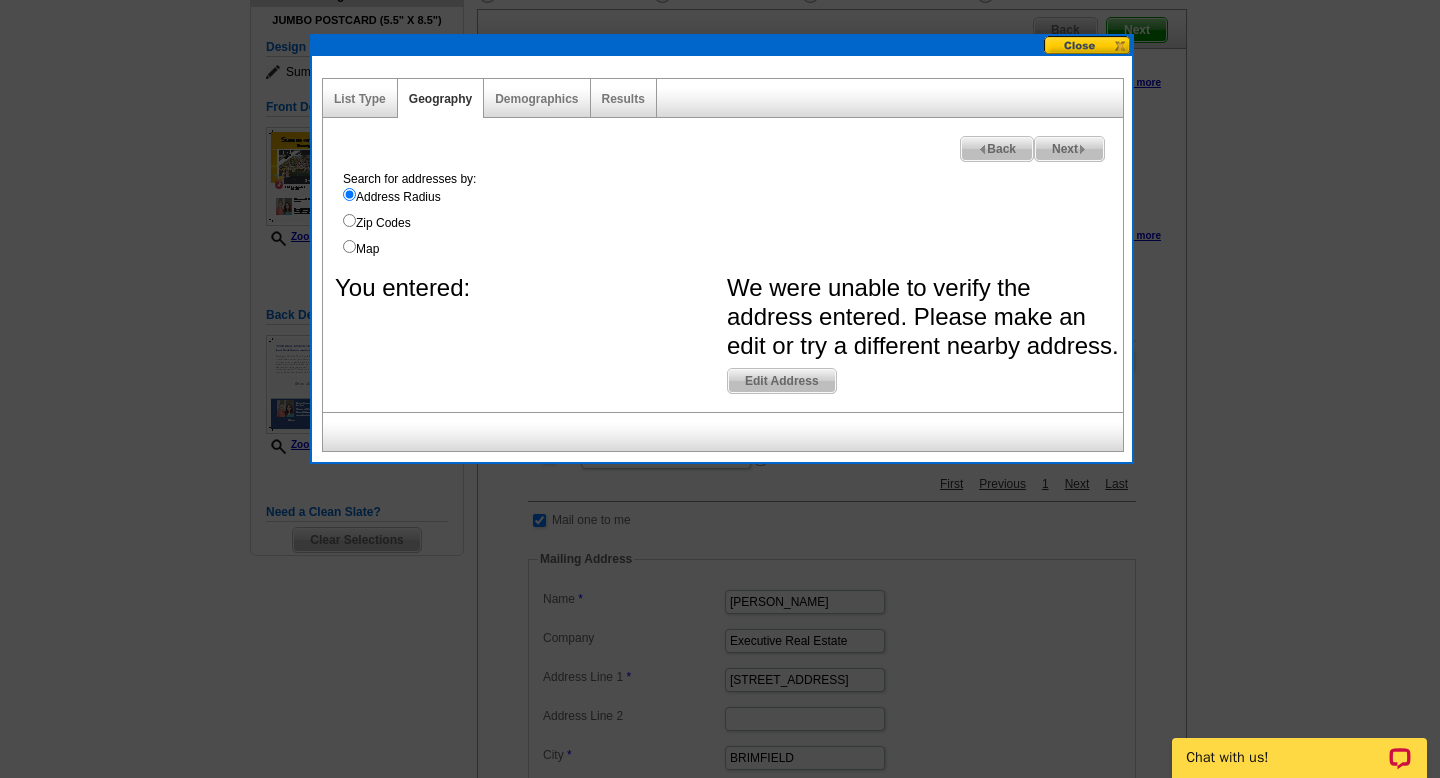 click at bounding box center (982, 149) 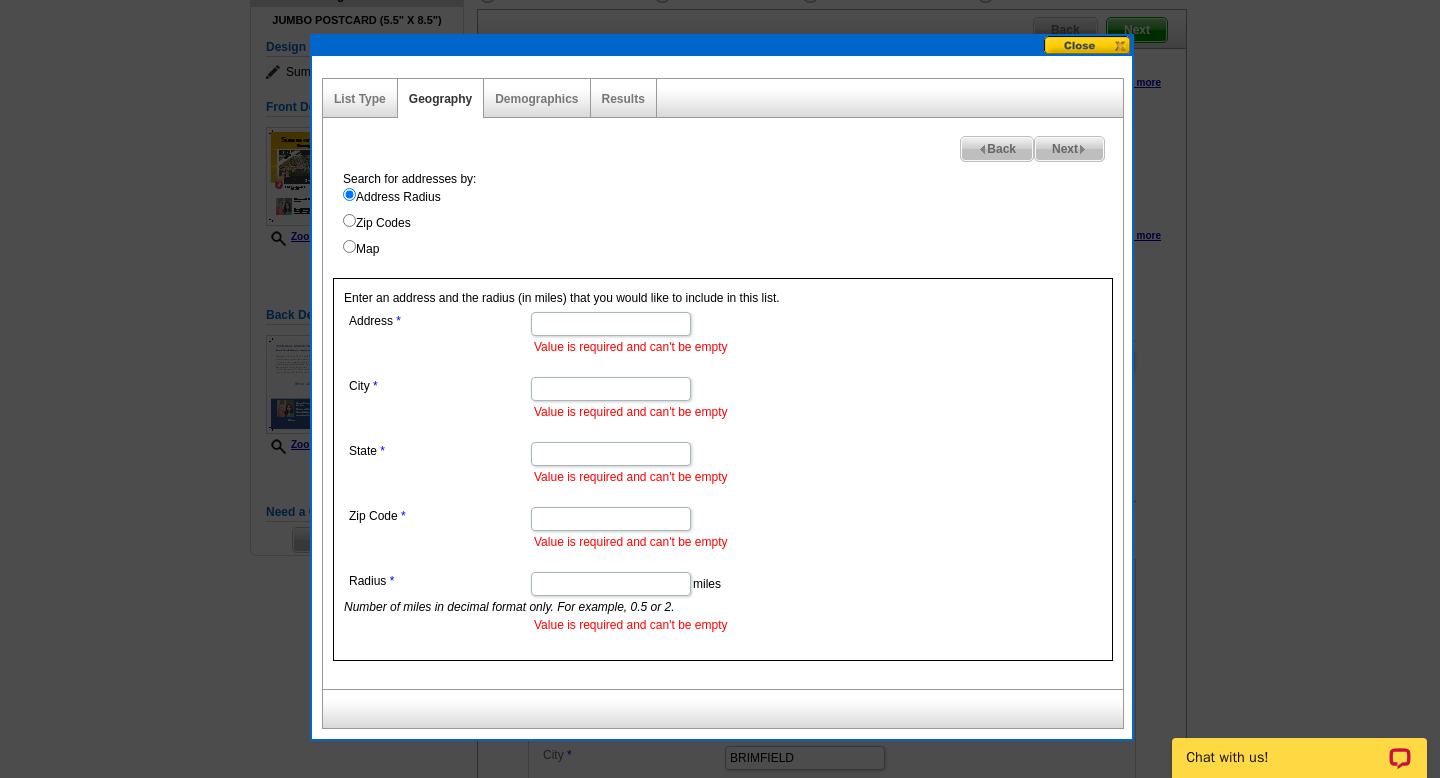 click on "Address" at bounding box center (611, 324) 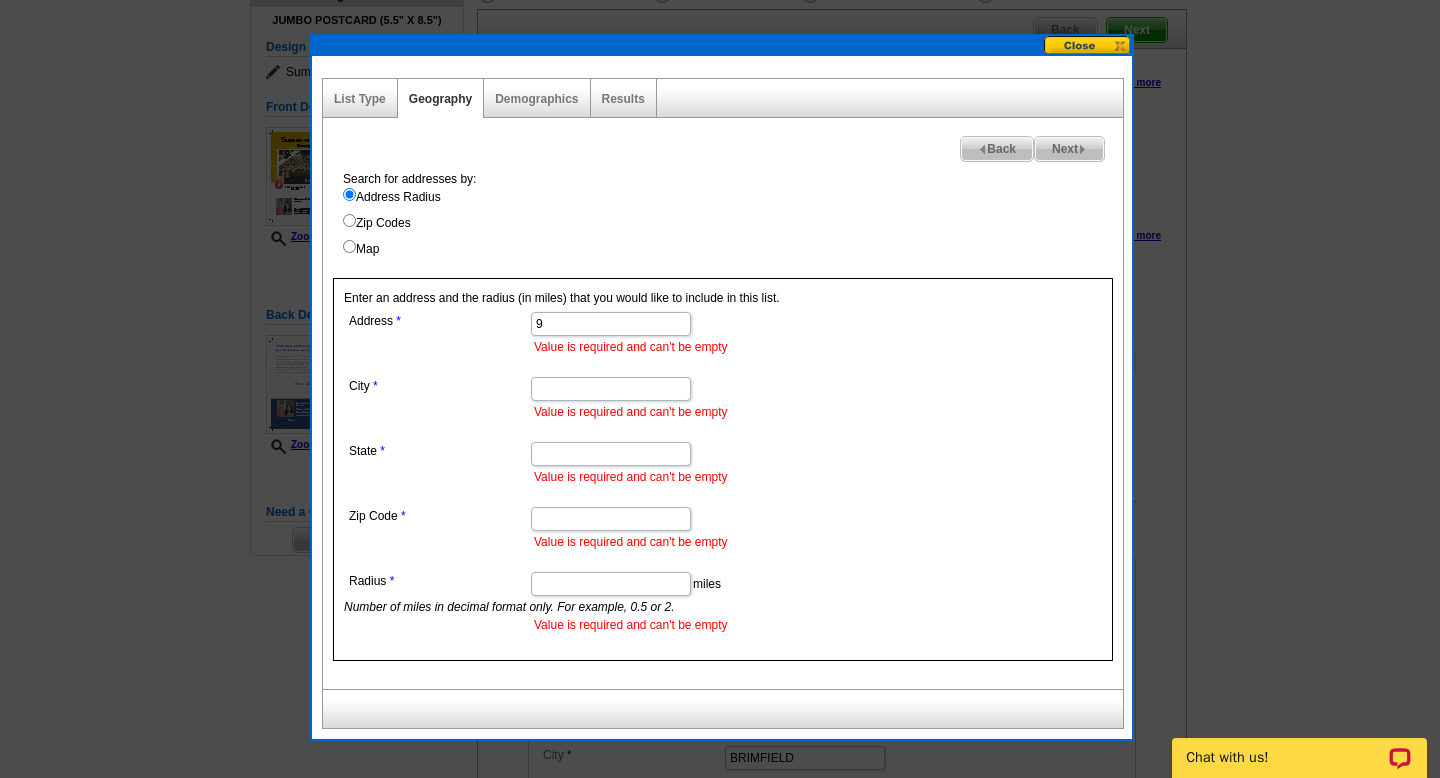 type on "9" 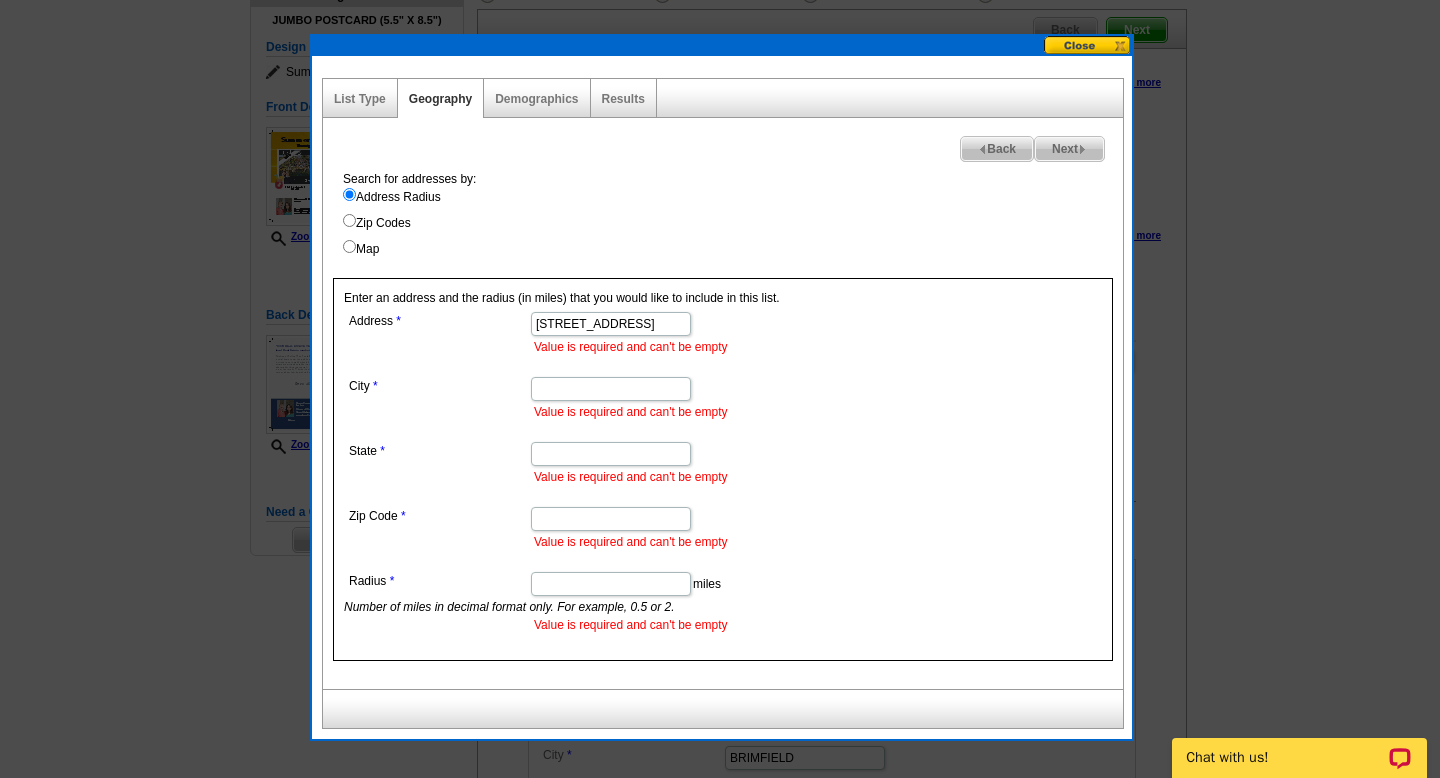 type on "13 6th St." 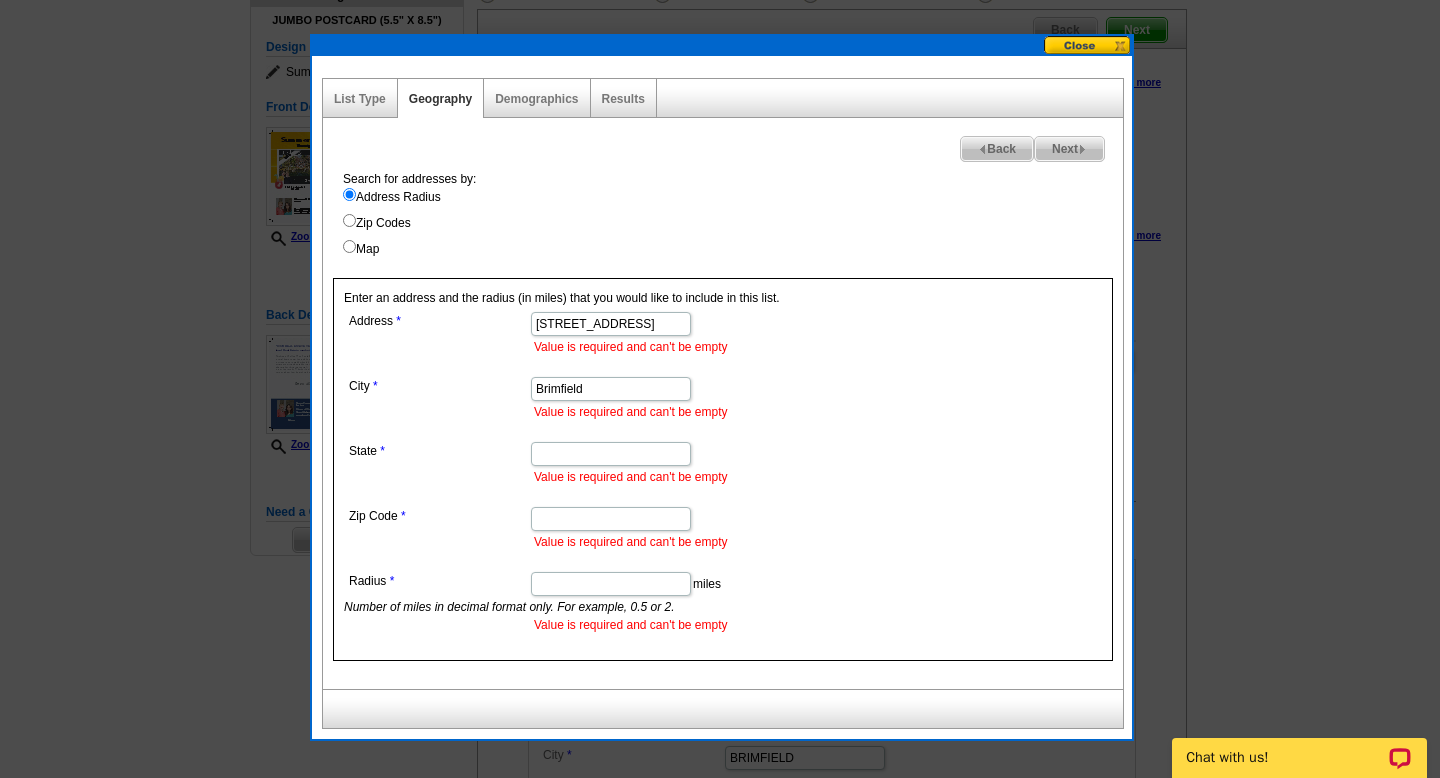 type on "Brimfield" 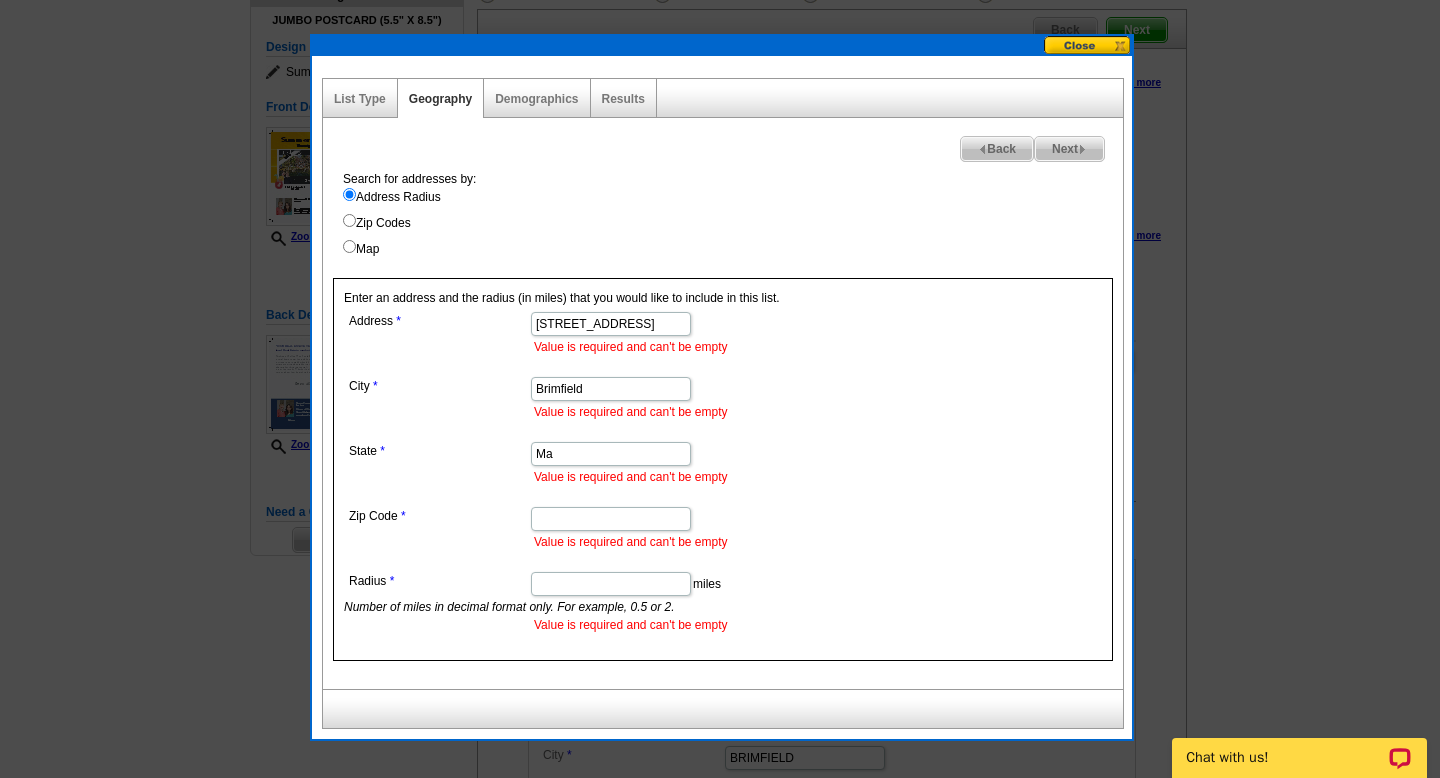 type on "Ma" 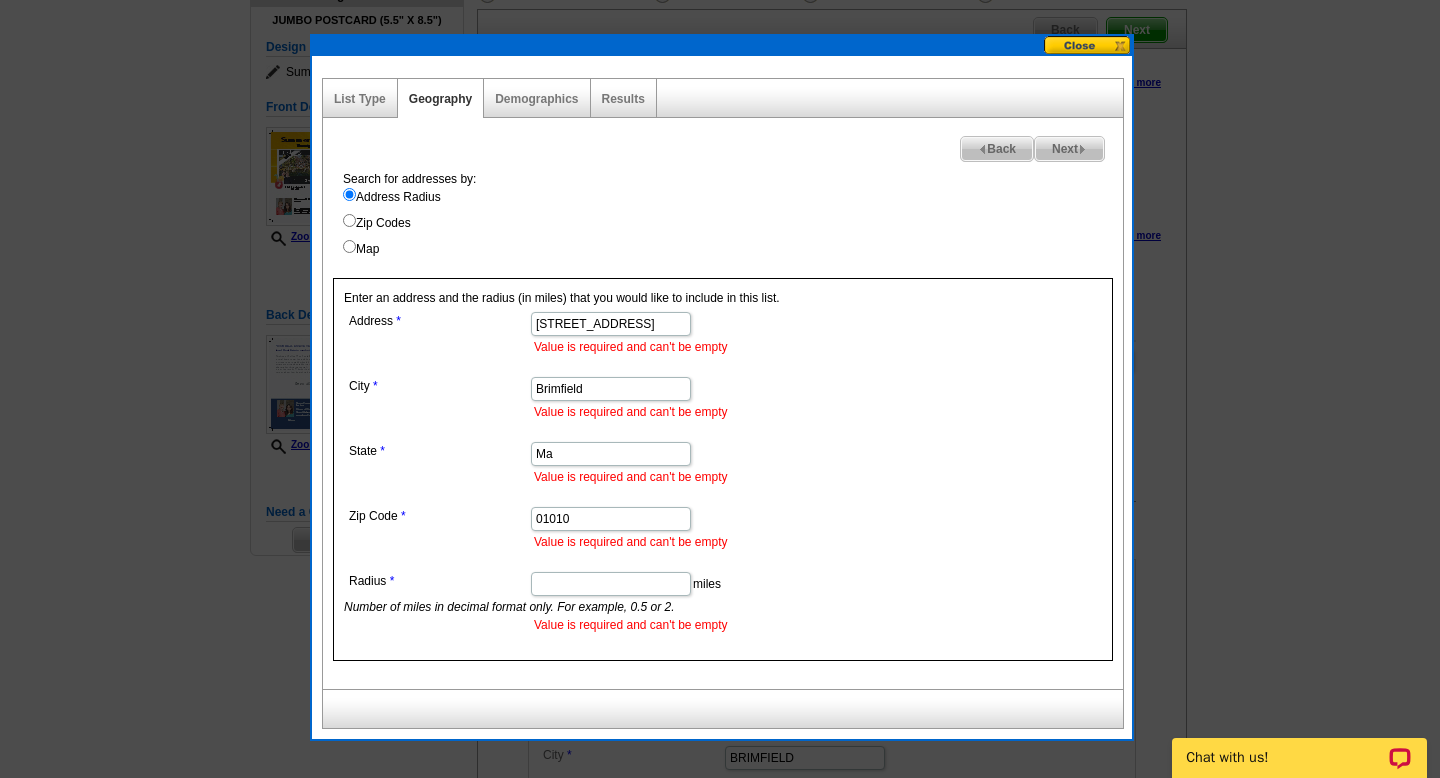 type on "01010" 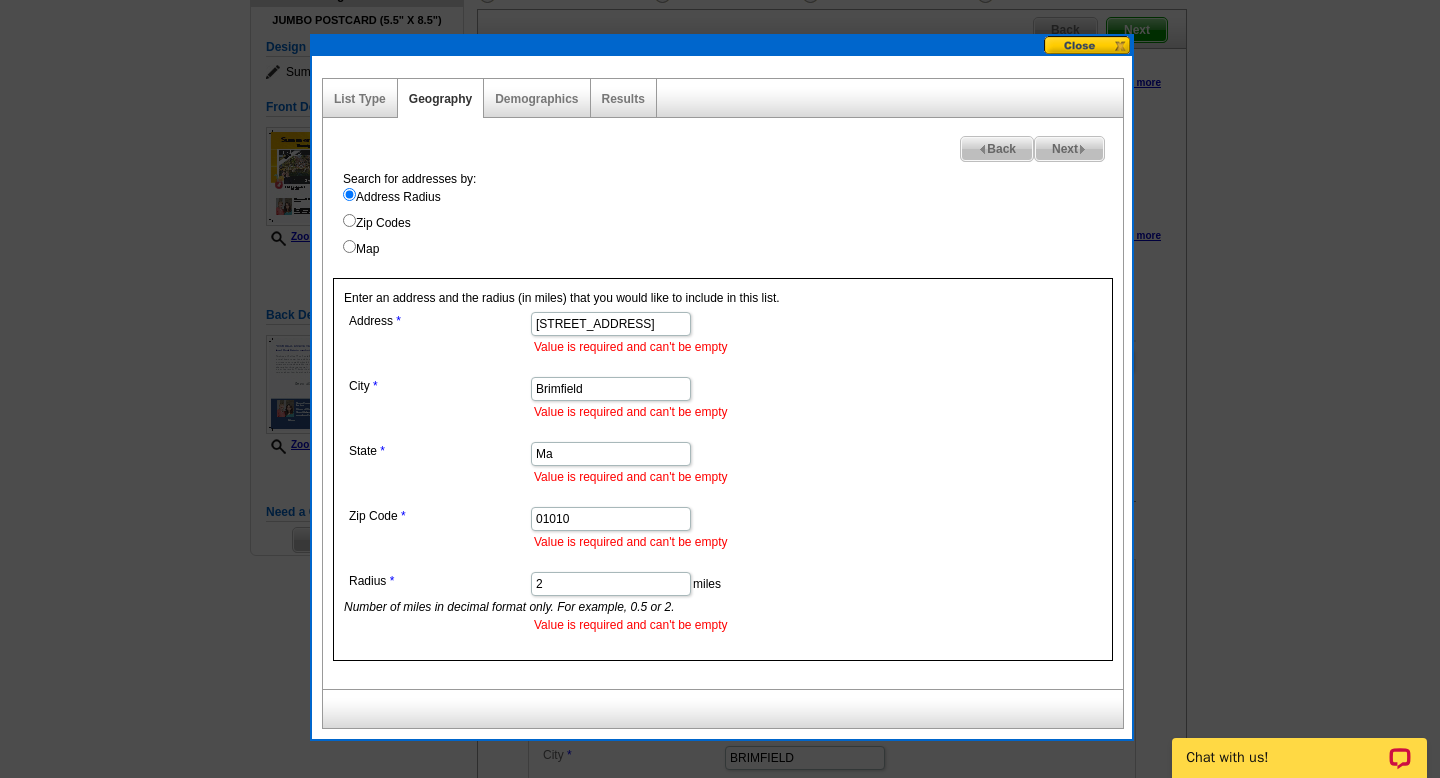 click on "2" at bounding box center [611, 584] 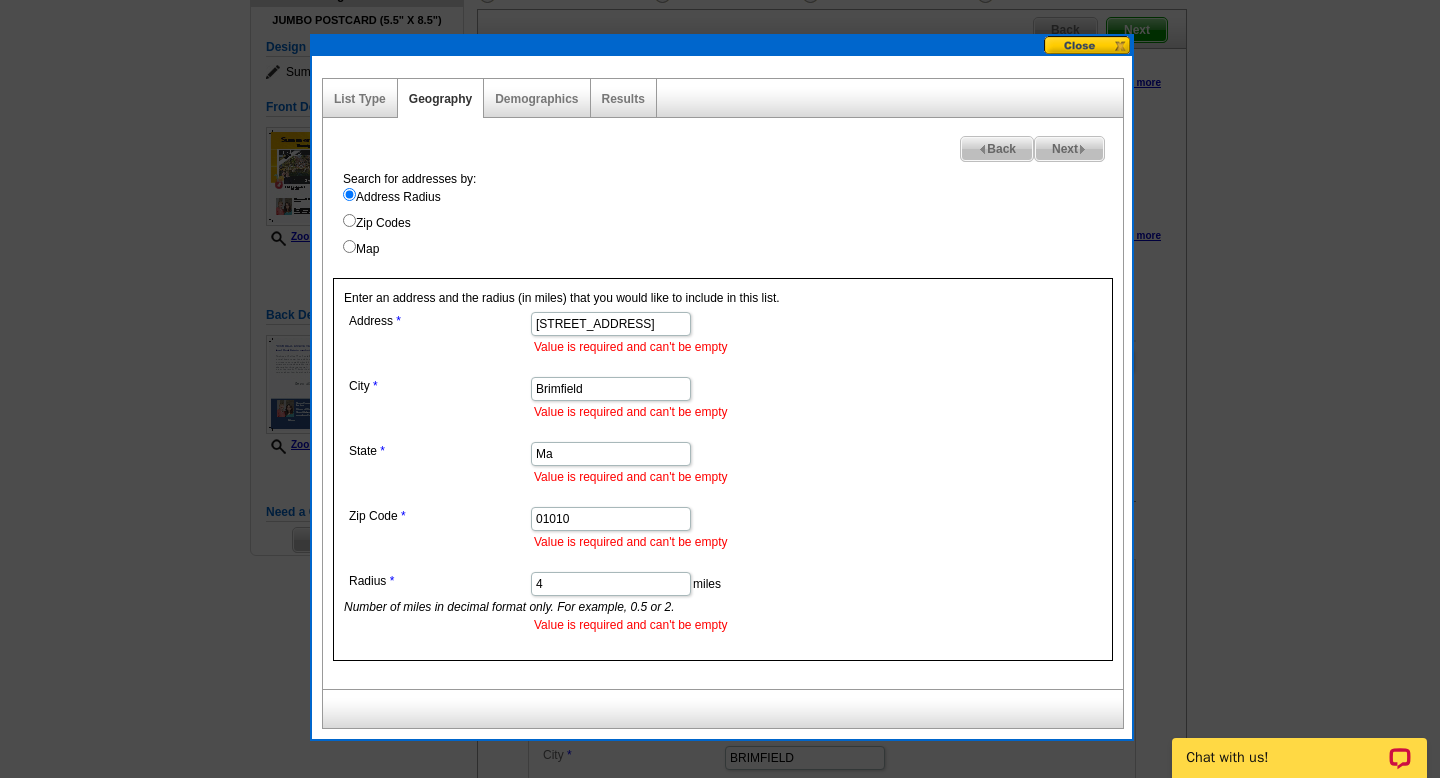 type on "4" 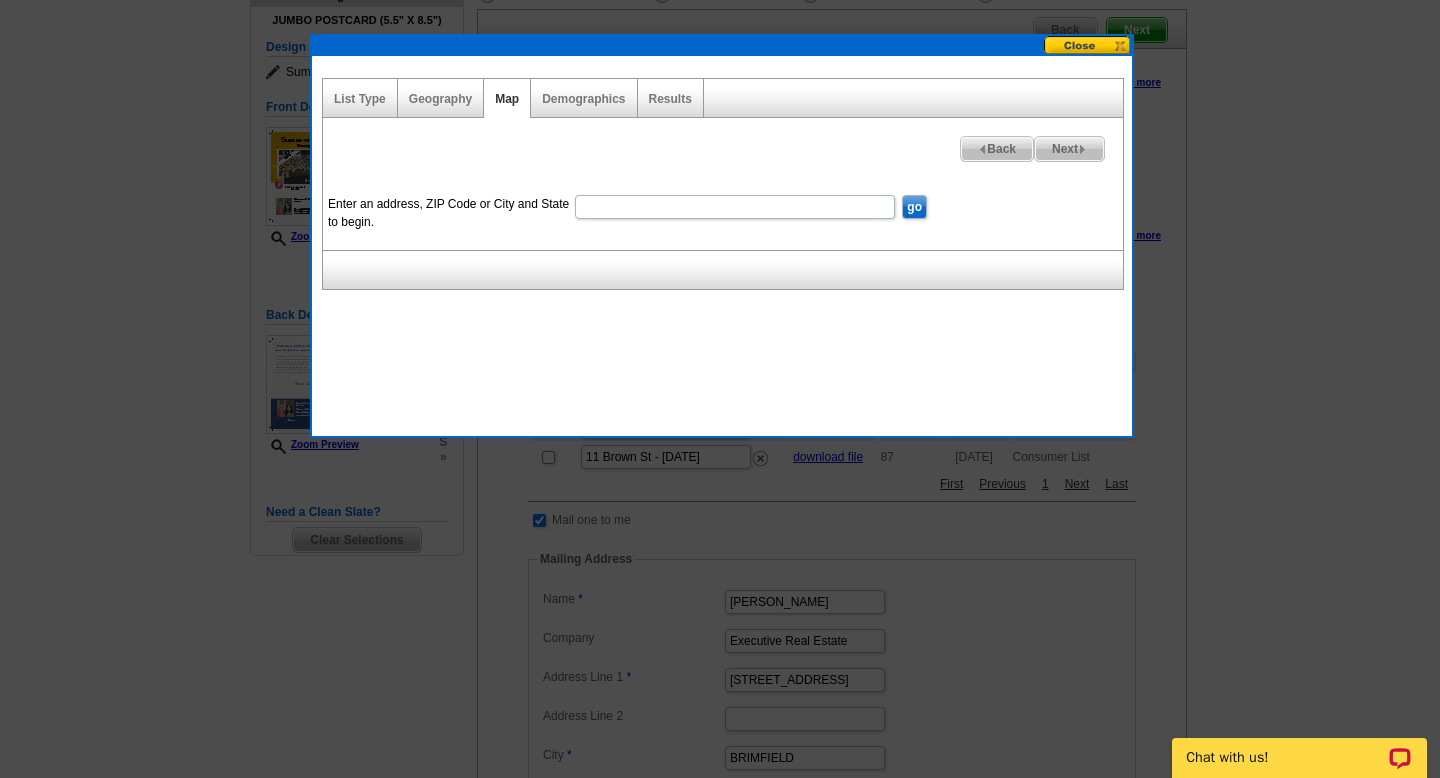 click on "Next" at bounding box center (1069, 149) 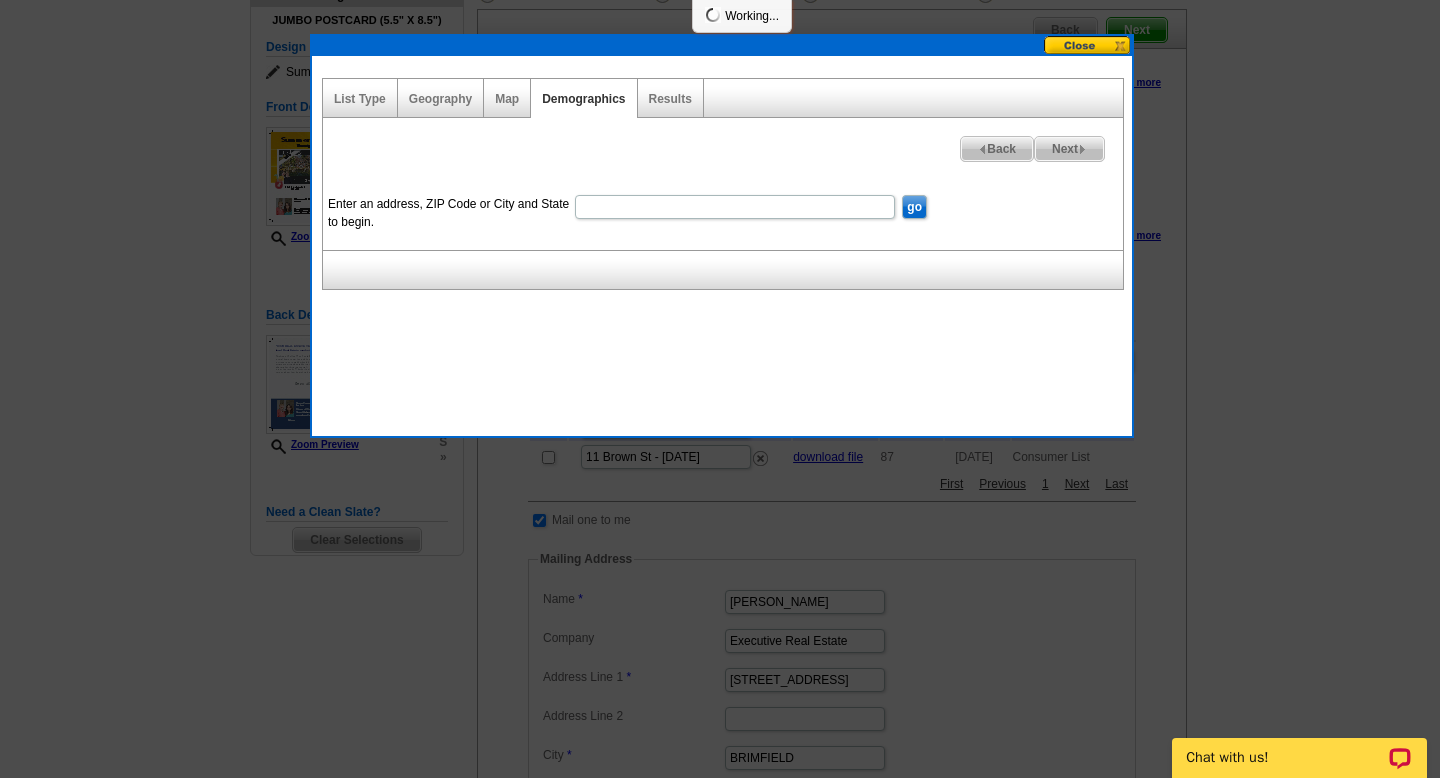 select 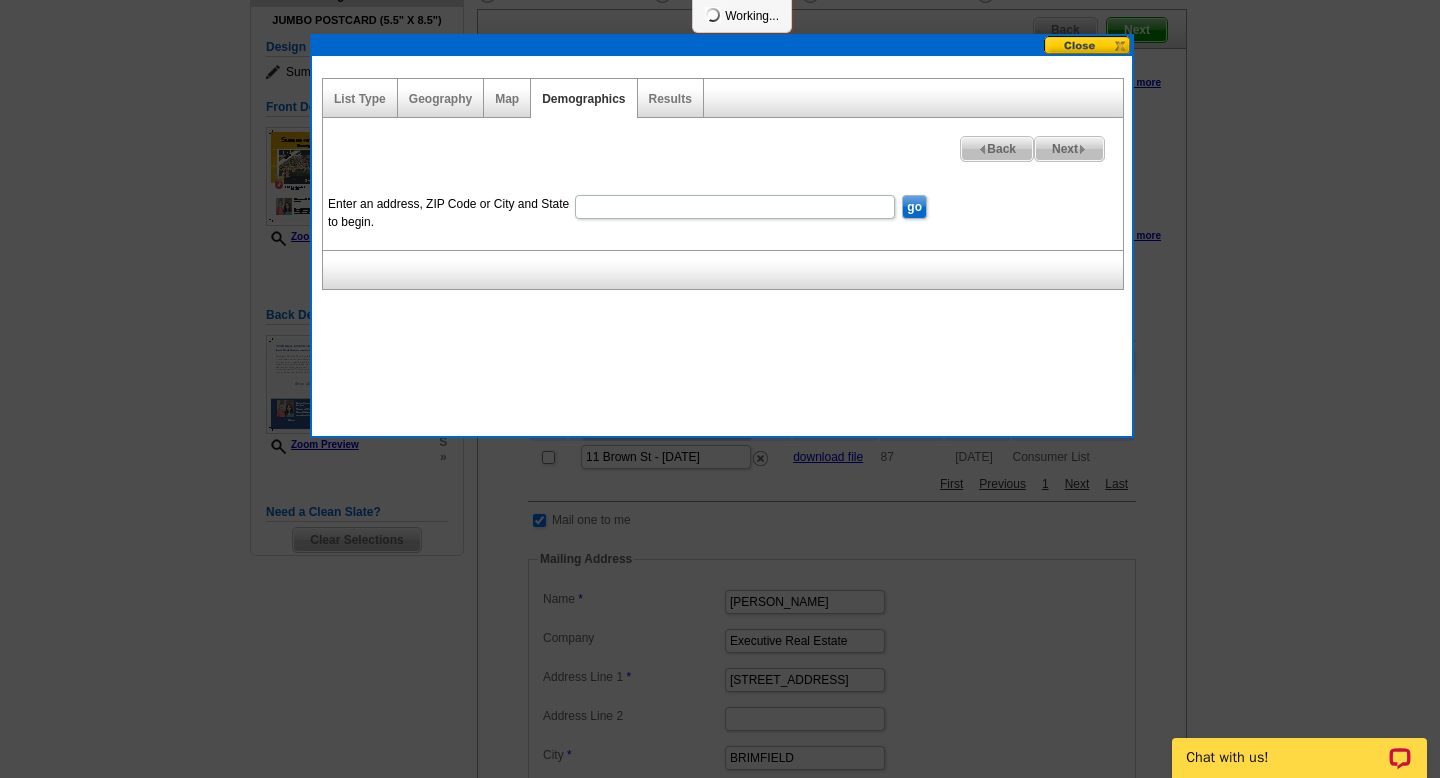 select 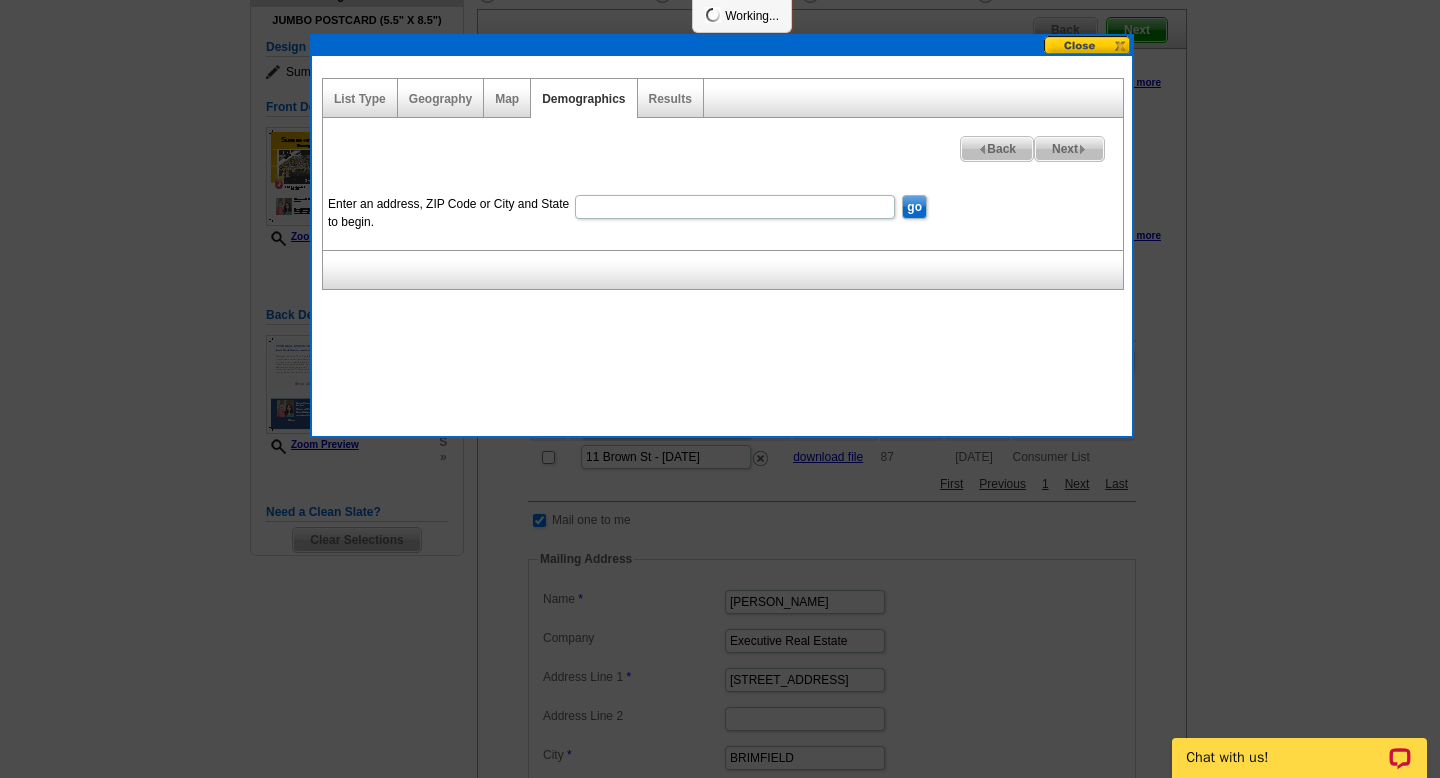 select 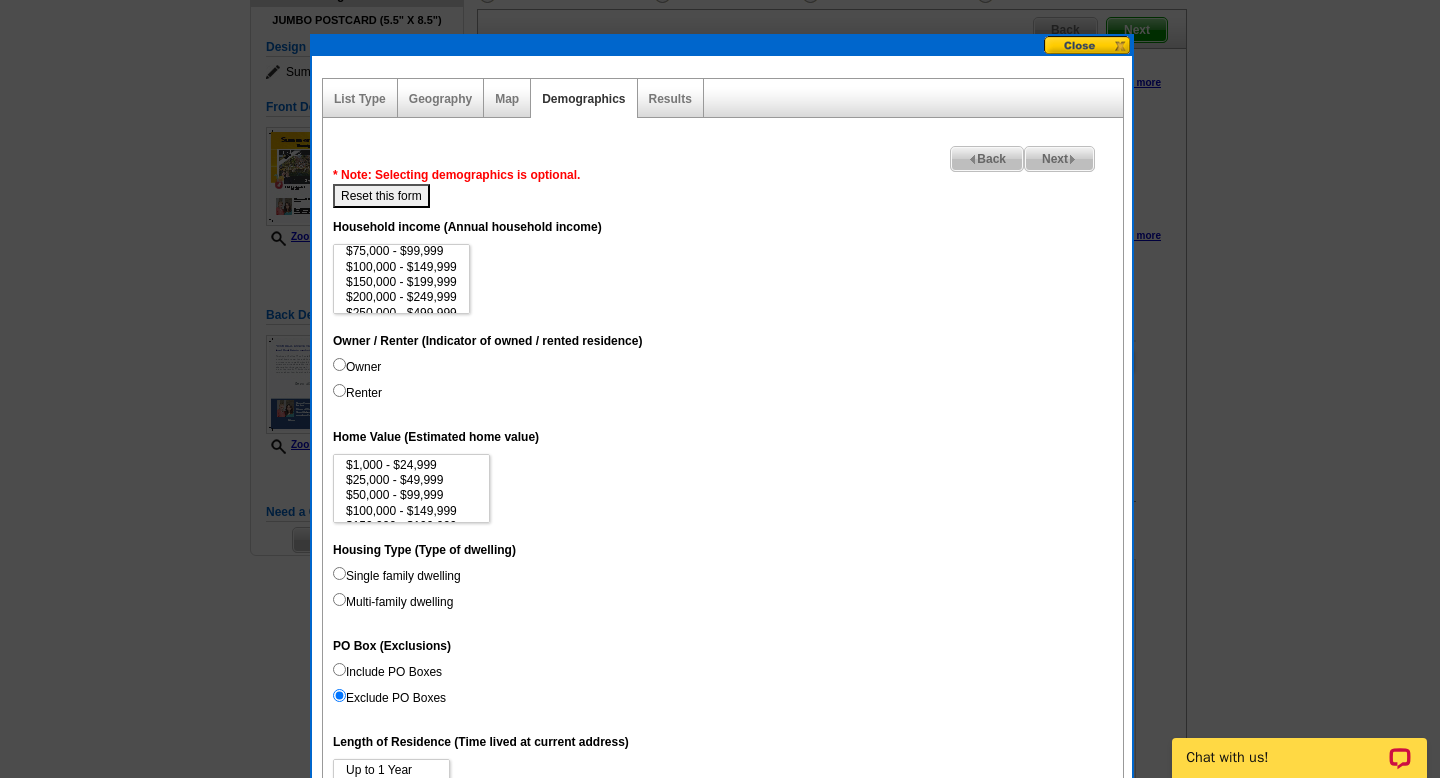 scroll, scrollTop: 60, scrollLeft: 0, axis: vertical 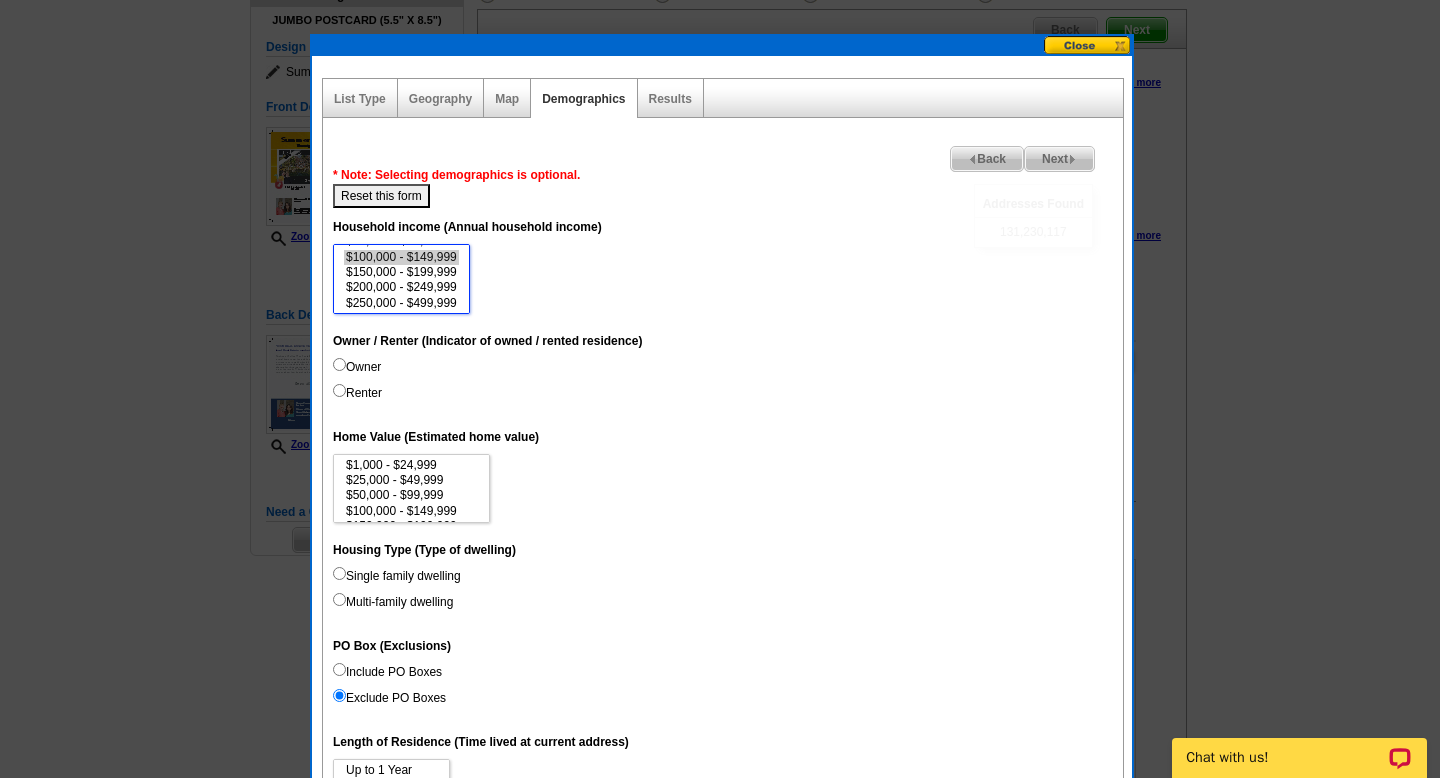 click on "$100,000 - $149,999" at bounding box center (401, 257) 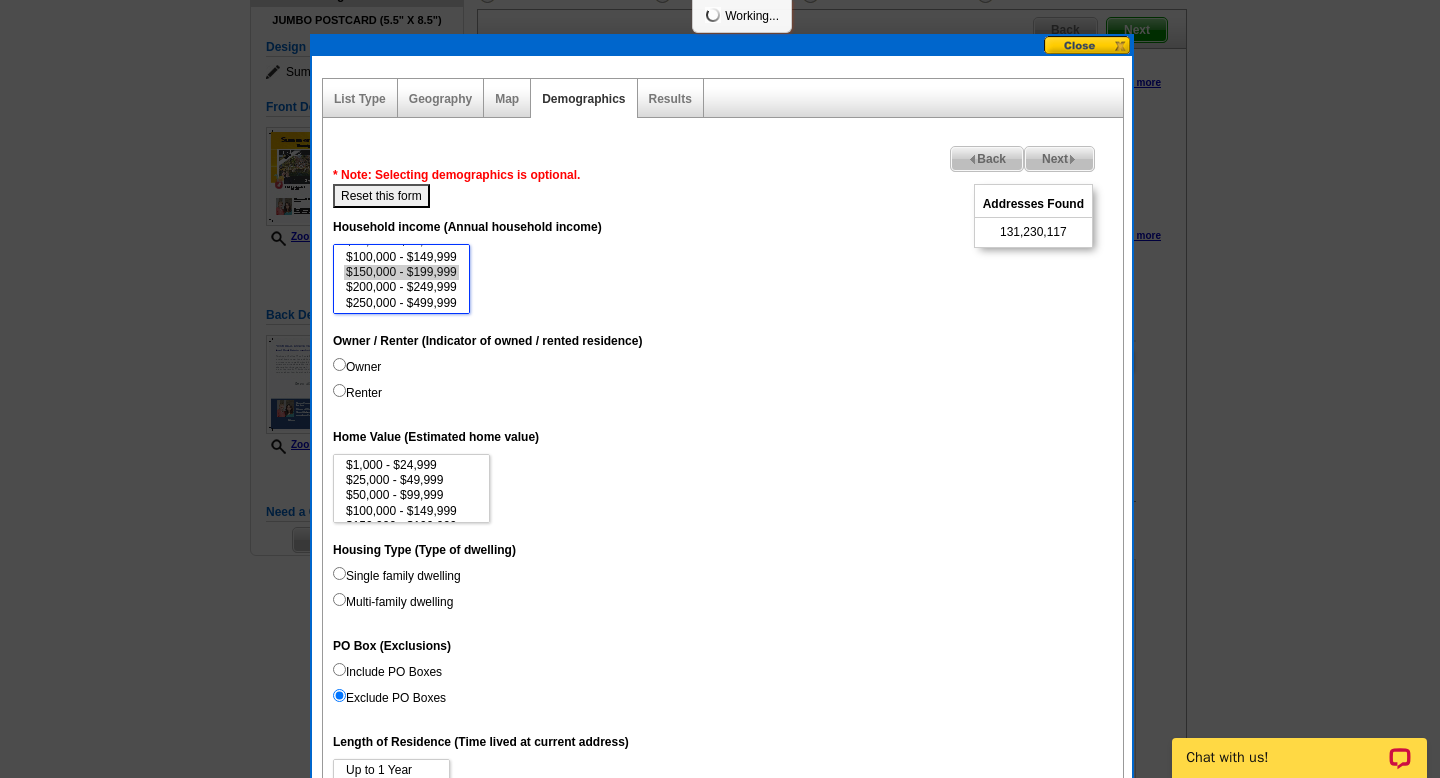 click on "$150,000 - $199,999" at bounding box center (401, 272) 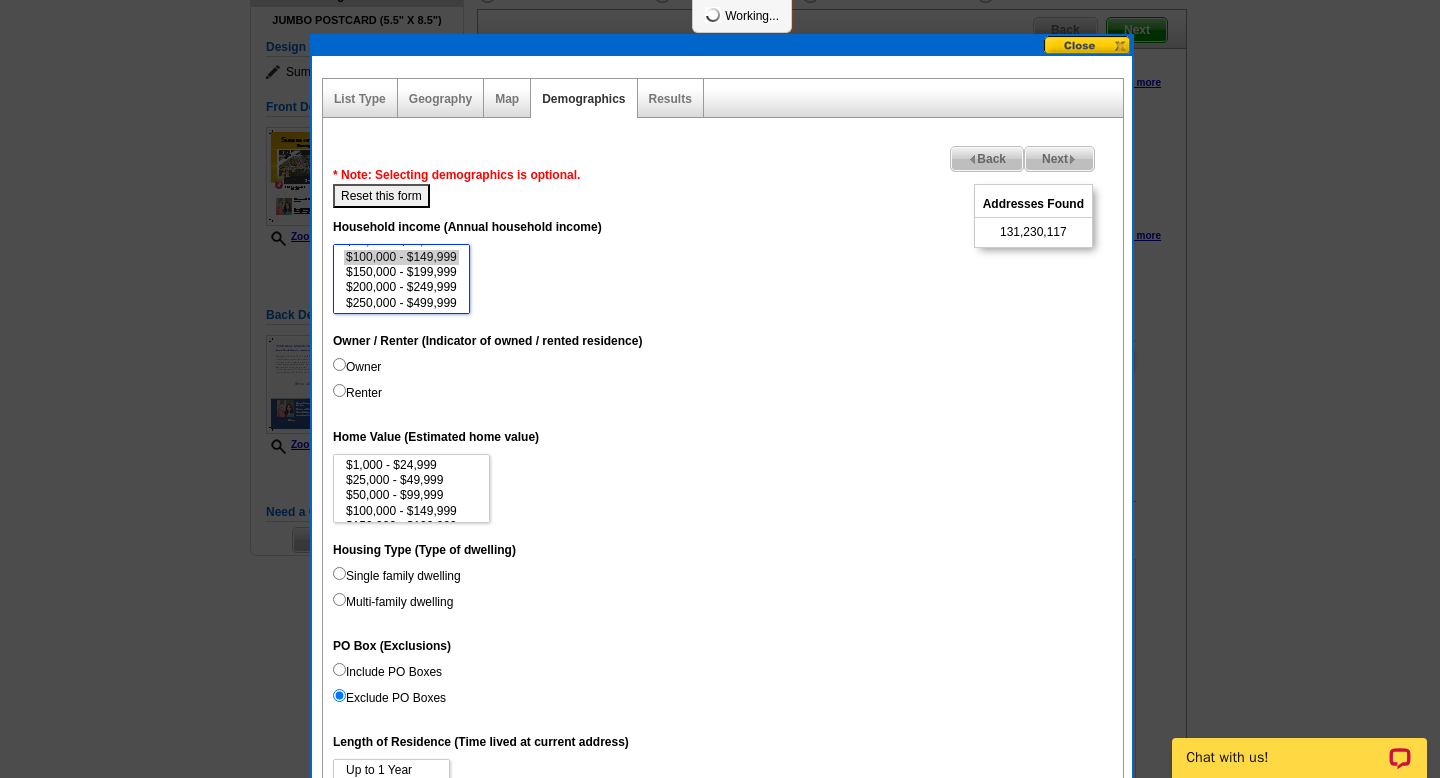 click on "$100,000 - $149,999" at bounding box center (401, 257) 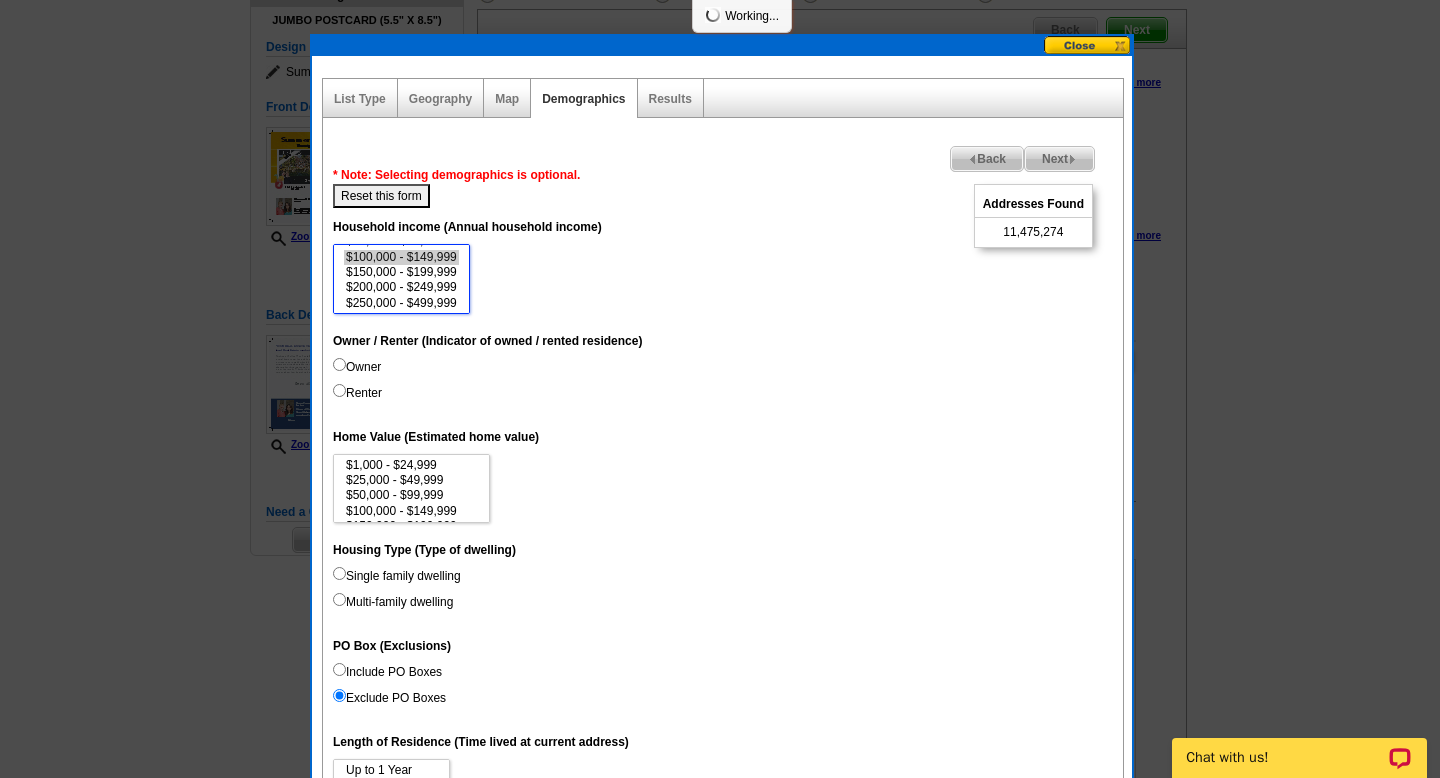 select on "150000-199999" 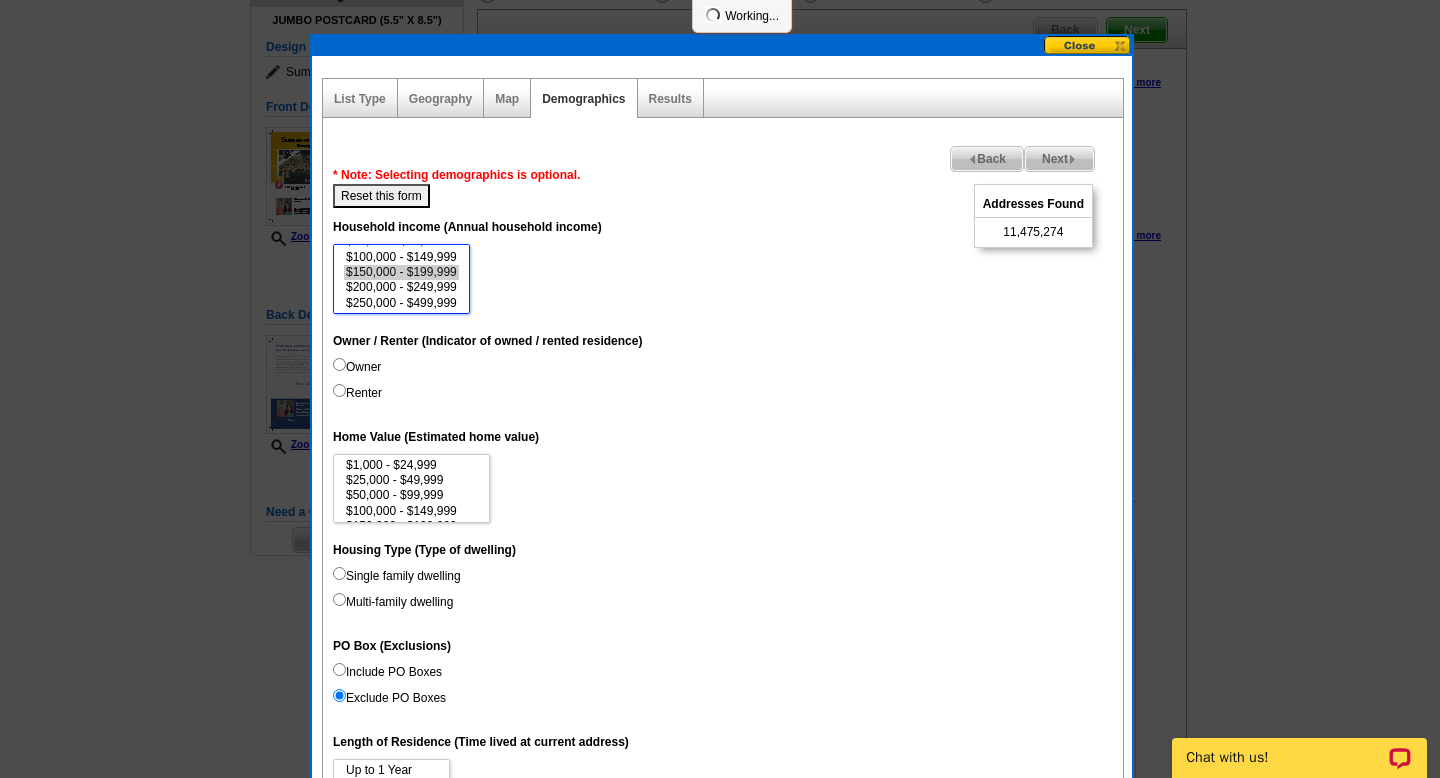 click on "$150,000 - $199,999" at bounding box center [401, 272] 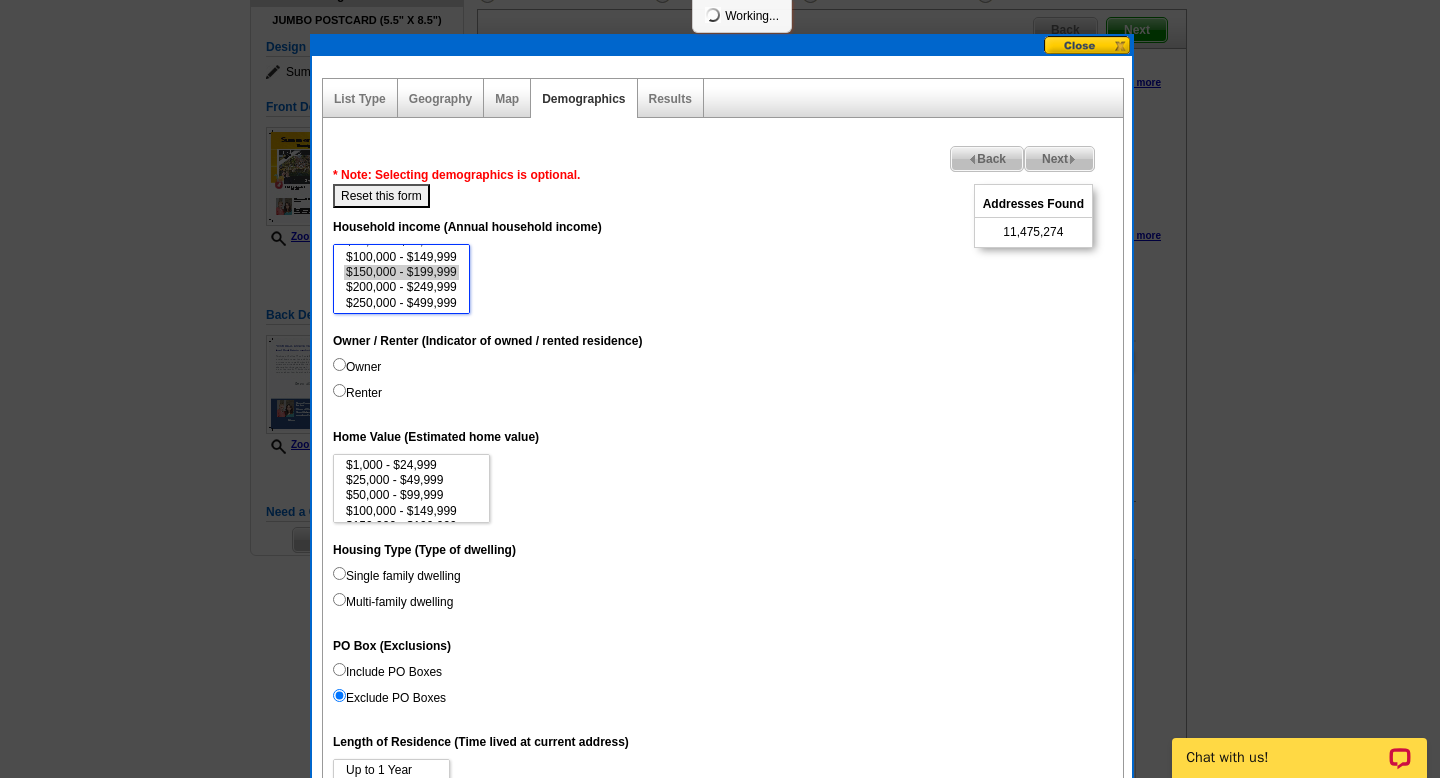 scroll, scrollTop: 206, scrollLeft: 0, axis: vertical 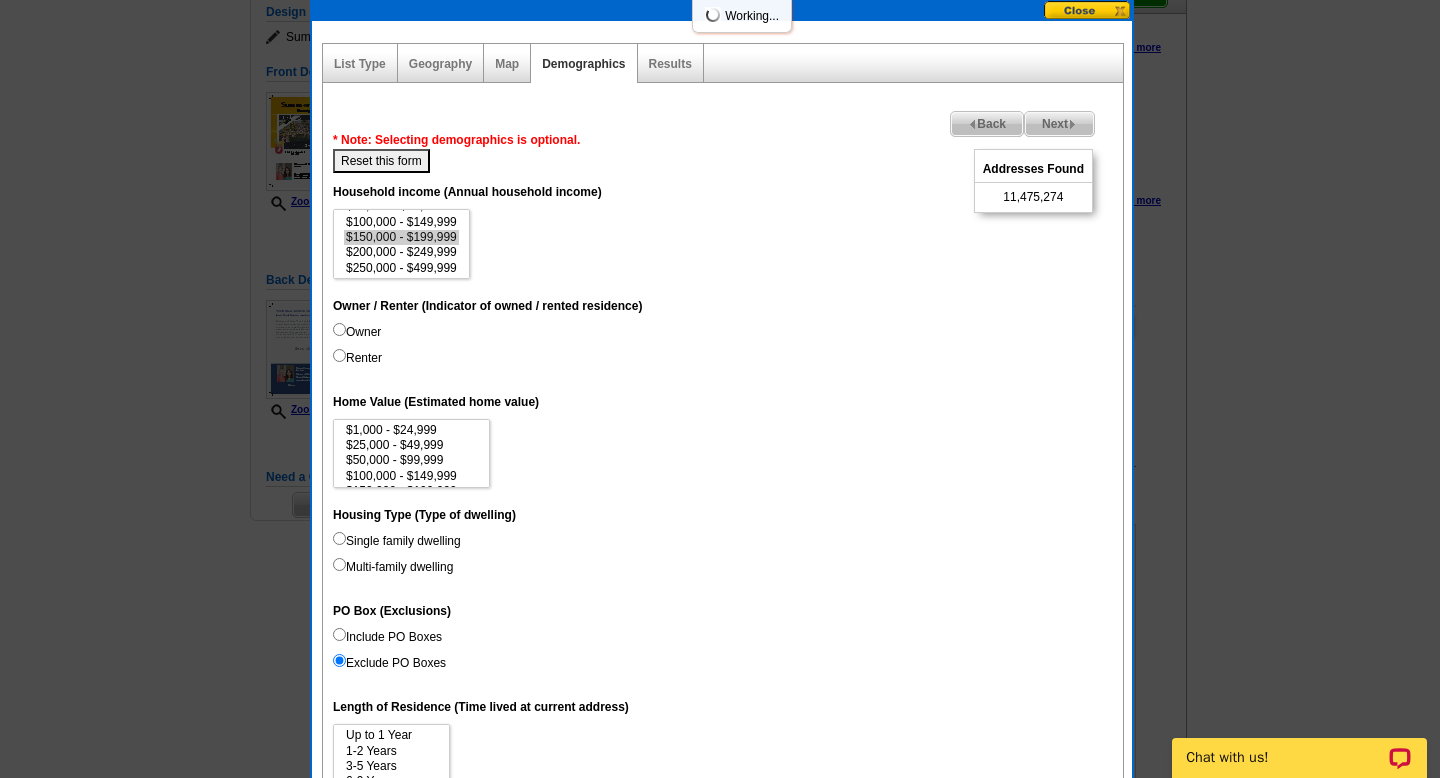 click on "Owner Renter" at bounding box center [723, 349] 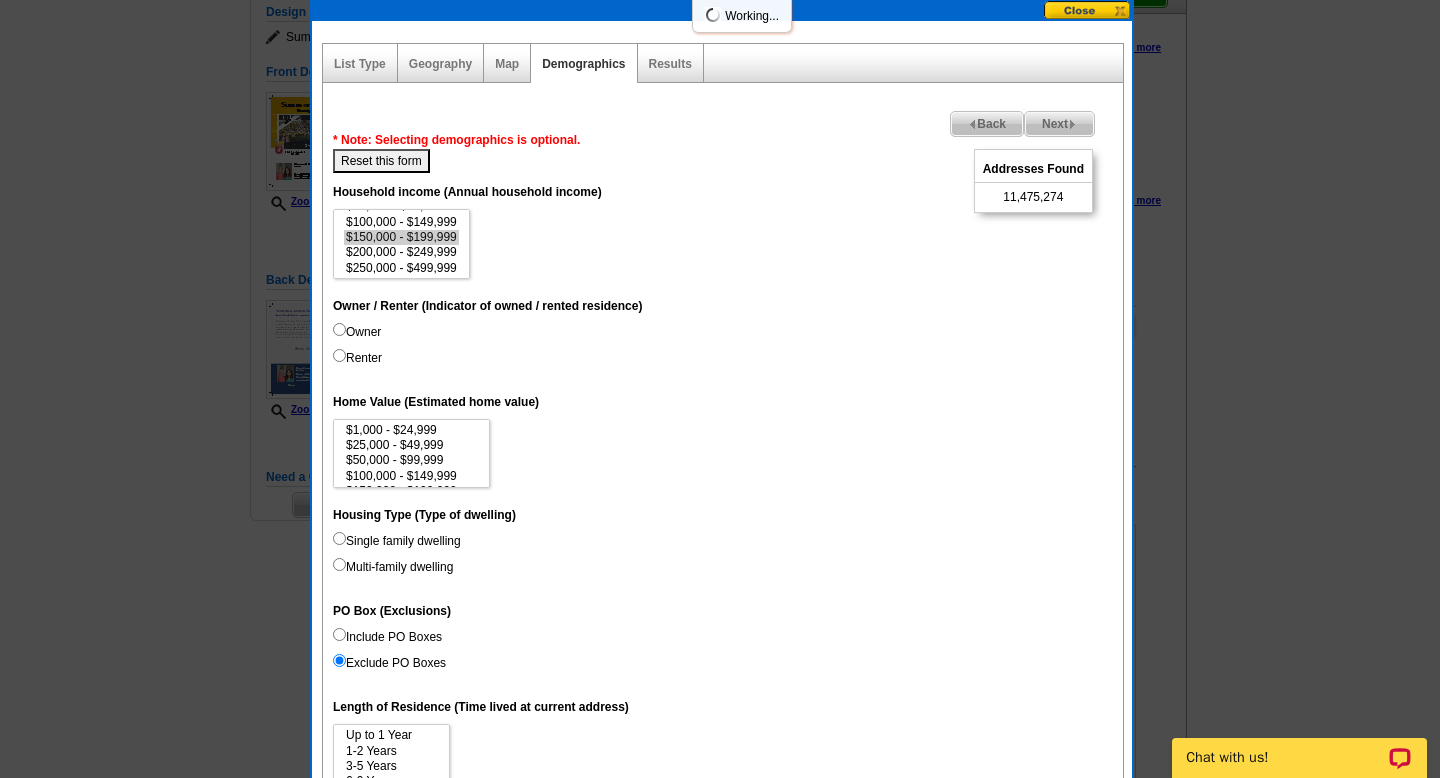 click on "Owner" at bounding box center (357, 332) 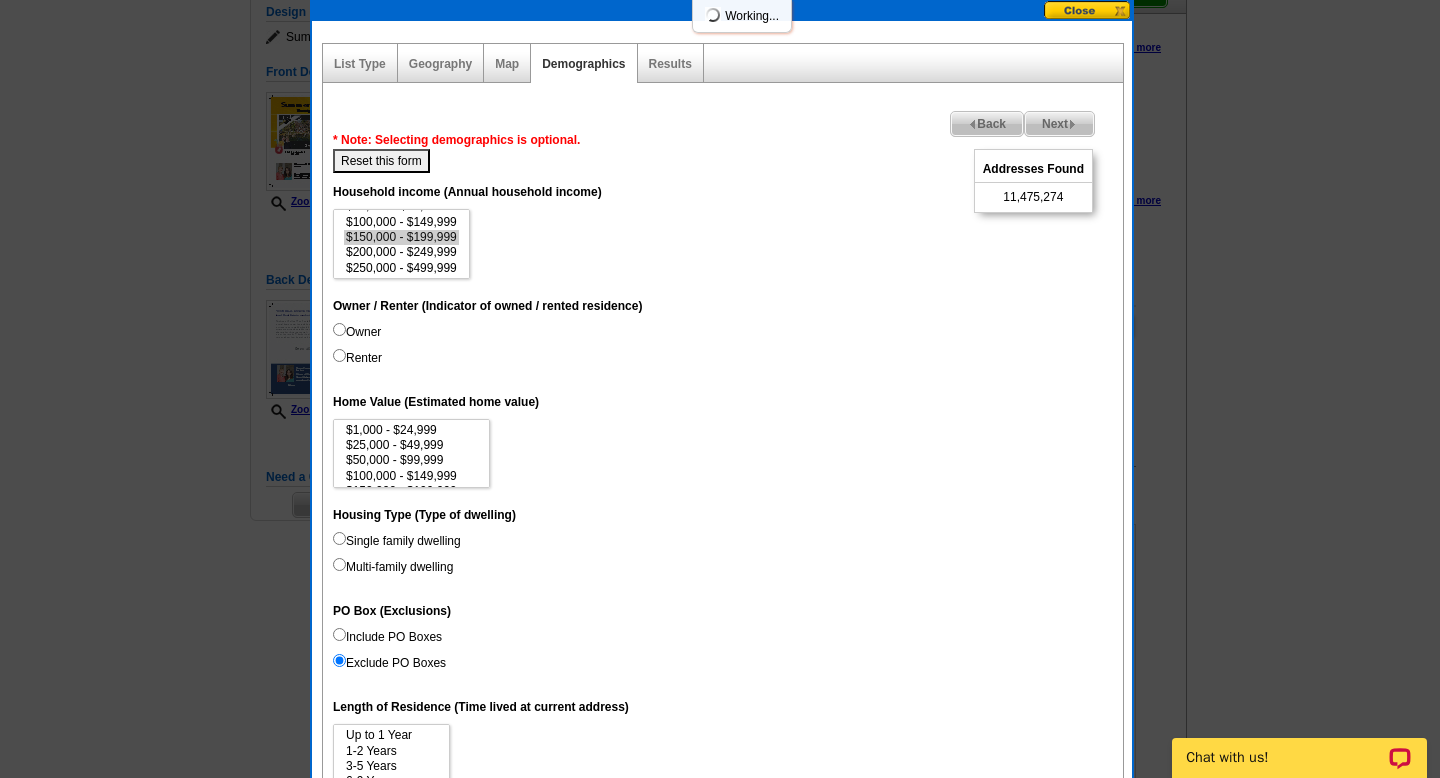 click on "Owner" at bounding box center [339, 329] 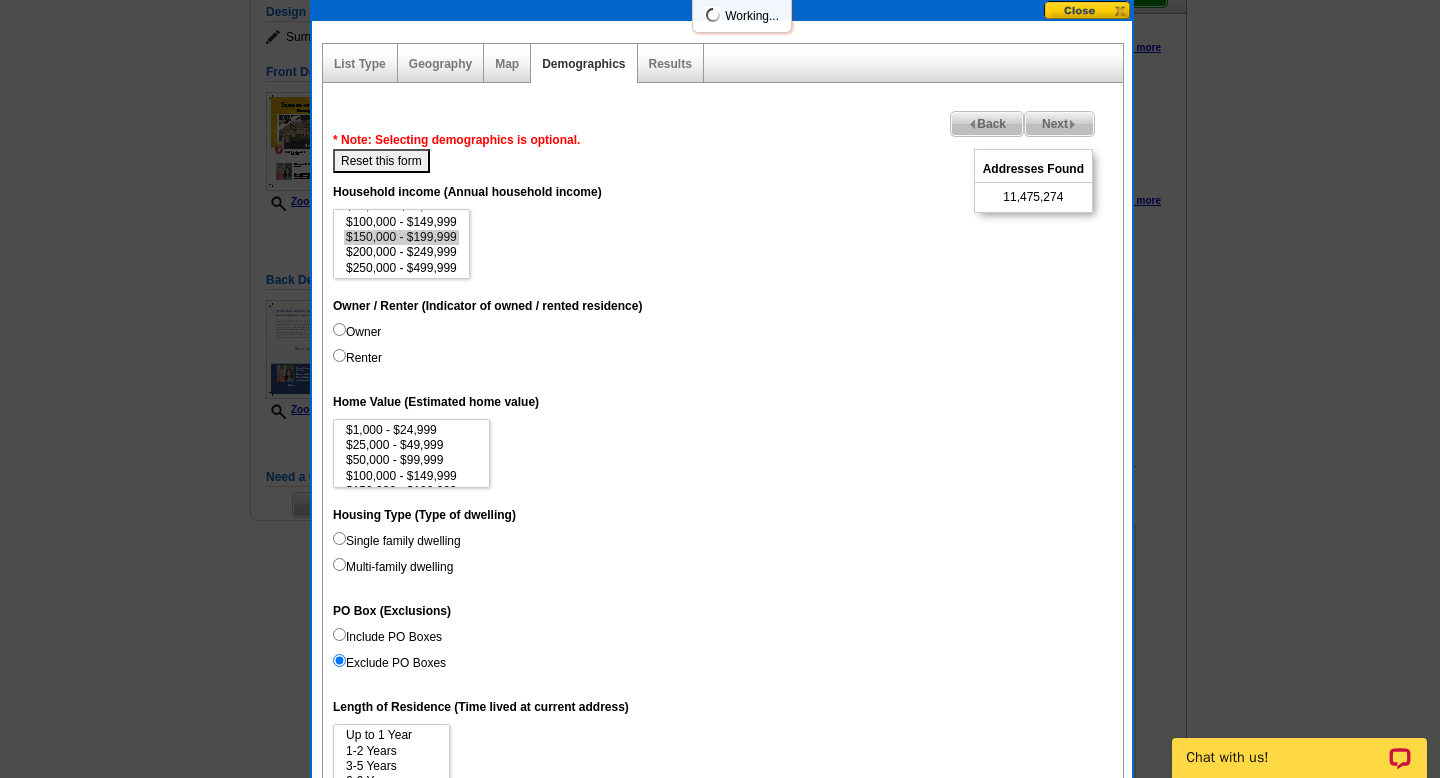 radio on "true" 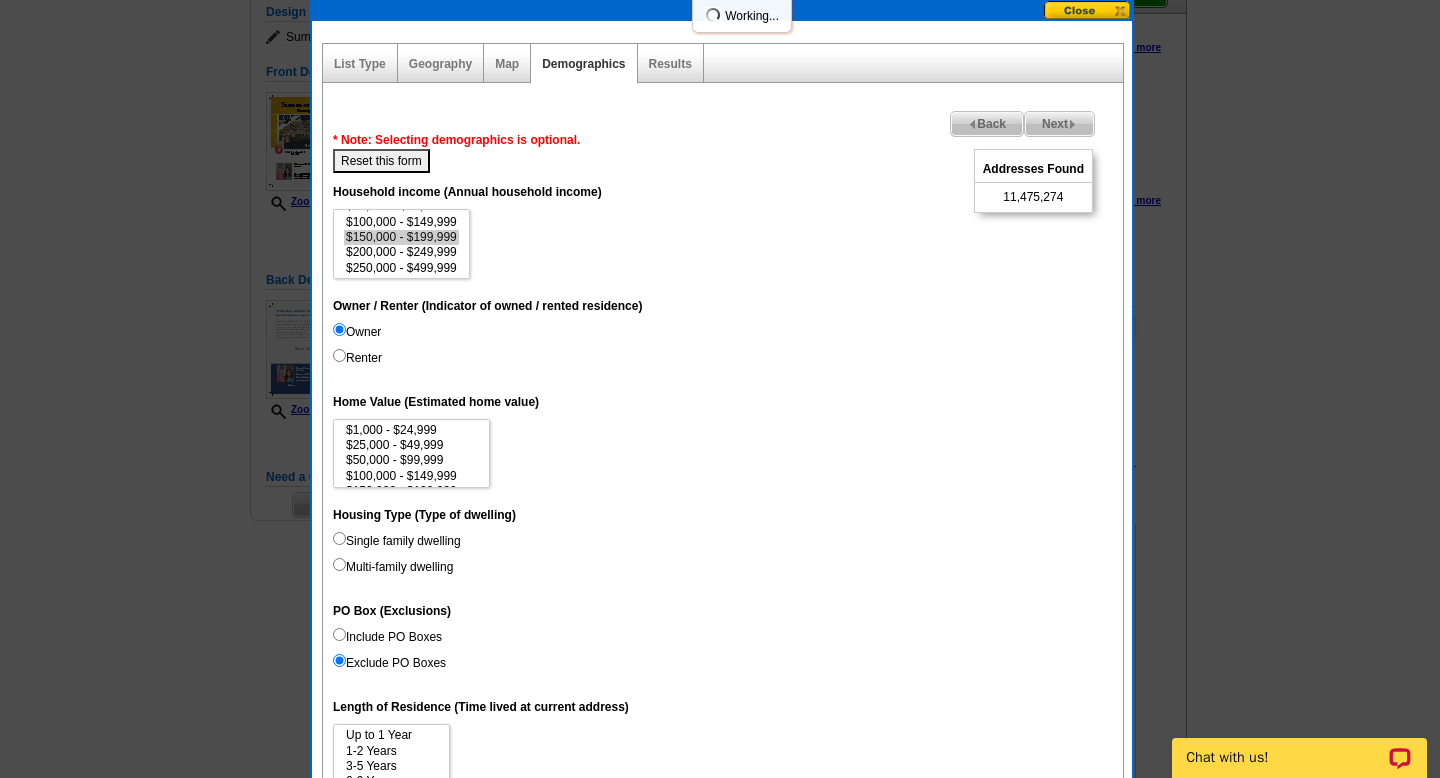 scroll, scrollTop: 213, scrollLeft: 0, axis: vertical 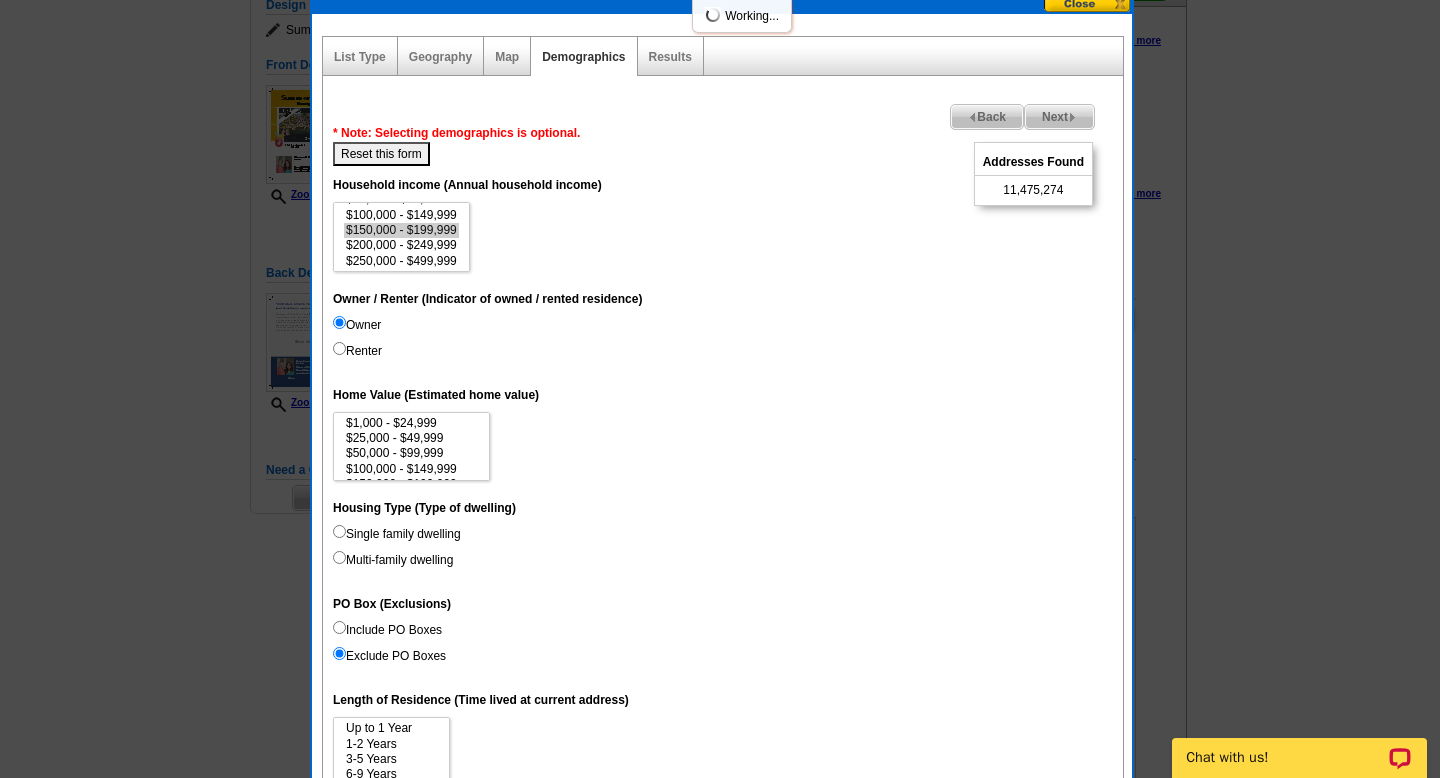 click on "Reset this form" at bounding box center [381, 154] 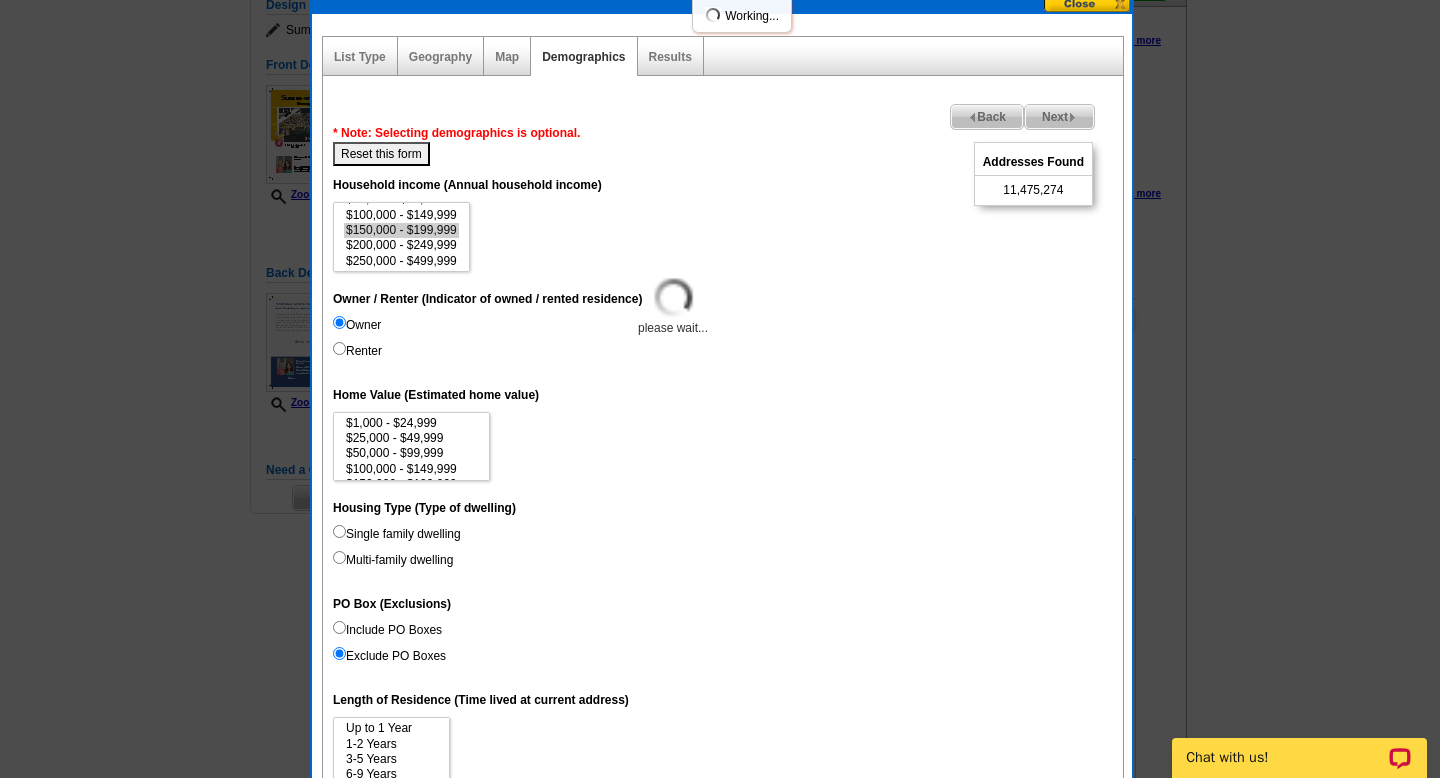 select 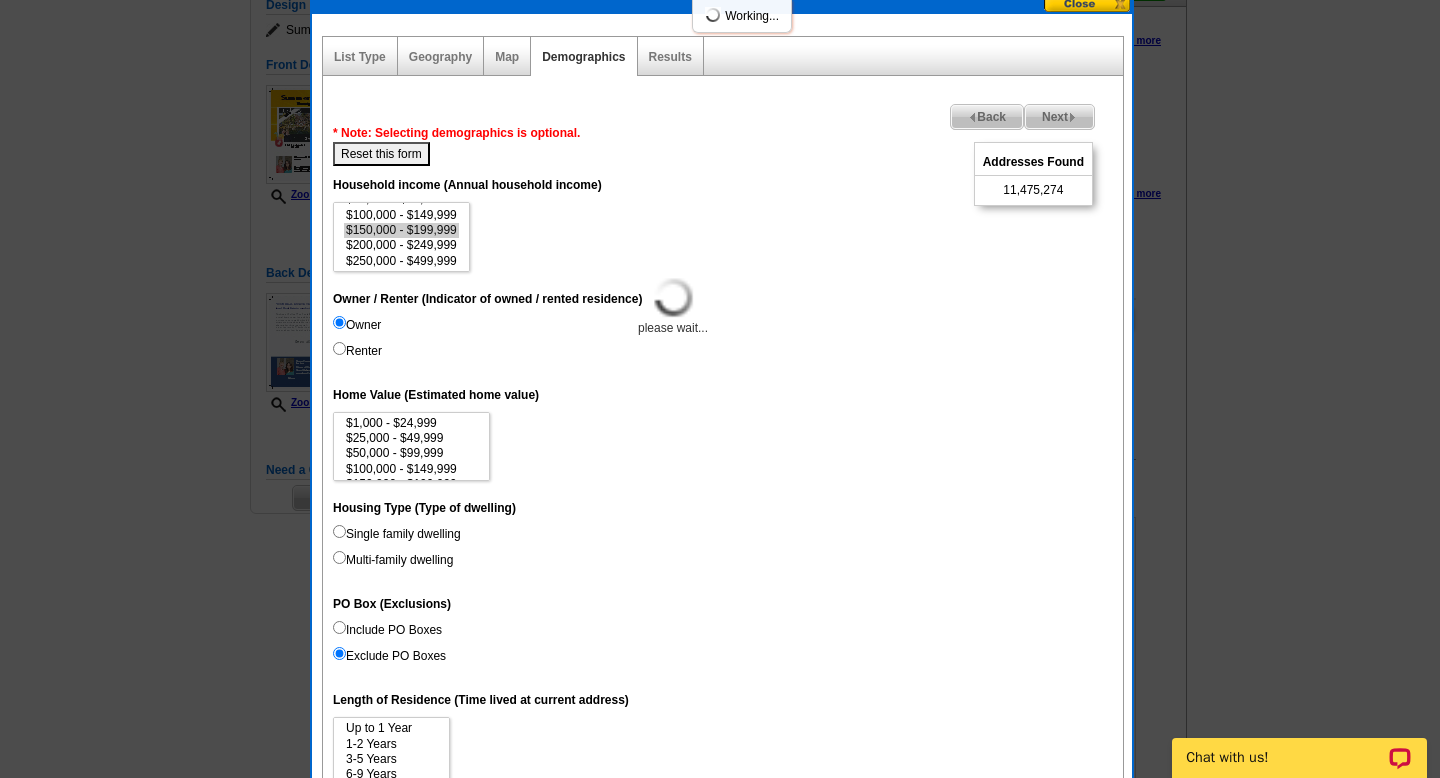 select 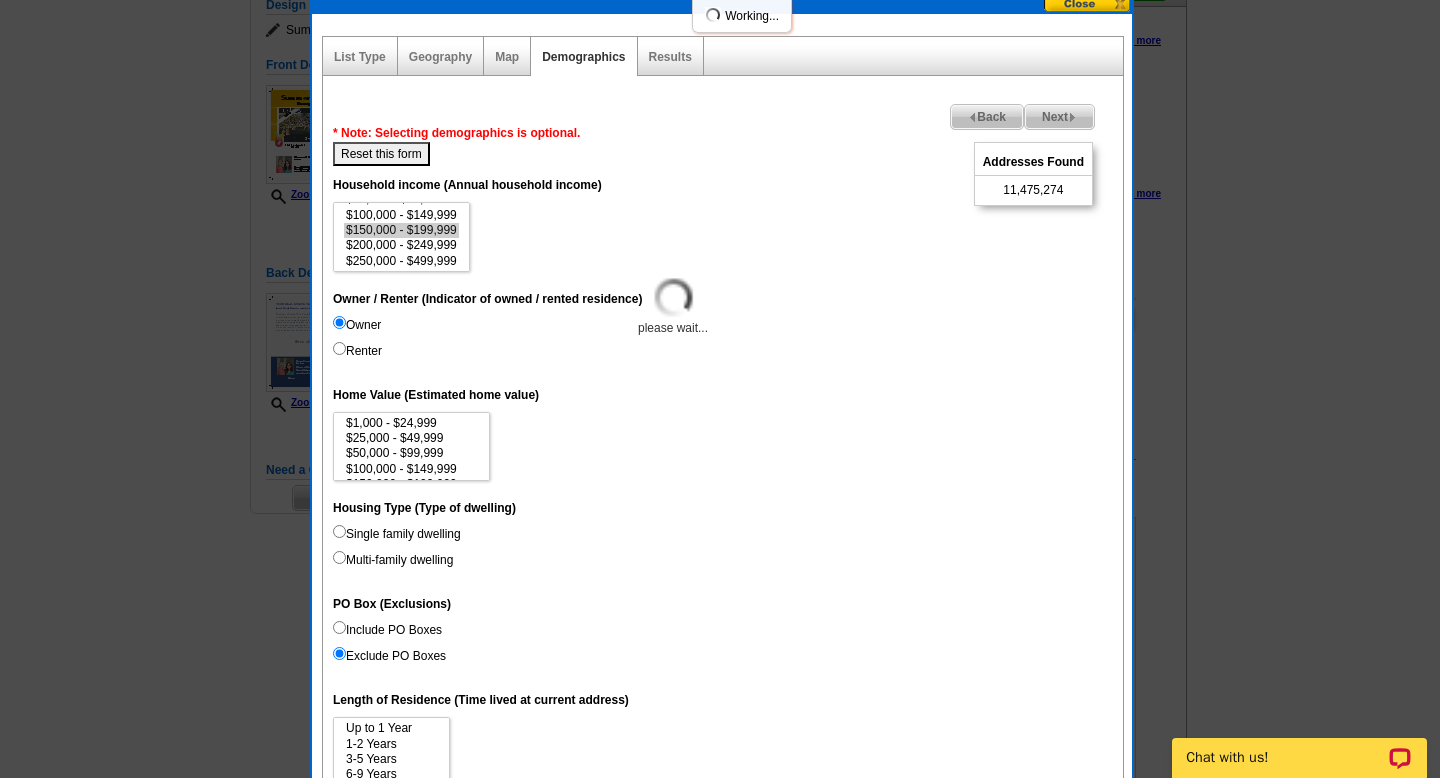 select 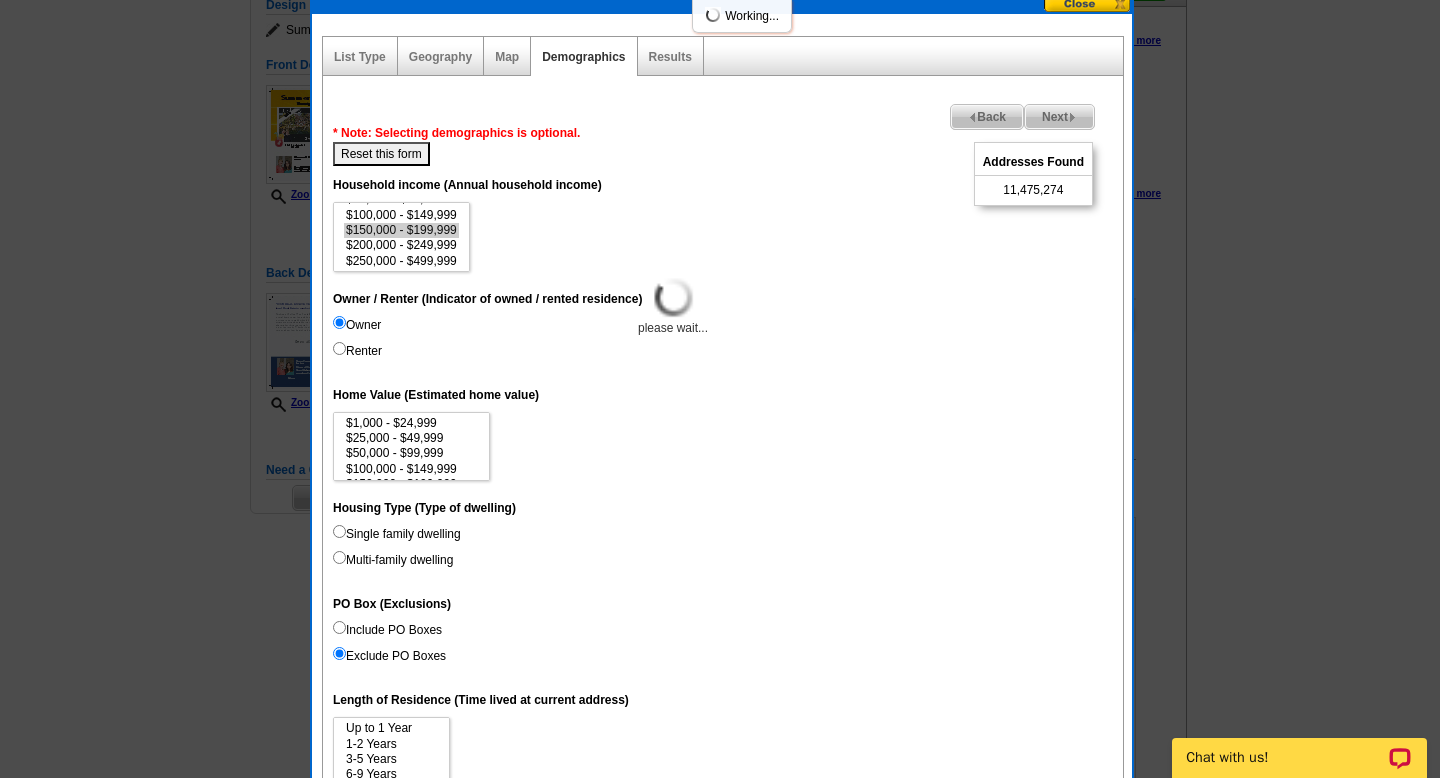 select 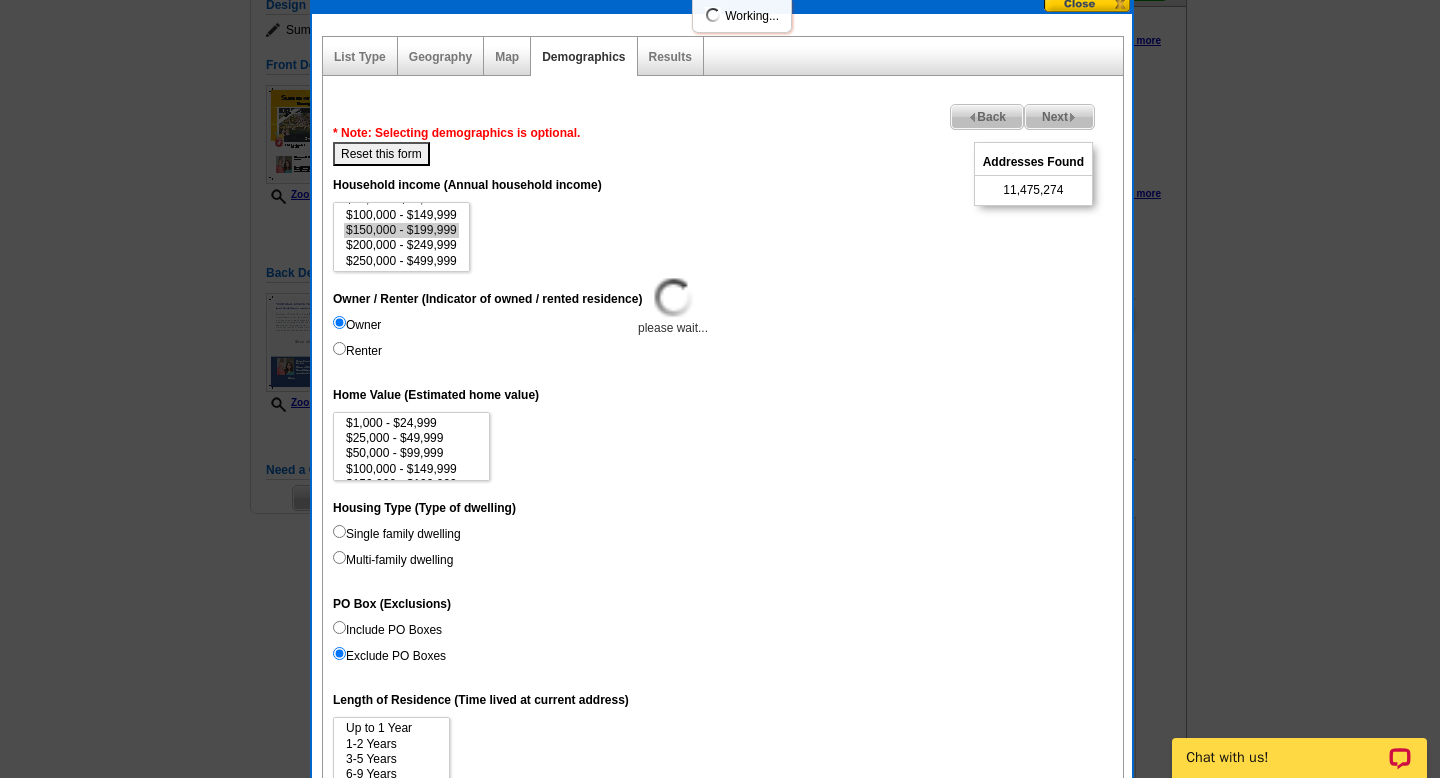 select 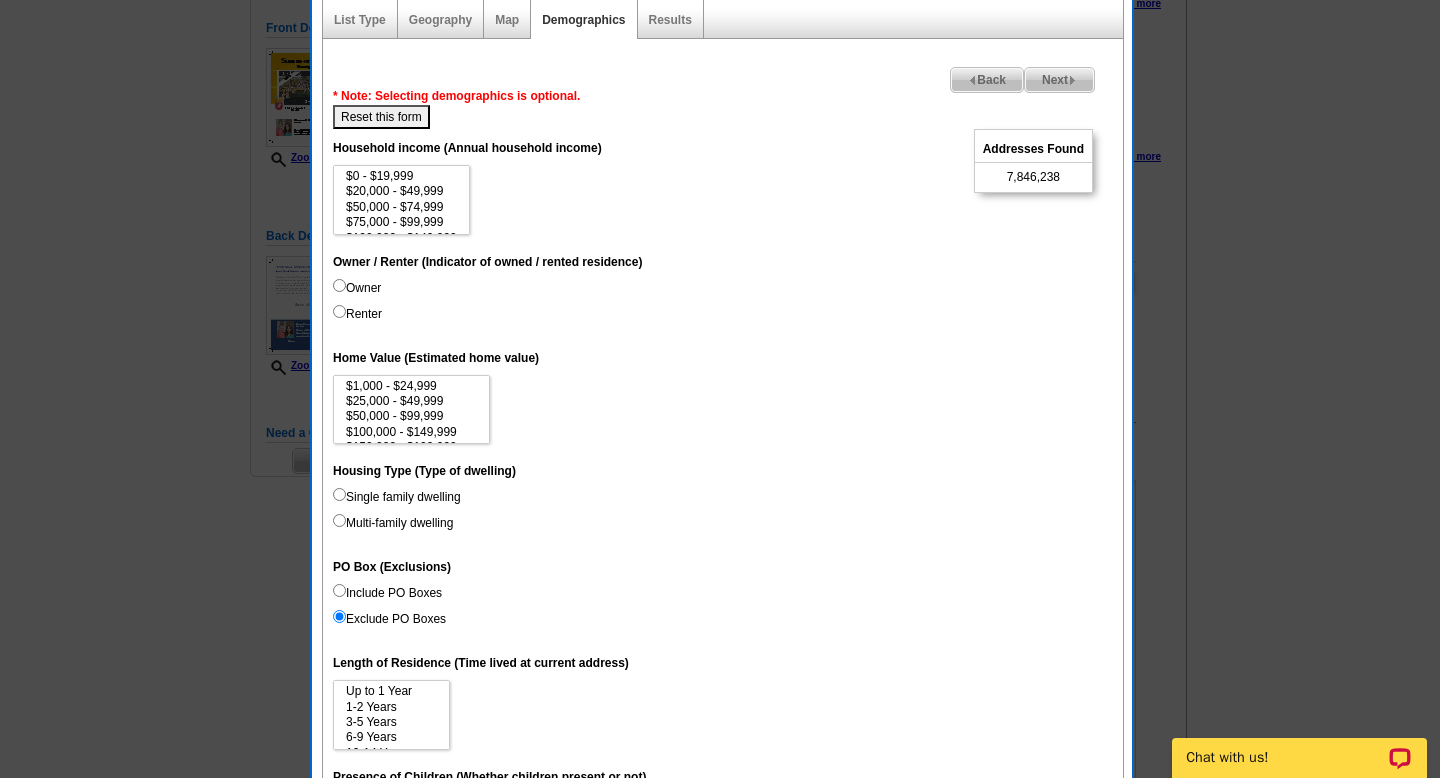 scroll, scrollTop: 249, scrollLeft: 0, axis: vertical 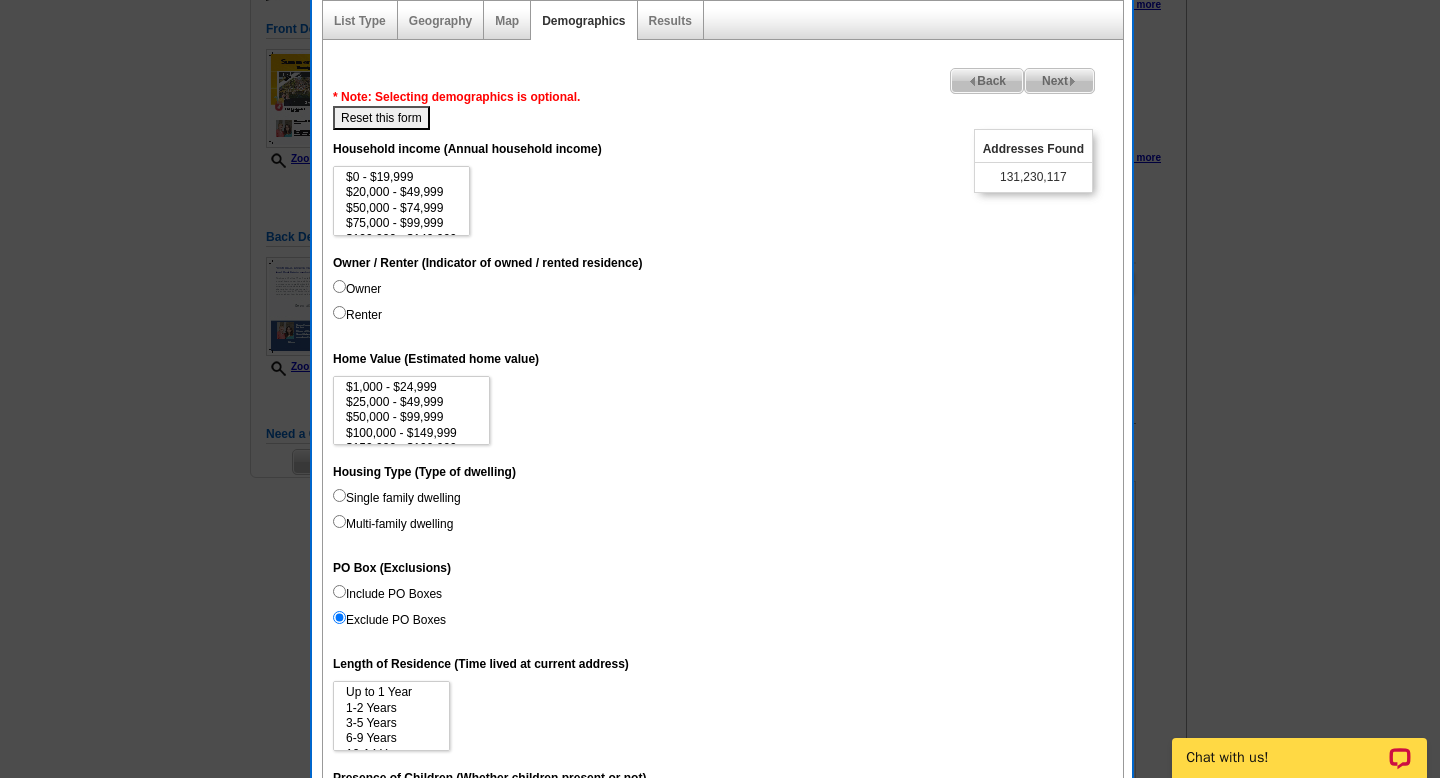 click on "Owner" at bounding box center [357, 289] 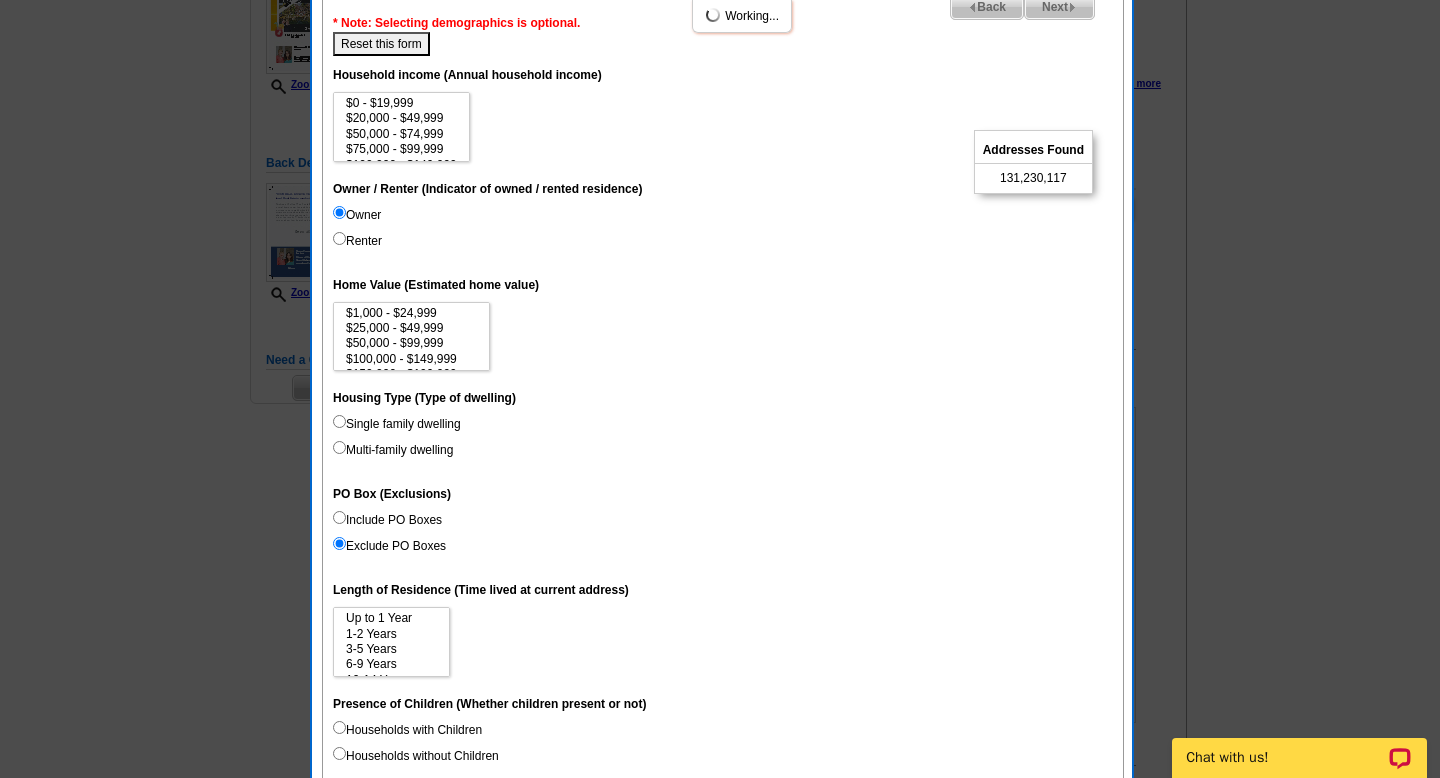 scroll, scrollTop: 324, scrollLeft: 0, axis: vertical 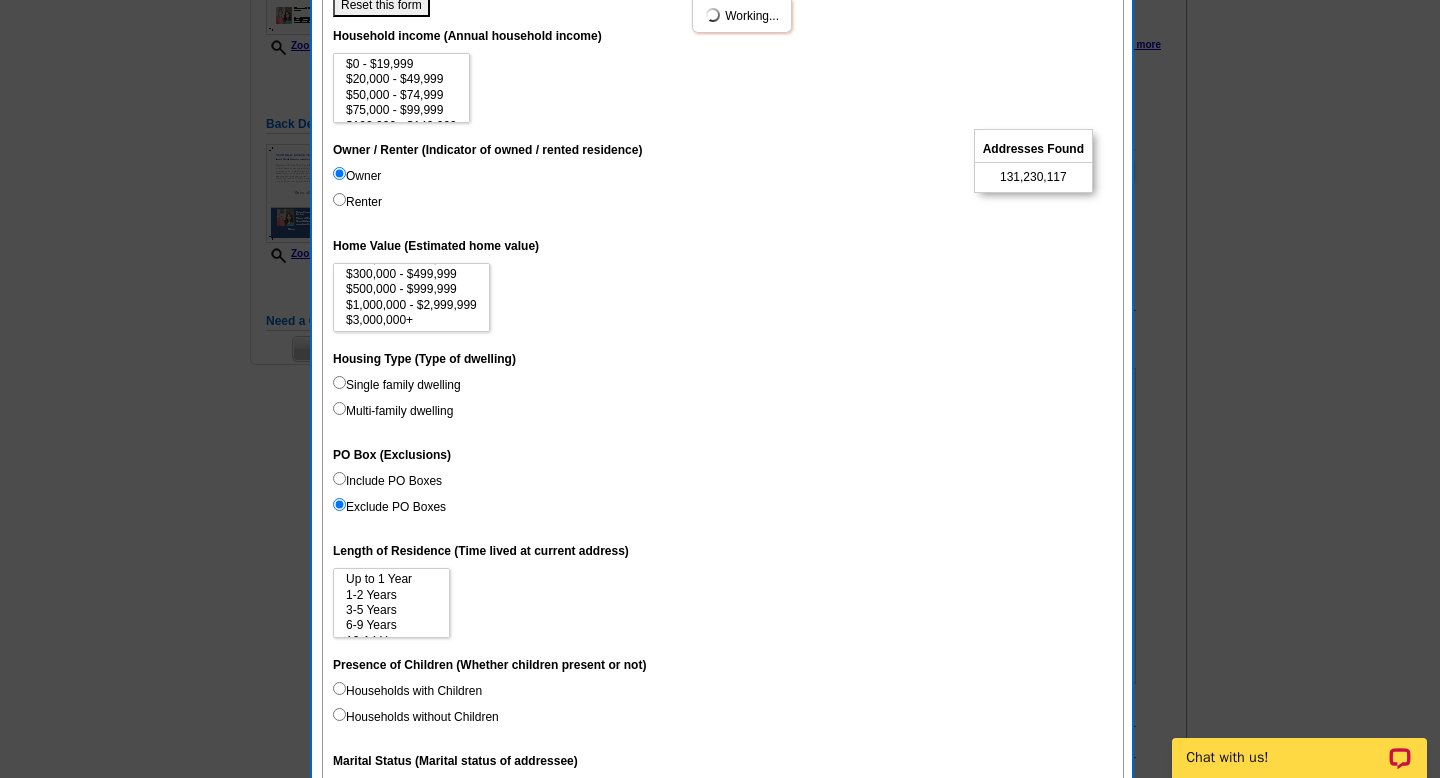 click on "Single family dwelling" at bounding box center [397, 385] 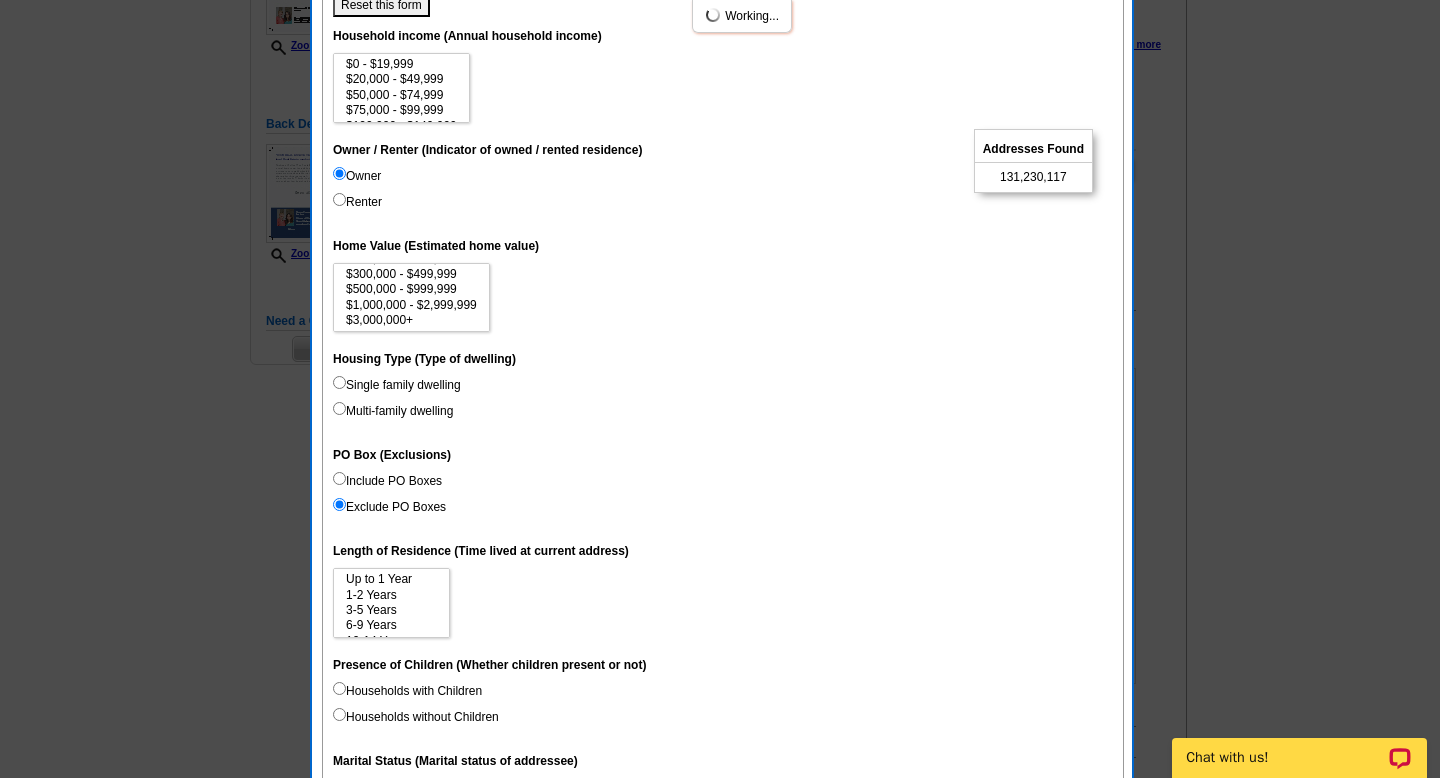 click on "Single family dwelling" at bounding box center (339, 382) 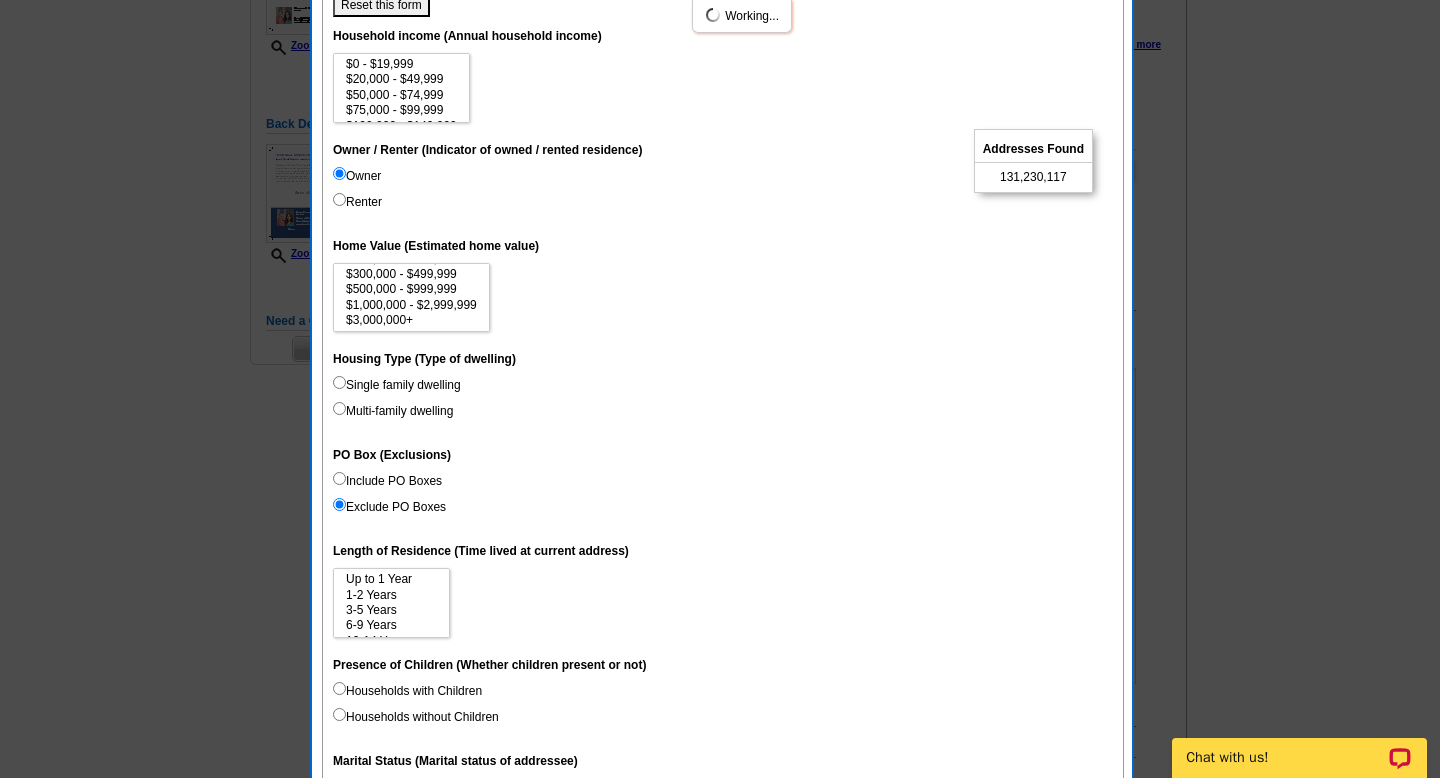 radio on "true" 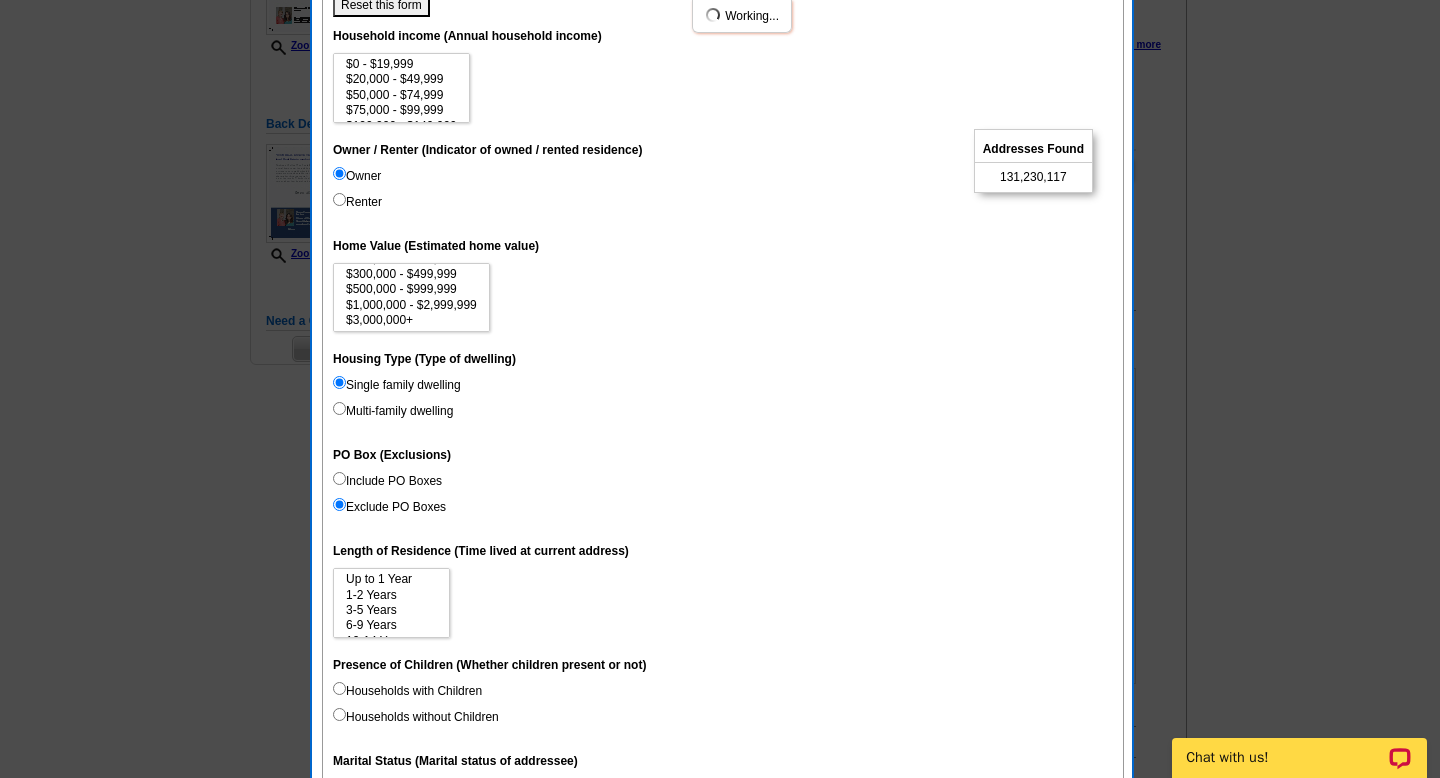 scroll, scrollTop: 429, scrollLeft: 0, axis: vertical 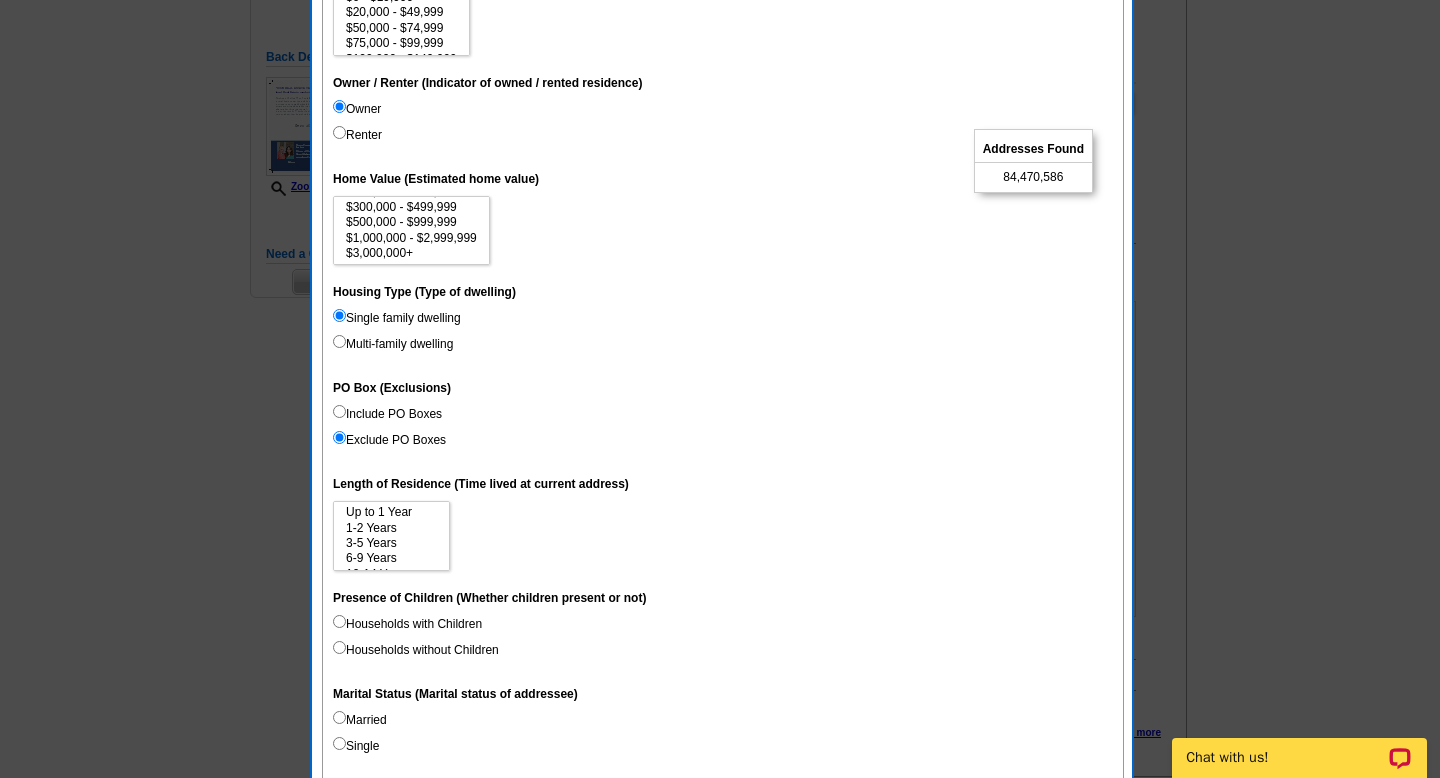 click on "Include PO Boxes" at bounding box center (387, 414) 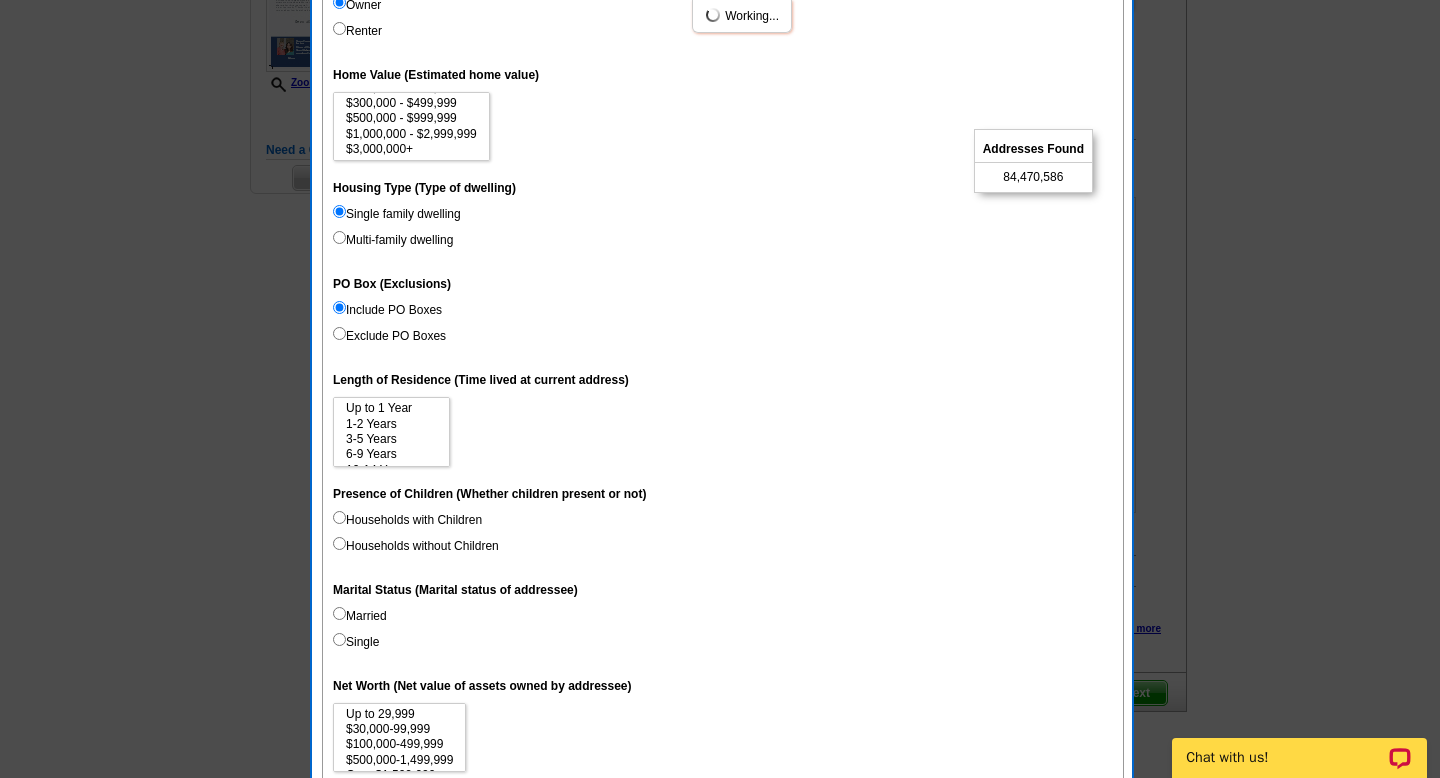 scroll, scrollTop: 535, scrollLeft: 0, axis: vertical 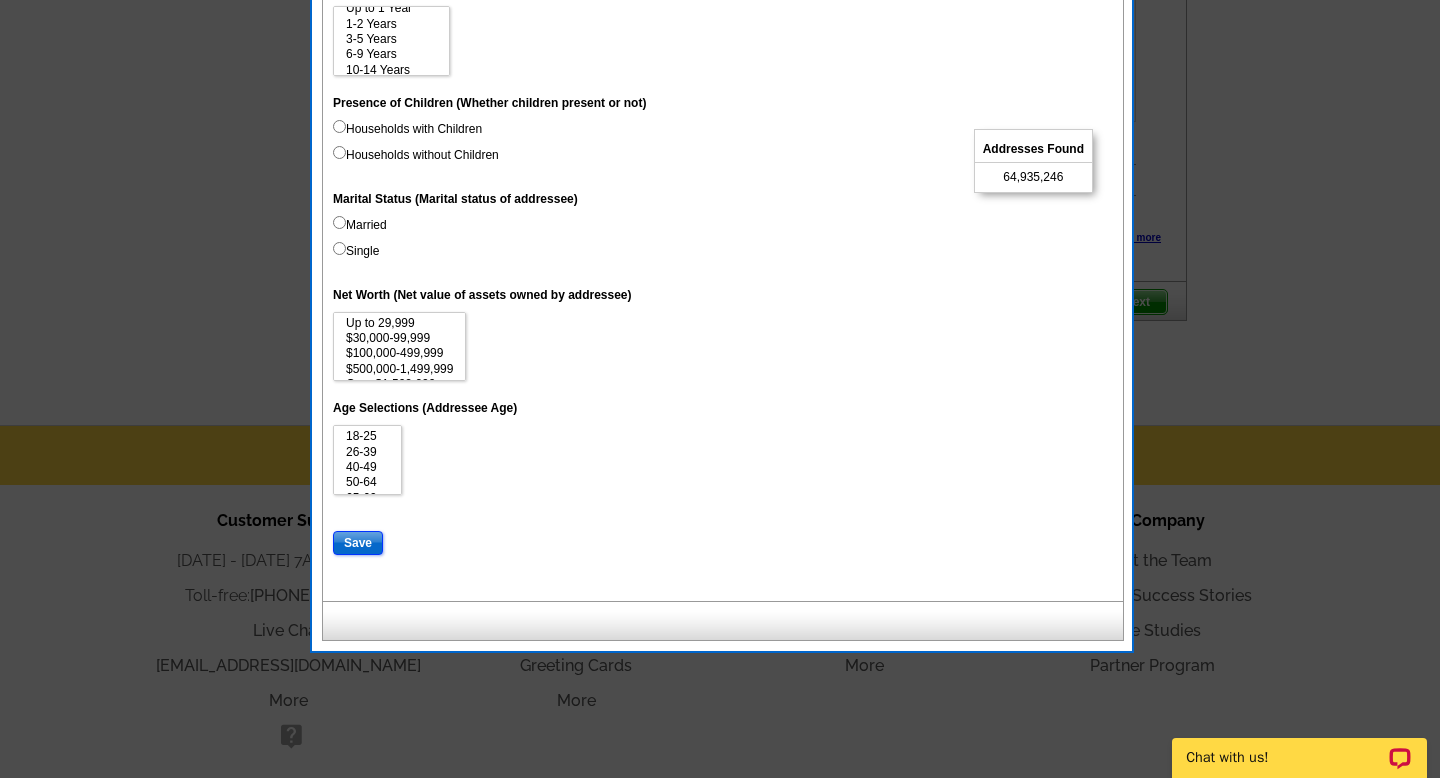 click on "Save" at bounding box center [358, 543] 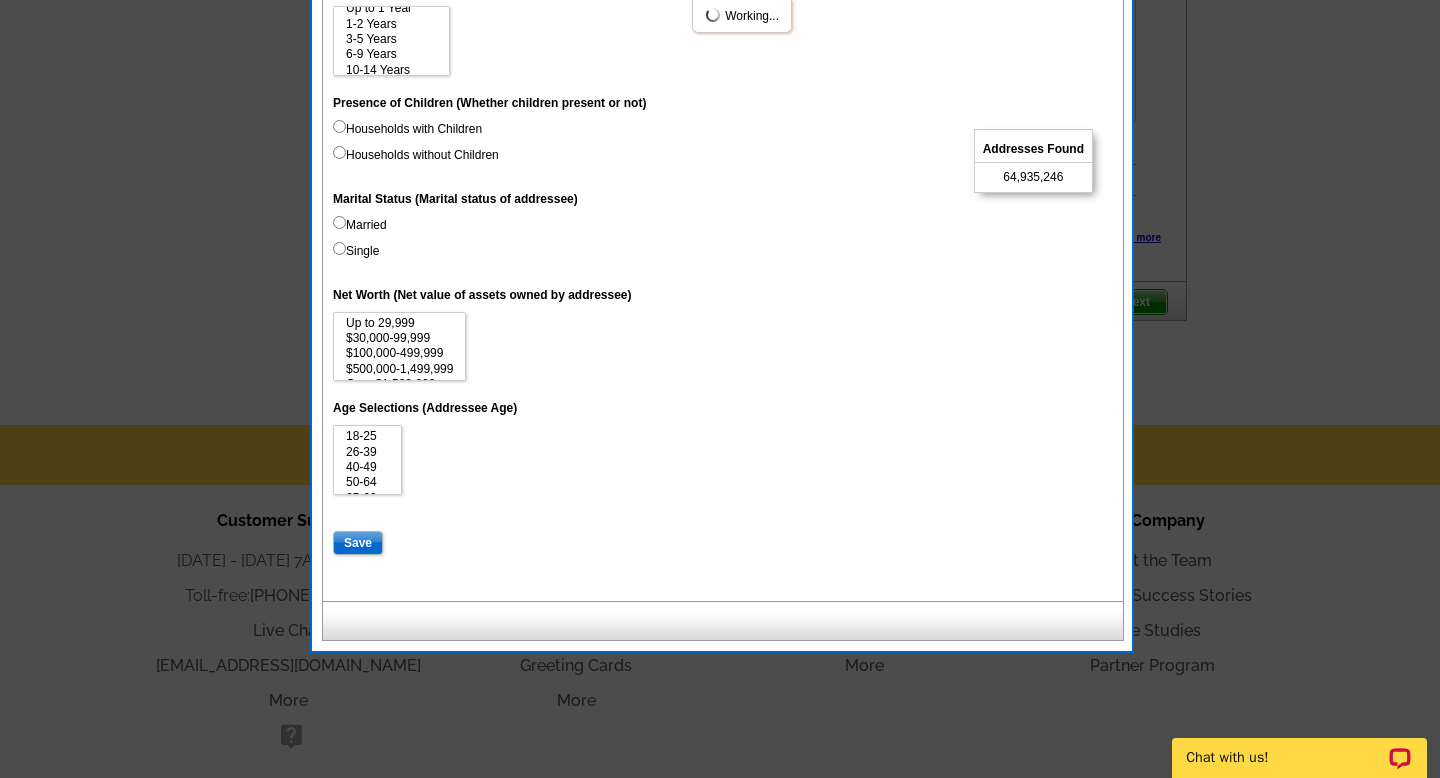 select 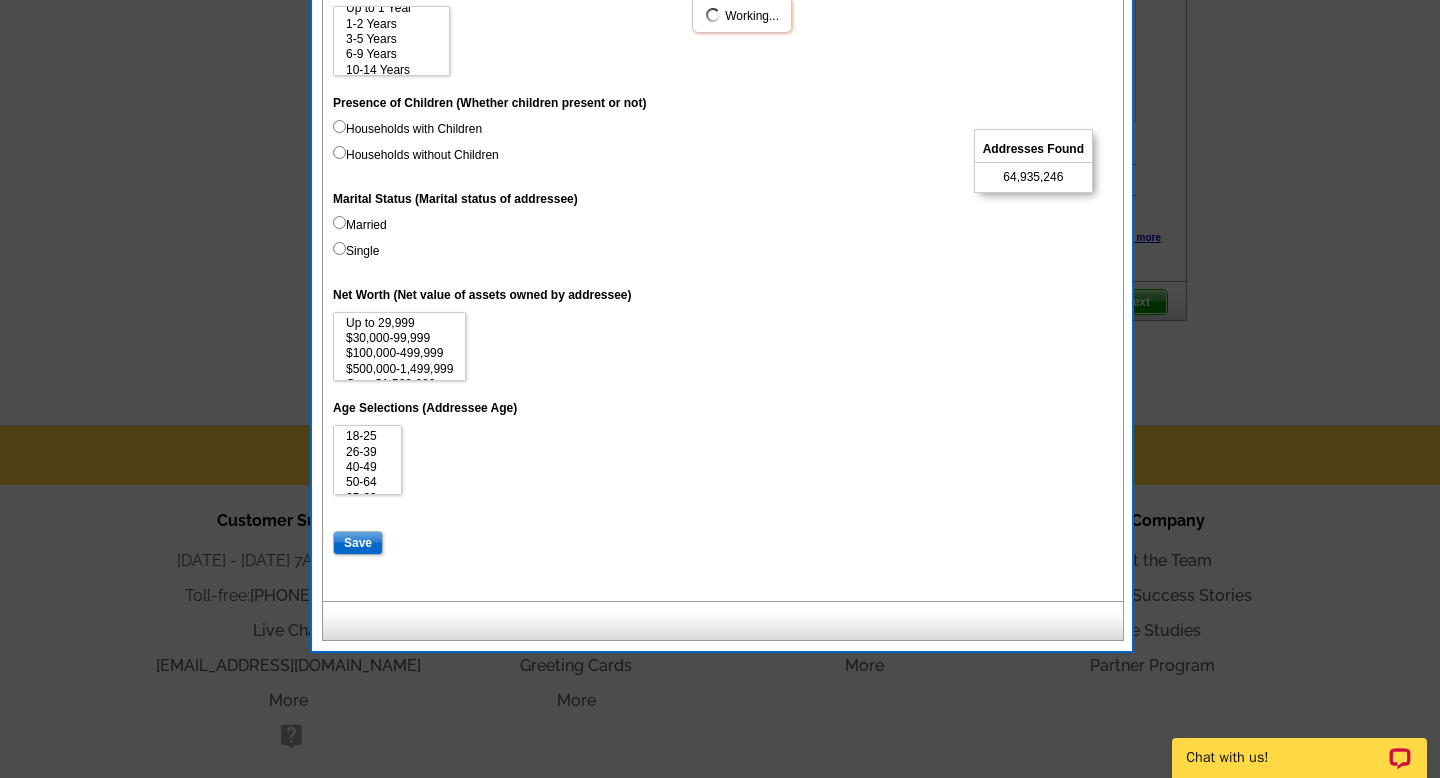 select 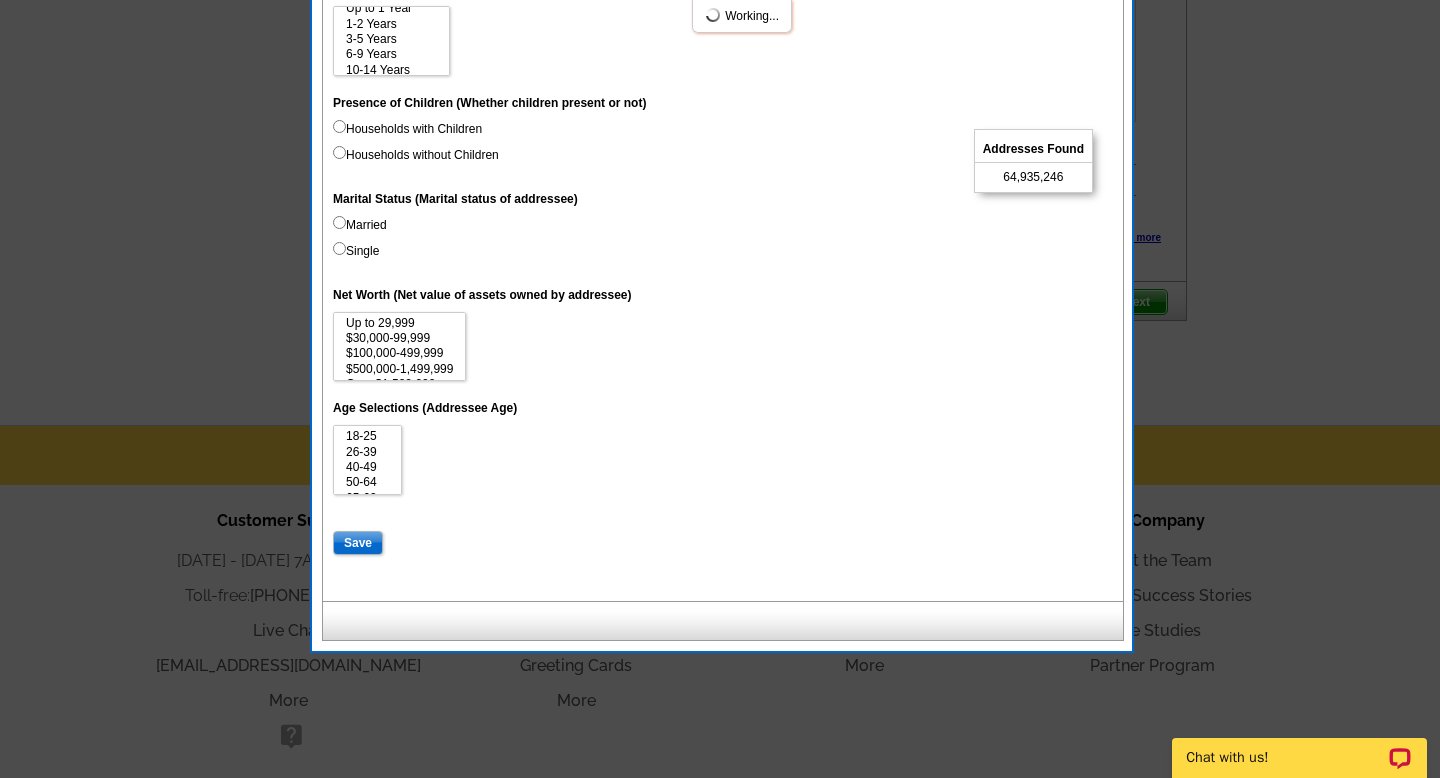 select 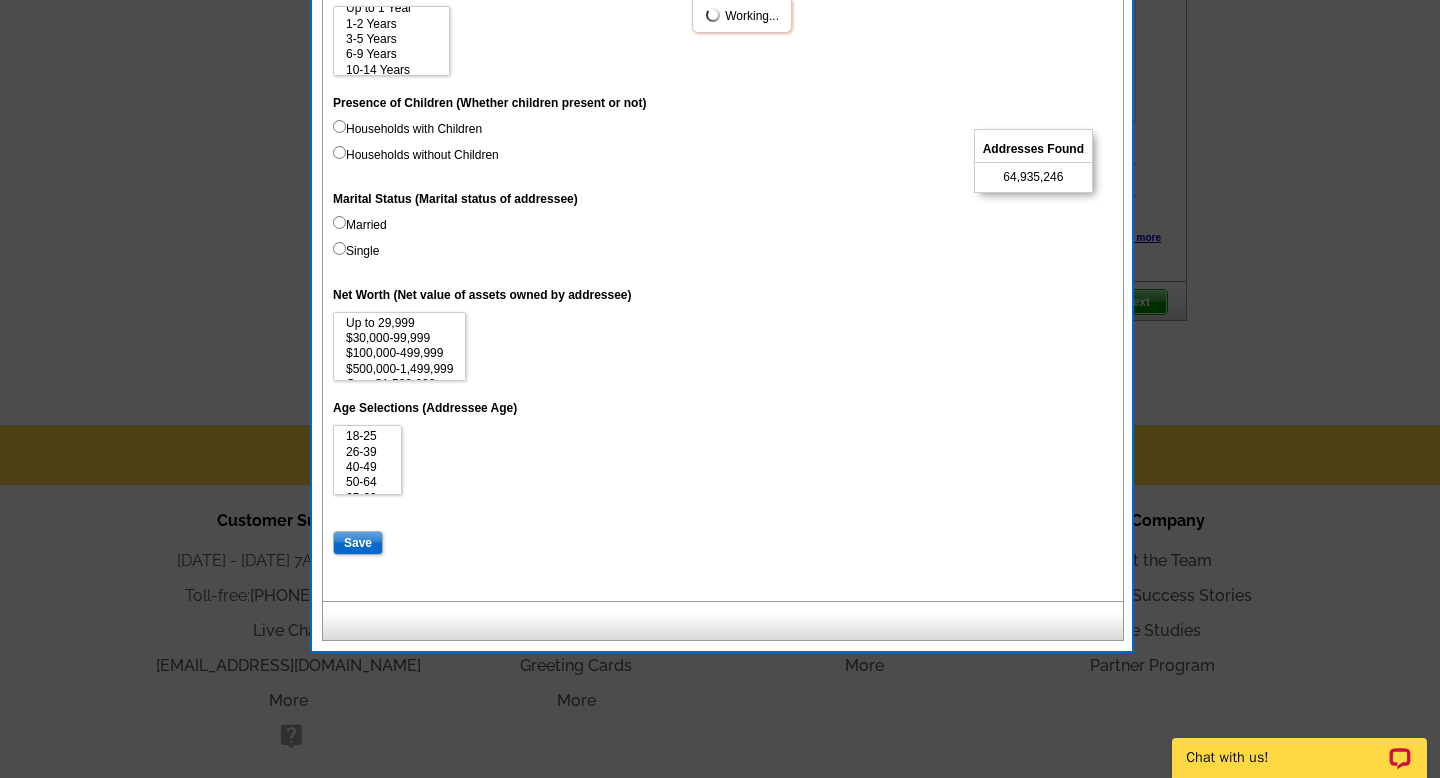 select 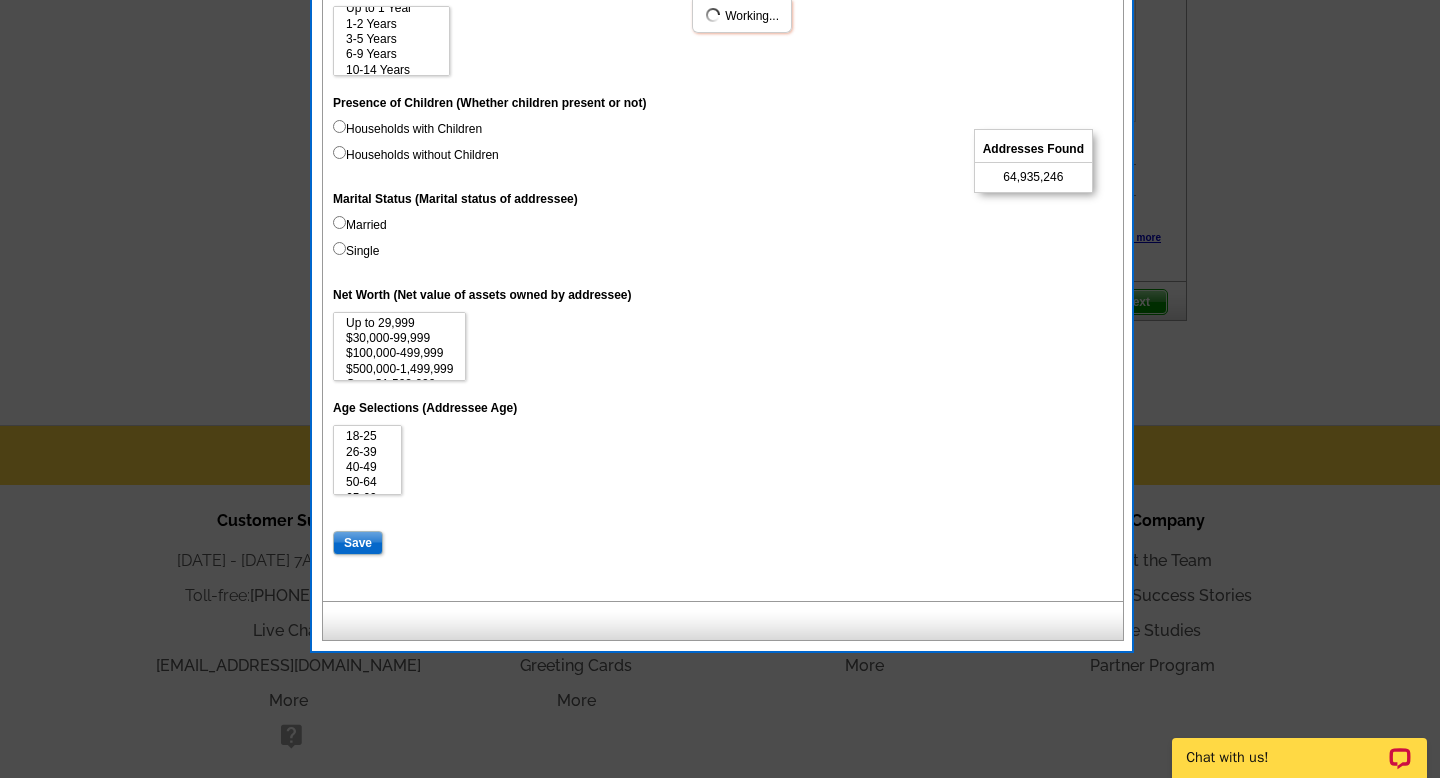 select 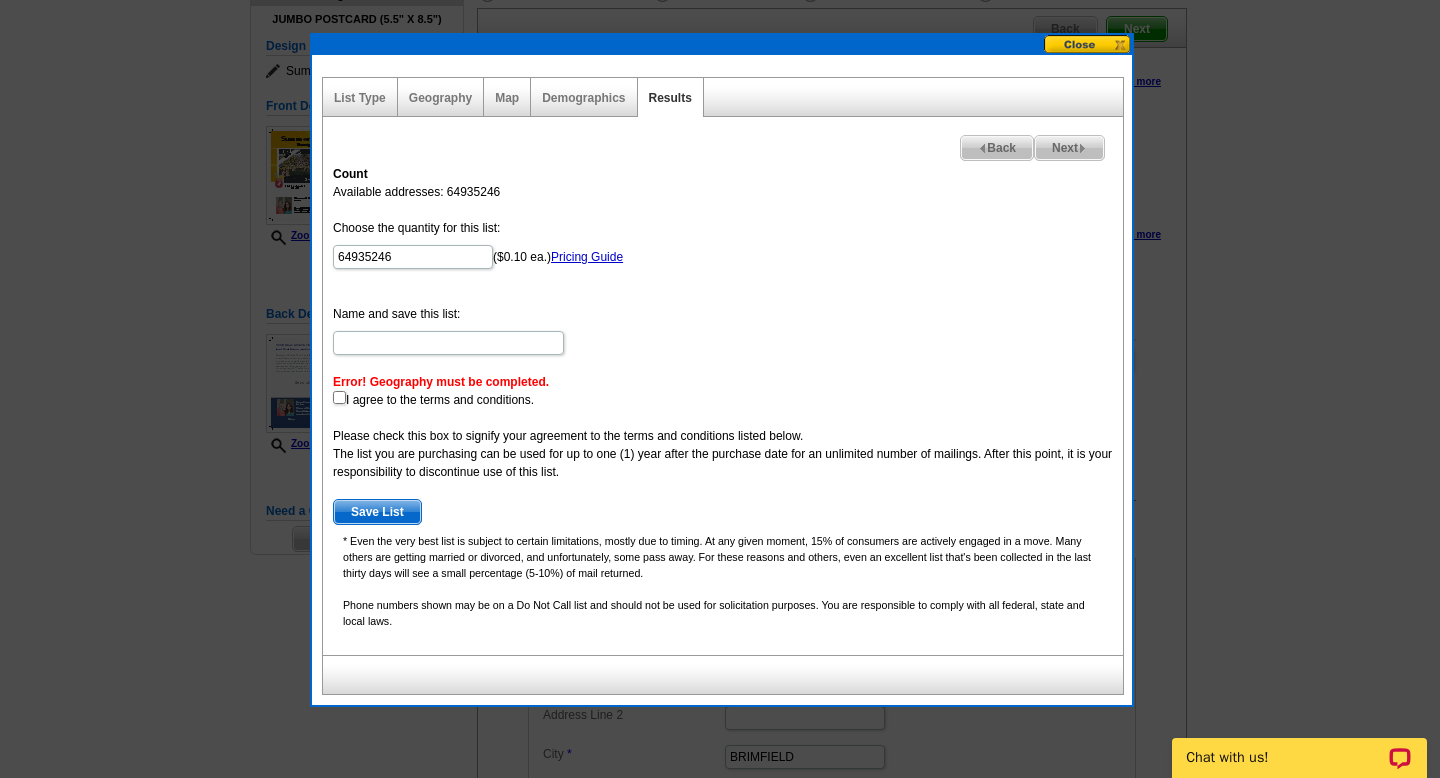 scroll, scrollTop: 161, scrollLeft: 0, axis: vertical 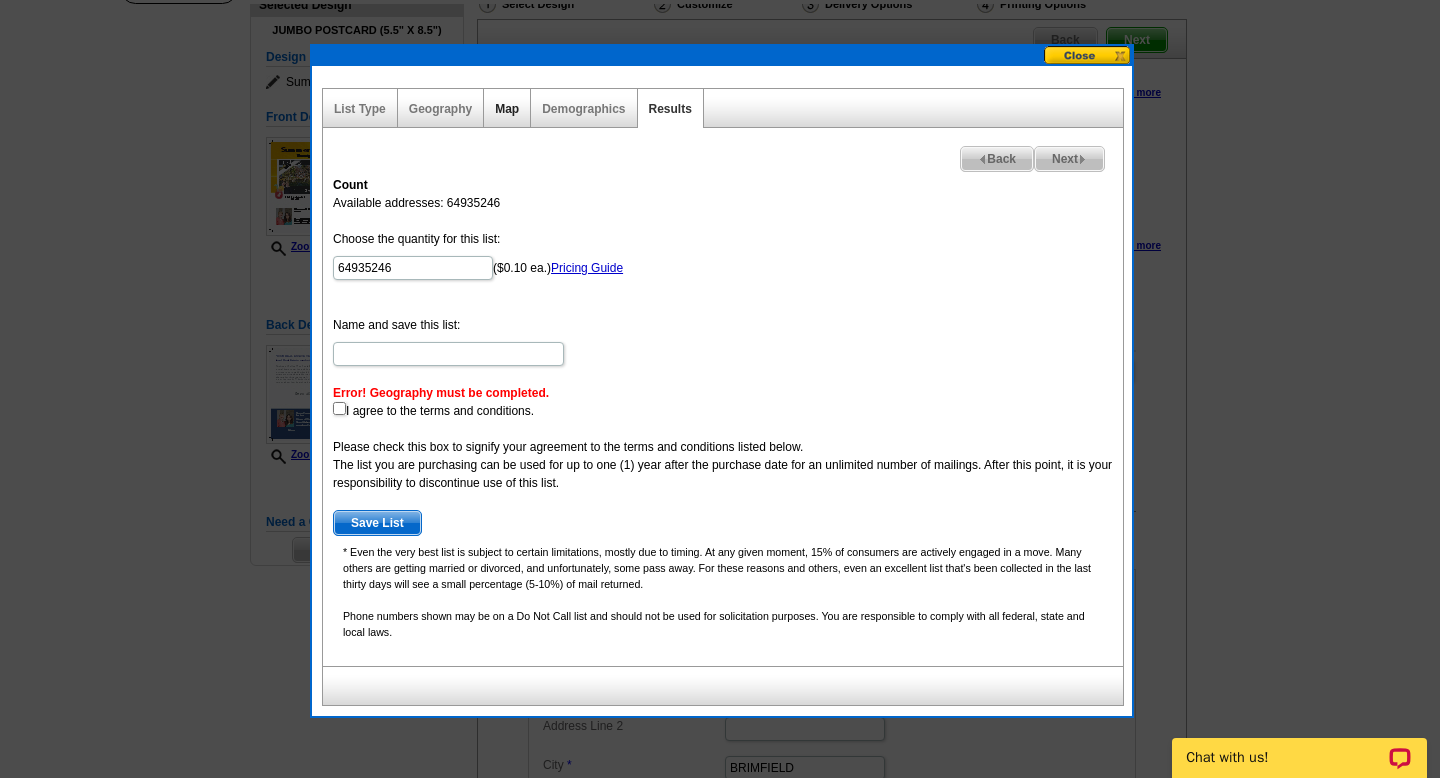 click on "Map" at bounding box center (507, 109) 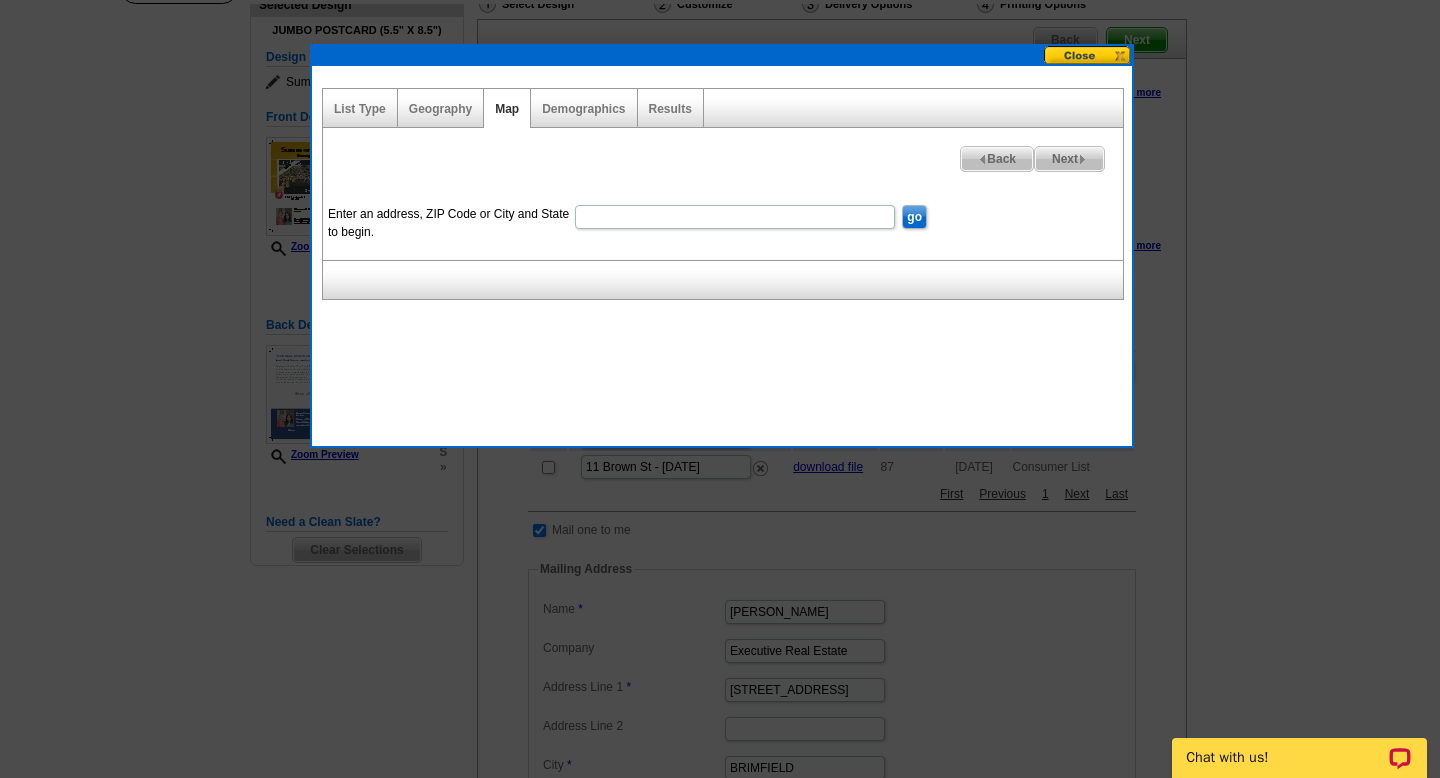click on "Enter an address, ZIP Code or City and State to begin." at bounding box center (735, 217) 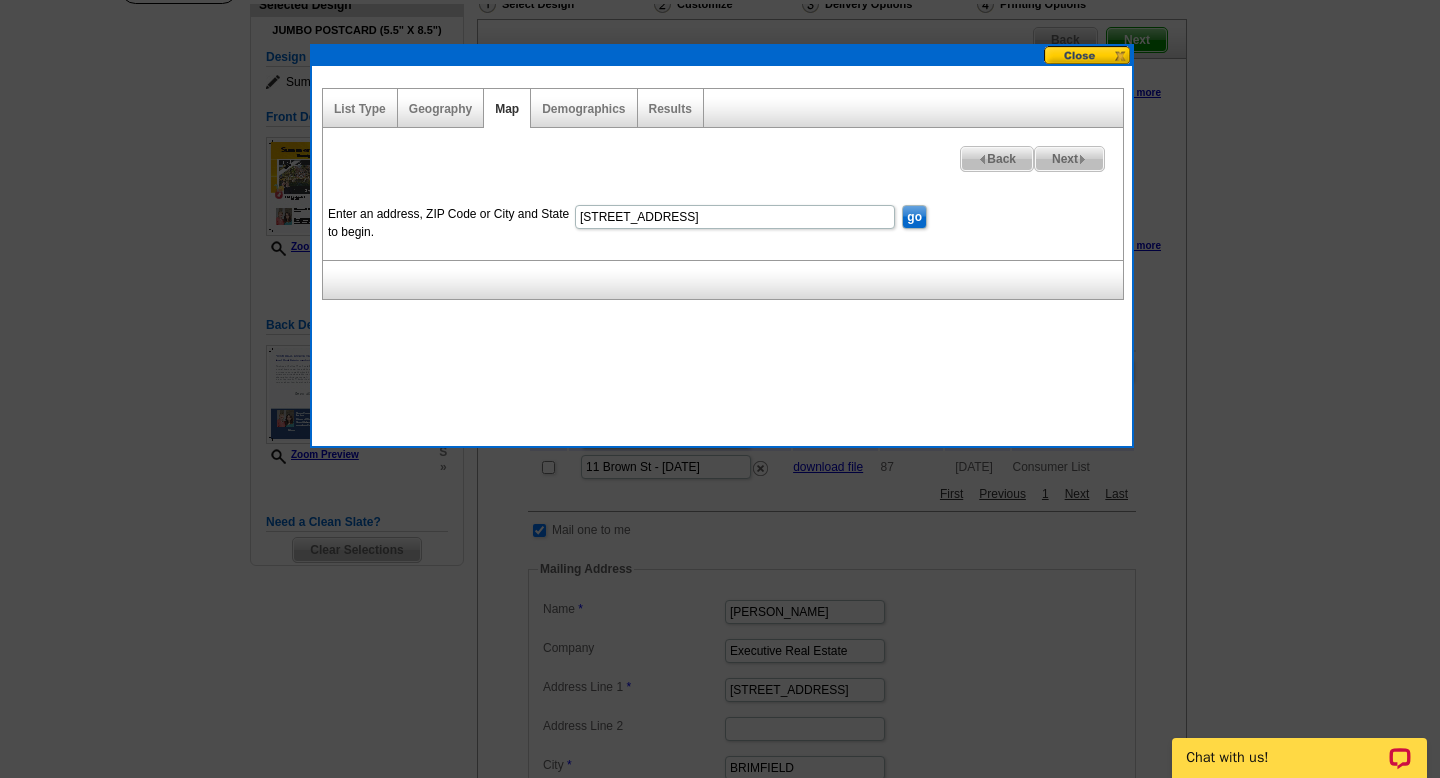 type on "13 6th St Brimfield, Ma 01010" 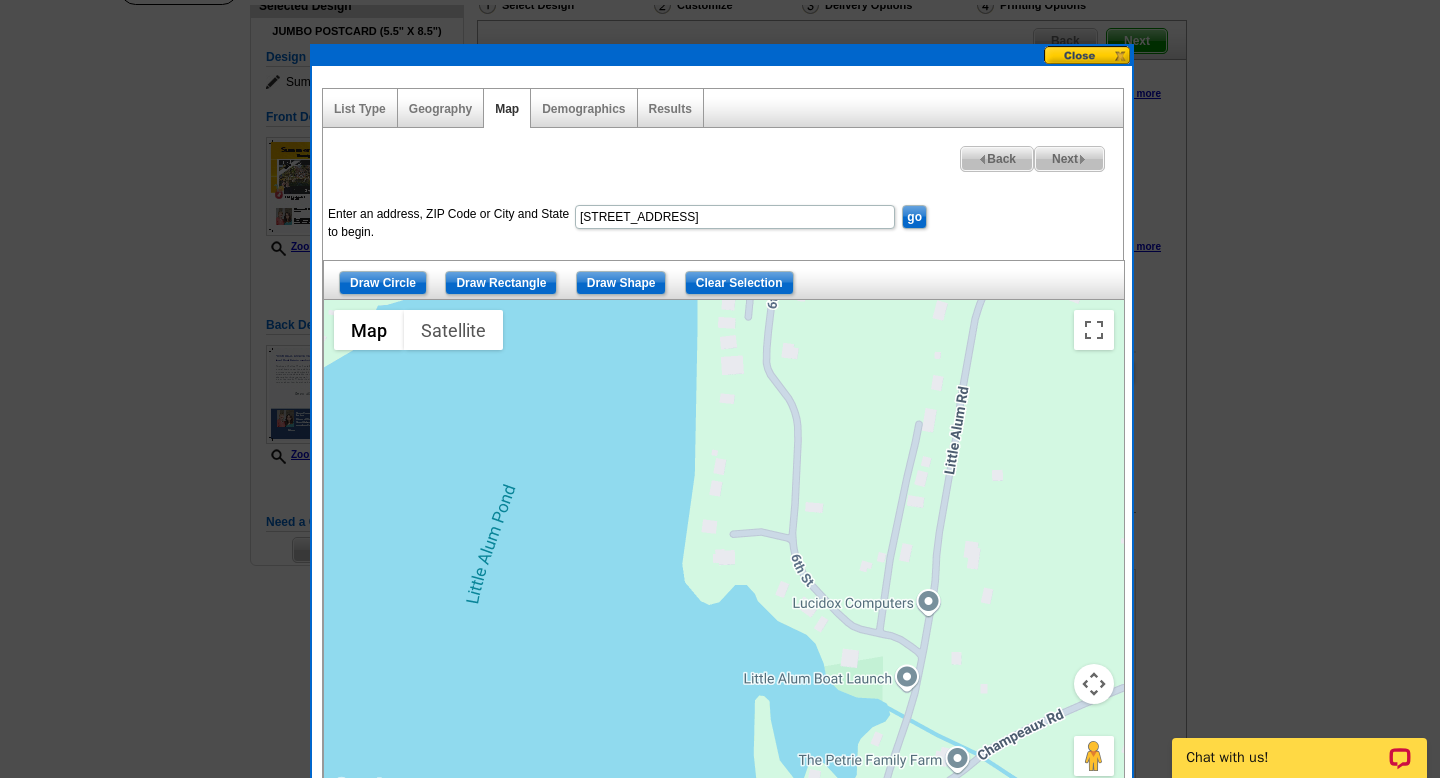 click on "Next" at bounding box center (1069, 159) 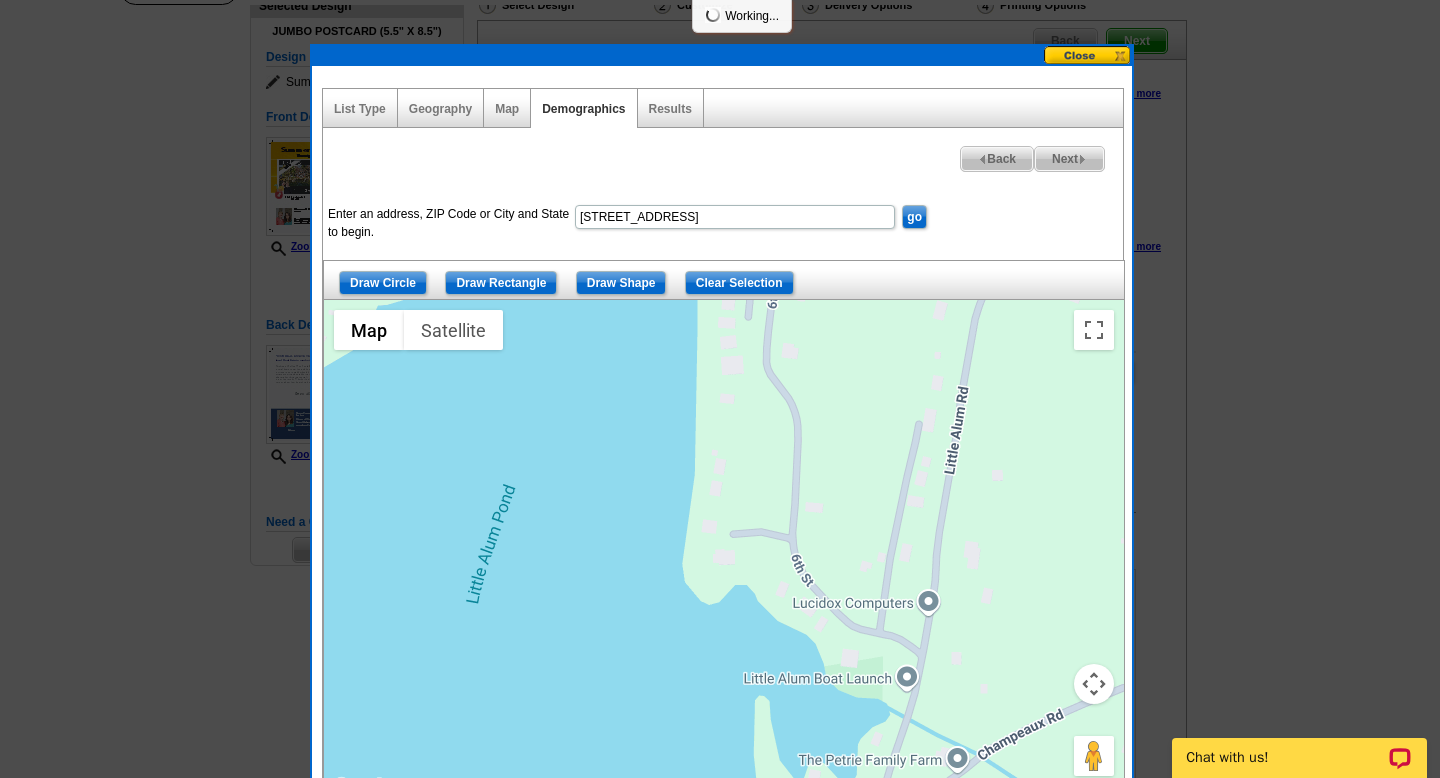 select 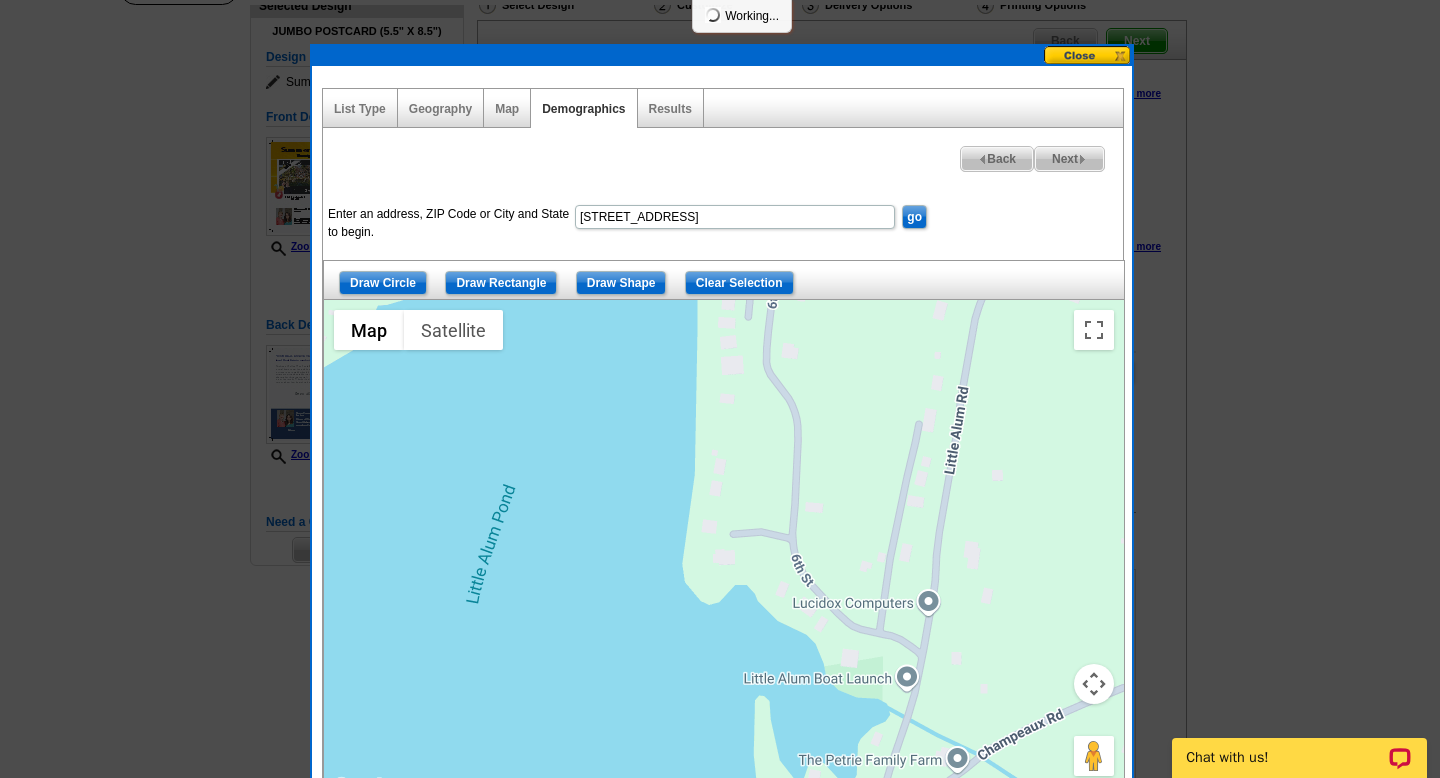 select 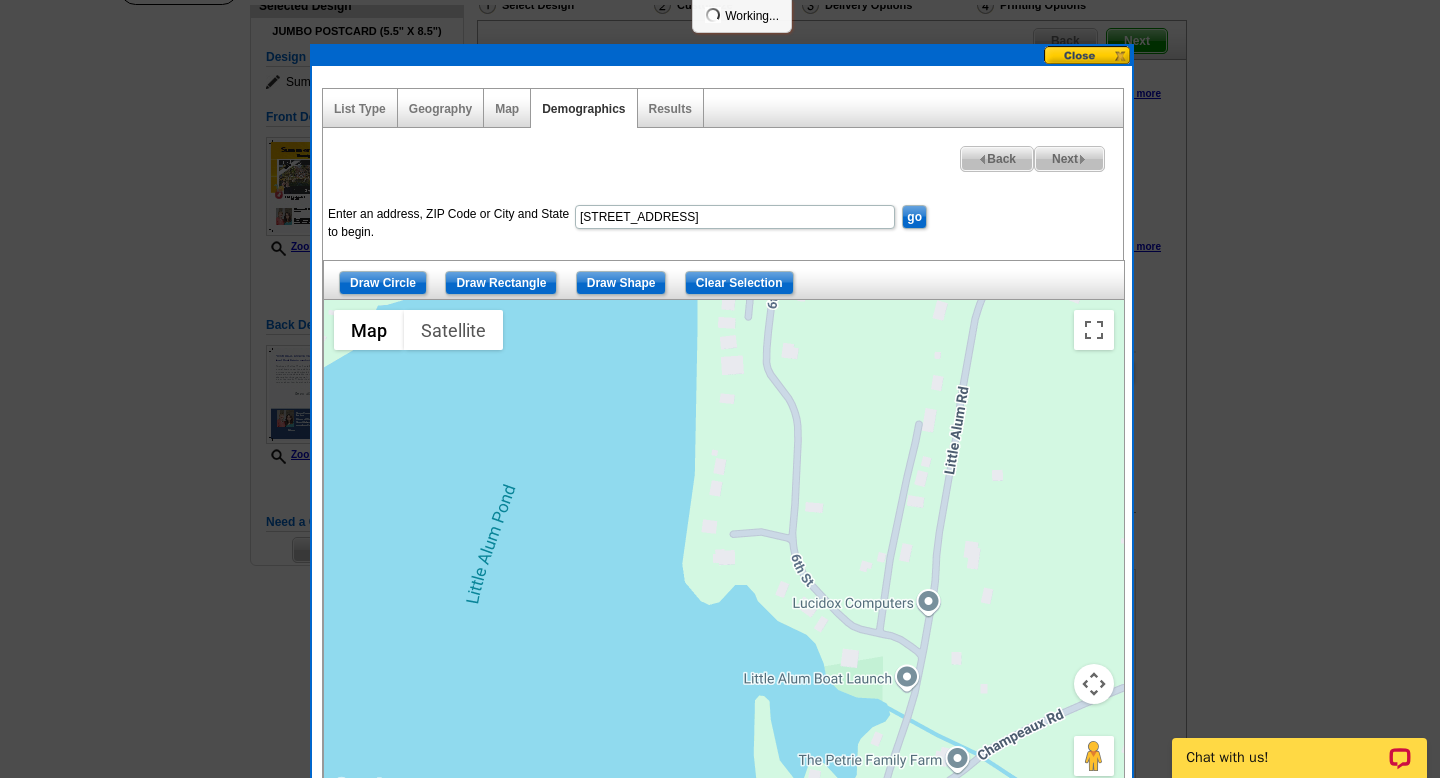 select 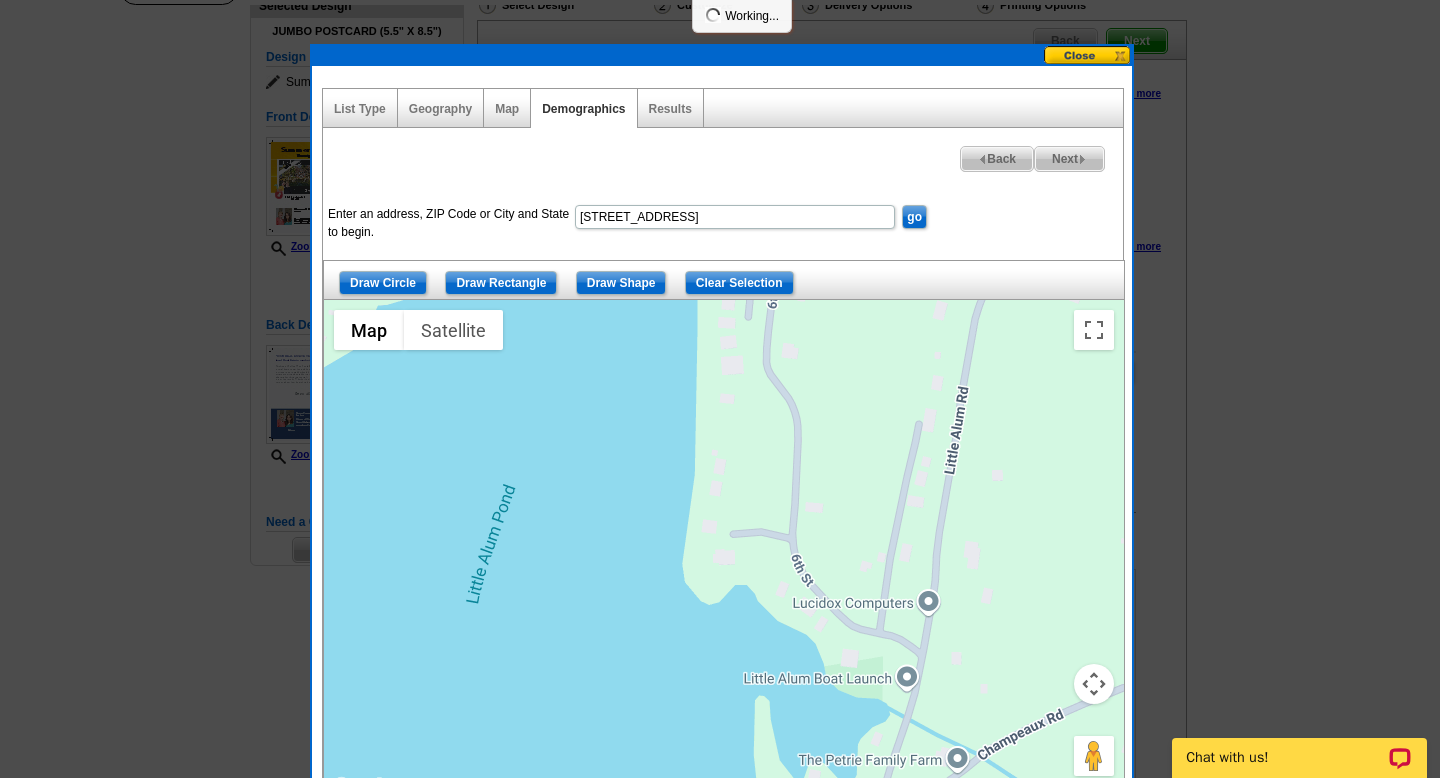 select 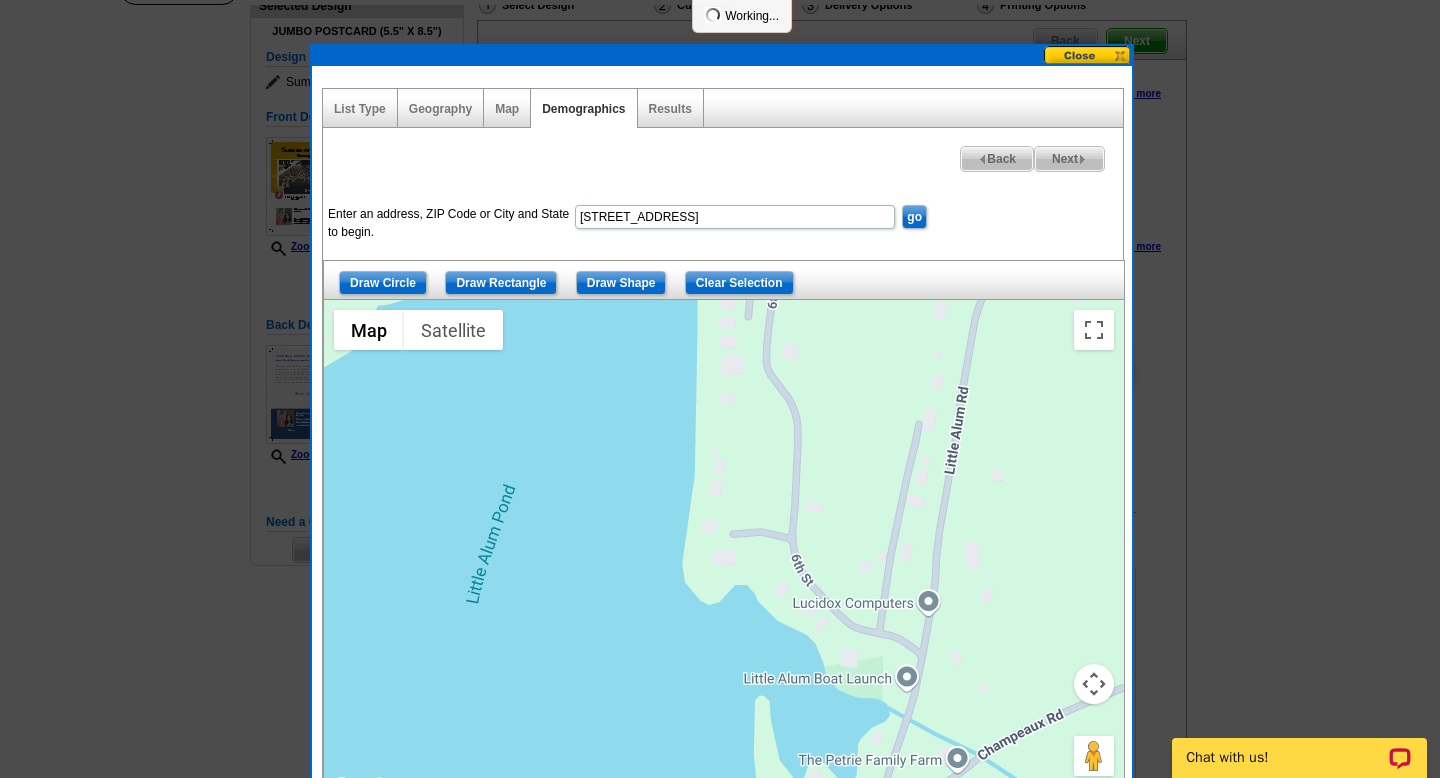 select 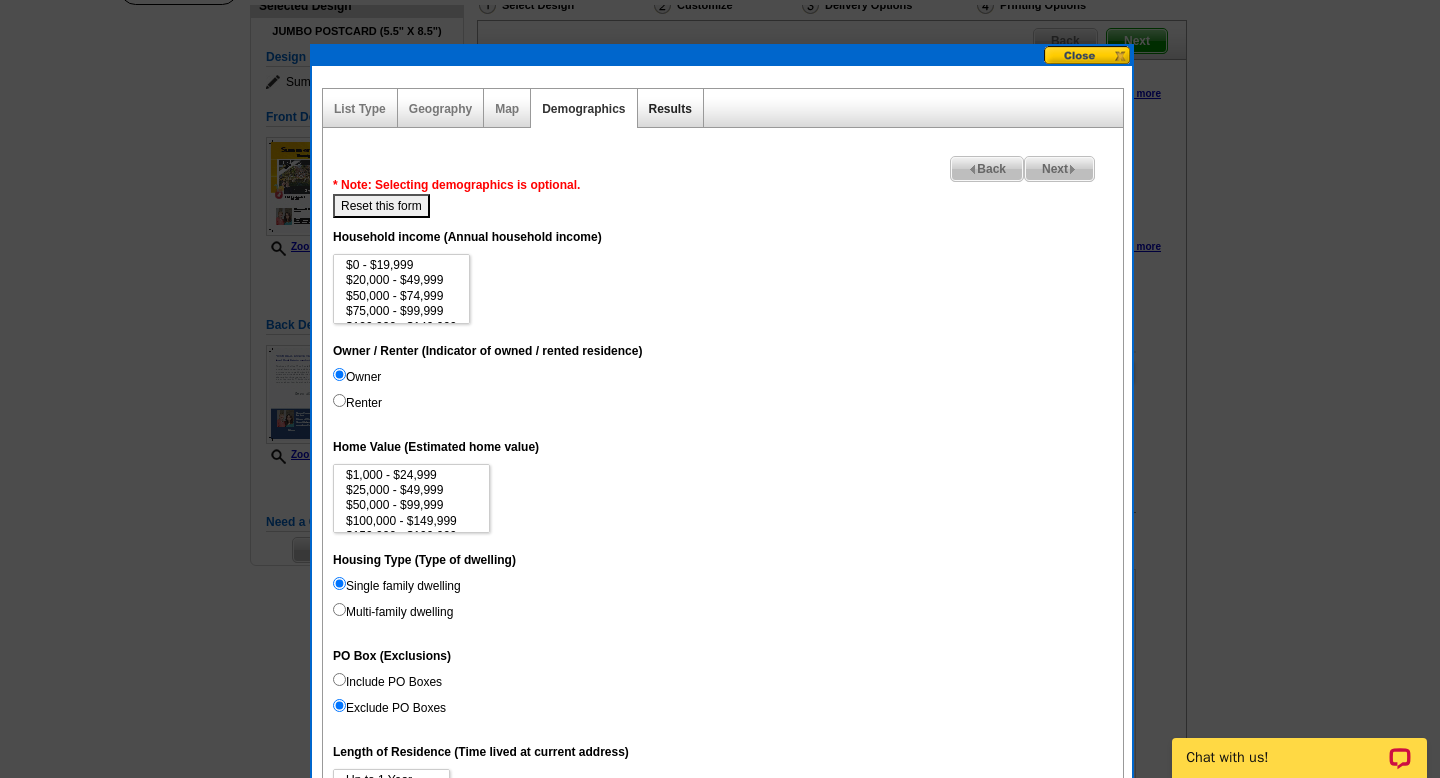 click on "Results" at bounding box center (670, 109) 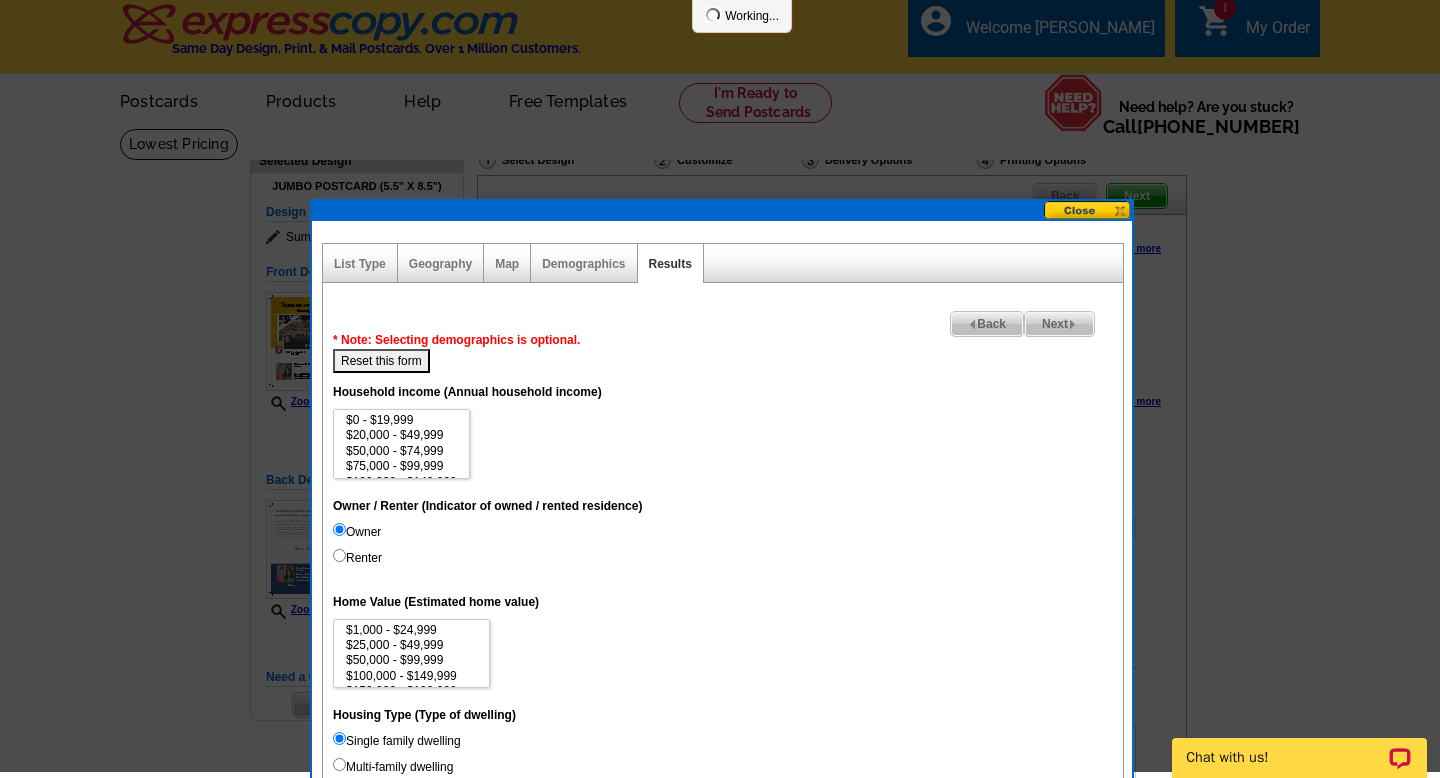 scroll, scrollTop: 0, scrollLeft: 0, axis: both 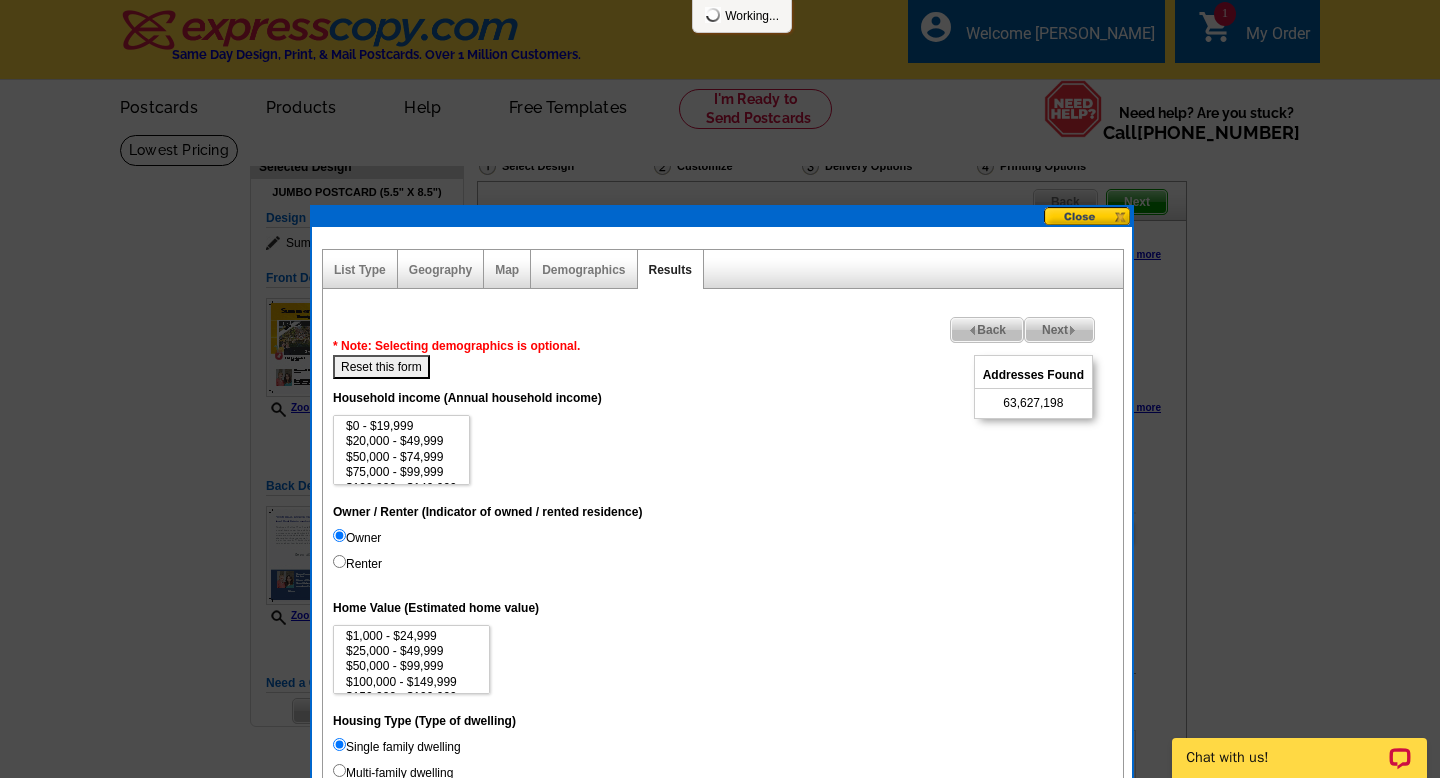 click on "Results" at bounding box center [670, 270] 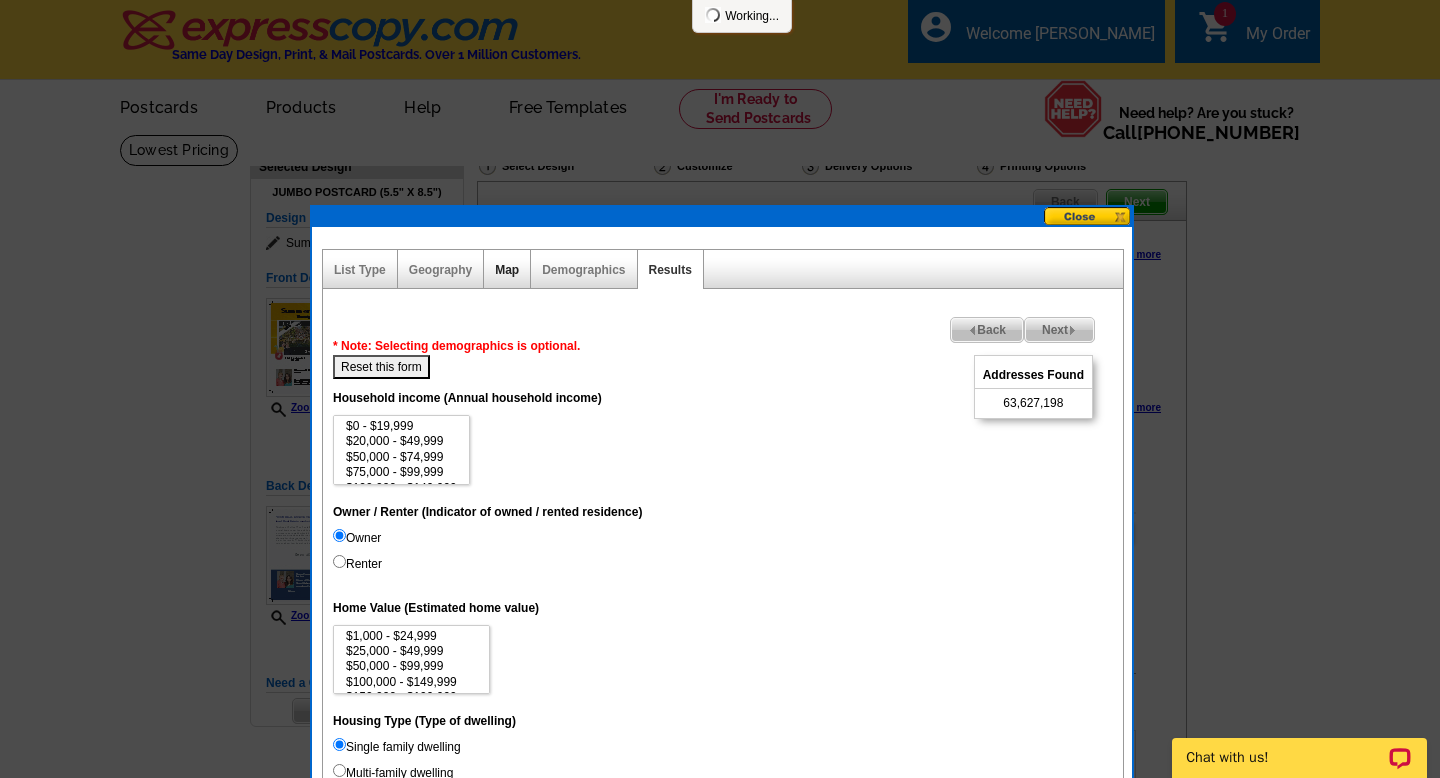 click on "Map" at bounding box center [507, 270] 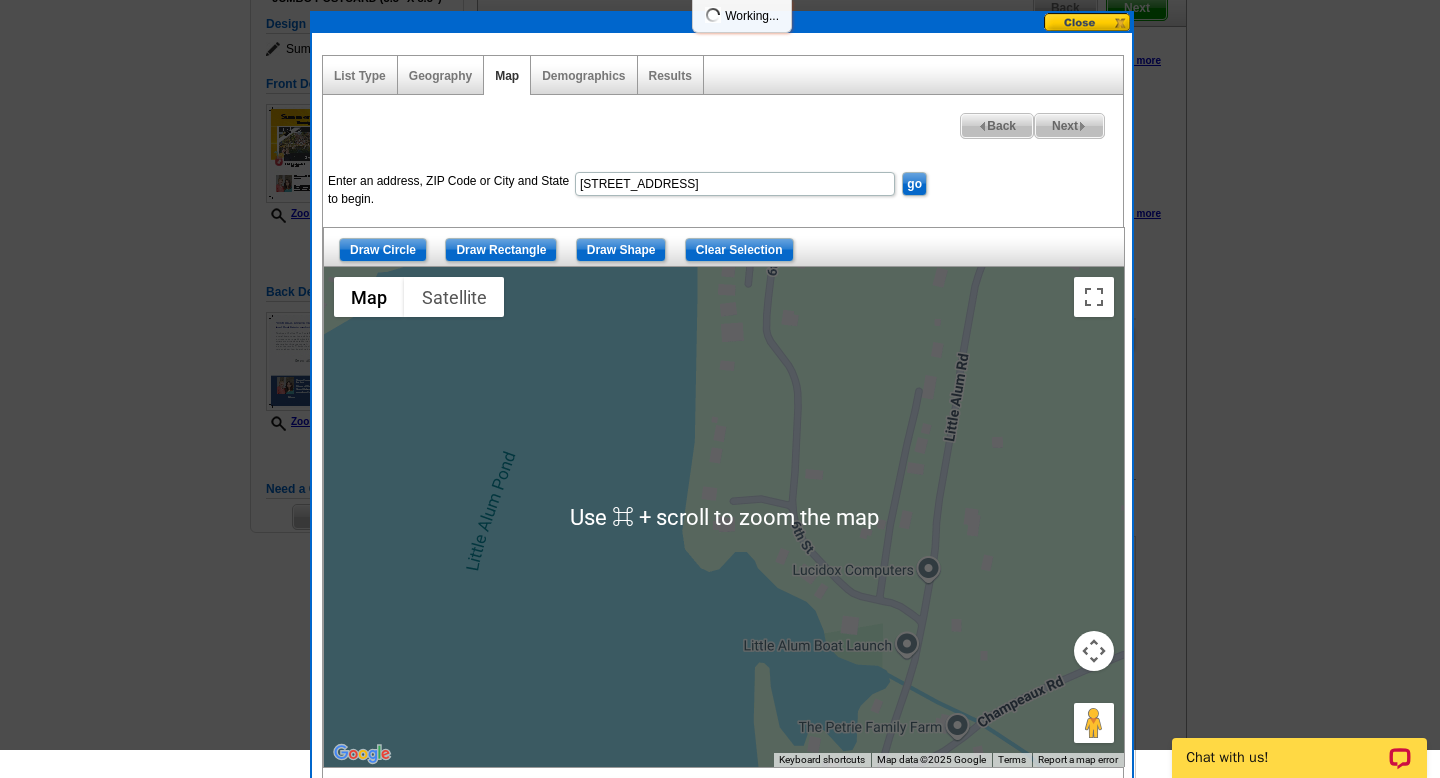scroll, scrollTop: 111, scrollLeft: 0, axis: vertical 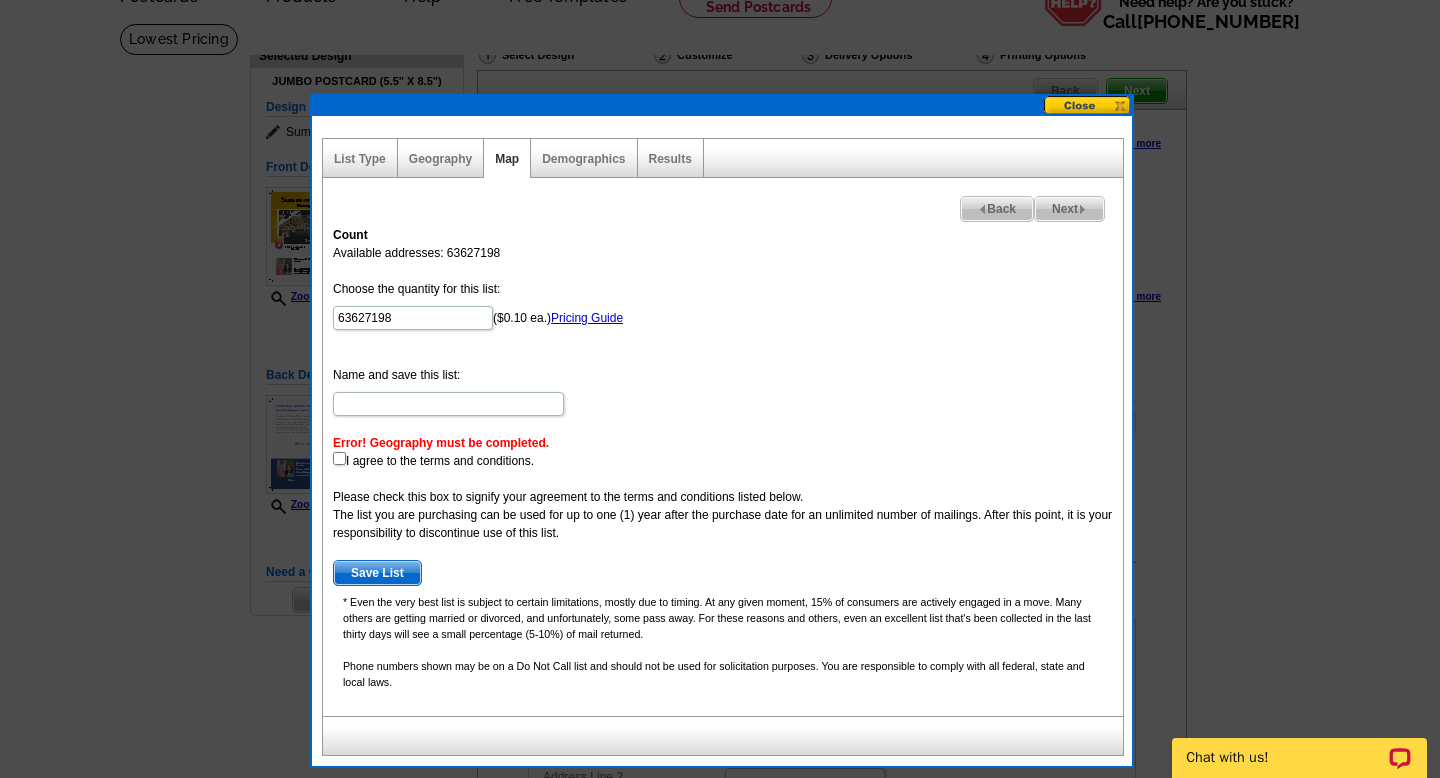 click on "Back" at bounding box center [997, 209] 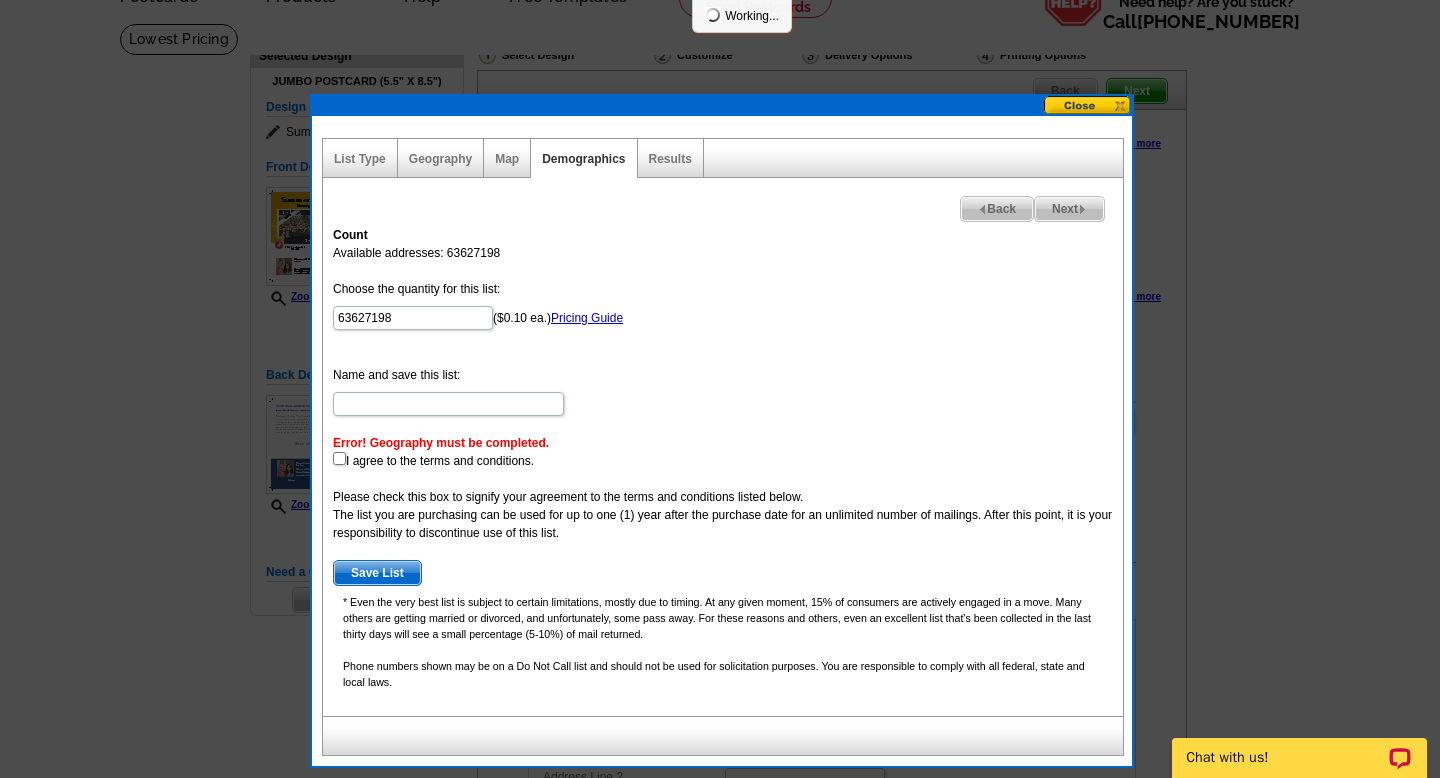 select 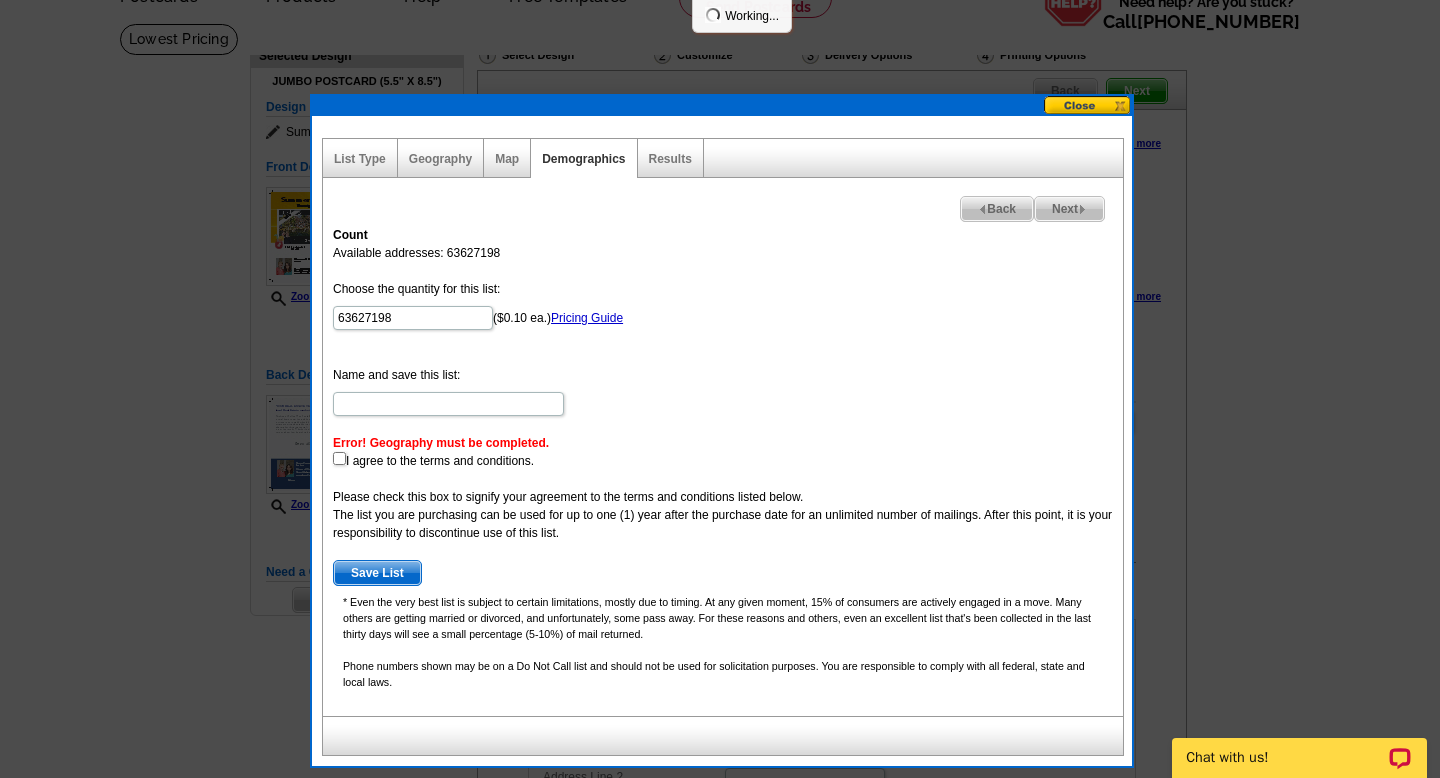 select 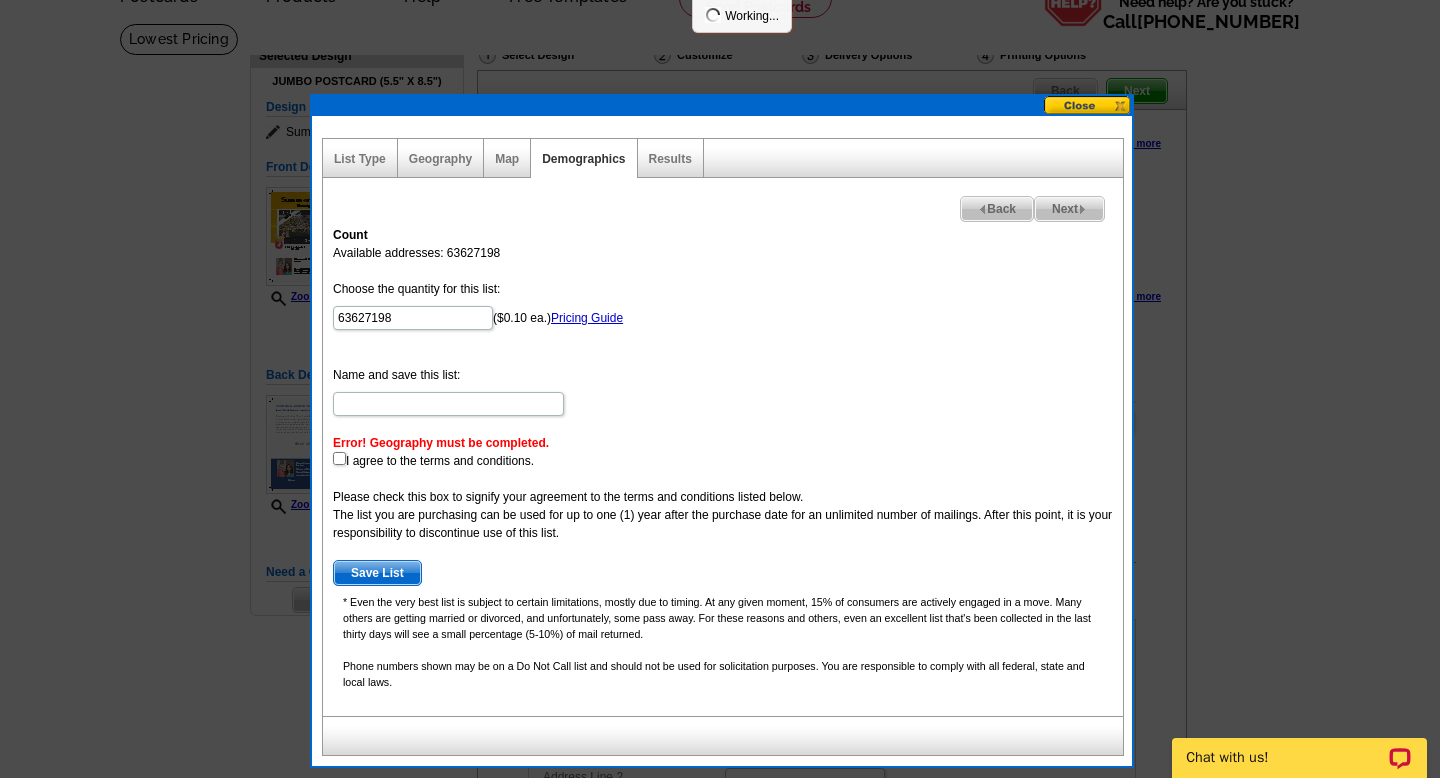 select 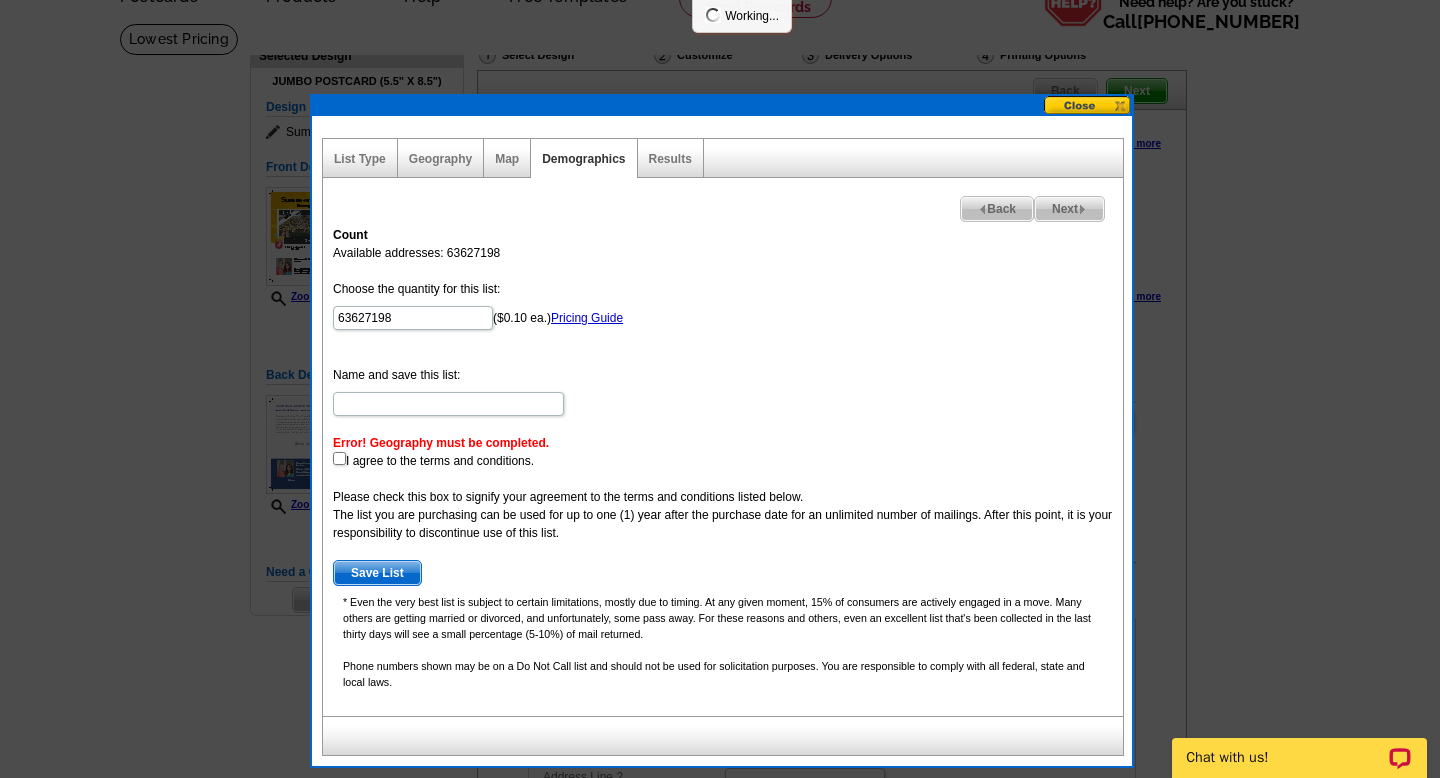 select 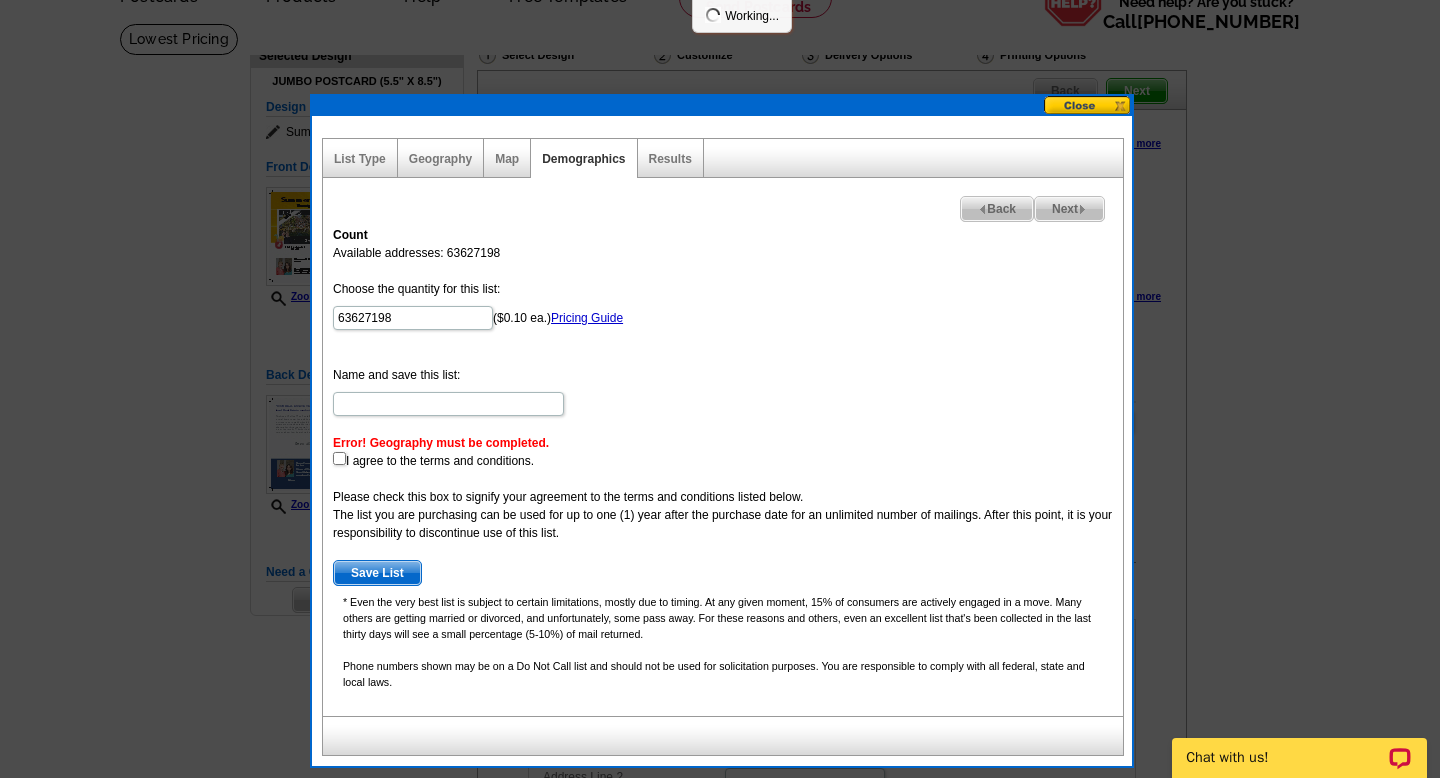 select 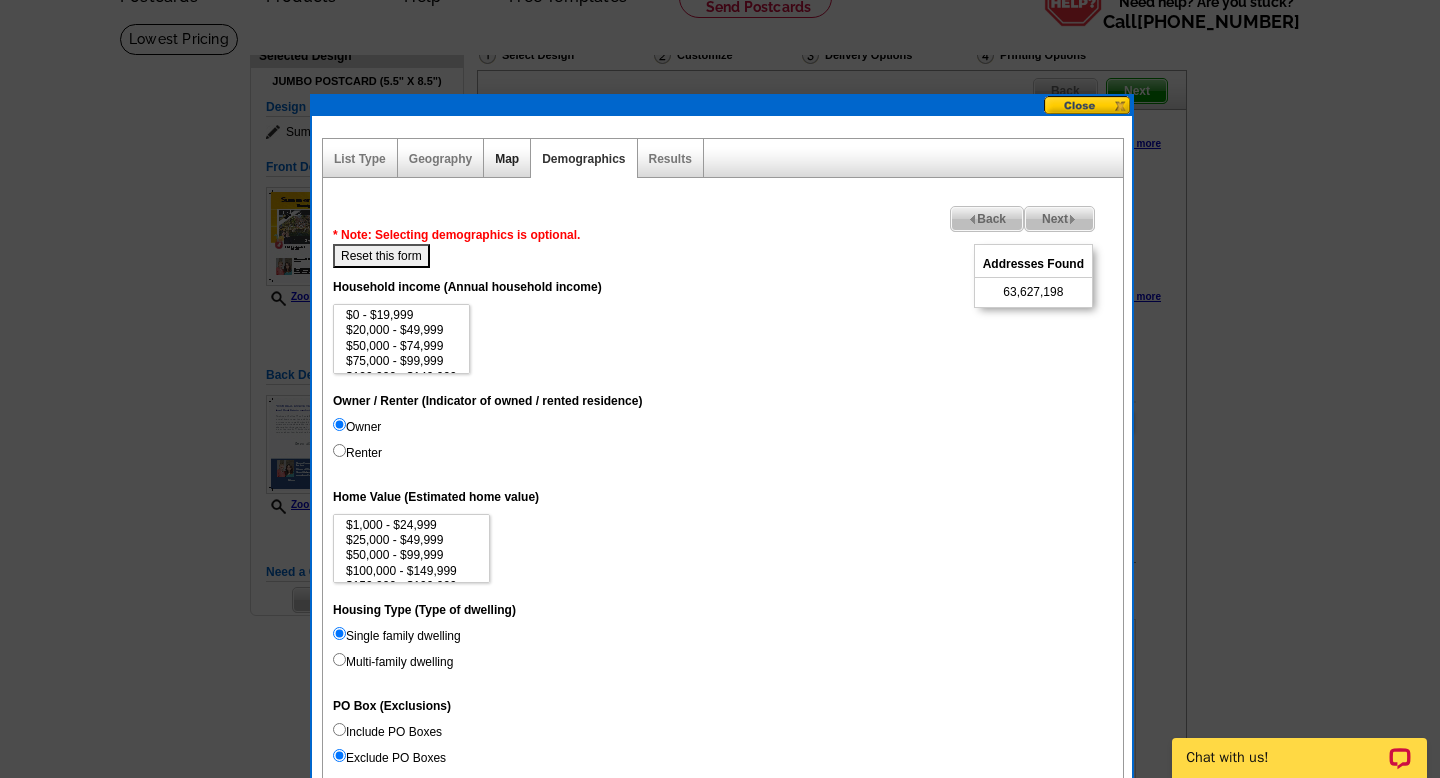 click on "Map" at bounding box center (507, 159) 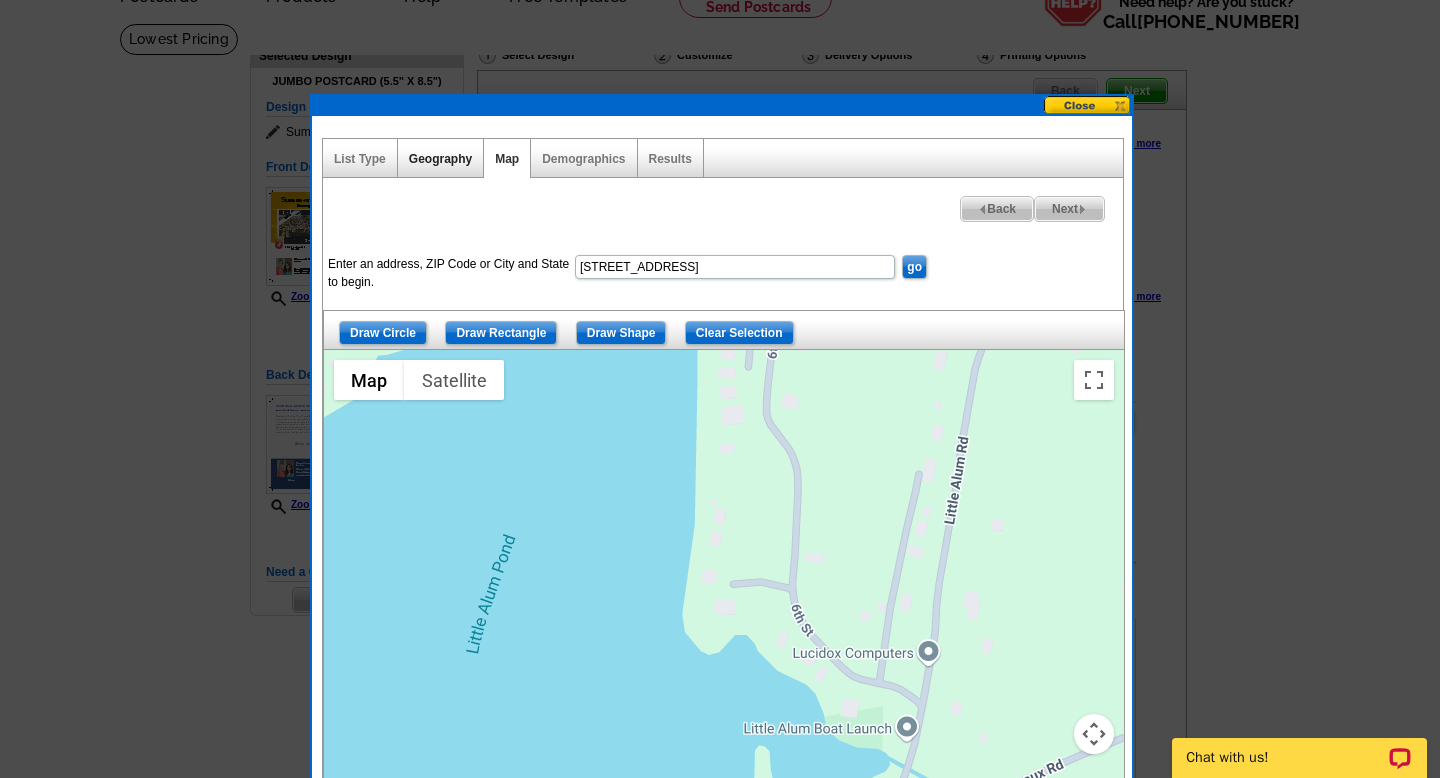 click on "Geography" at bounding box center (440, 159) 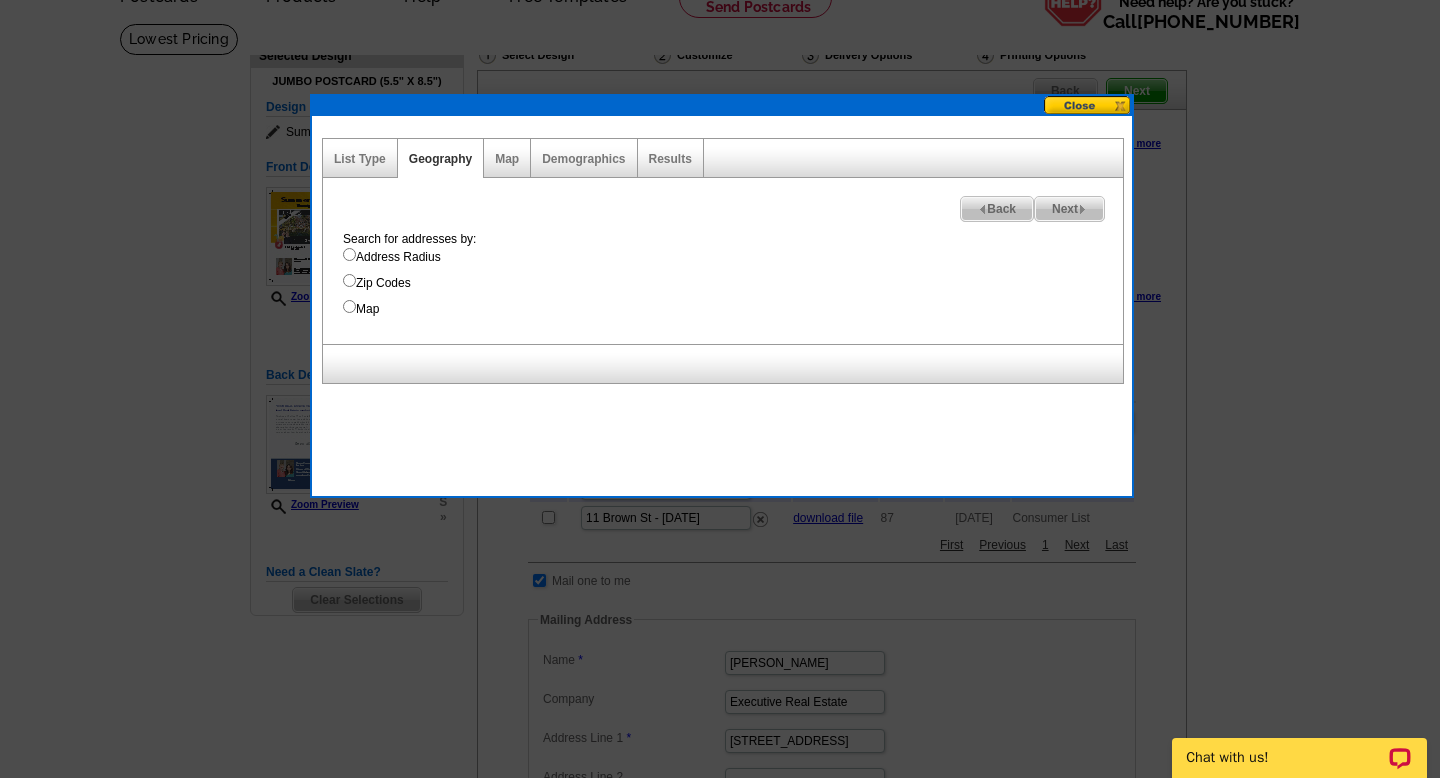 click on "Zip Codes" at bounding box center [733, 283] 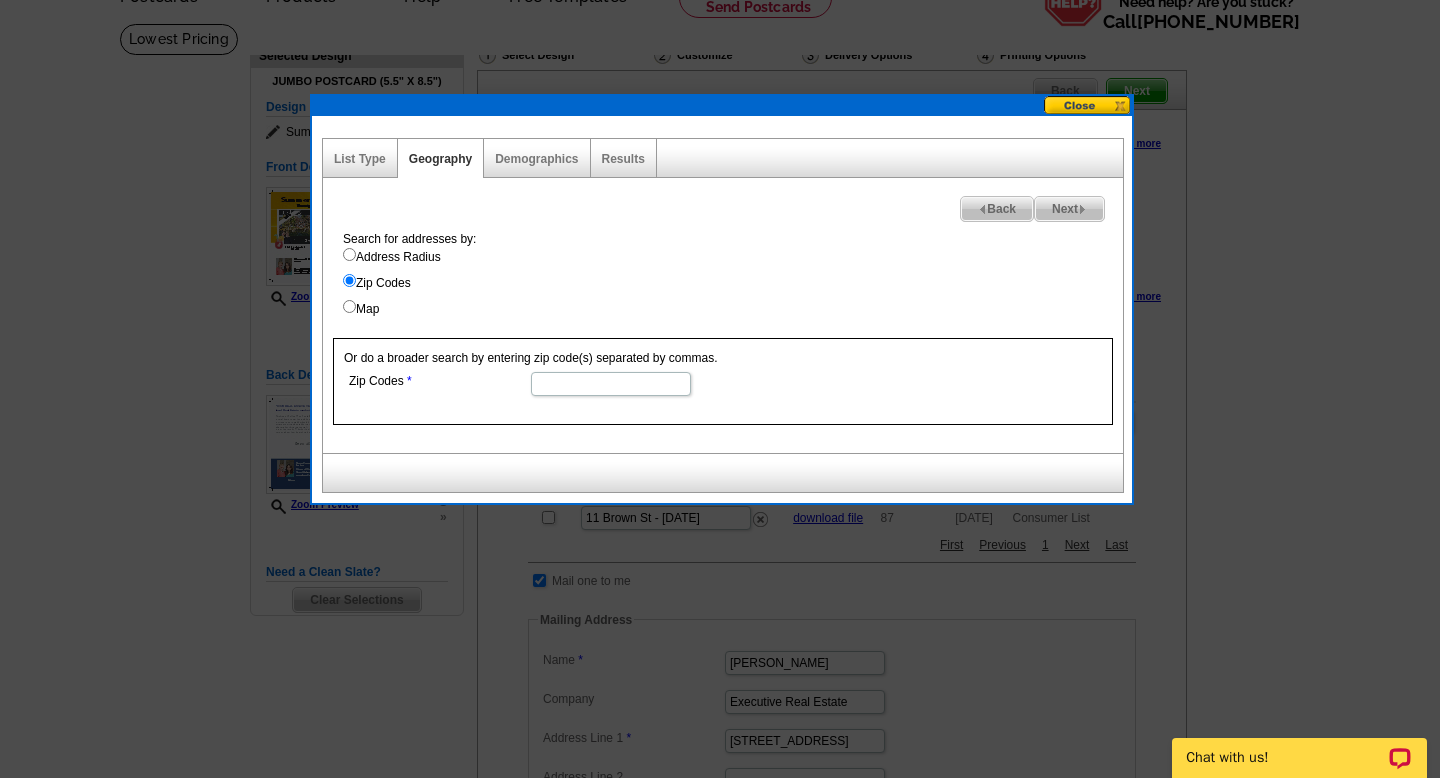 click on "Address Radius" at bounding box center (733, 257) 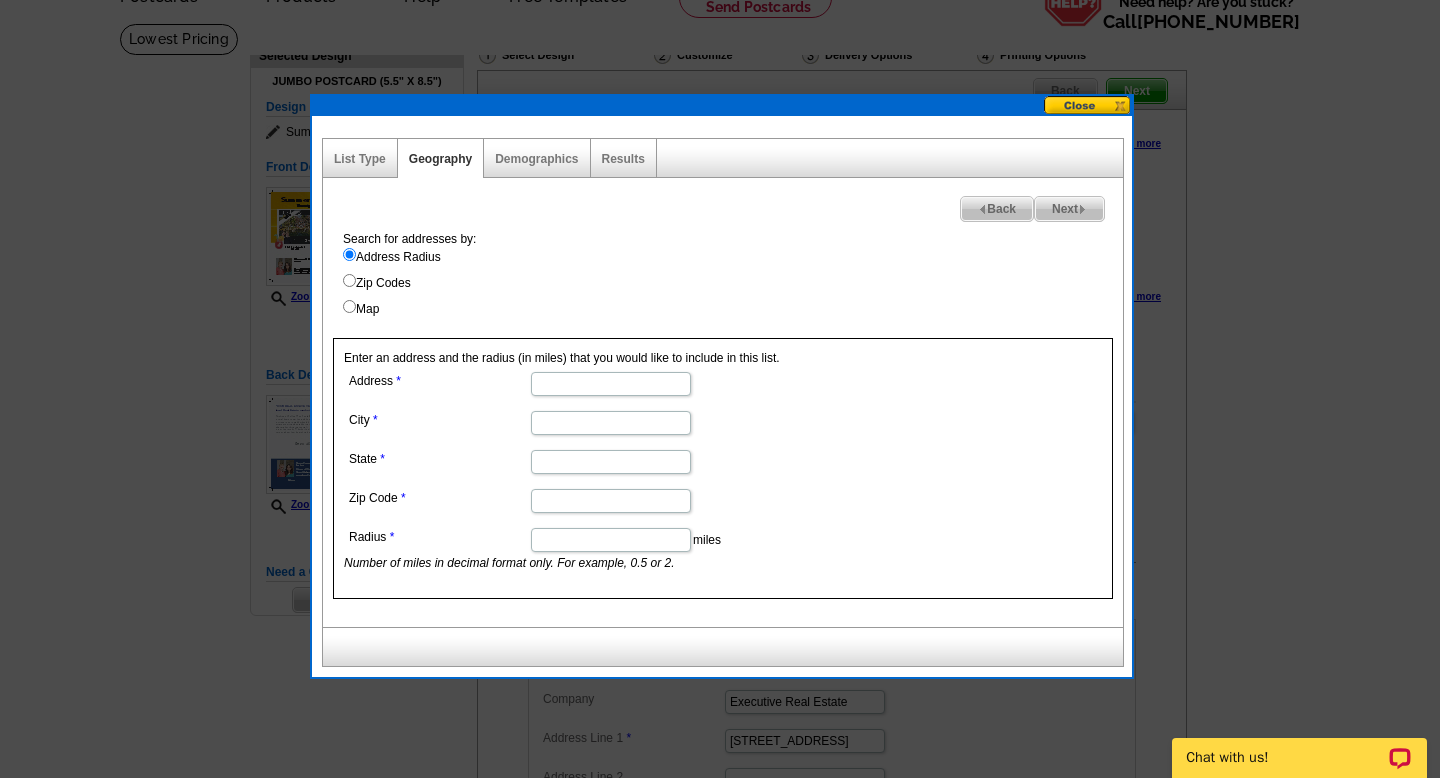 click on "Address" at bounding box center [611, 384] 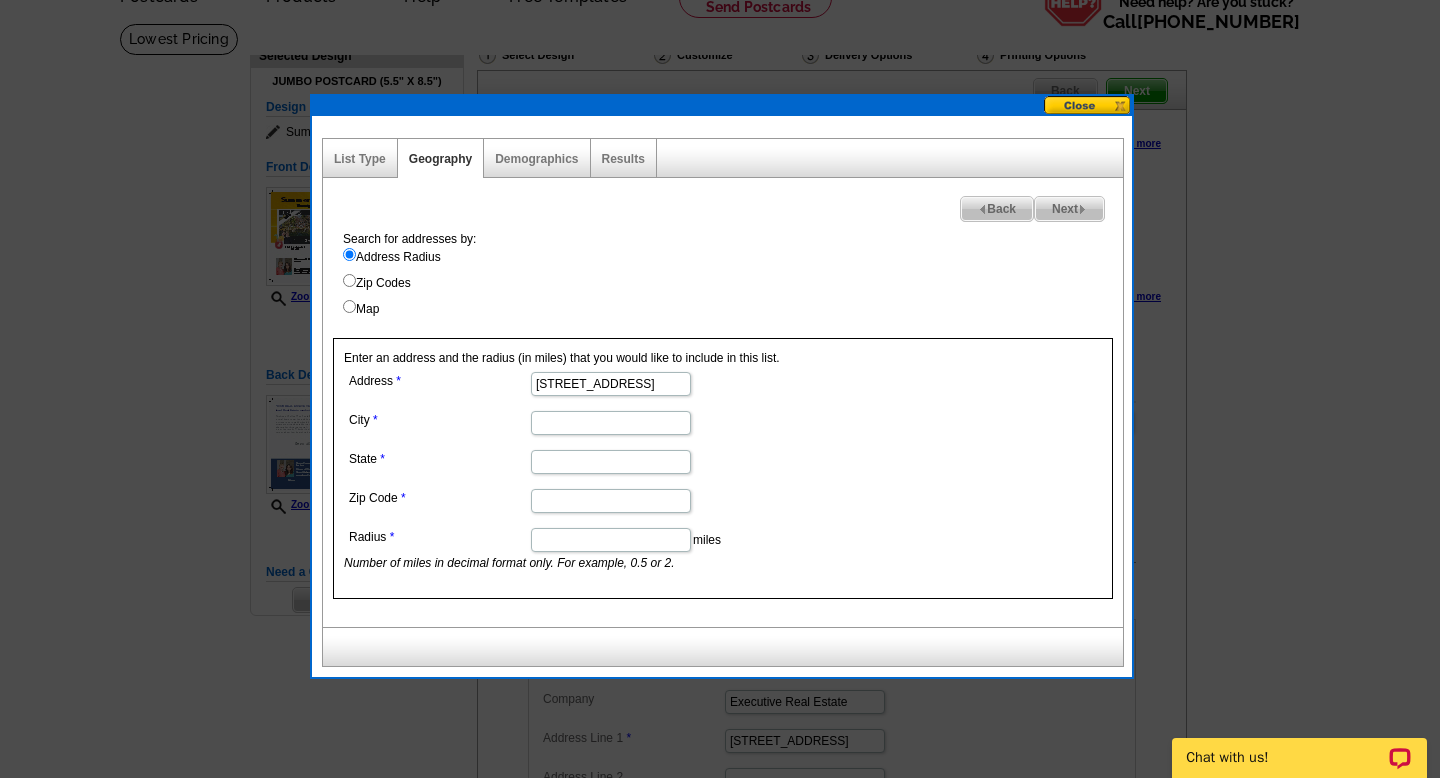 type on "13 6th st" 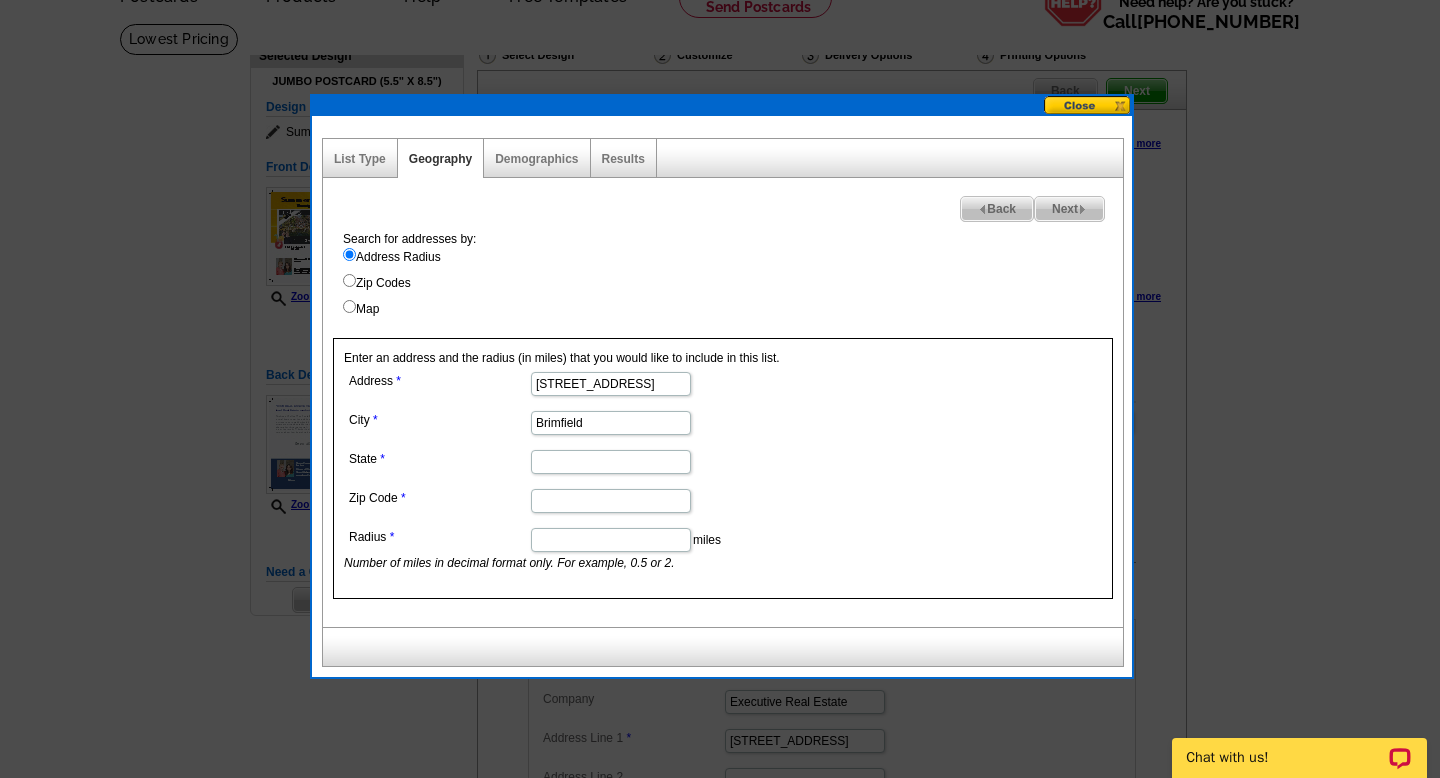 type on "Brimfield" 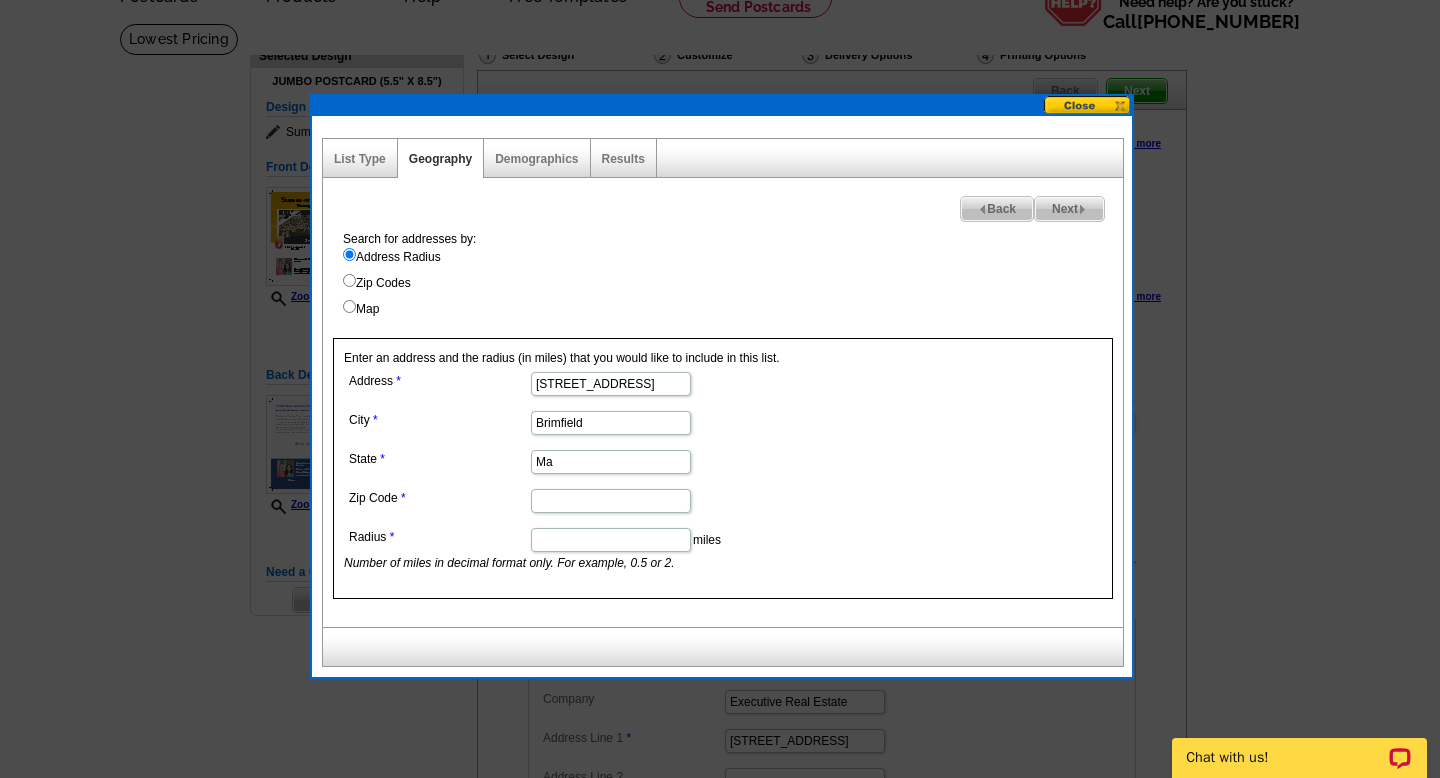type on "Ma" 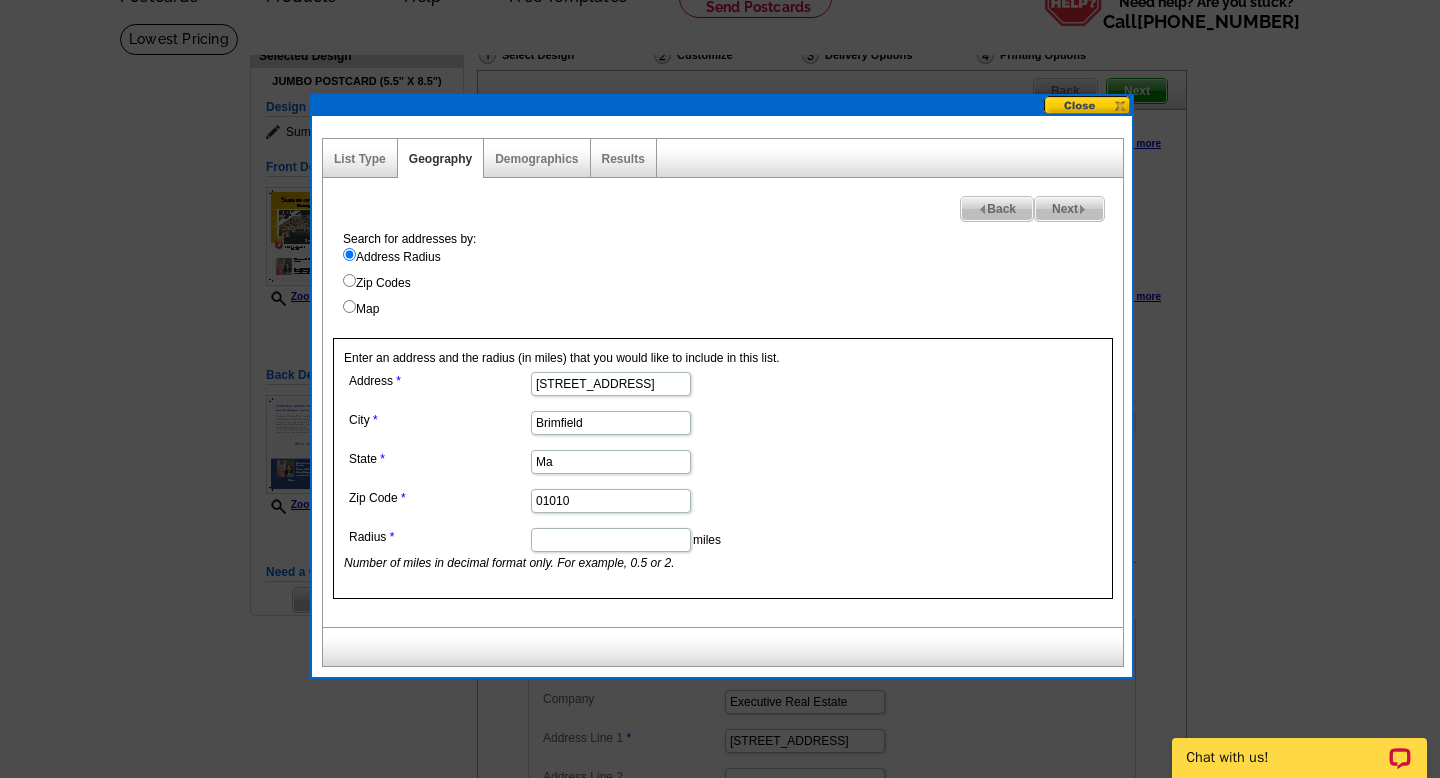 type on "01010" 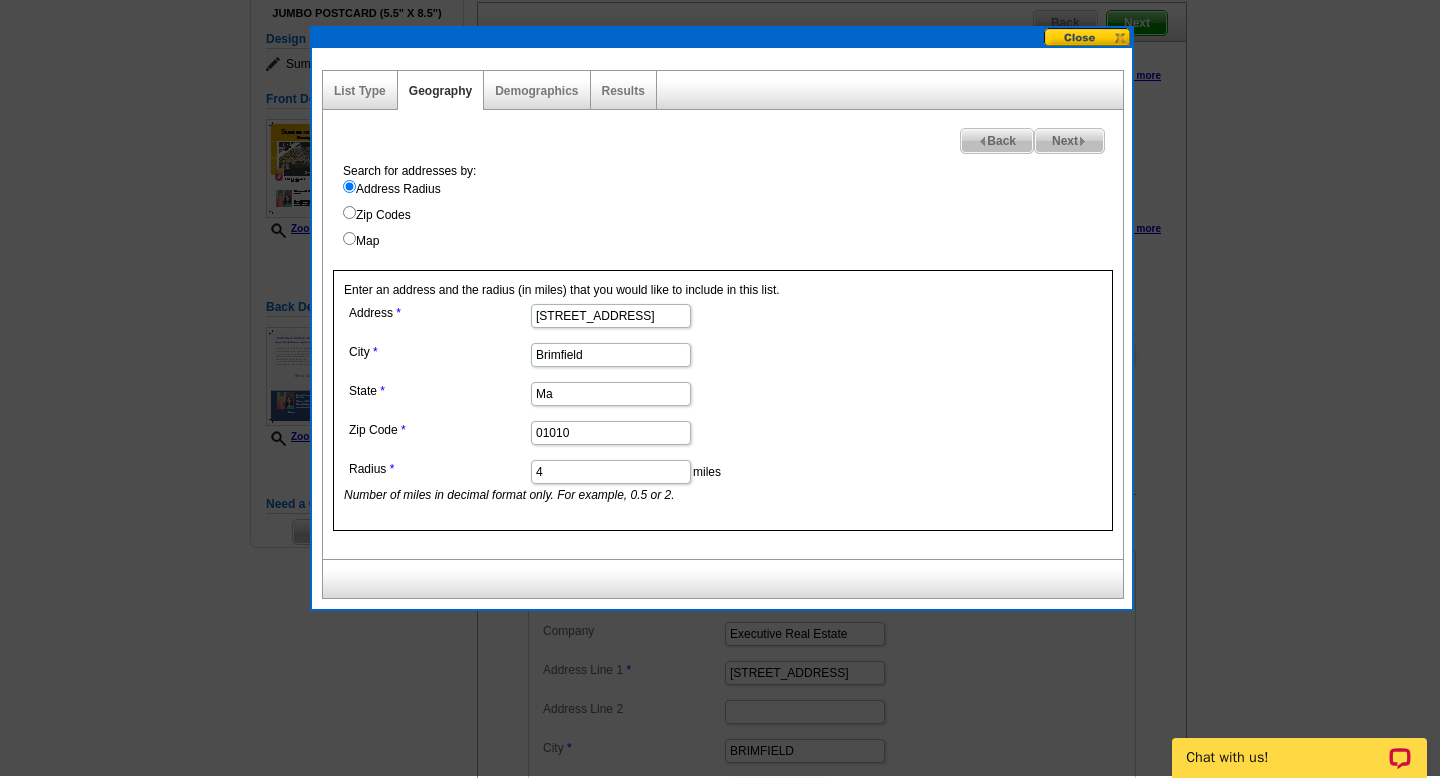 scroll, scrollTop: 181, scrollLeft: 0, axis: vertical 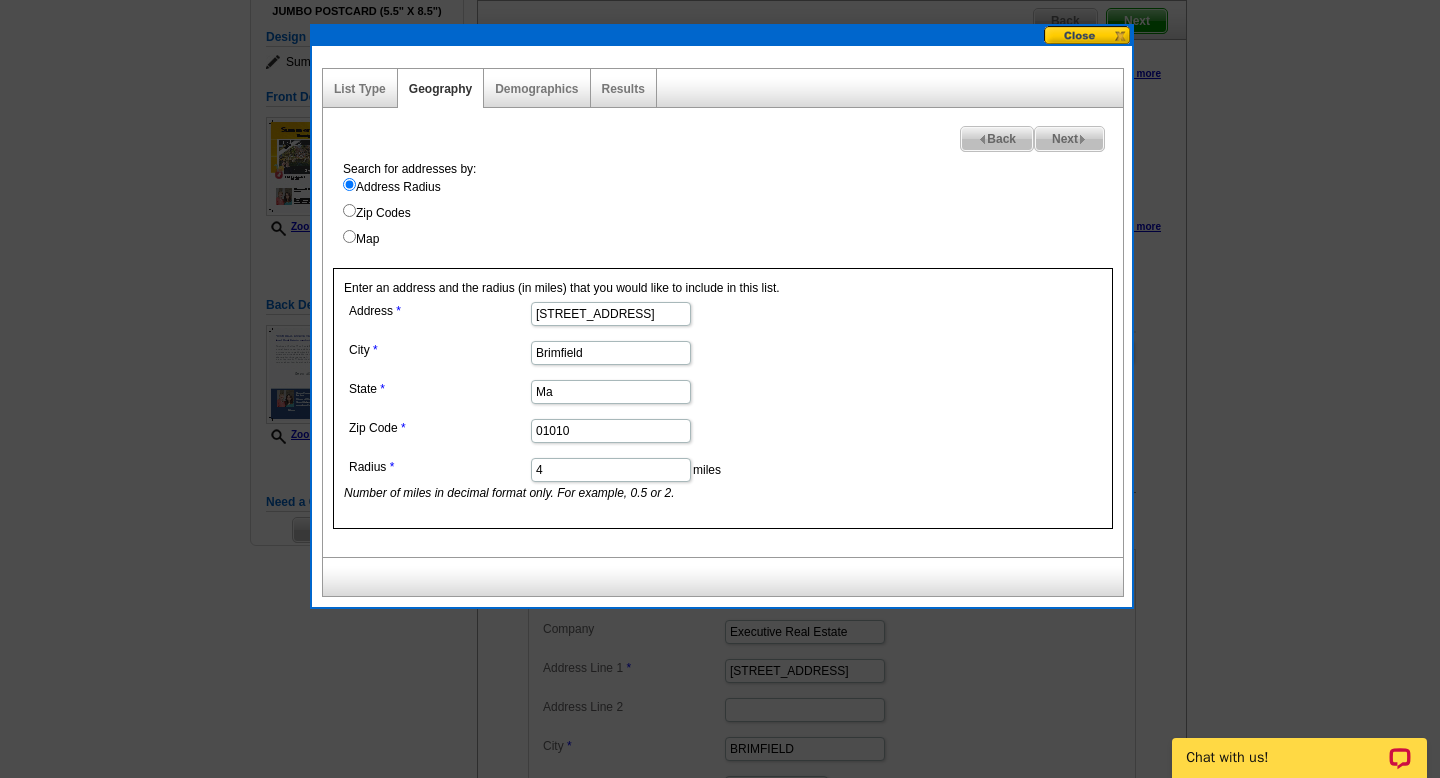 type on "4" 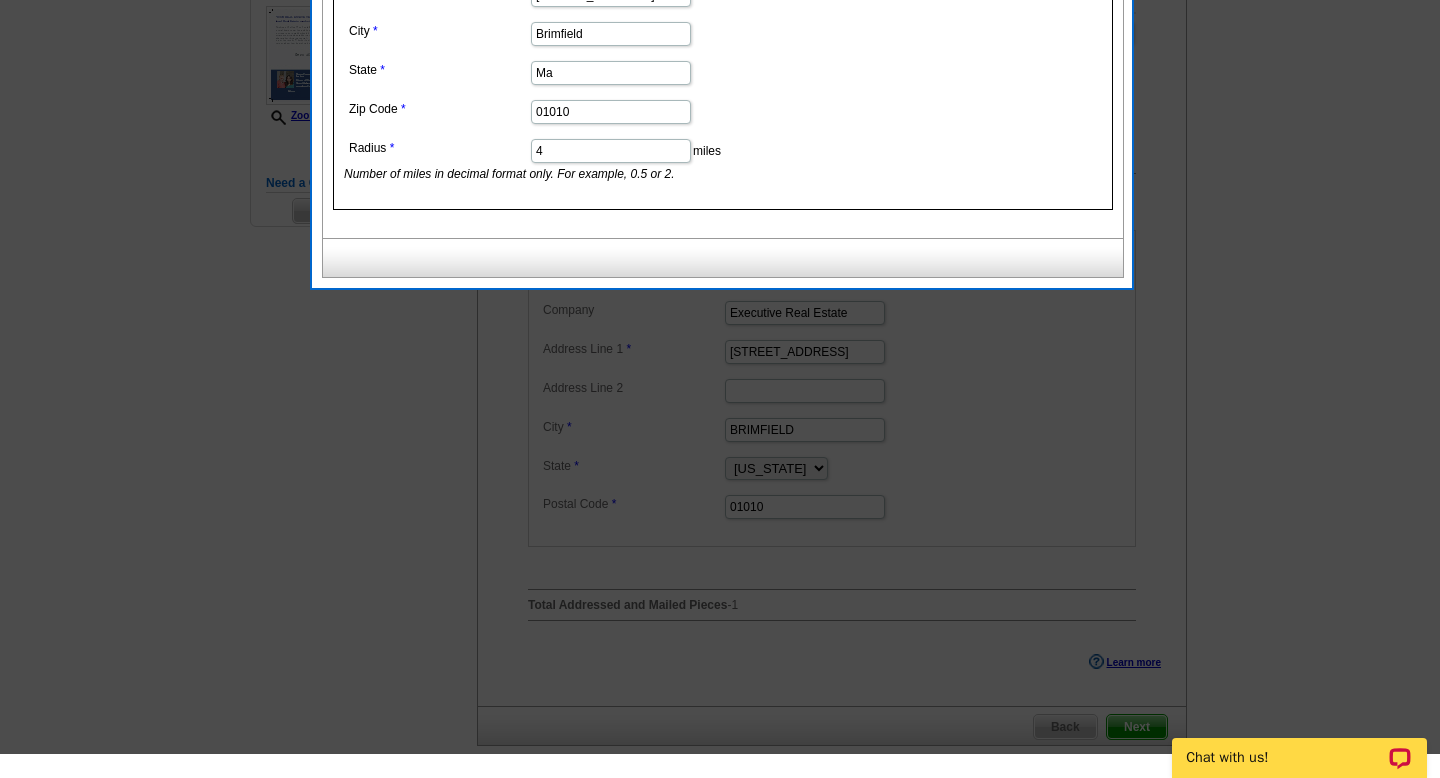 scroll, scrollTop: 169, scrollLeft: 0, axis: vertical 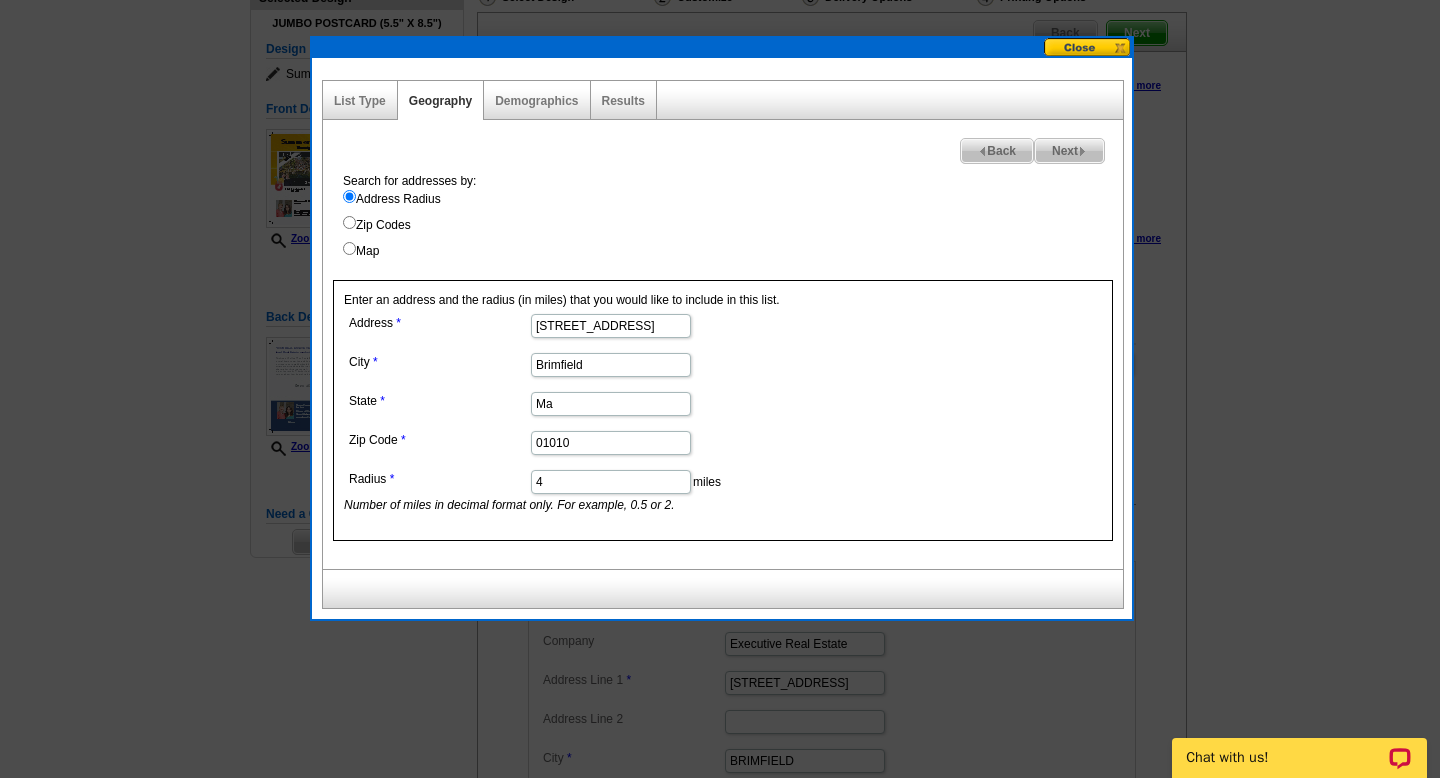 click at bounding box center [1082, 151] 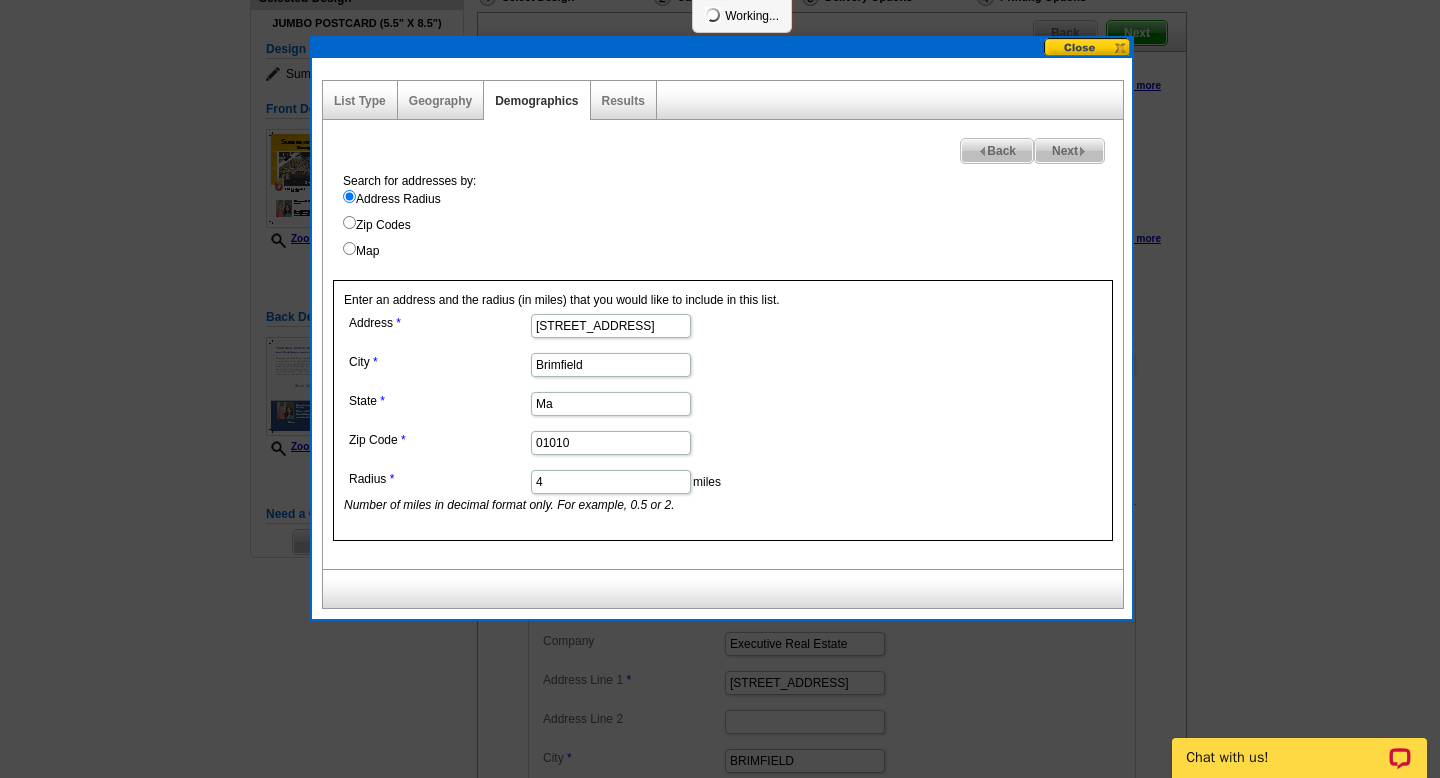 select 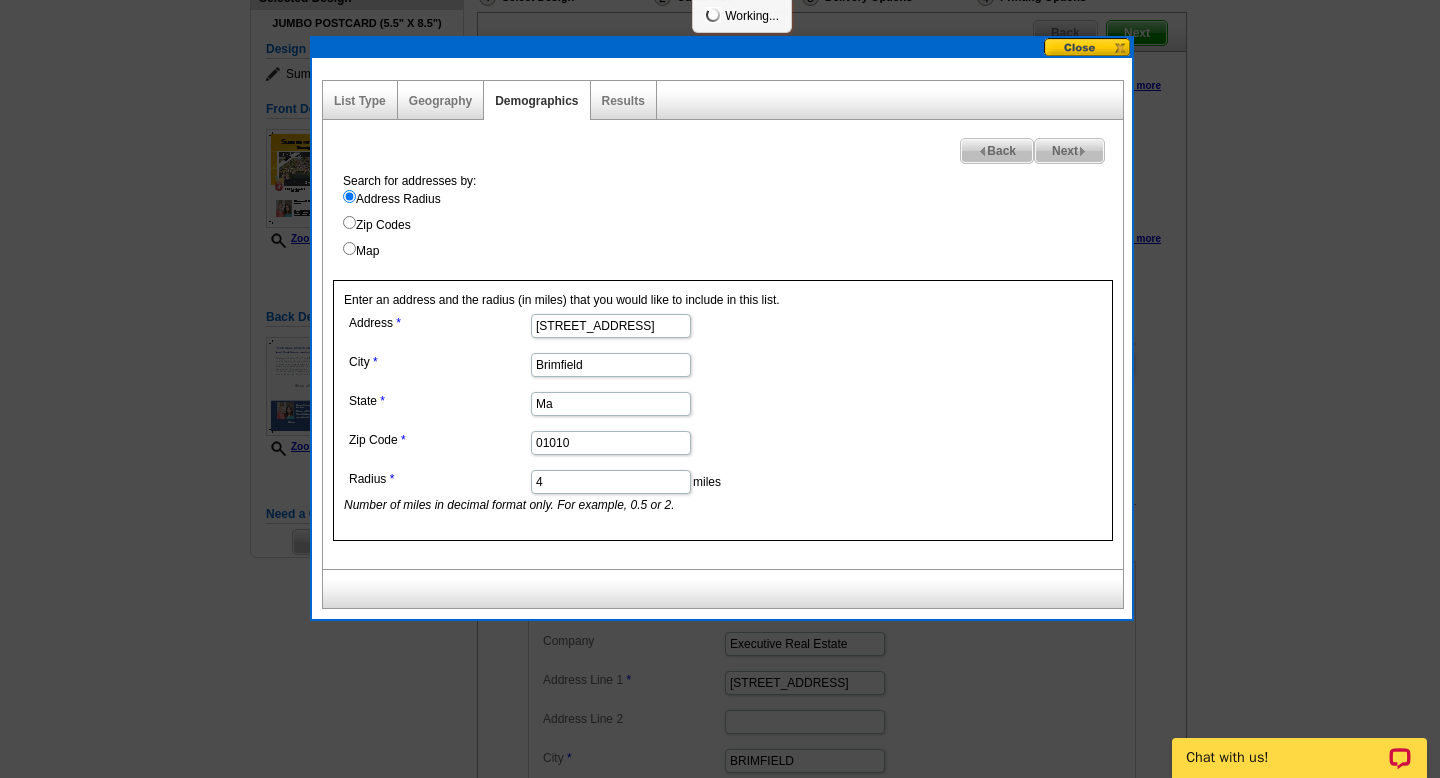 select 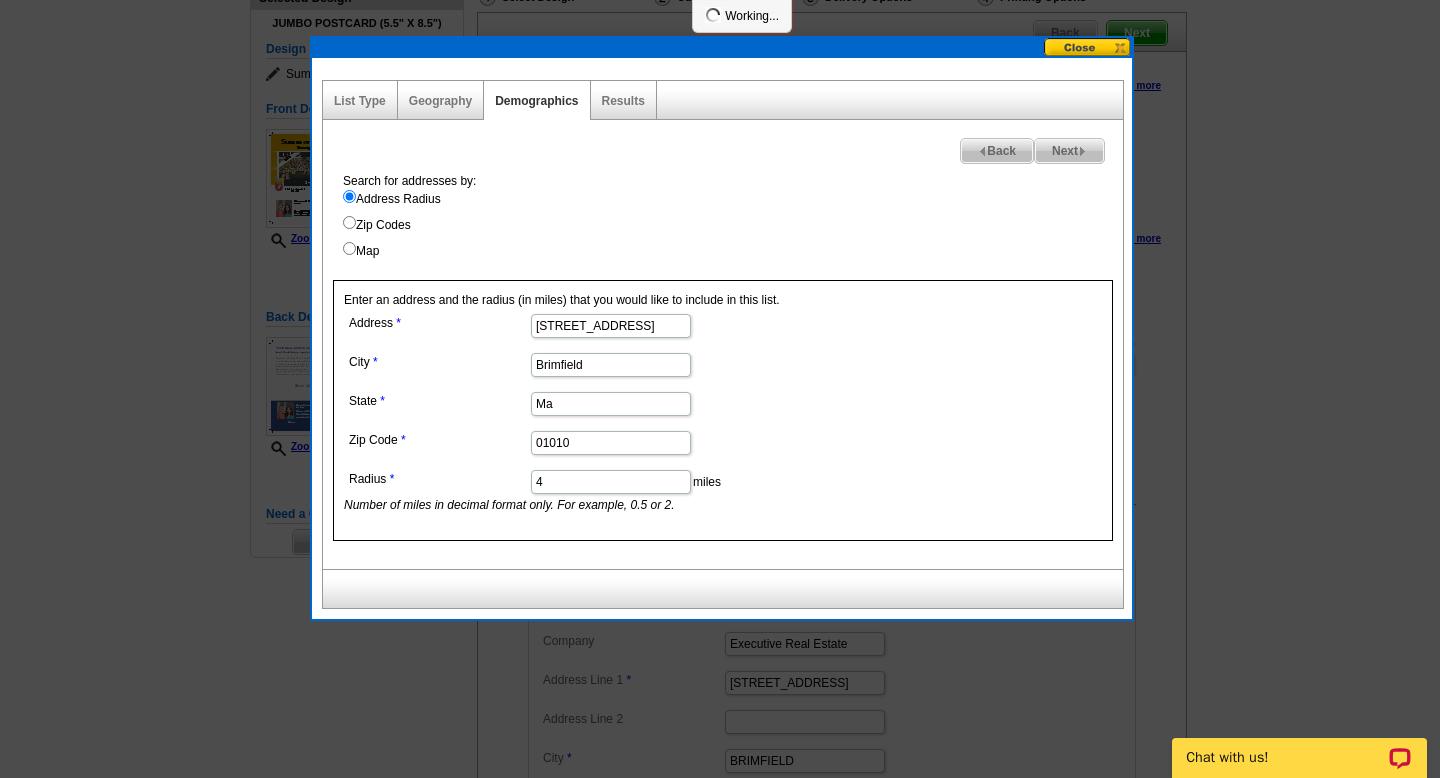 select 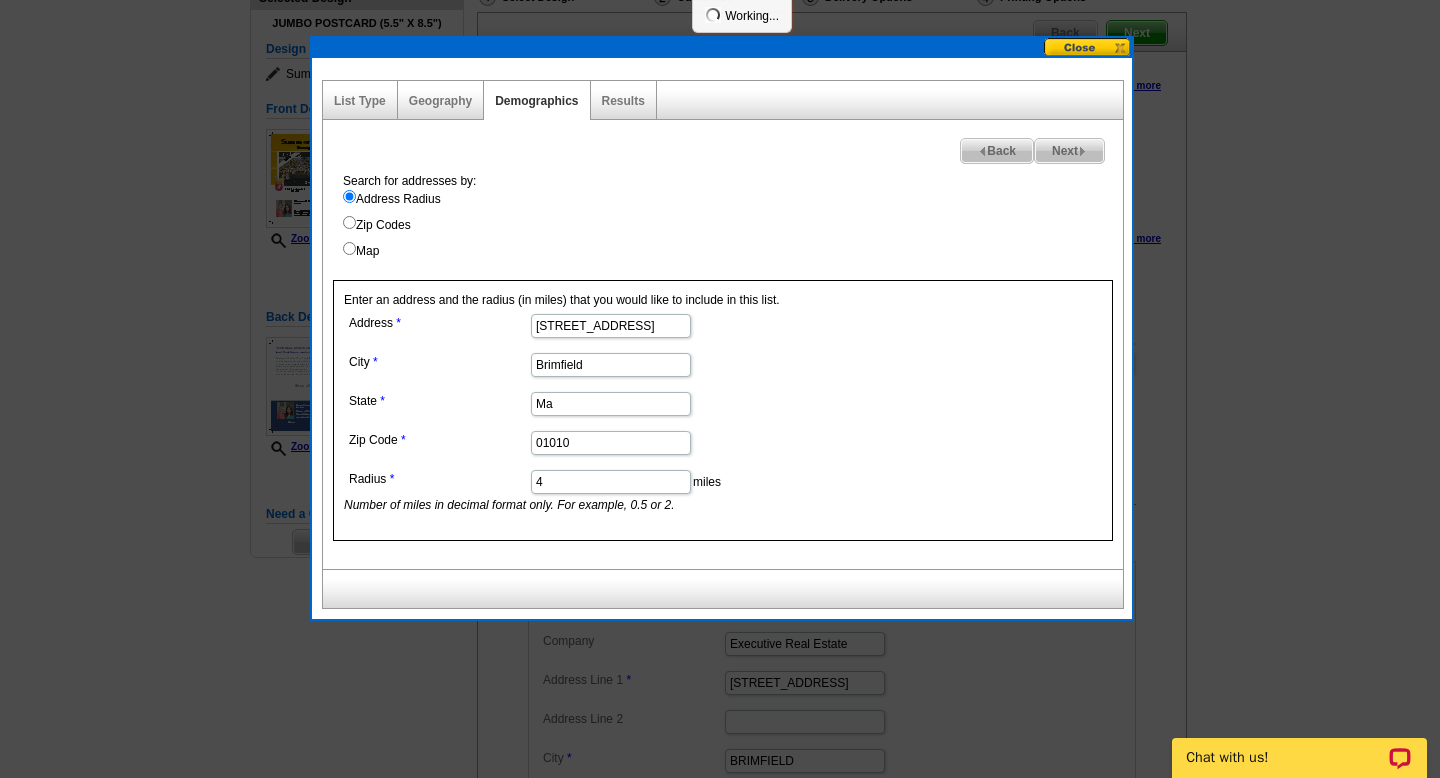 select 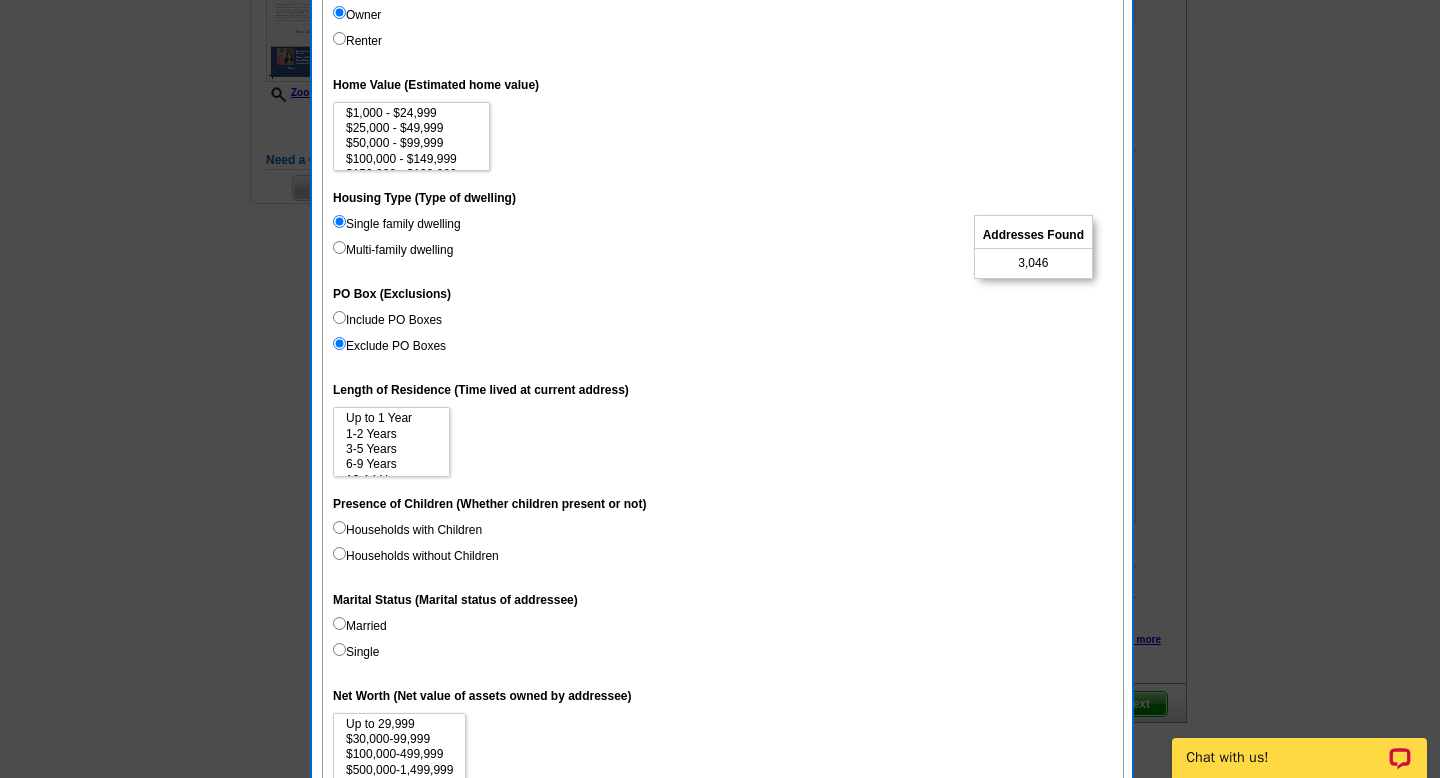 scroll, scrollTop: 637, scrollLeft: 0, axis: vertical 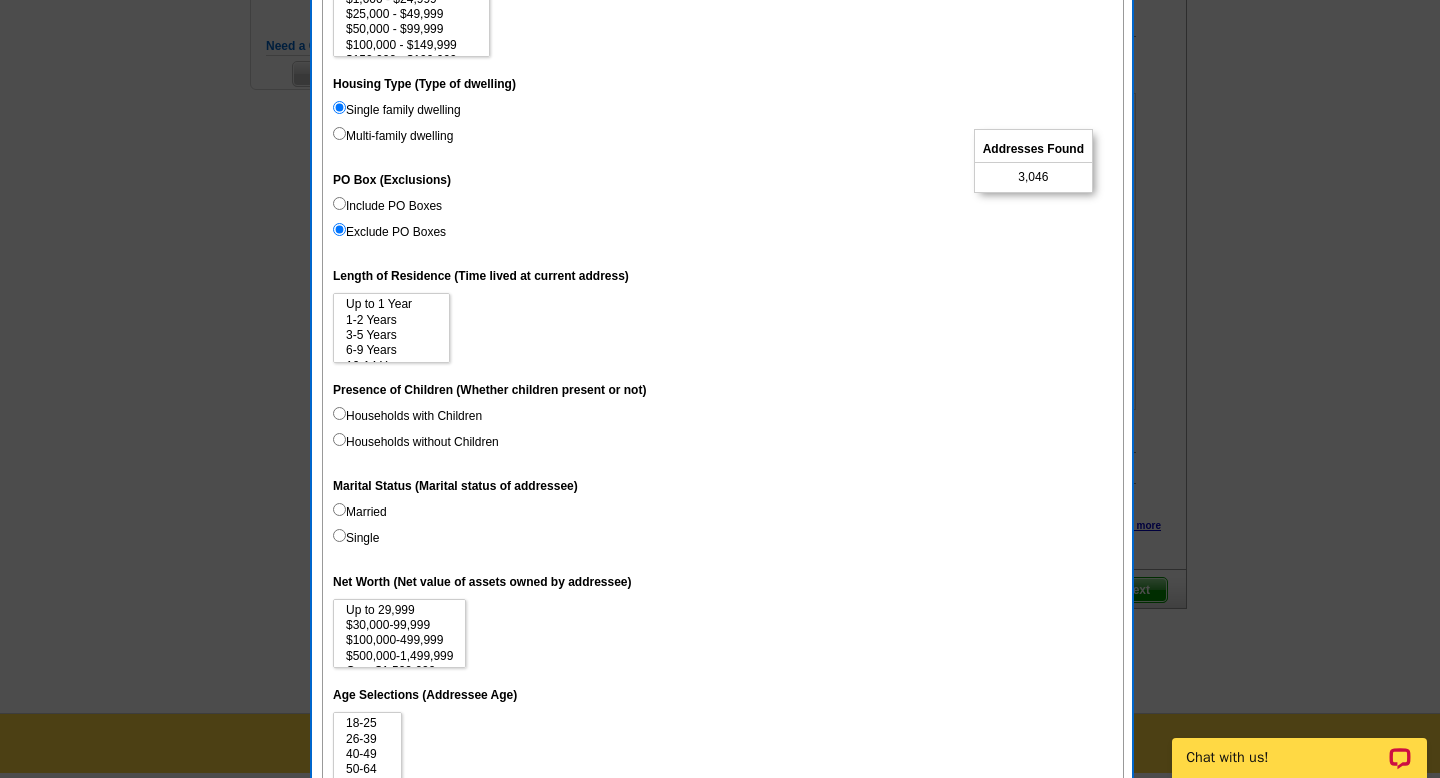 click on "Include PO Boxes" at bounding box center (387, 206) 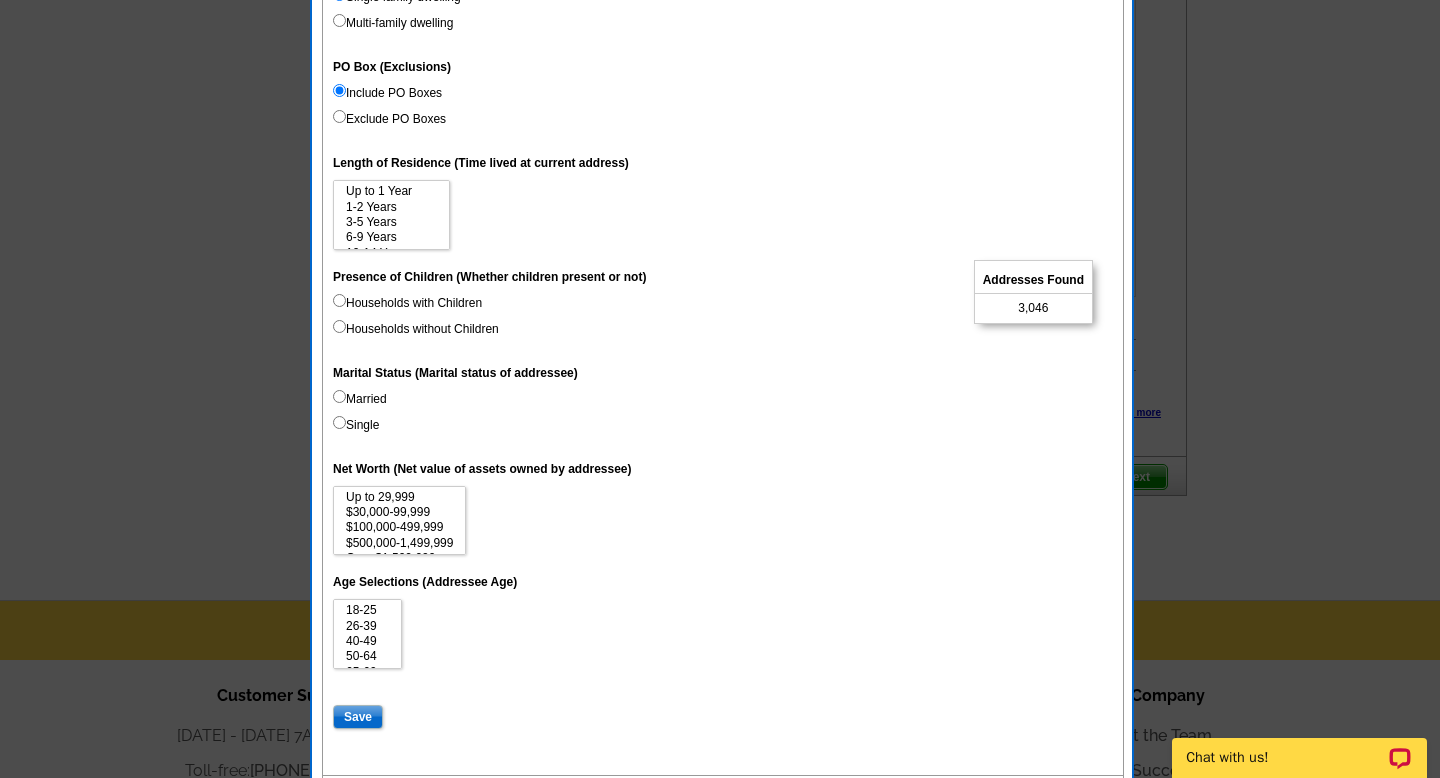 scroll, scrollTop: 881, scrollLeft: 0, axis: vertical 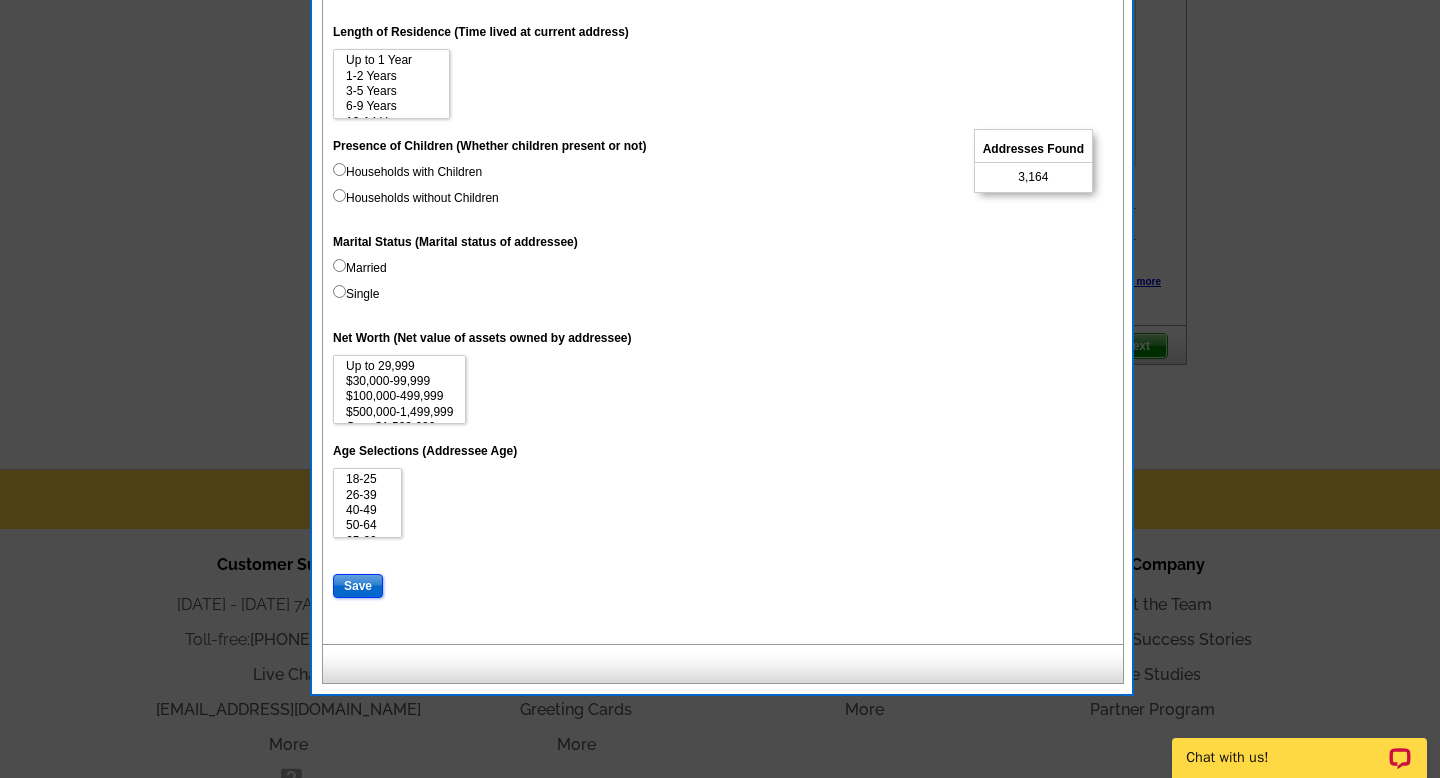 click on "Save" at bounding box center (358, 586) 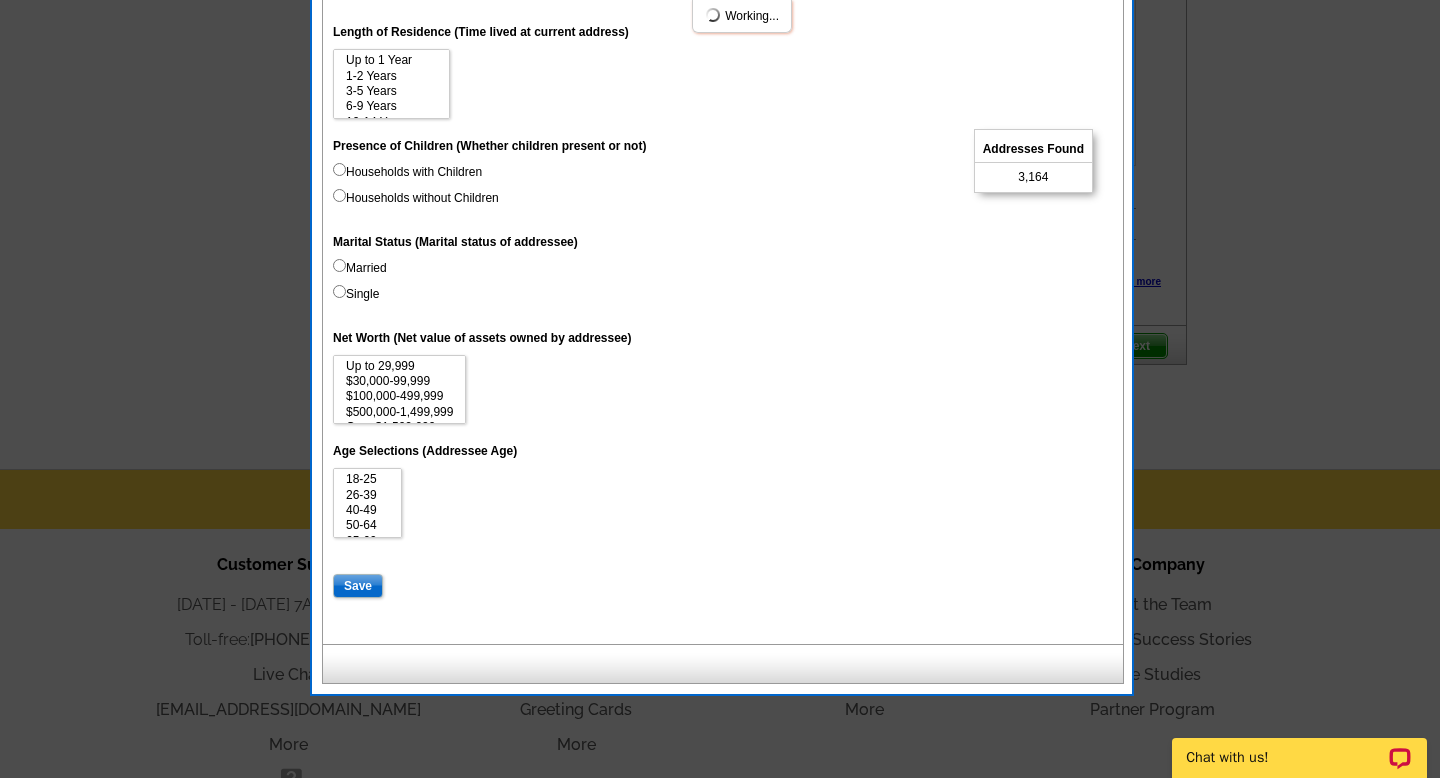 select 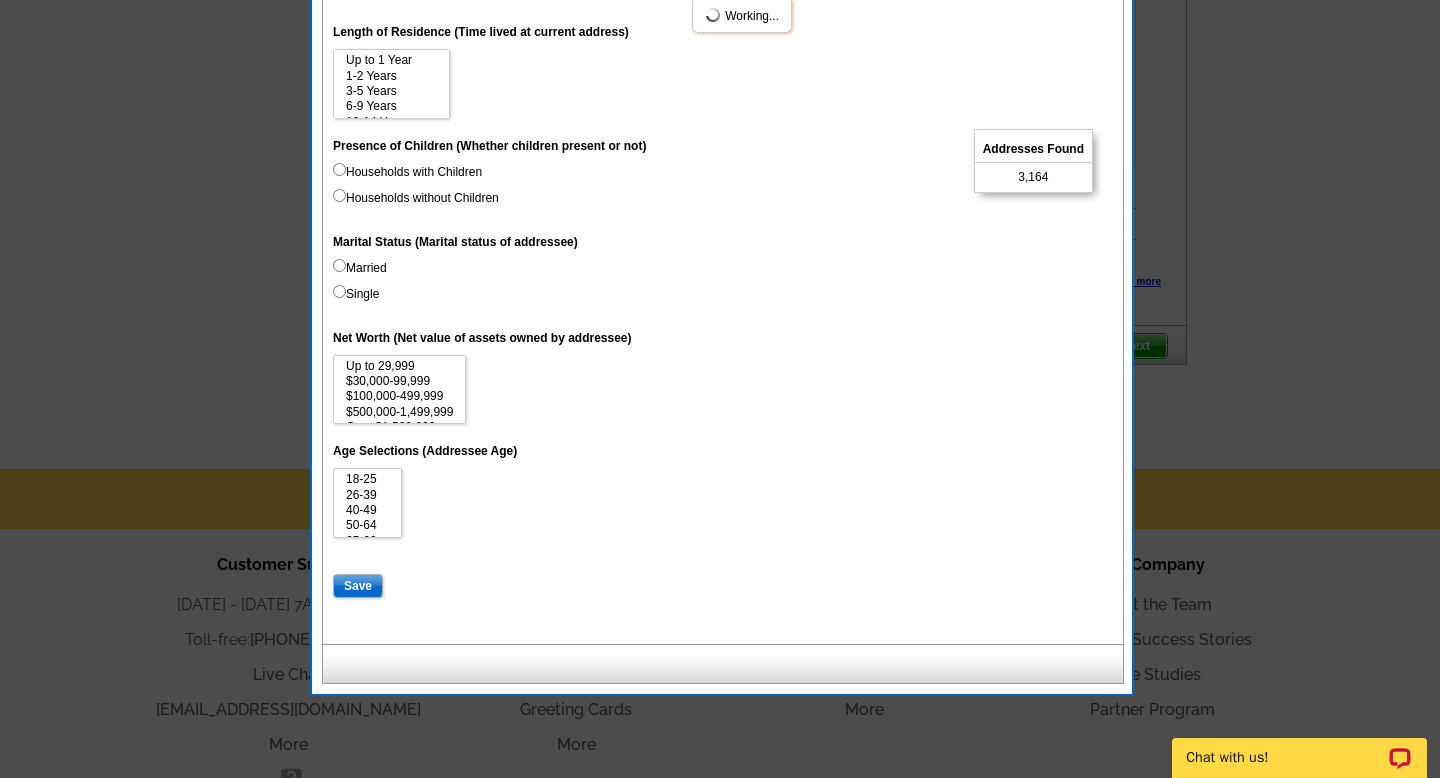 select 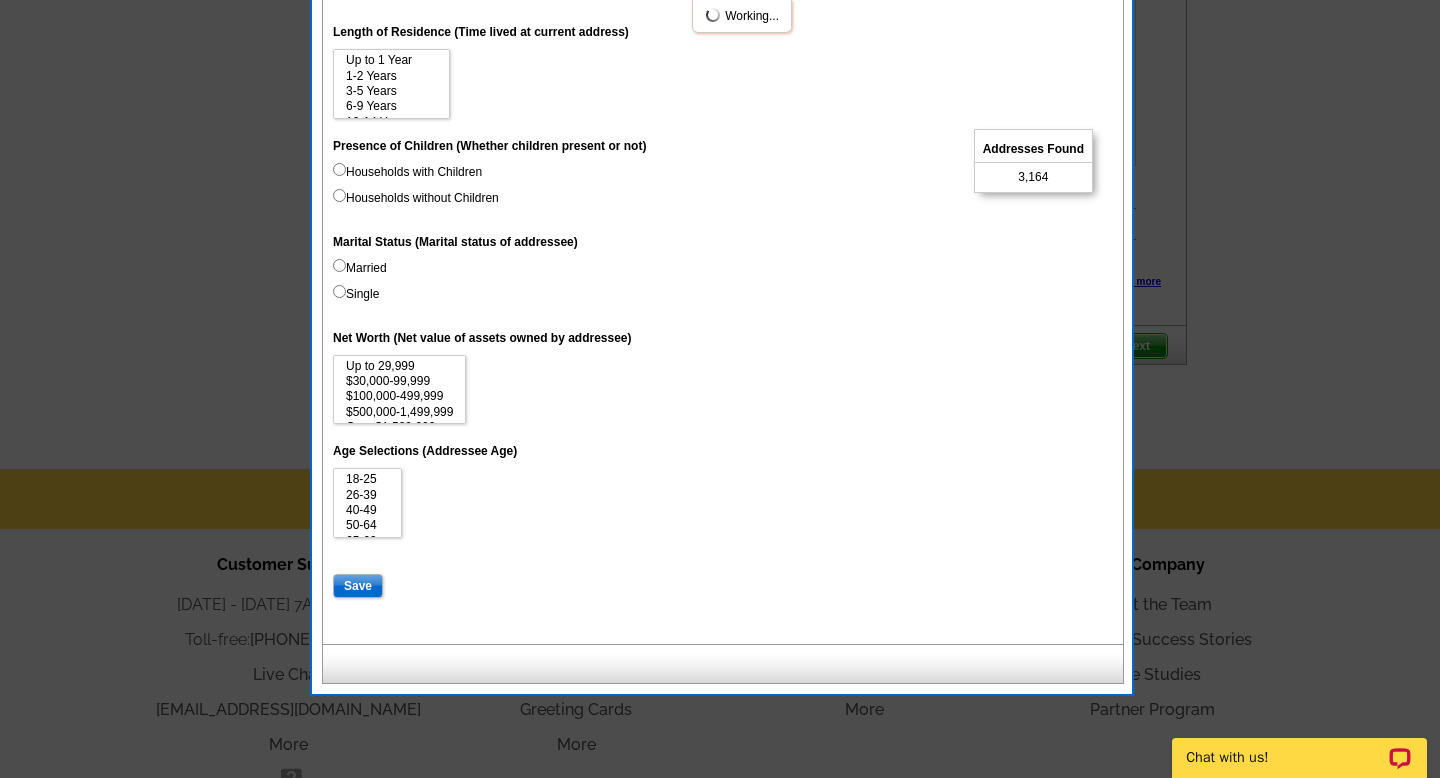 select 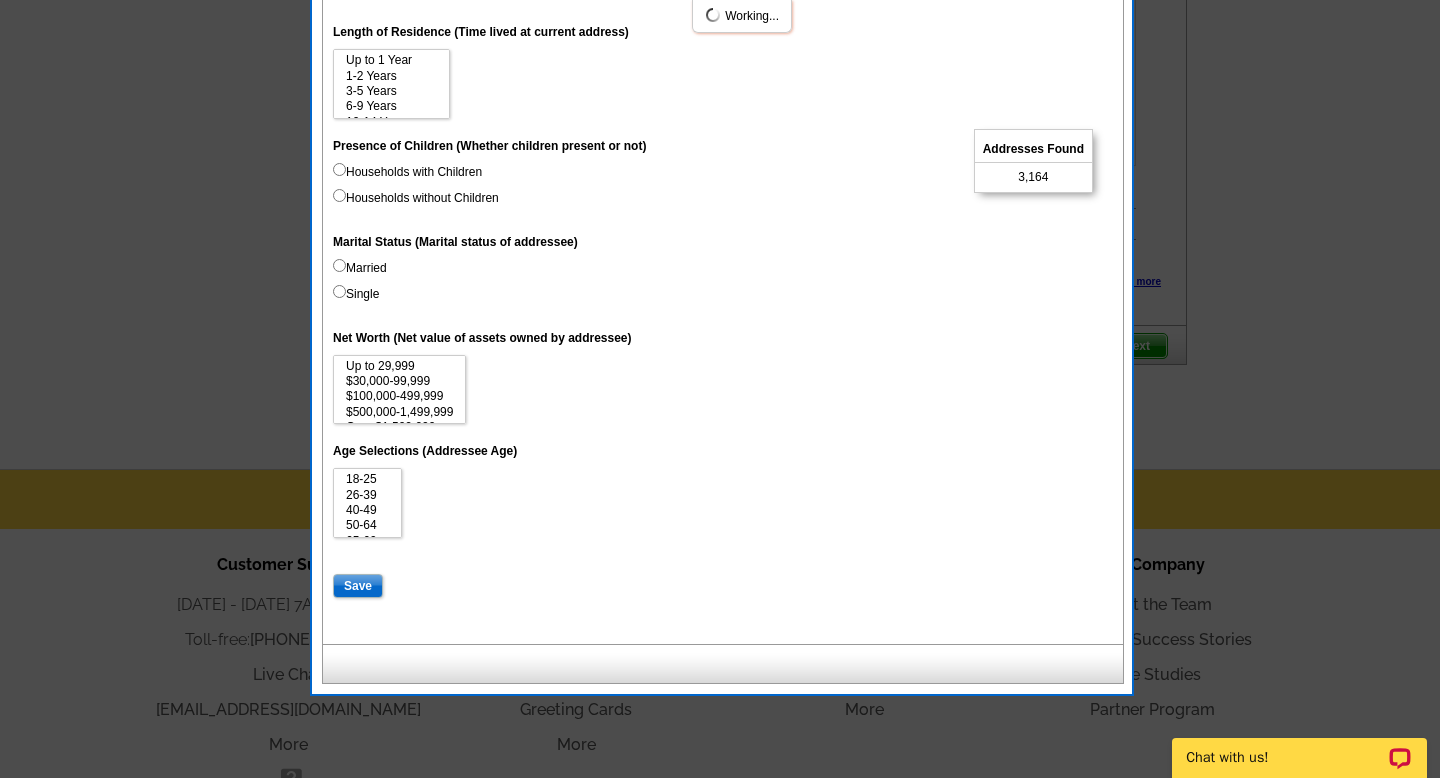select 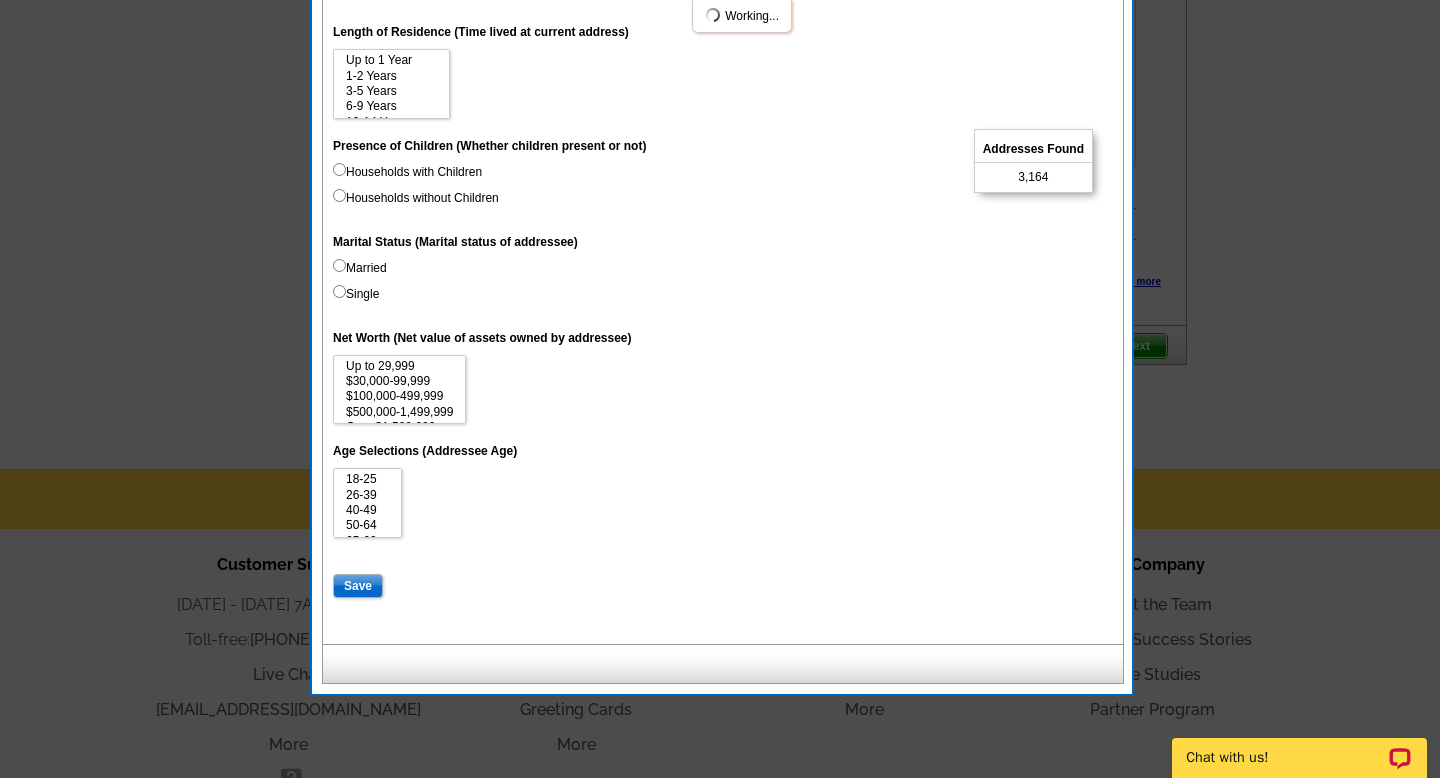 select 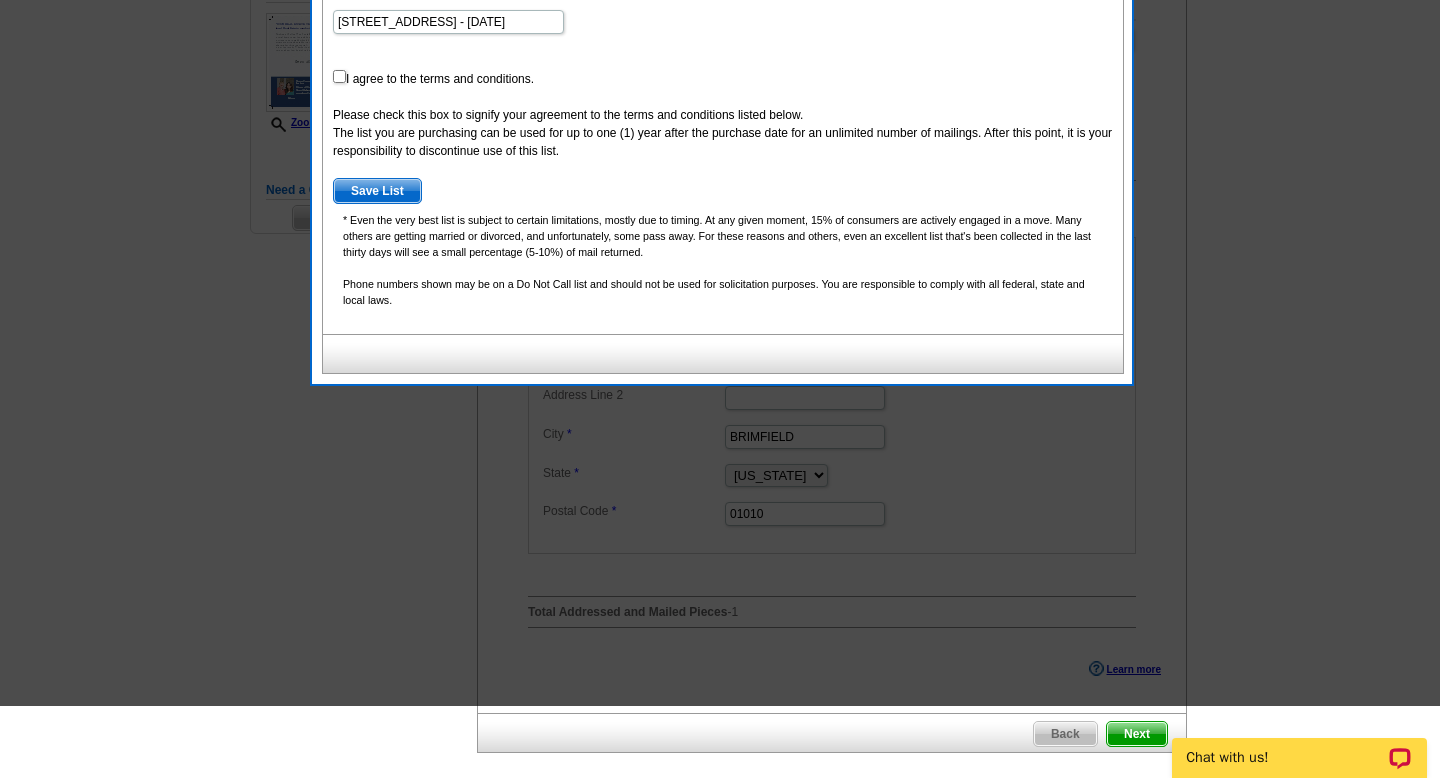 scroll, scrollTop: 216, scrollLeft: 0, axis: vertical 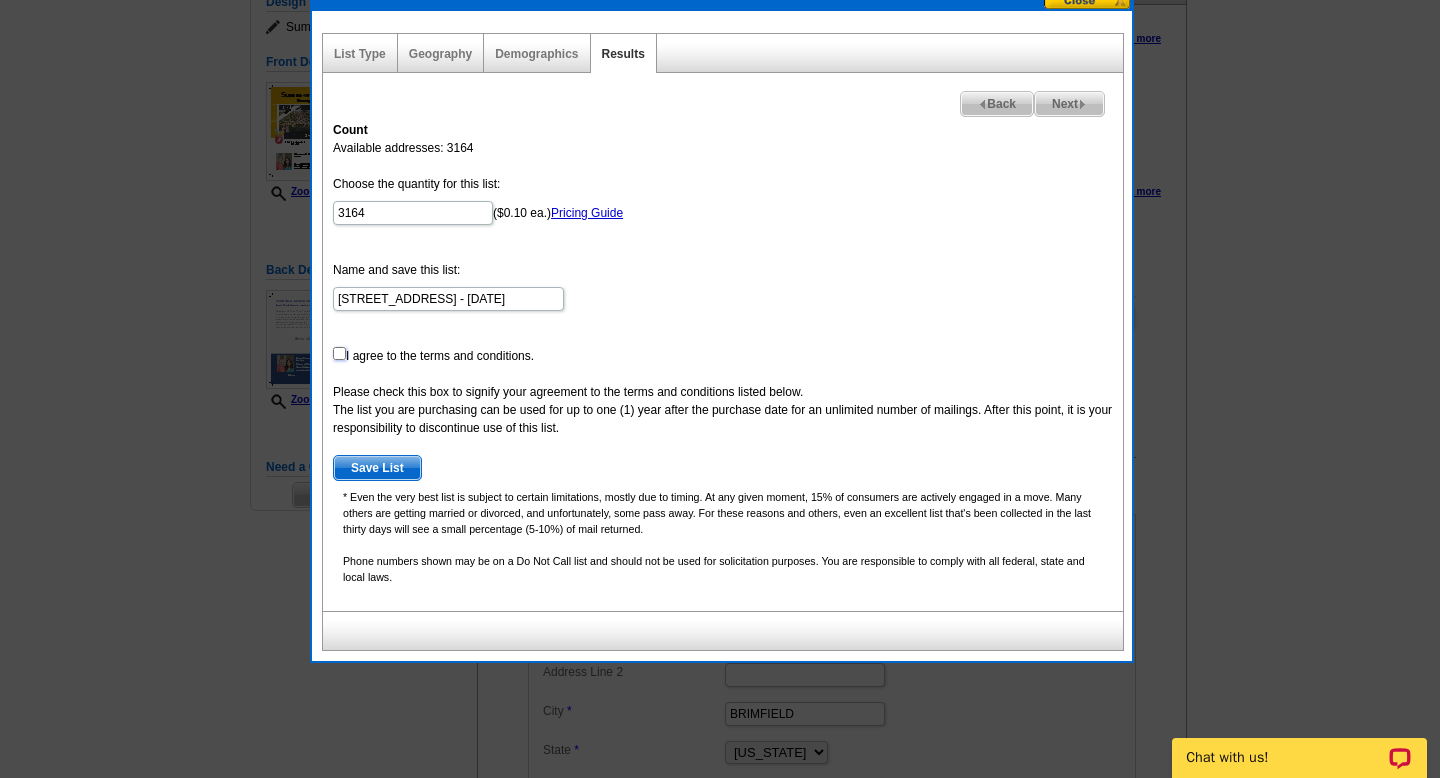 click at bounding box center (339, 353) 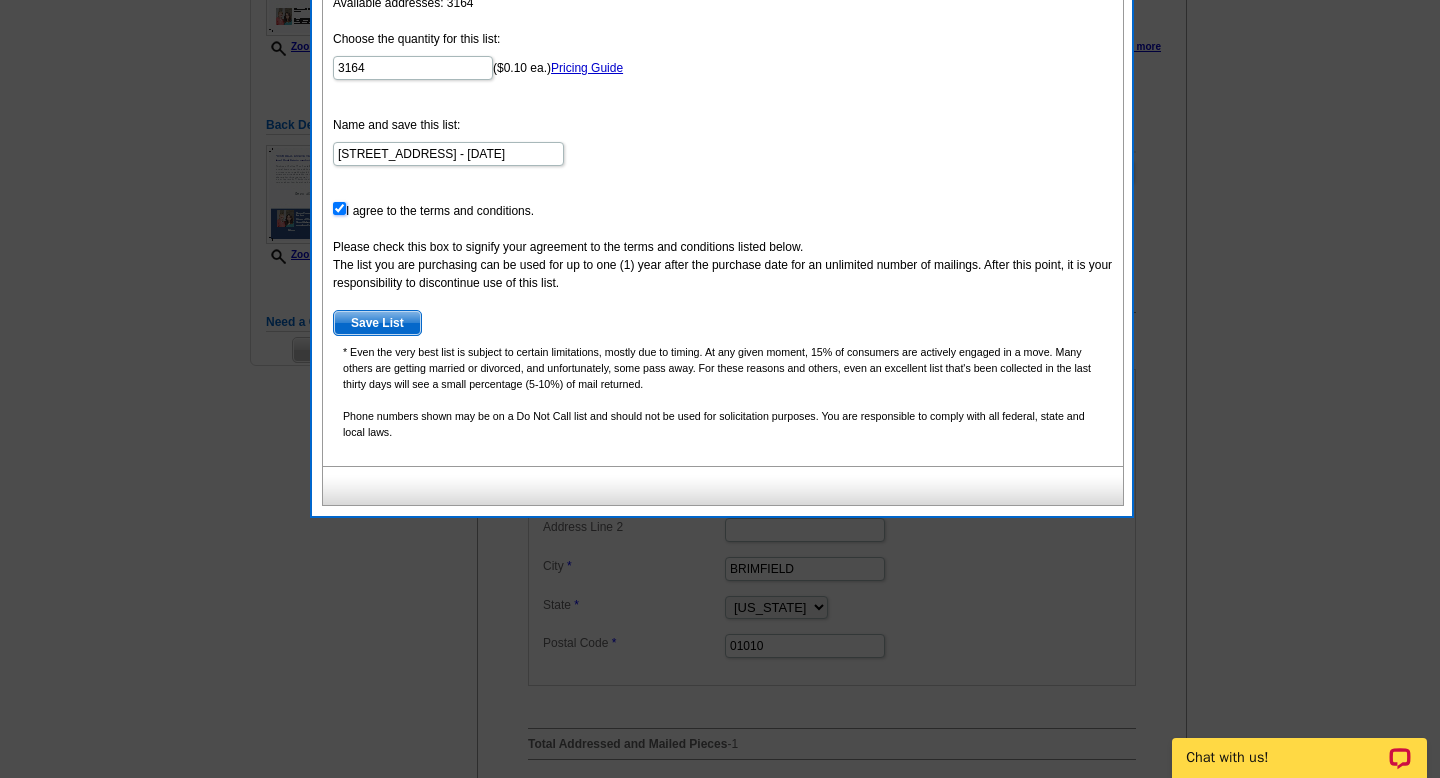 scroll, scrollTop: 365, scrollLeft: 0, axis: vertical 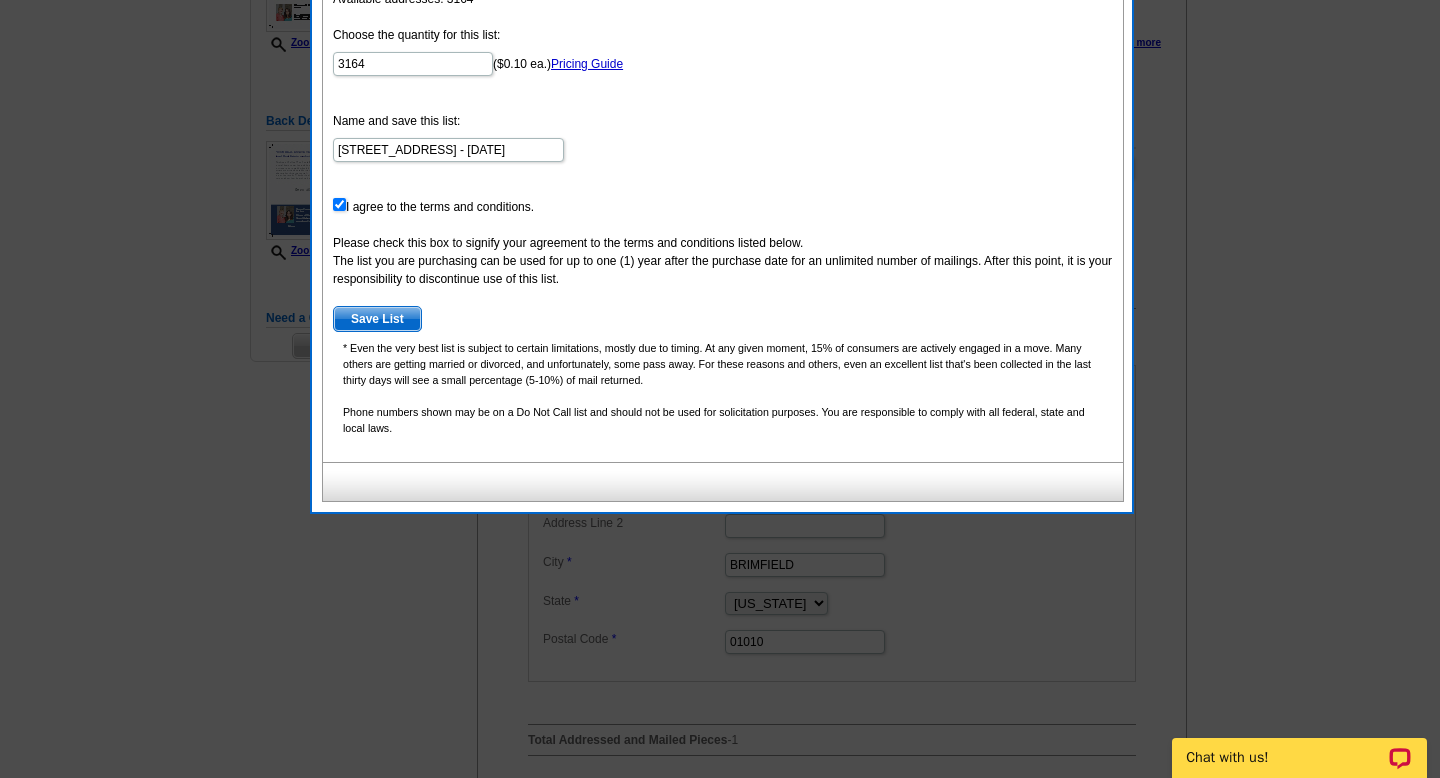 click on "Save List" at bounding box center [377, 319] 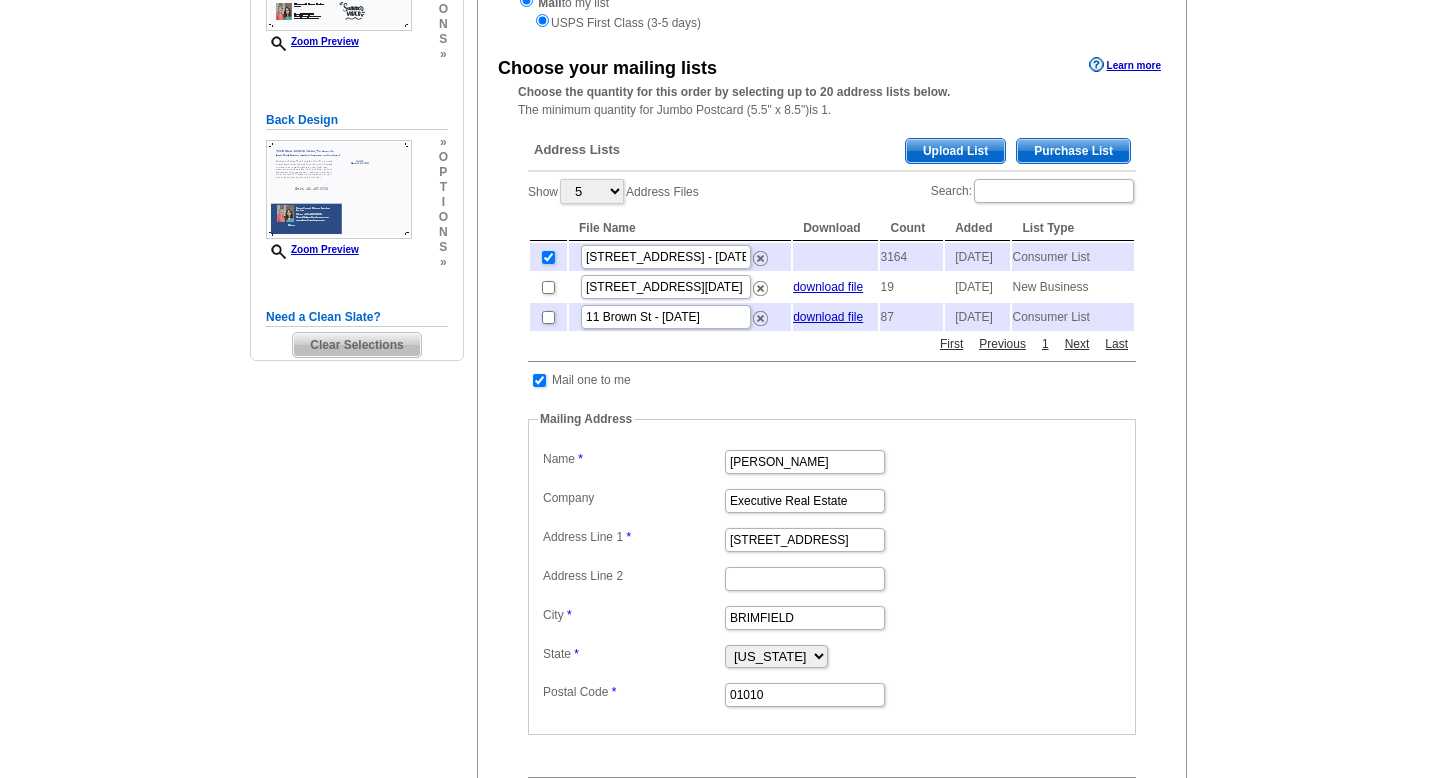 scroll, scrollTop: 390, scrollLeft: 0, axis: vertical 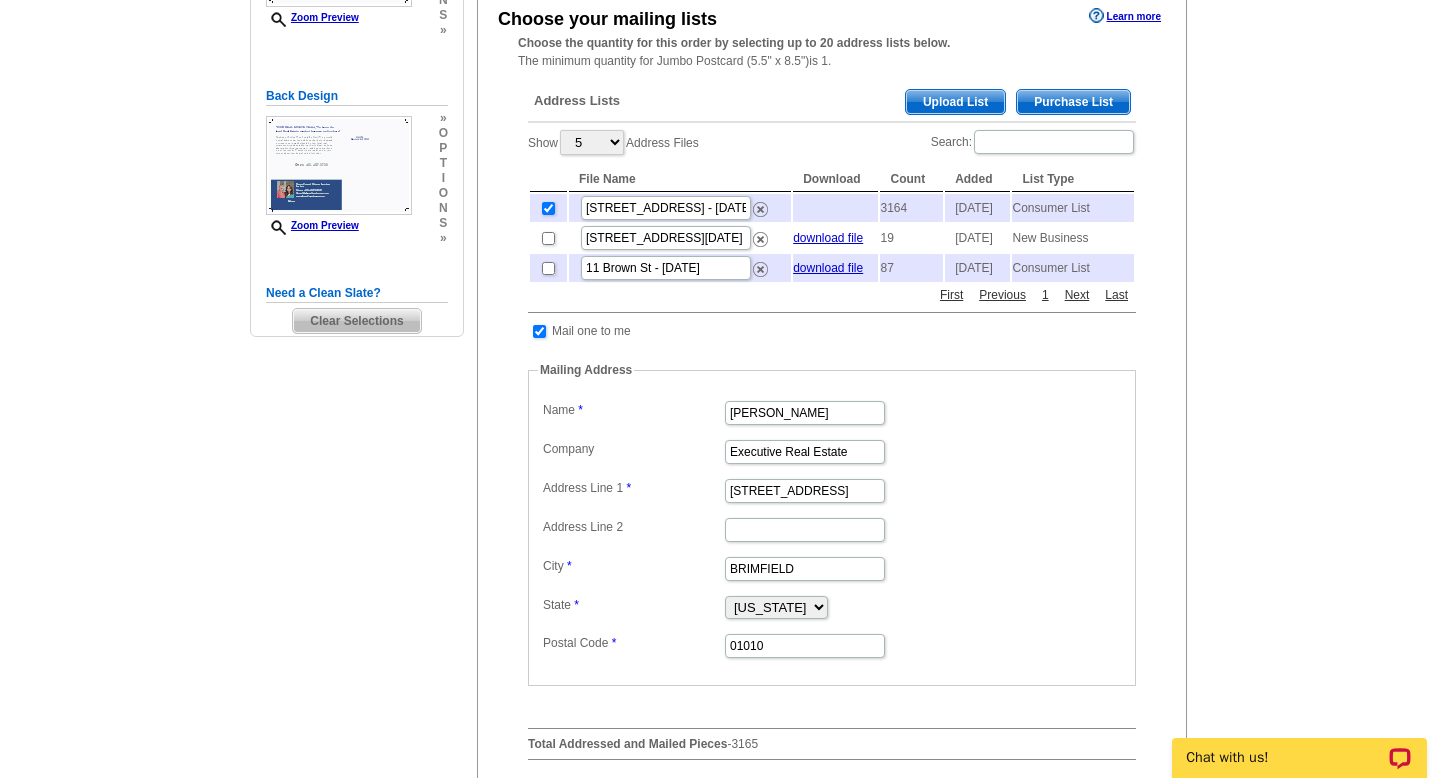 click at bounding box center (835, 208) 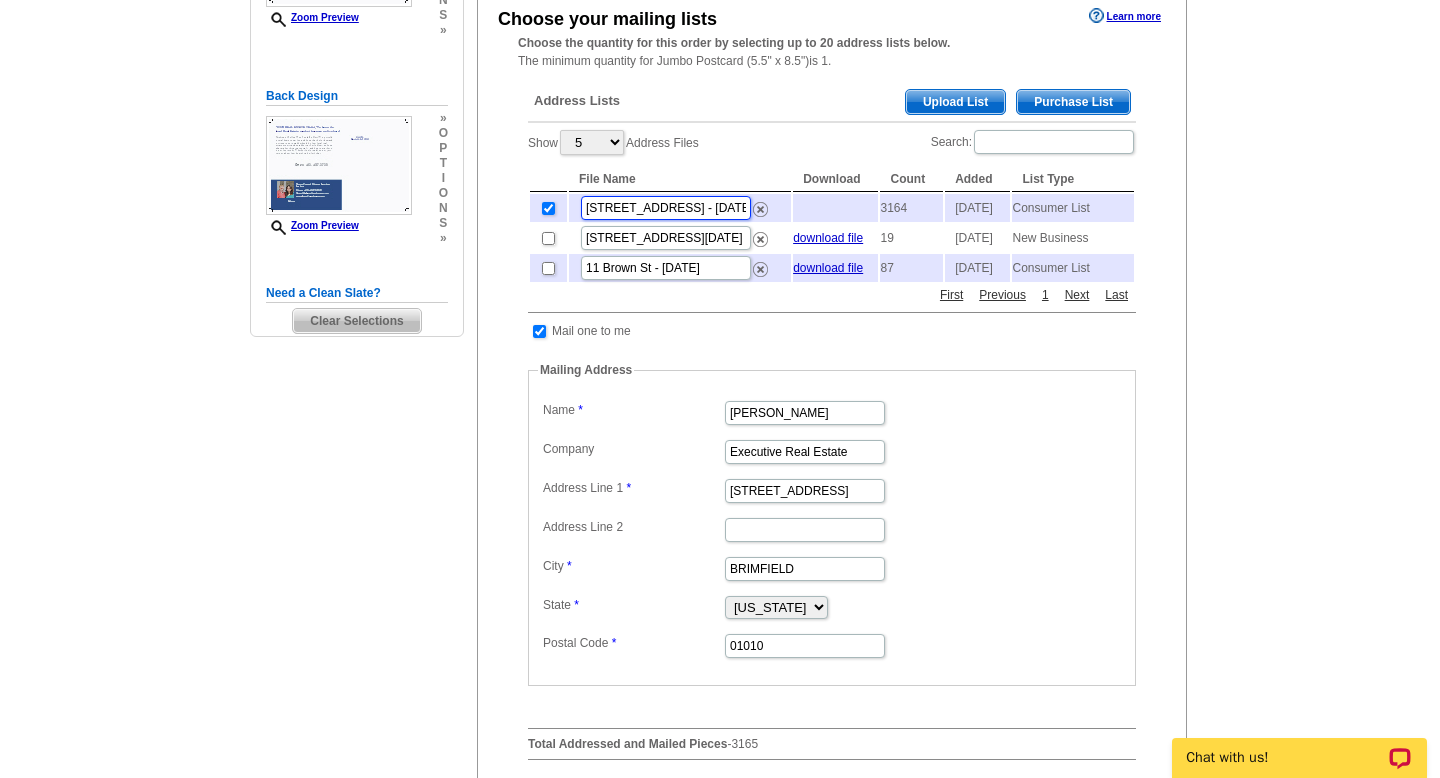 click on "[STREET_ADDRESS] - [DATE]" at bounding box center [666, 208] 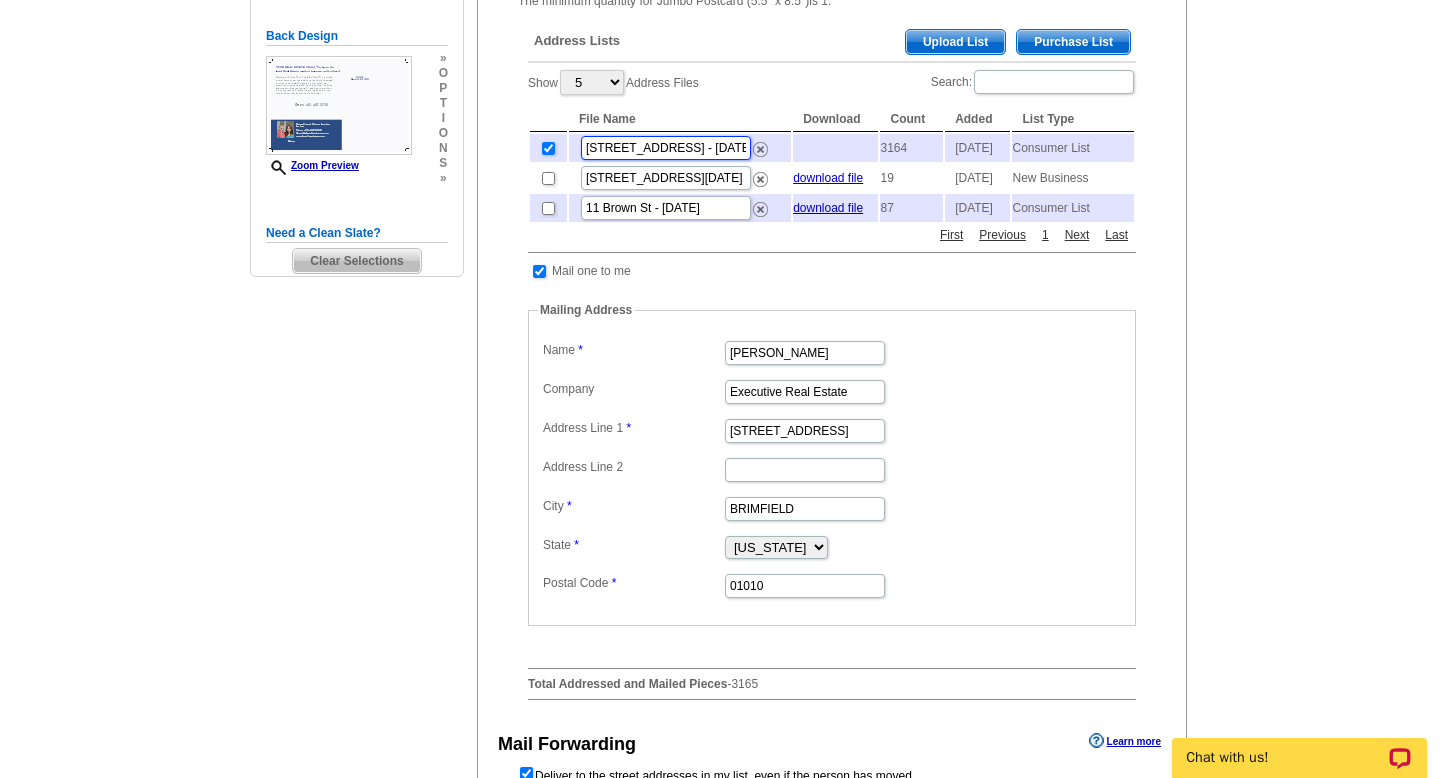 scroll, scrollTop: 611, scrollLeft: 0, axis: vertical 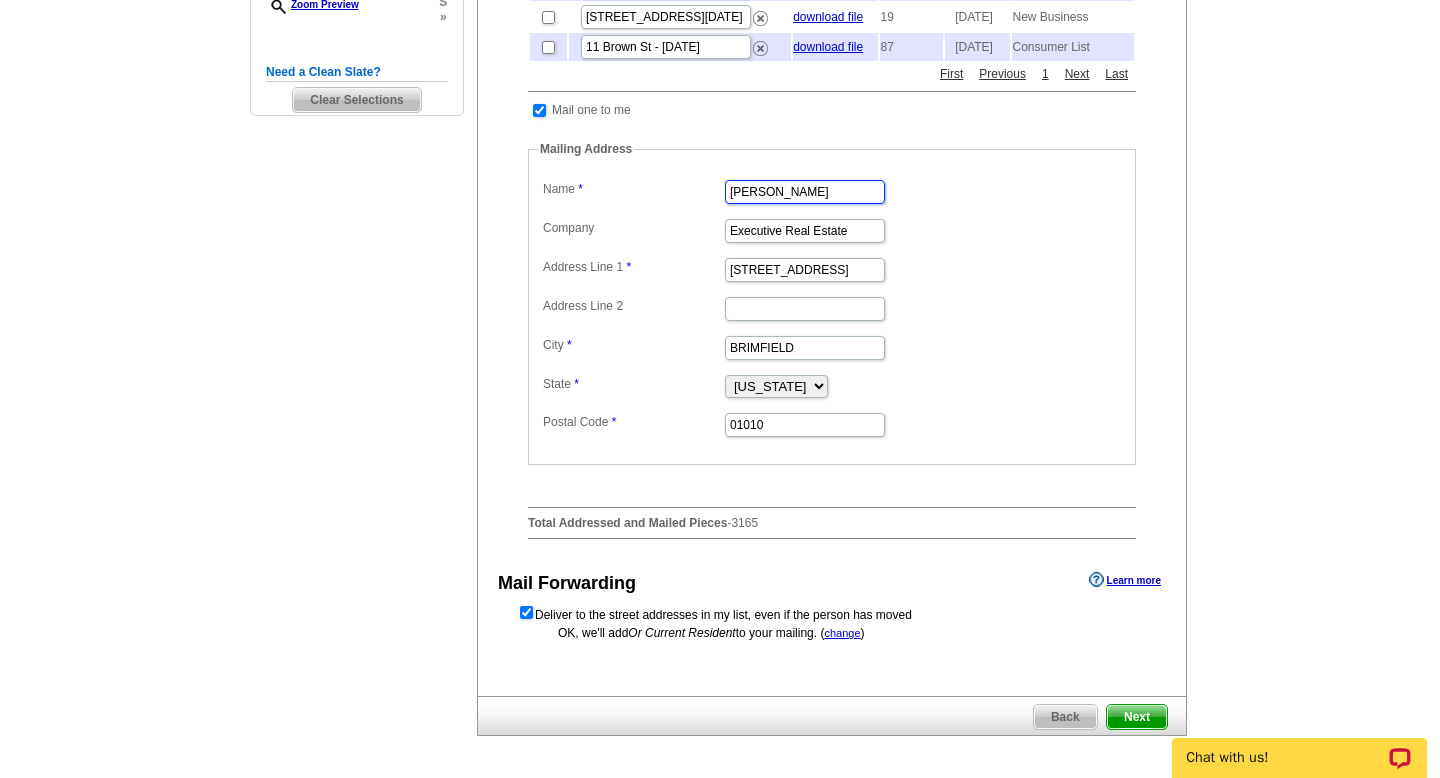 click on "[PERSON_NAME]" at bounding box center [805, 192] 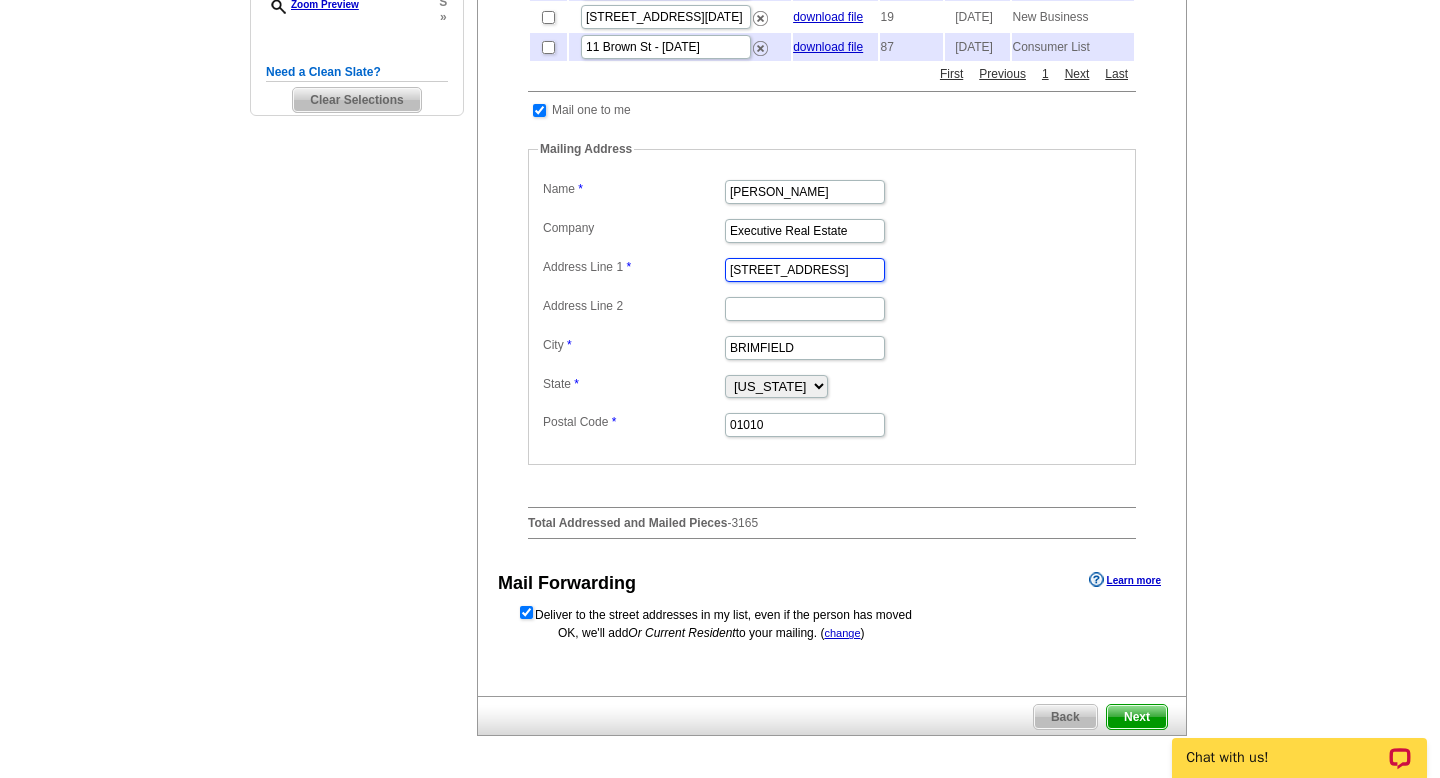 click on "[STREET_ADDRESS]" at bounding box center [805, 270] 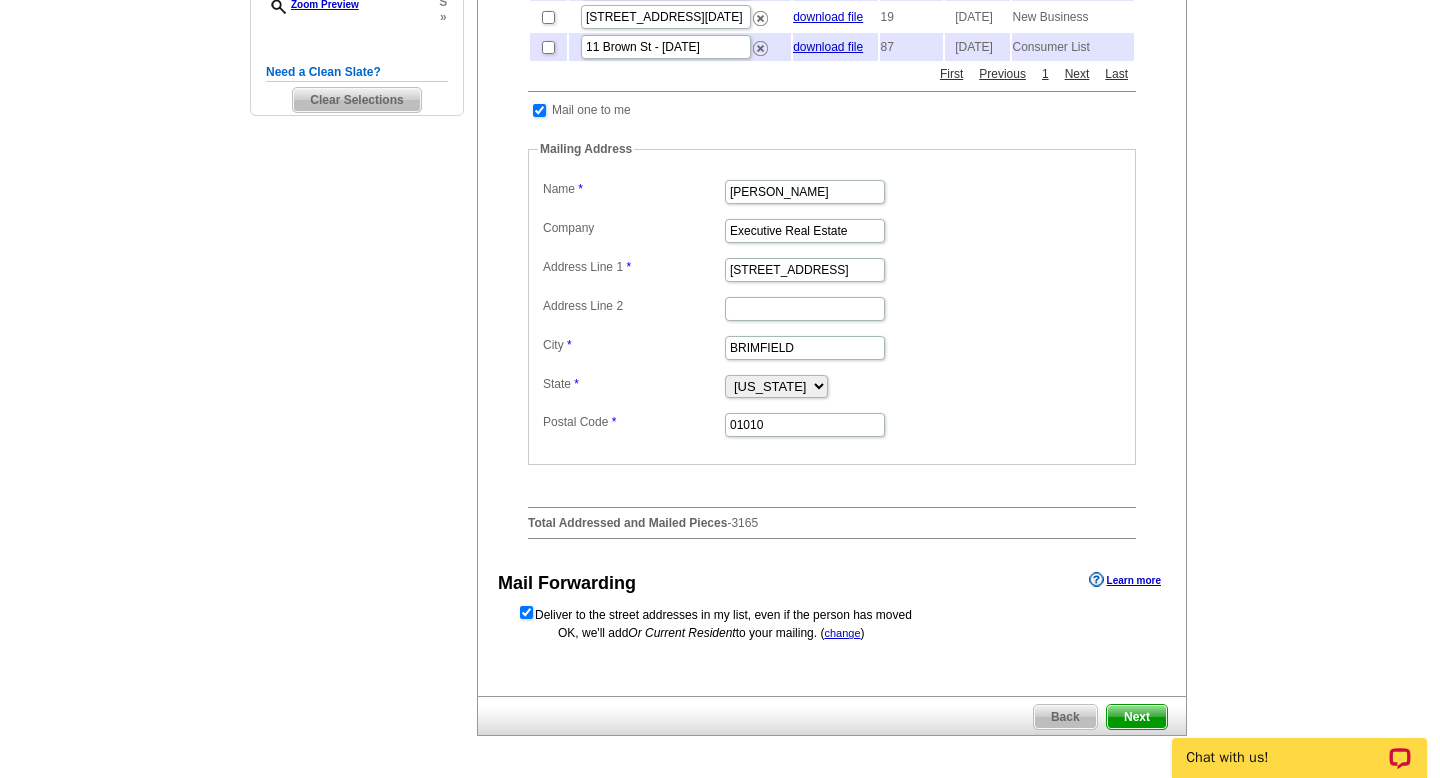 click on "Label
Mail-To-Me
Name
Gwen Levine
Company
Executive Real Estate
Address Line 1
13 Sixth St
Address Line 2
Address Line 3
City
BRIMFIELD
State
Alabama
Alaska
Arizona
Arkansas
California
Colorado
Connecticut
District of Columbia
Delaware
Florida
Georgia
Hawaii
Idaho
Illinois
Indiana
Iowa
Kansas
Kentucky
Louisiana
Maine
Maryland
Massachusetts
Michigan
Minnesota
Mississippi
Missouri
Montana
Nebraska
Nevada
New Hampshire
New Jersey
New Mexico
New York
North Carolina
North Dakota
Ohio
Oklahoma
Oregon
Pennsylvania
Rhode Island
South Carolina
South Dakota
Tennessee
Texas
Utah
Vermont
Virginia
Washington
West Virginia
Wisconsin
Wyoming
Postal Code
01010" at bounding box center (832, 307) 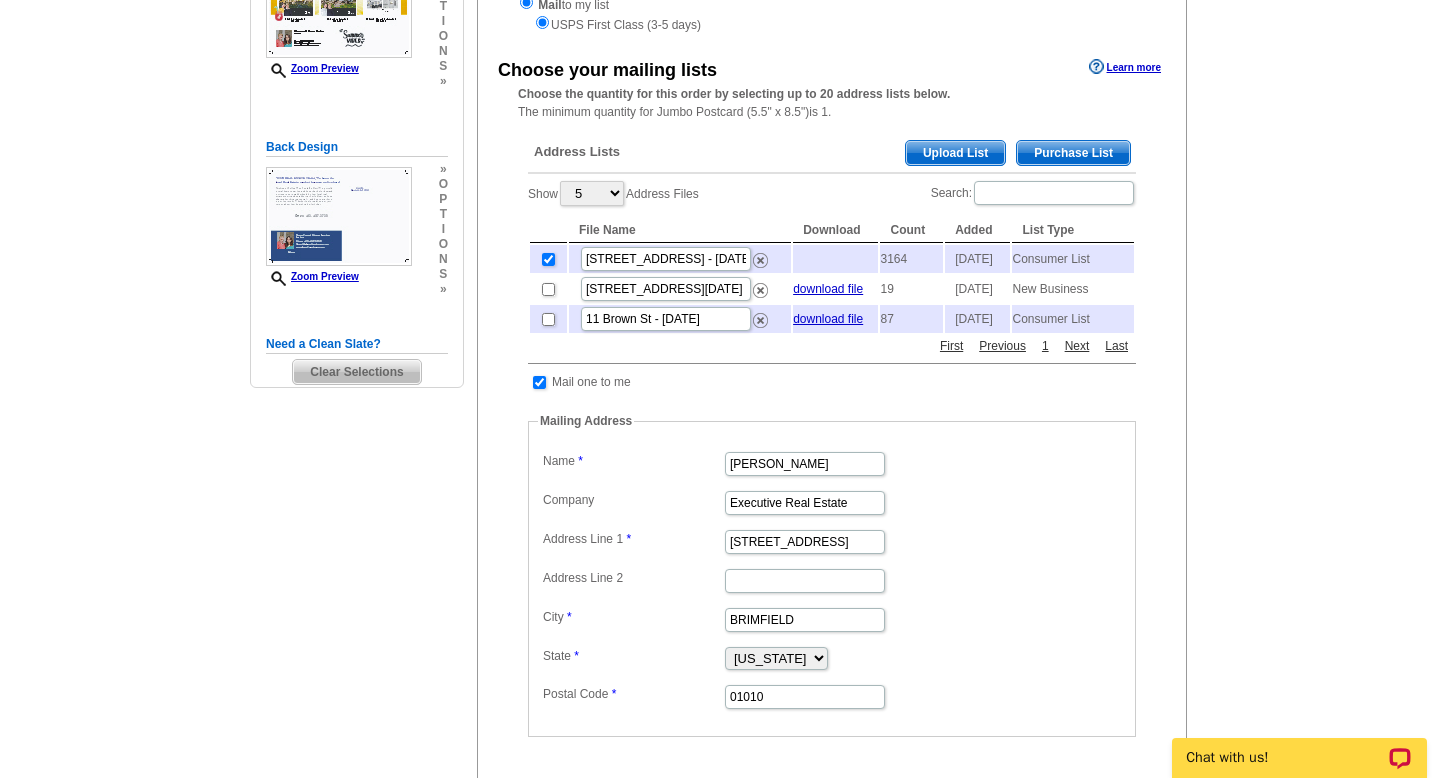 scroll, scrollTop: 330, scrollLeft: 0, axis: vertical 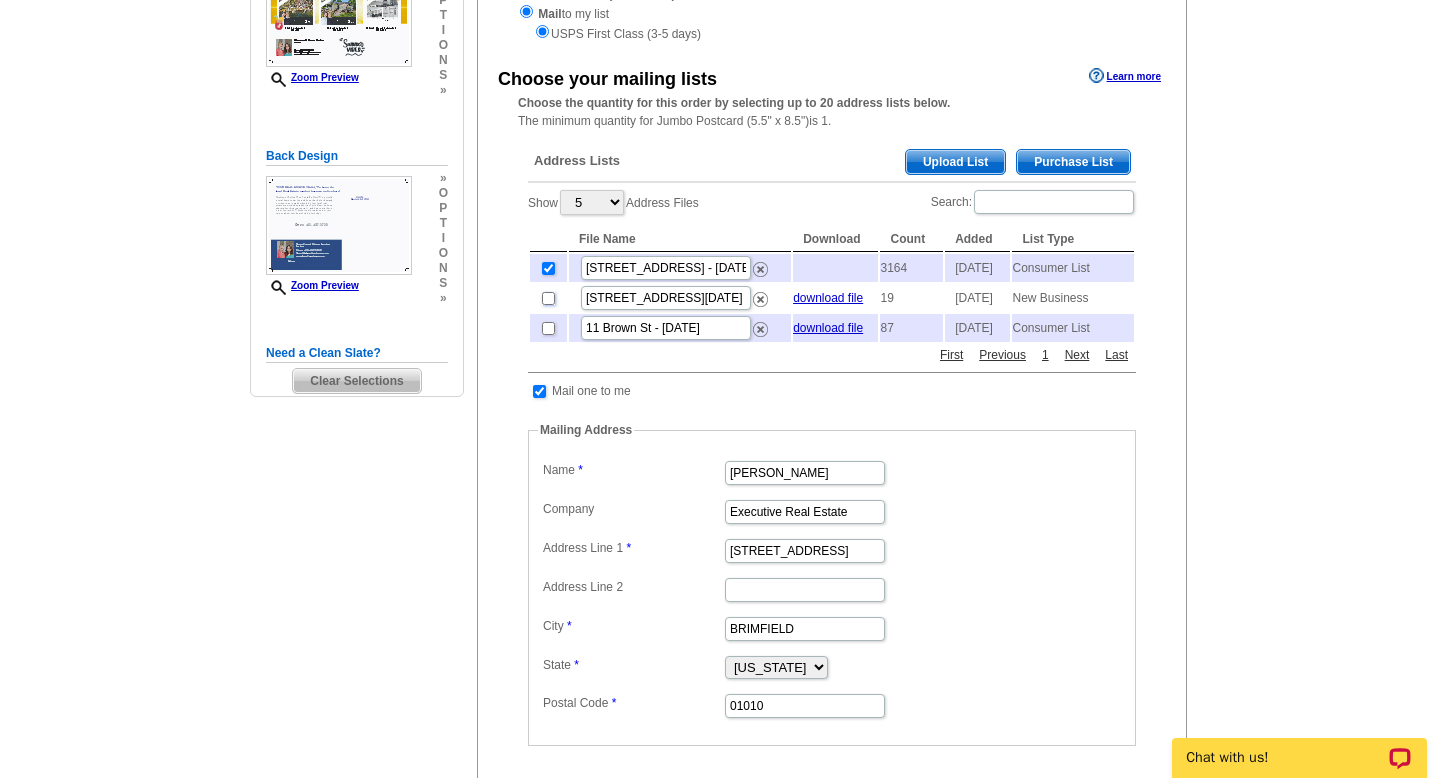 click at bounding box center [548, 298] 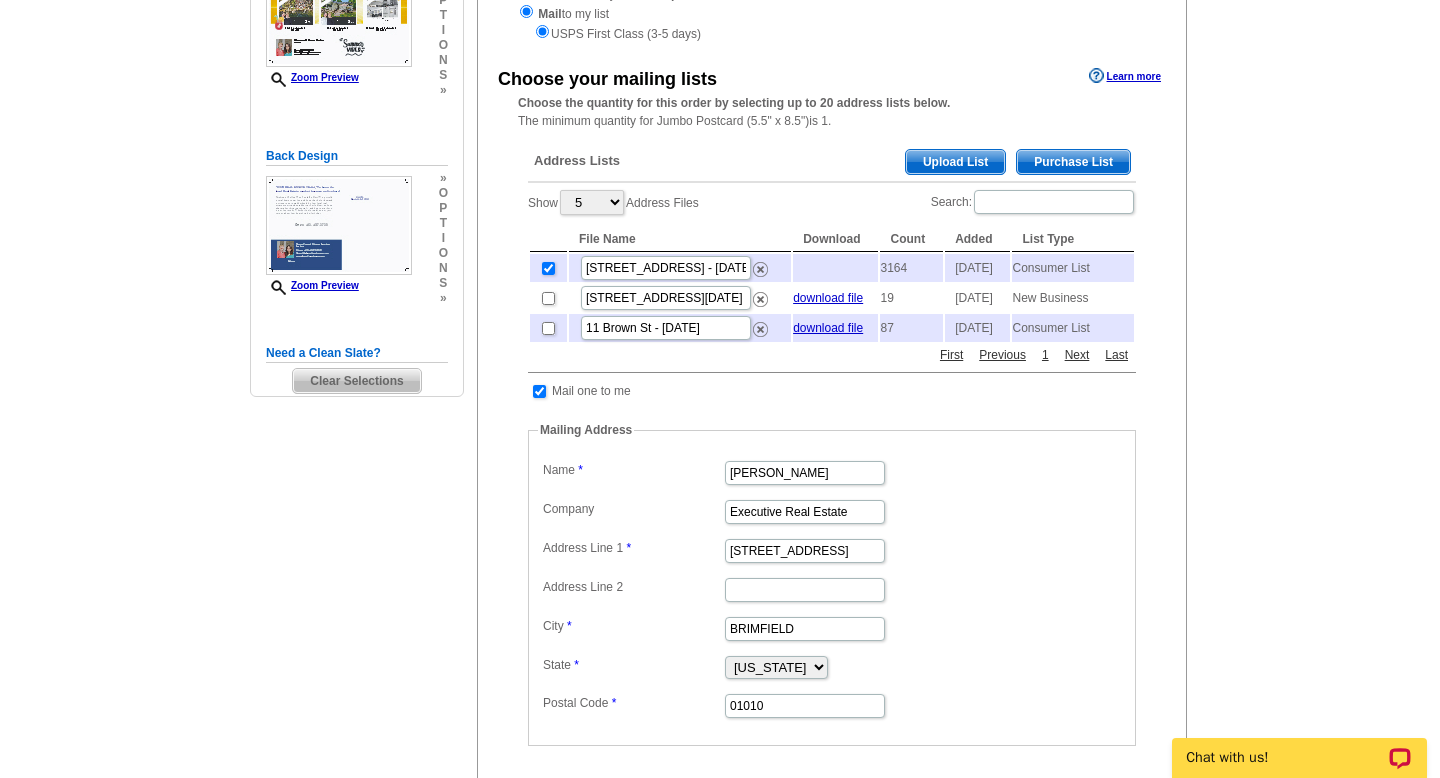 checkbox on "true" 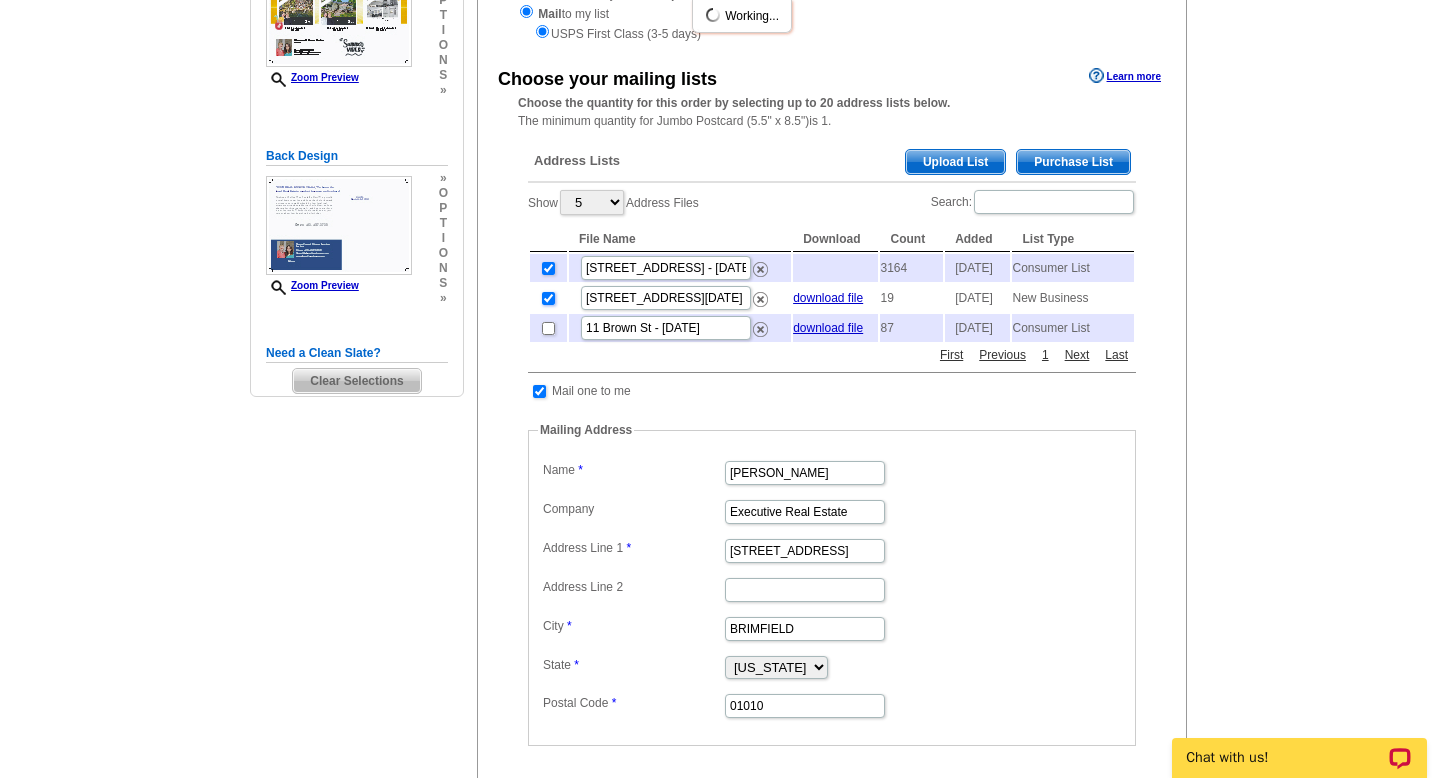 click at bounding box center [548, 298] 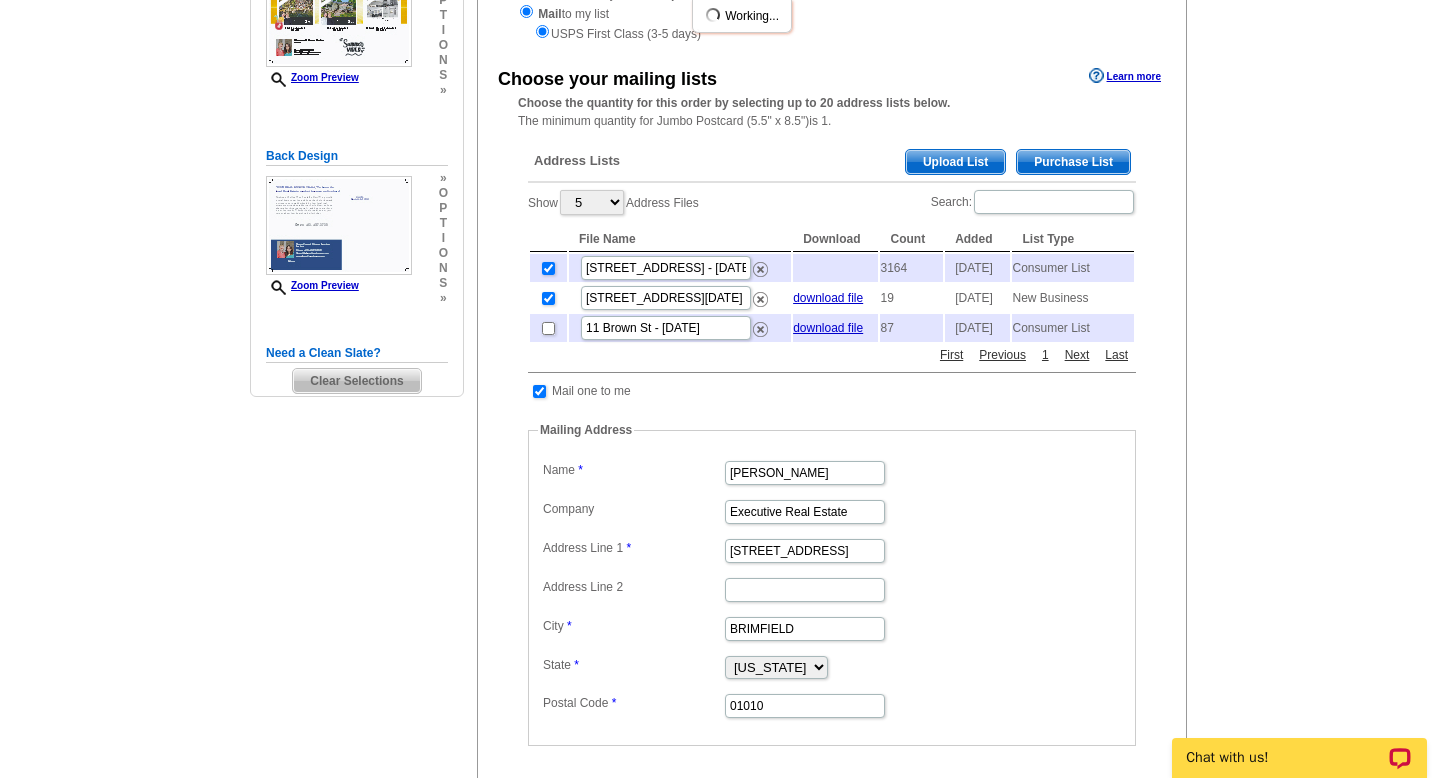 checkbox on "false" 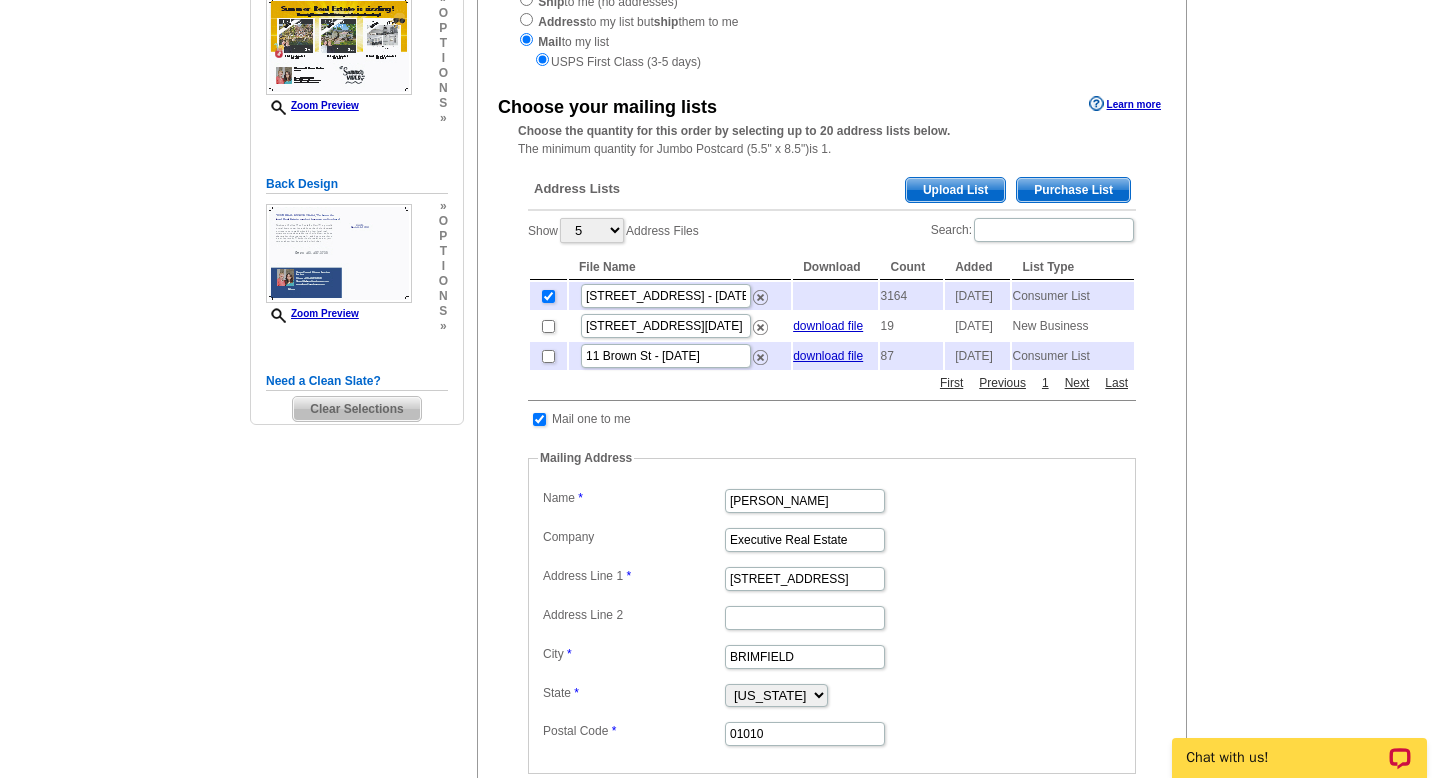 scroll, scrollTop: 284, scrollLeft: 0, axis: vertical 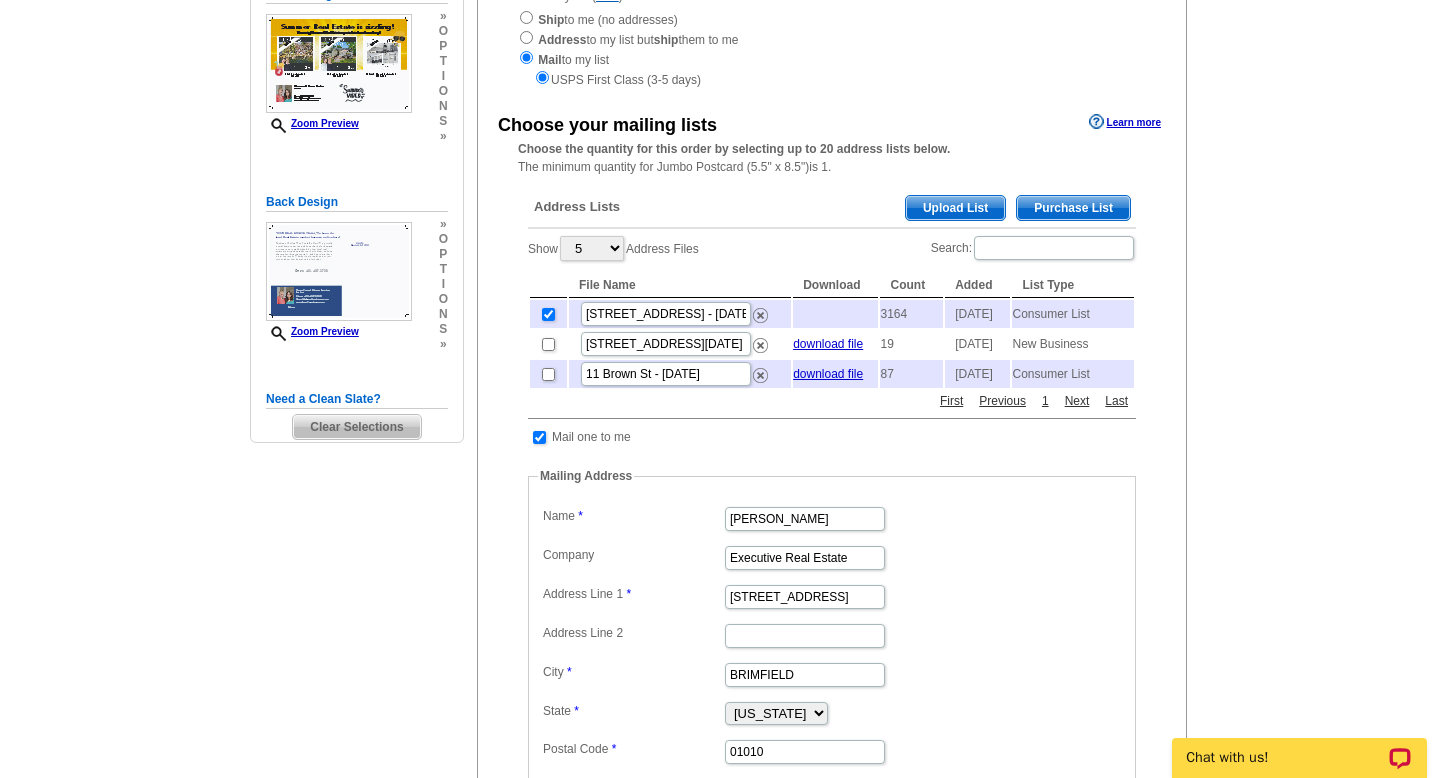 click at bounding box center [835, 314] 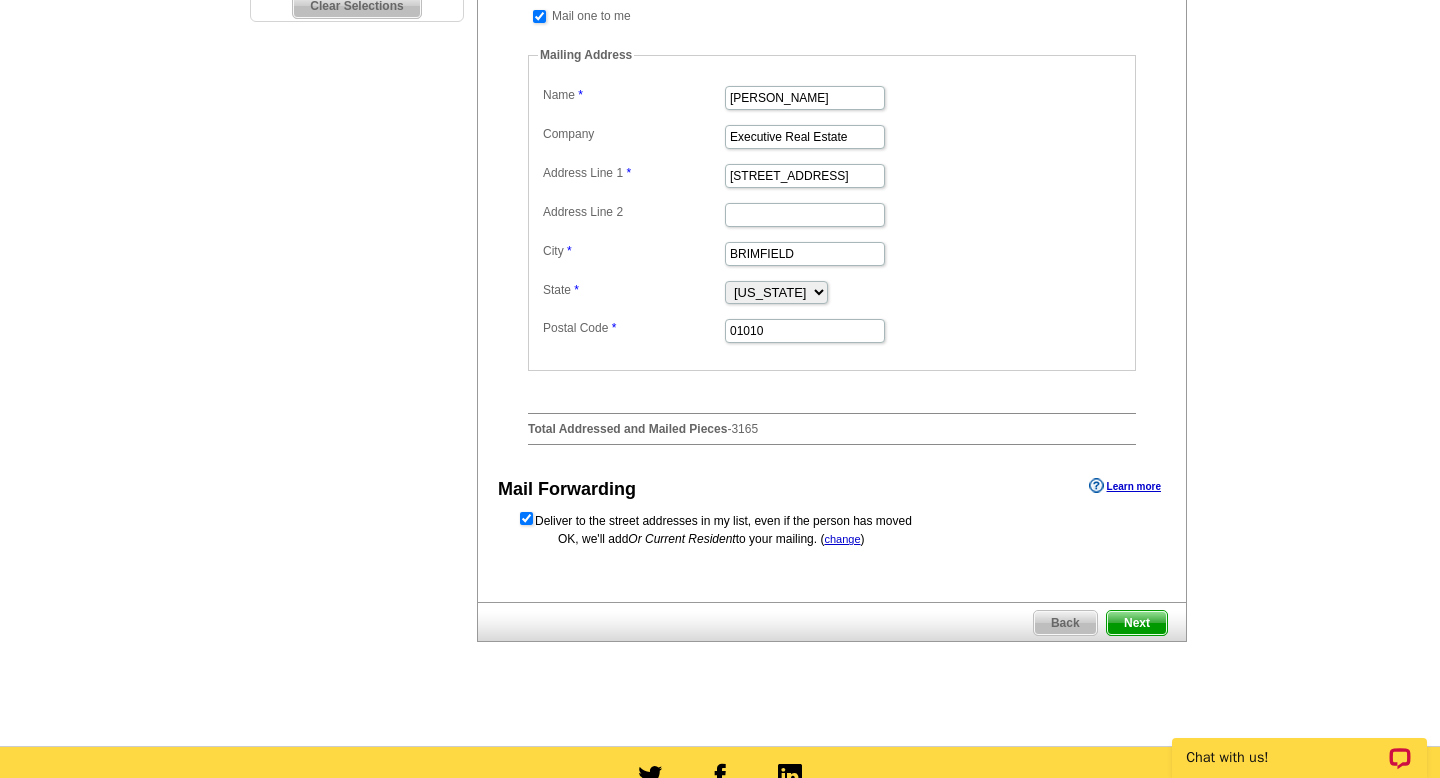 scroll, scrollTop: 709, scrollLeft: 0, axis: vertical 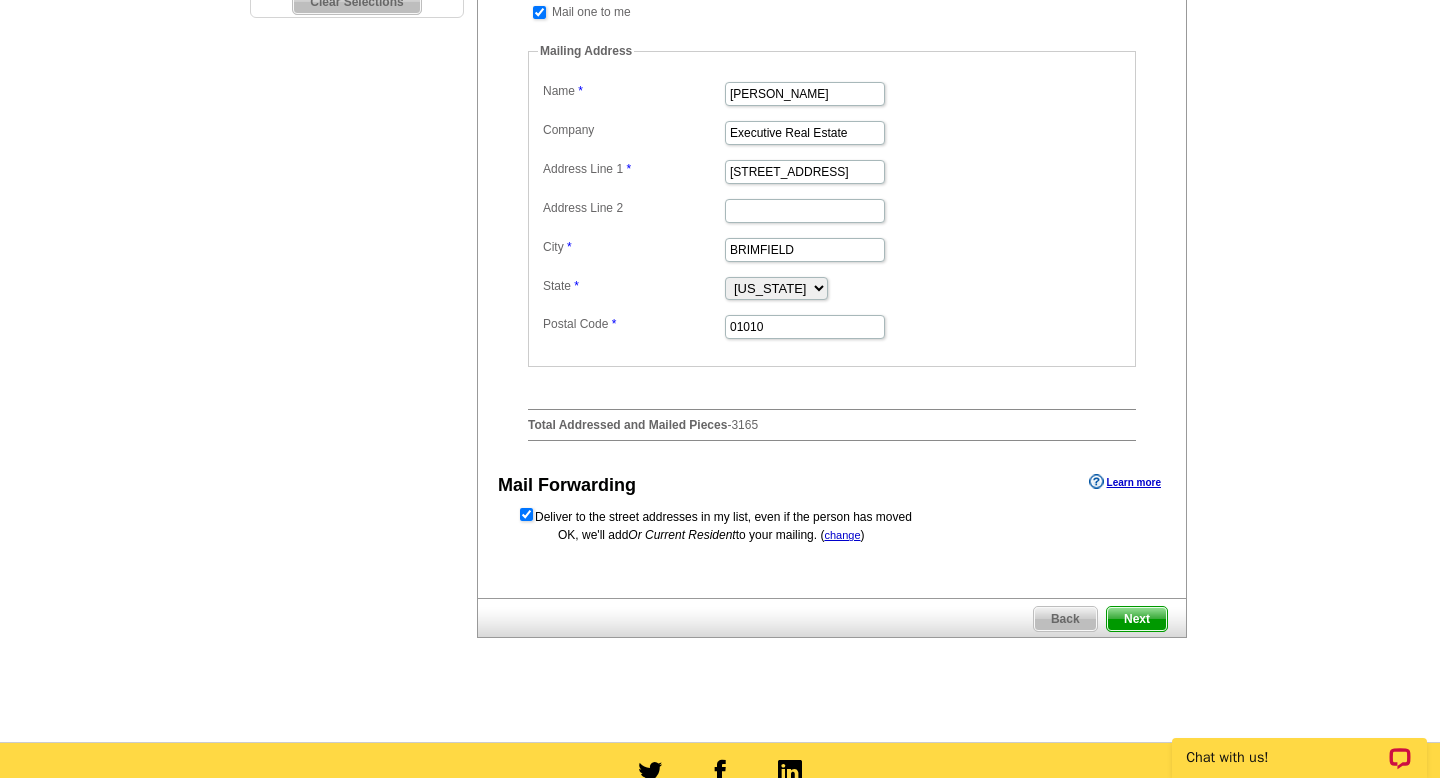 click on "Next" at bounding box center (1137, 619) 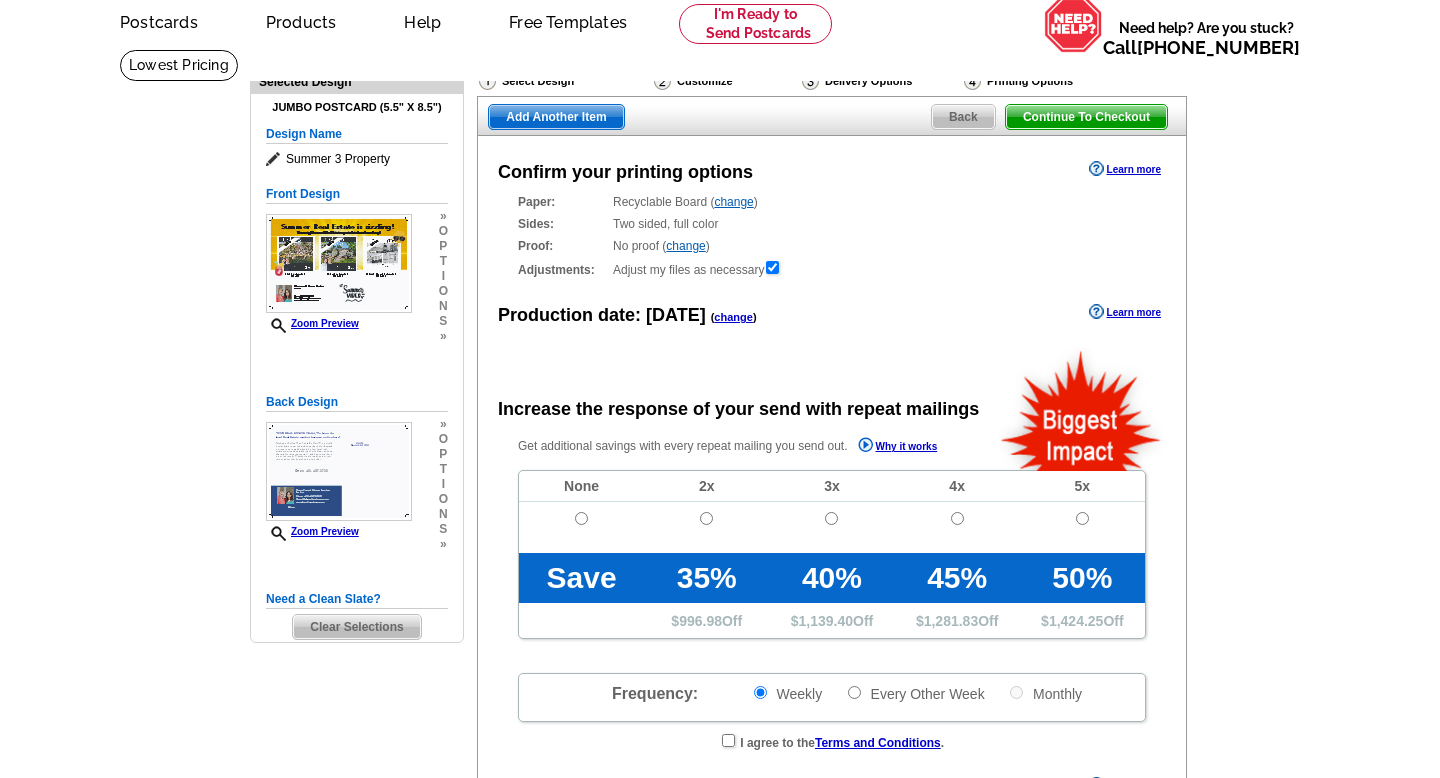 scroll, scrollTop: 164, scrollLeft: 0, axis: vertical 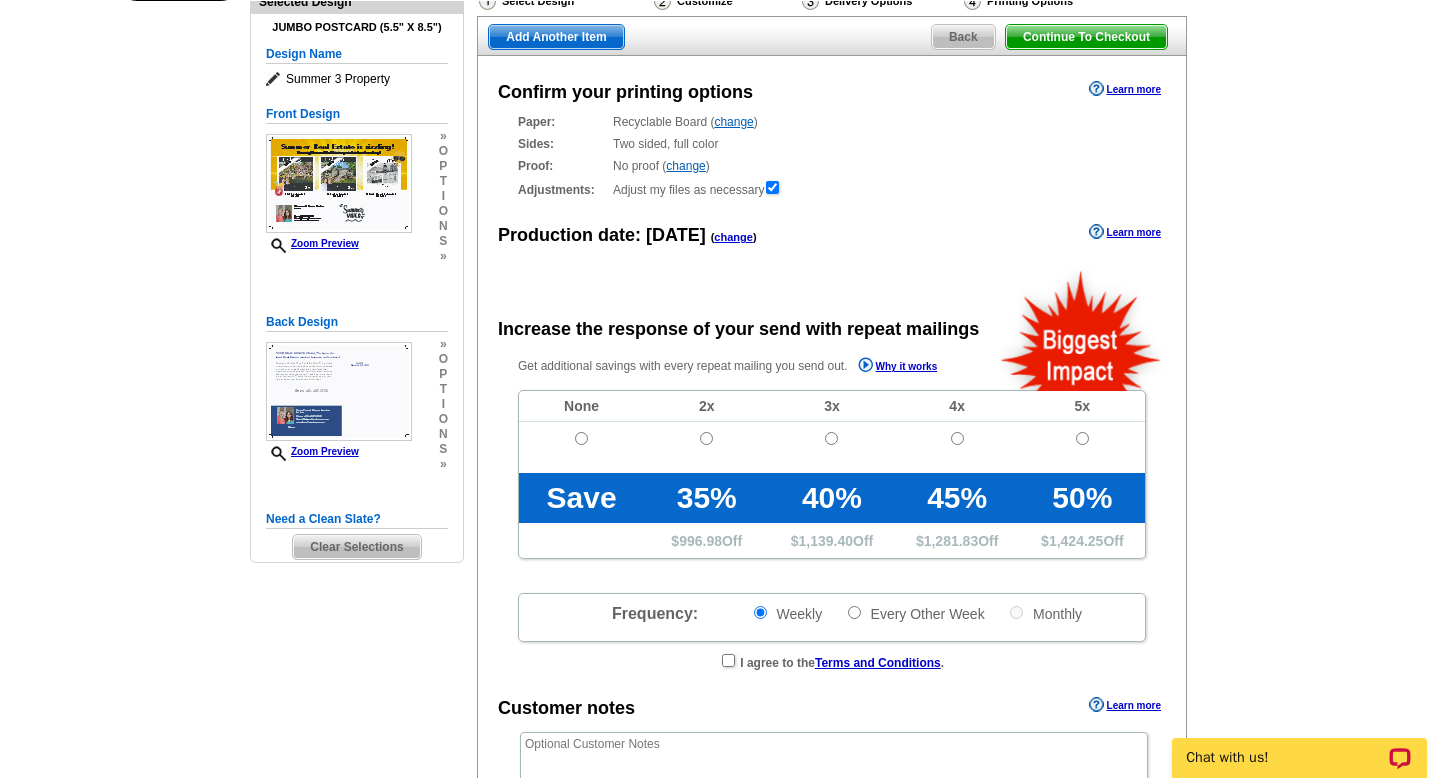 radio on "false" 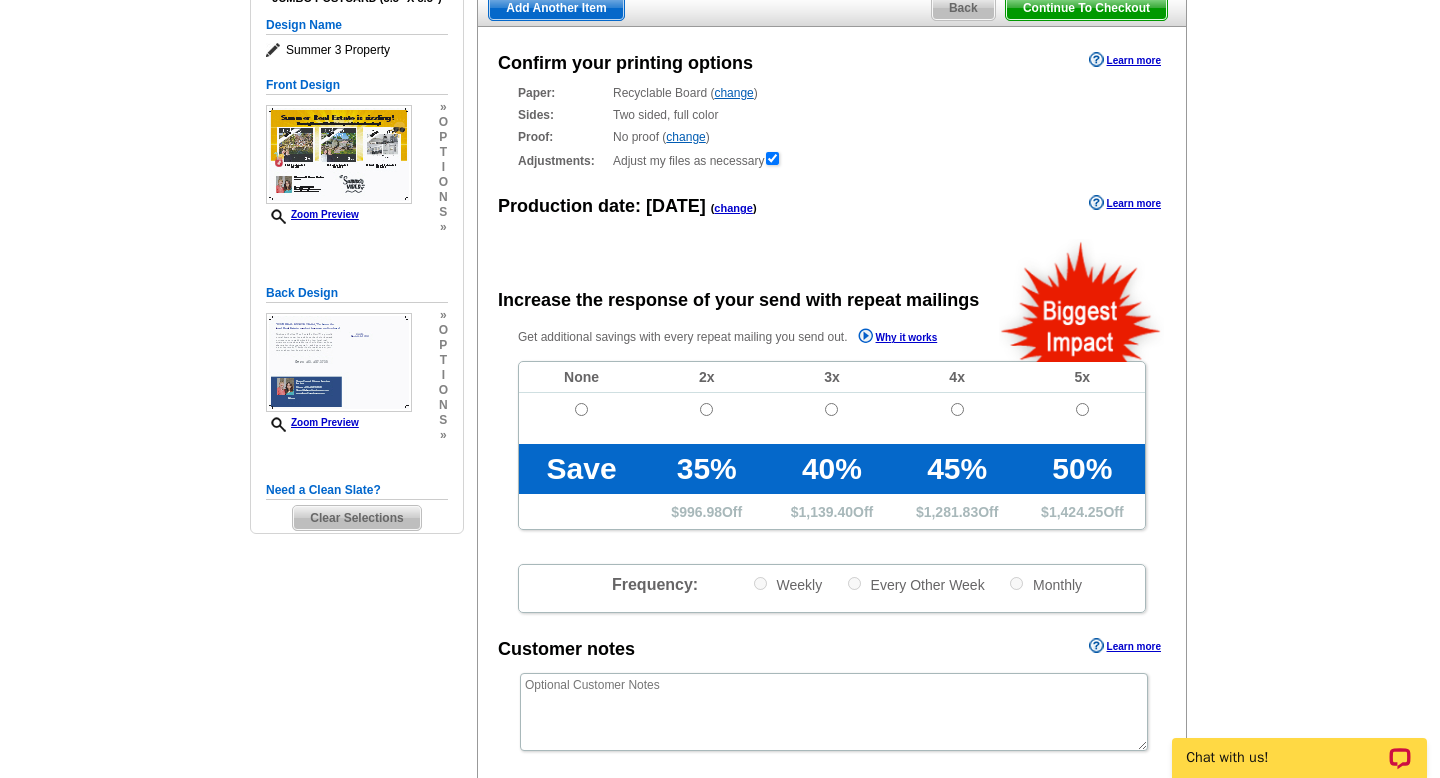scroll, scrollTop: 199, scrollLeft: 0, axis: vertical 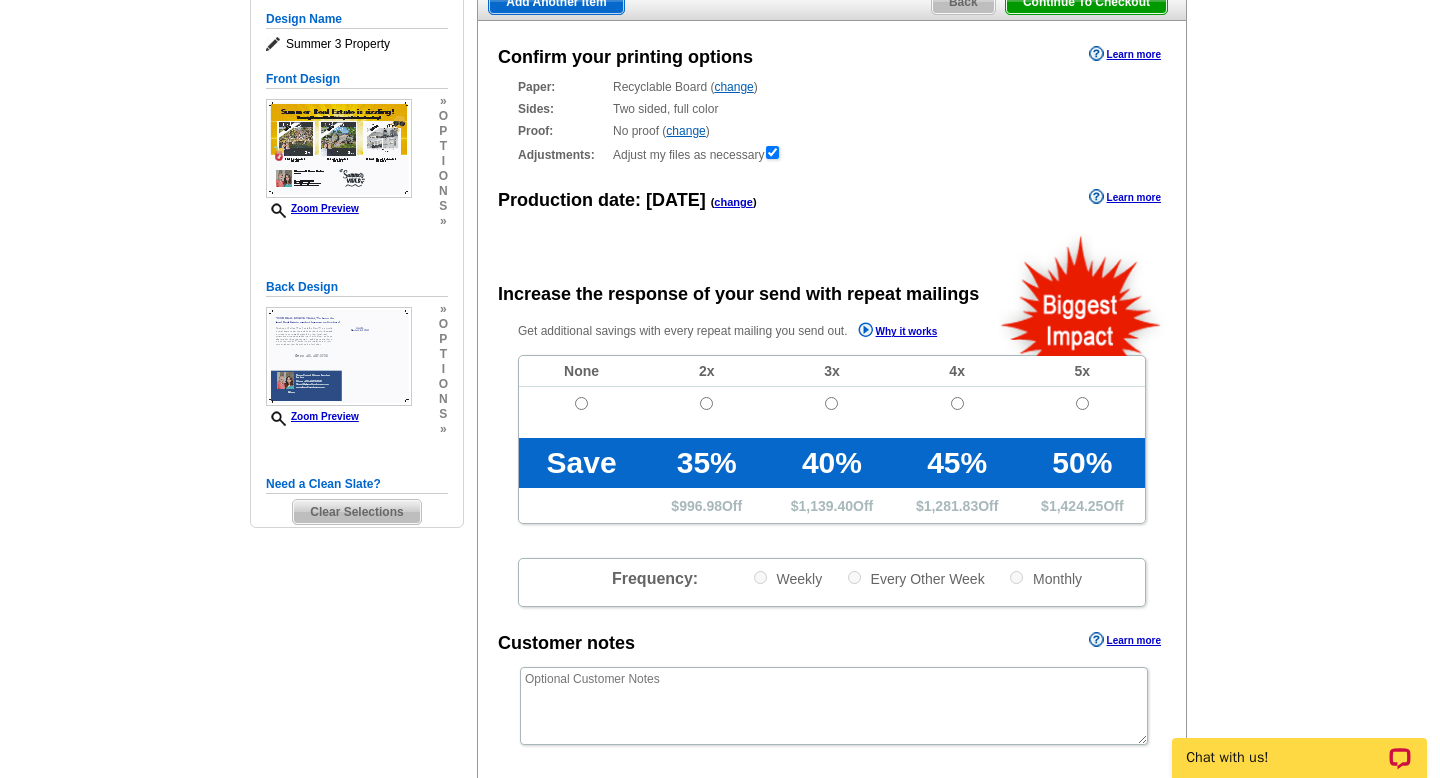 click on "change" at bounding box center (733, 87) 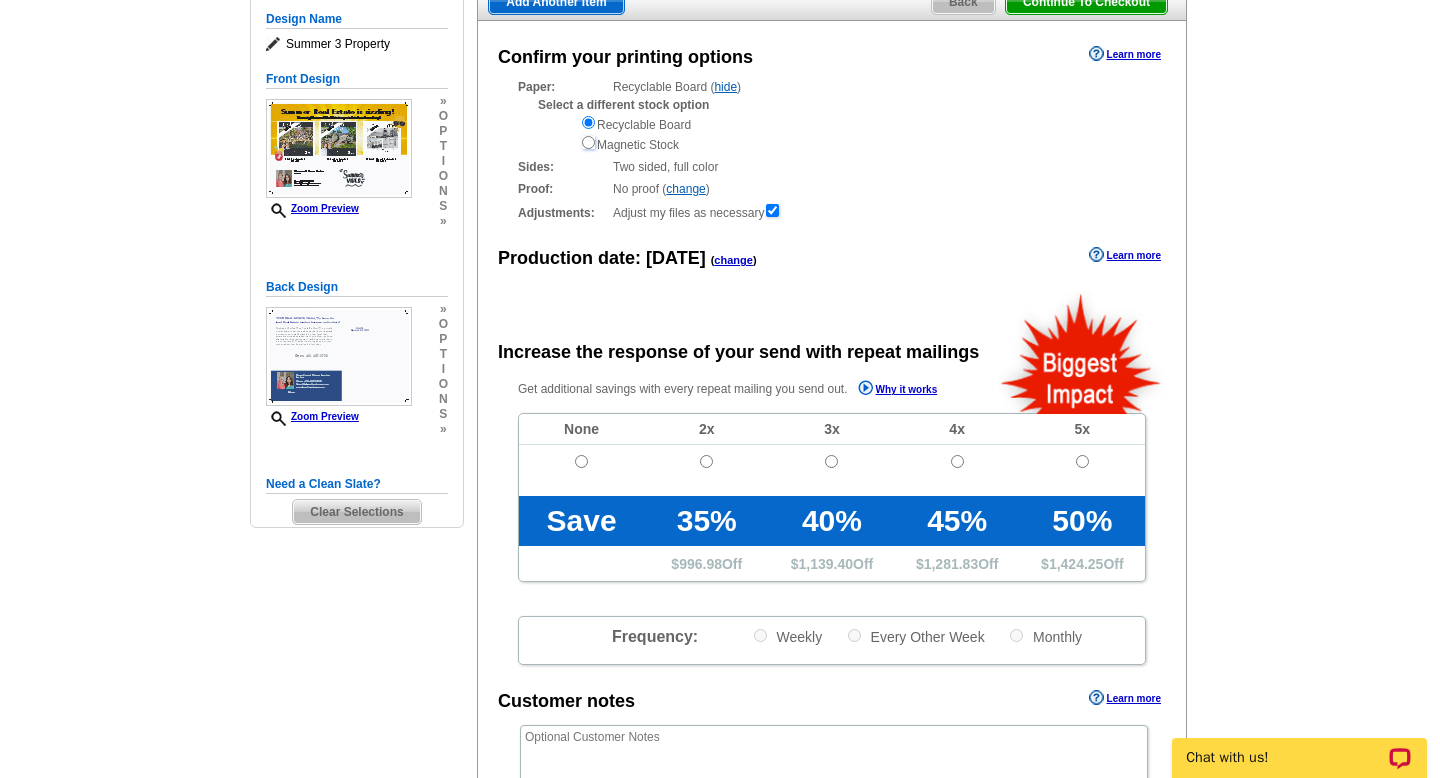 click at bounding box center [588, 142] 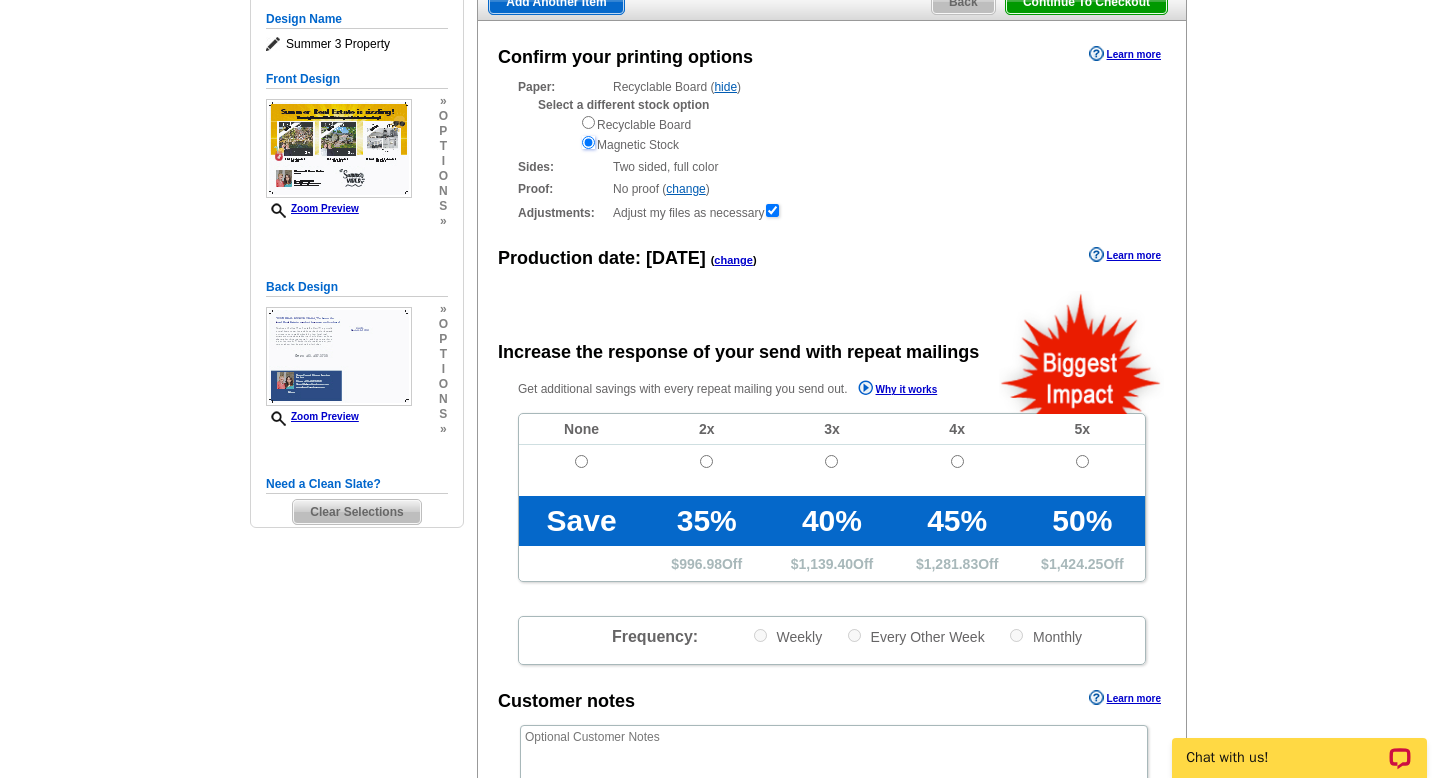 scroll, scrollTop: 0, scrollLeft: 0, axis: both 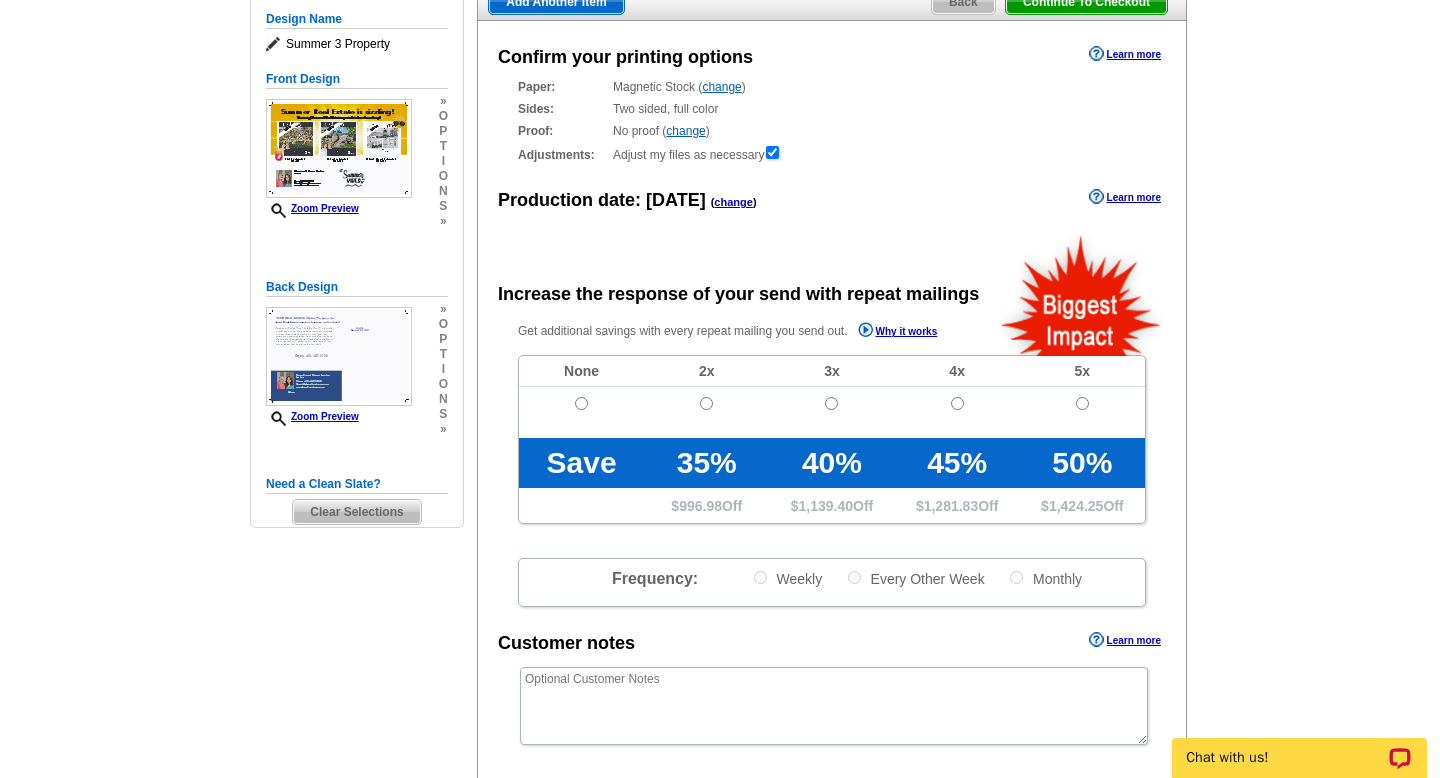 click on "change" at bounding box center (721, 87) 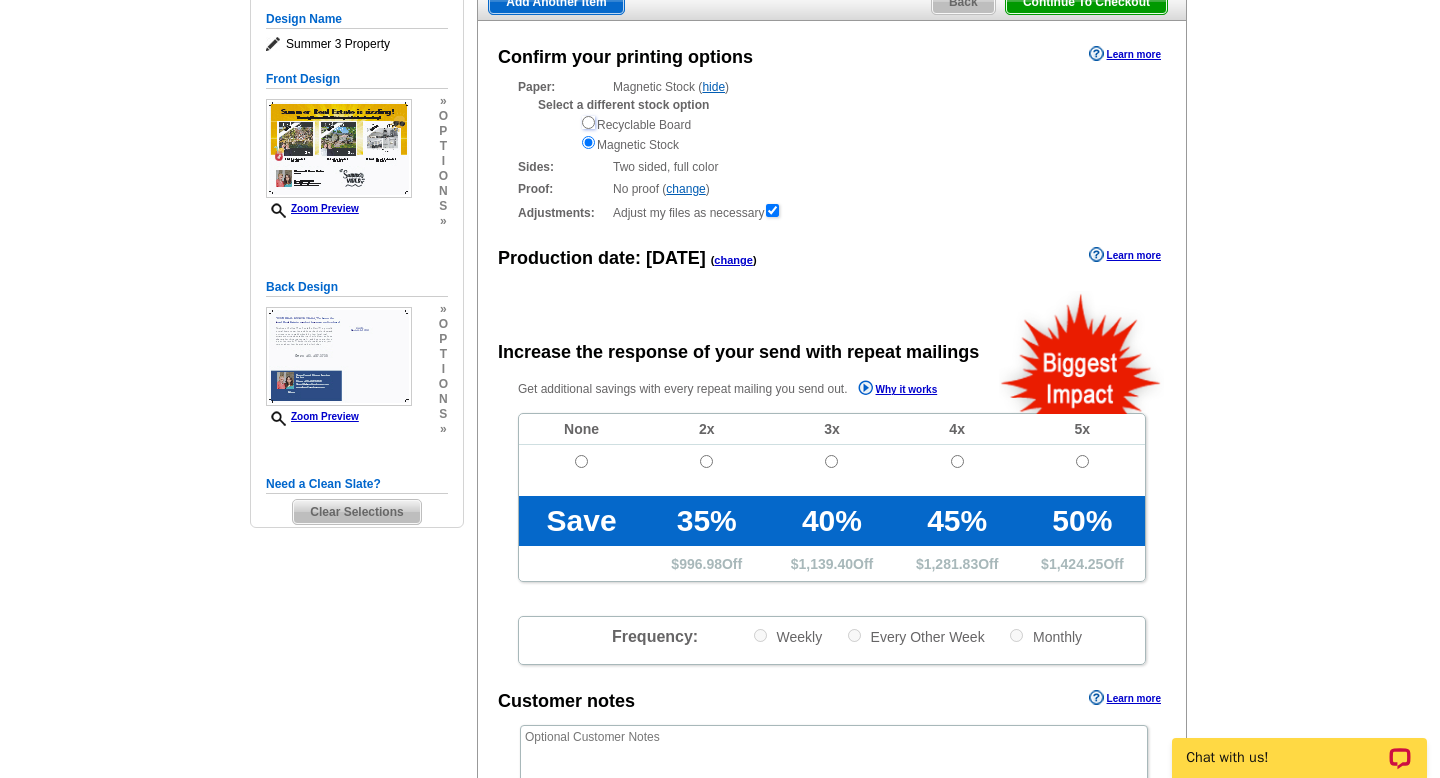 click at bounding box center (588, 122) 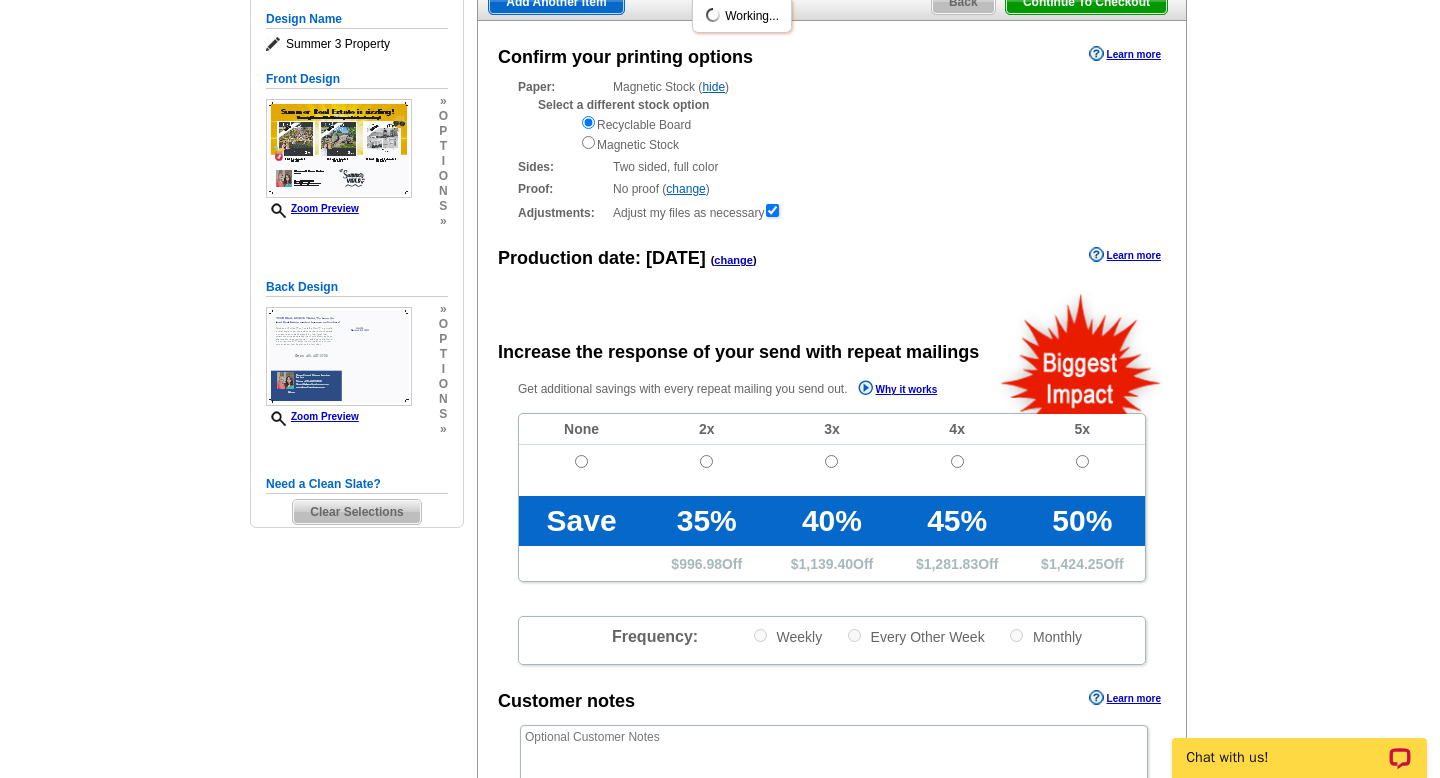 click on "change" at bounding box center [685, 189] 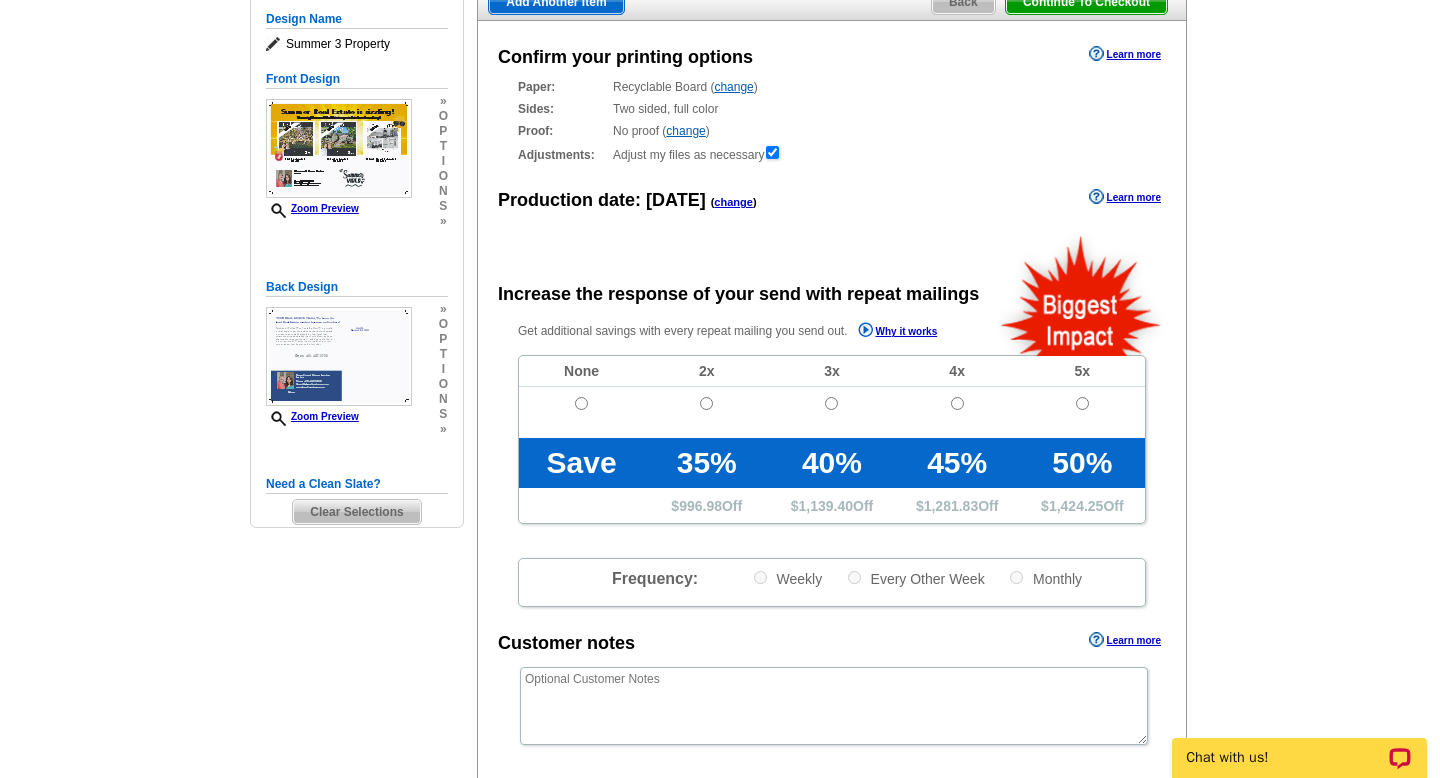 click on "Proof:
No proof
( change )
Shipped Proof ($25.00)
No Proof" at bounding box center (832, 131) 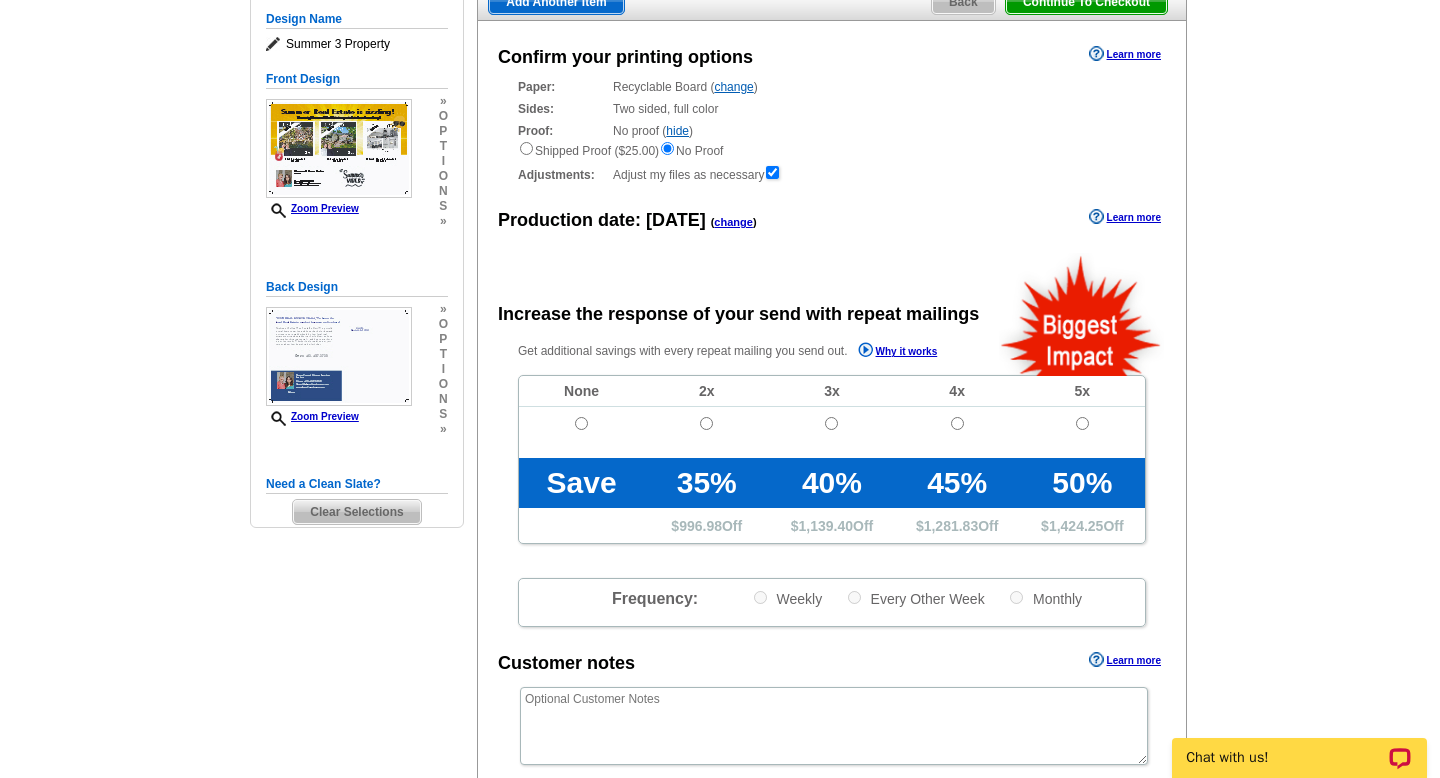 click on "Shipped Proof ($25.00)
No Proof" at bounding box center [832, 150] 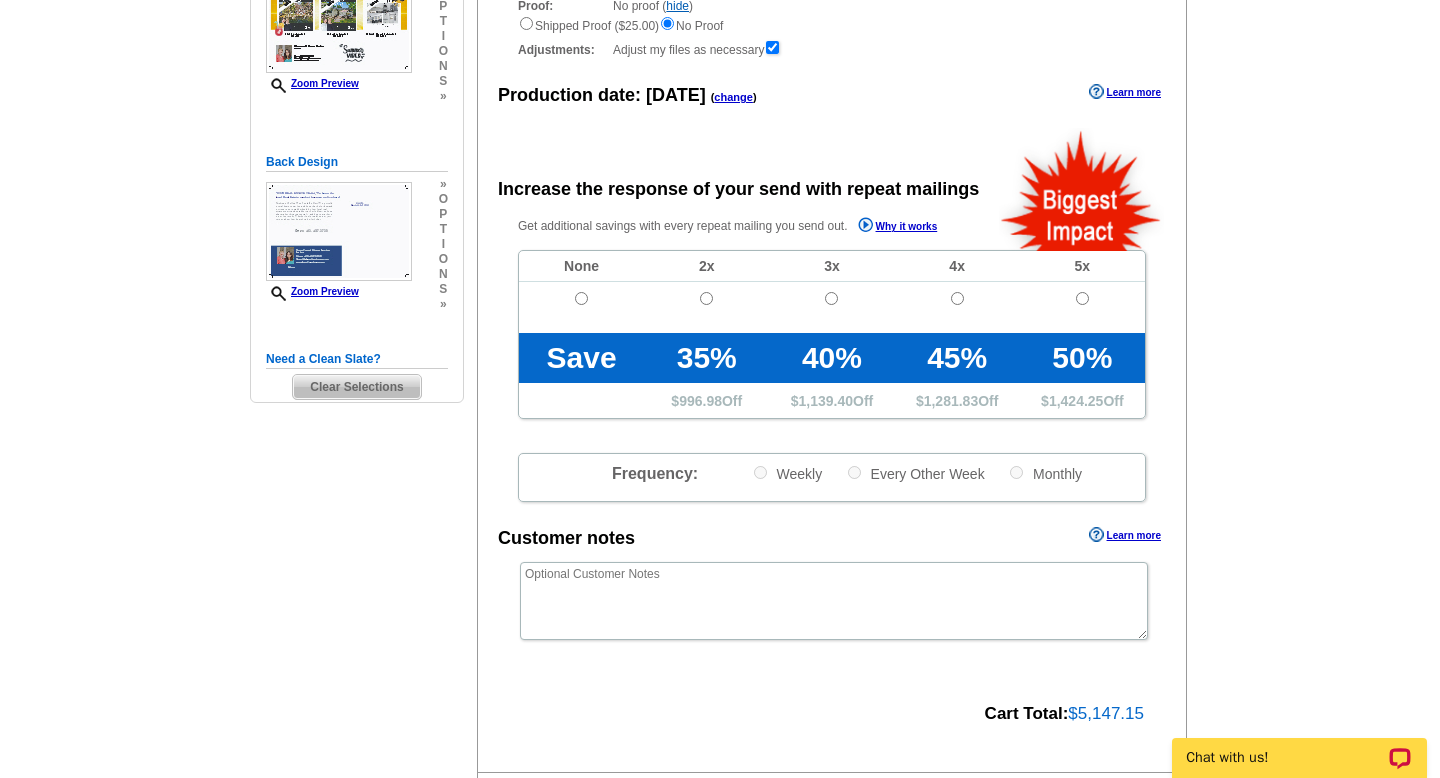 scroll, scrollTop: 313, scrollLeft: 0, axis: vertical 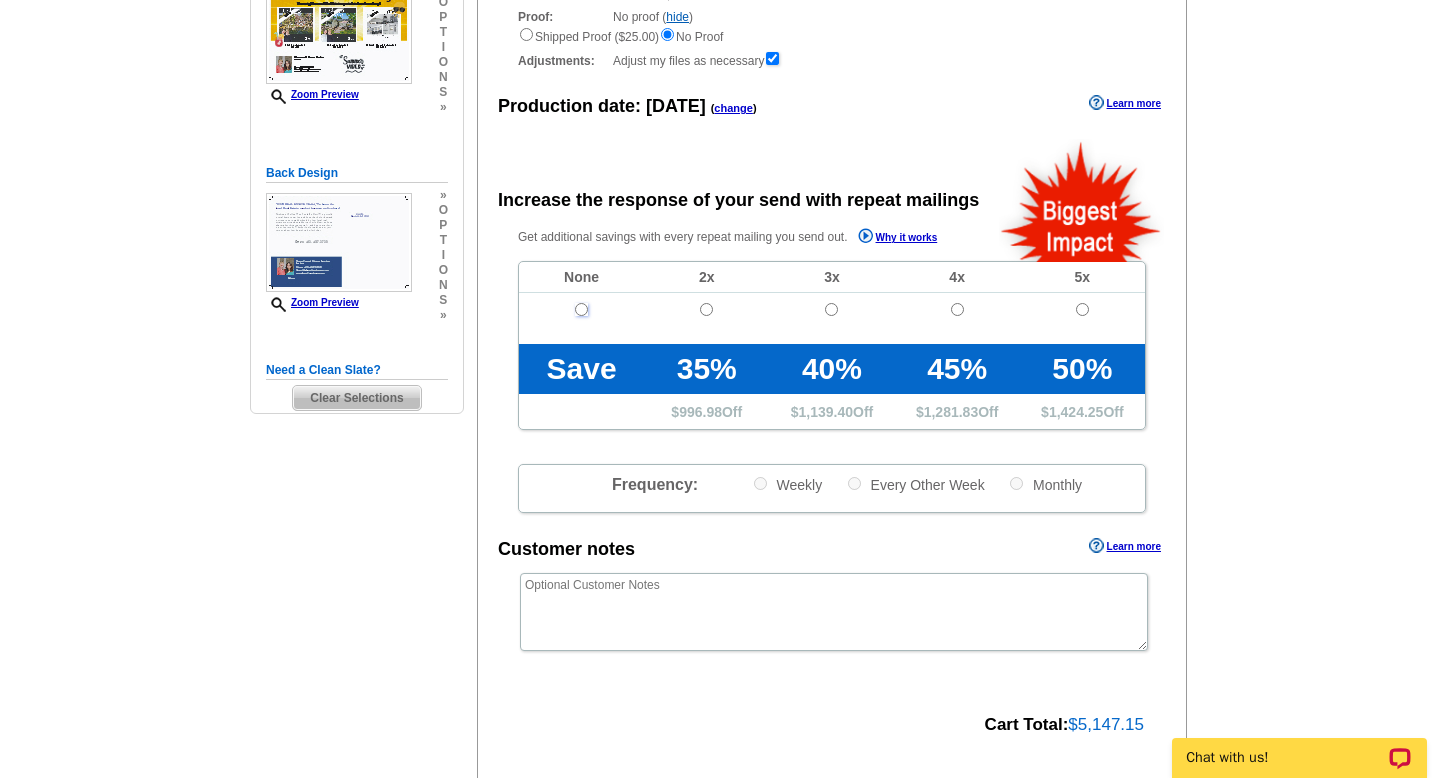 click at bounding box center (581, 309) 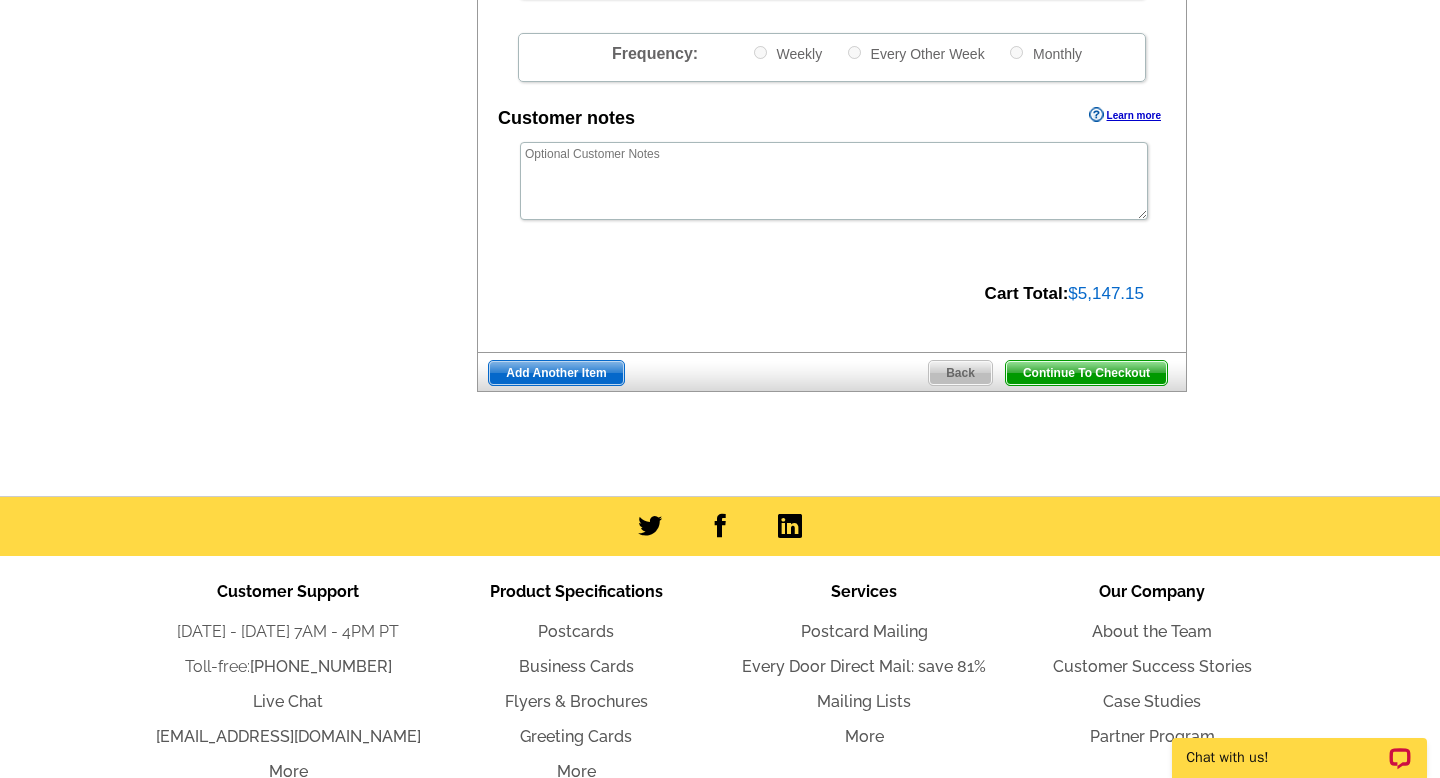 scroll, scrollTop: 748, scrollLeft: 0, axis: vertical 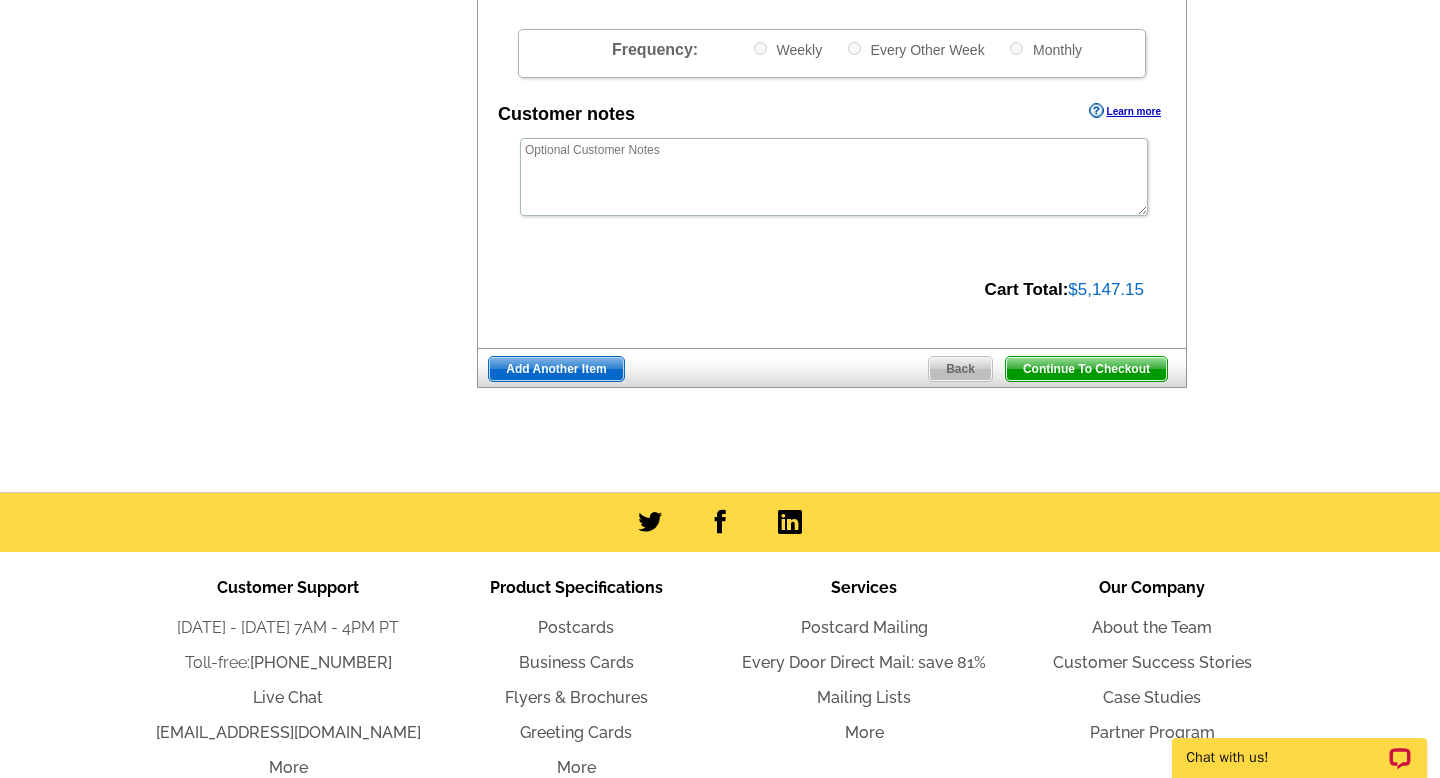 click on "Continue To Checkout
Back
Add Another Item" at bounding box center (832, 368) 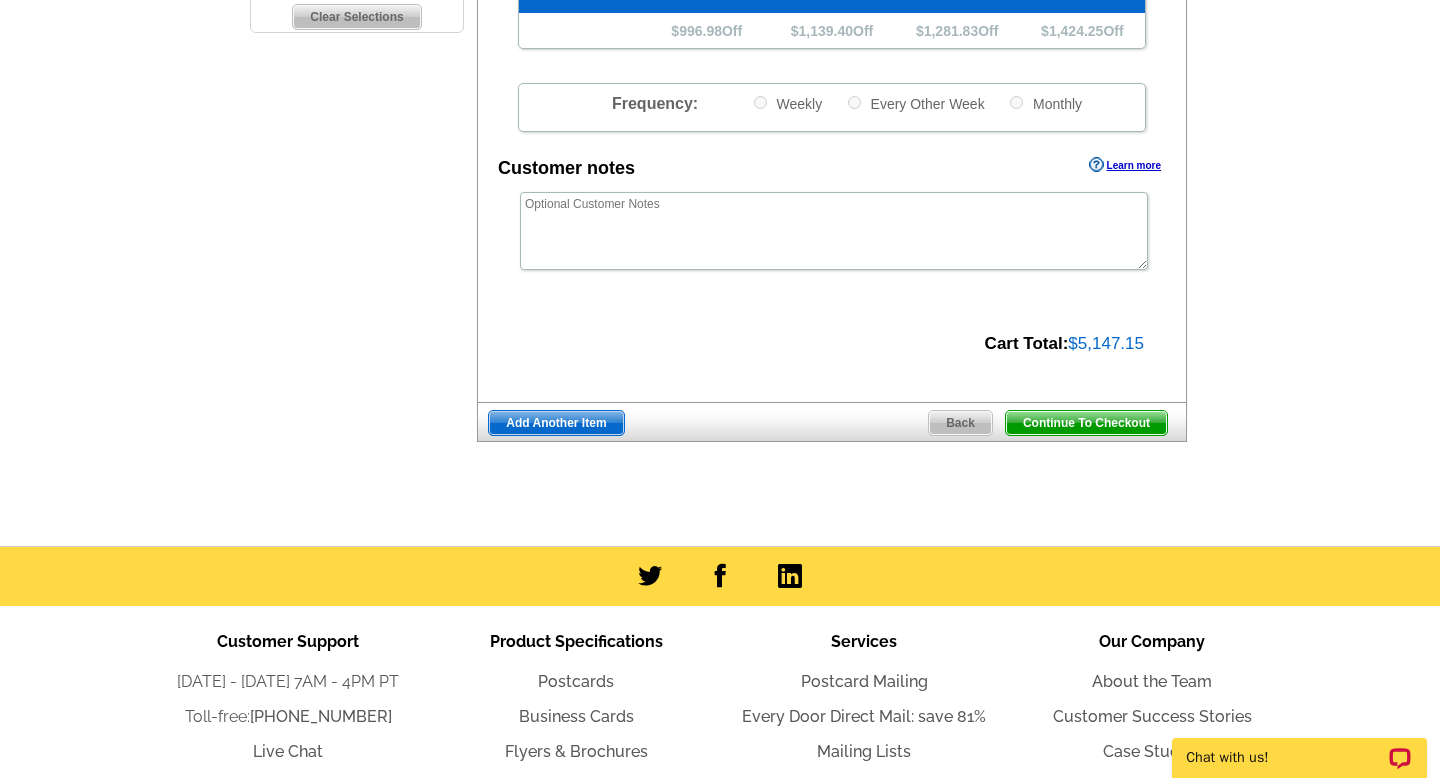 scroll, scrollTop: 688, scrollLeft: 0, axis: vertical 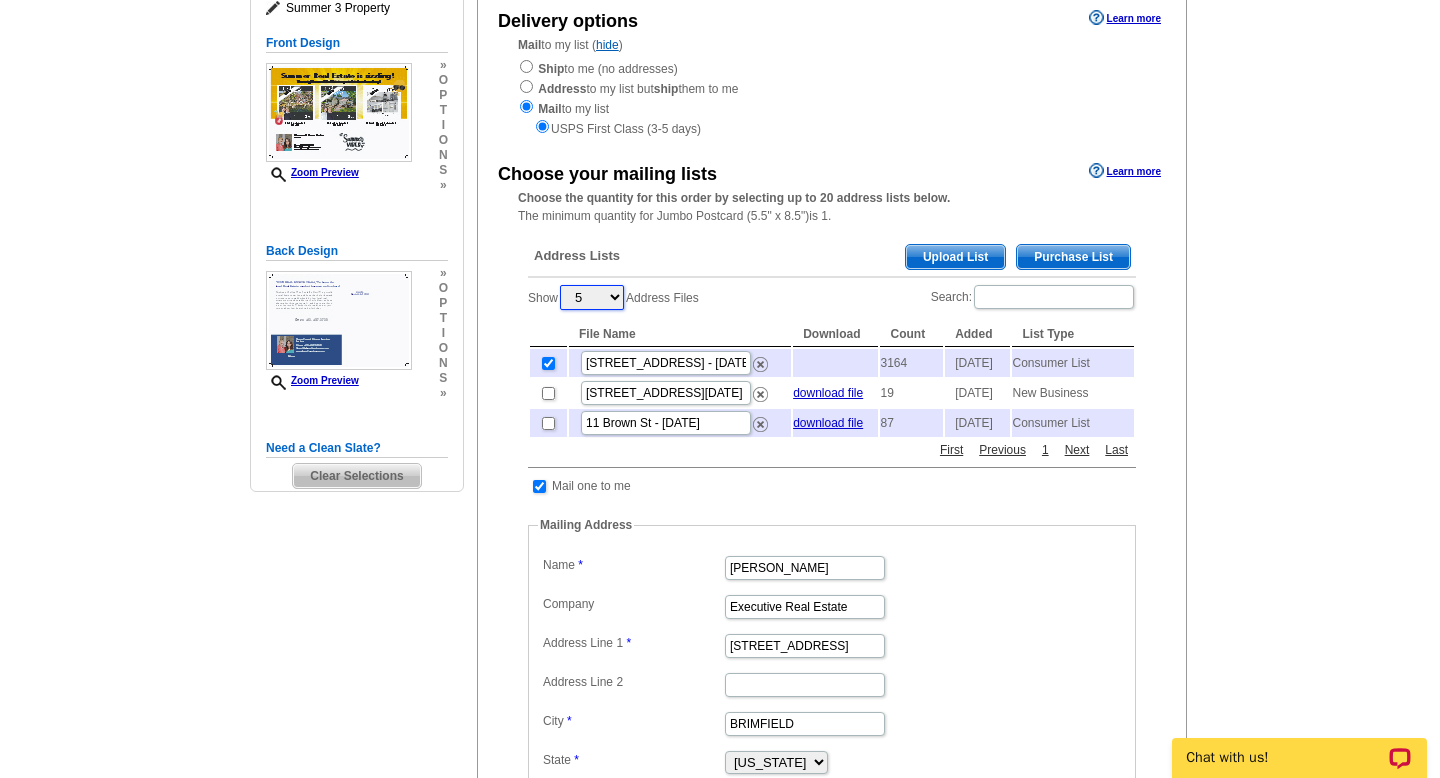 click on "5 10 25 50 100" at bounding box center (592, 297) 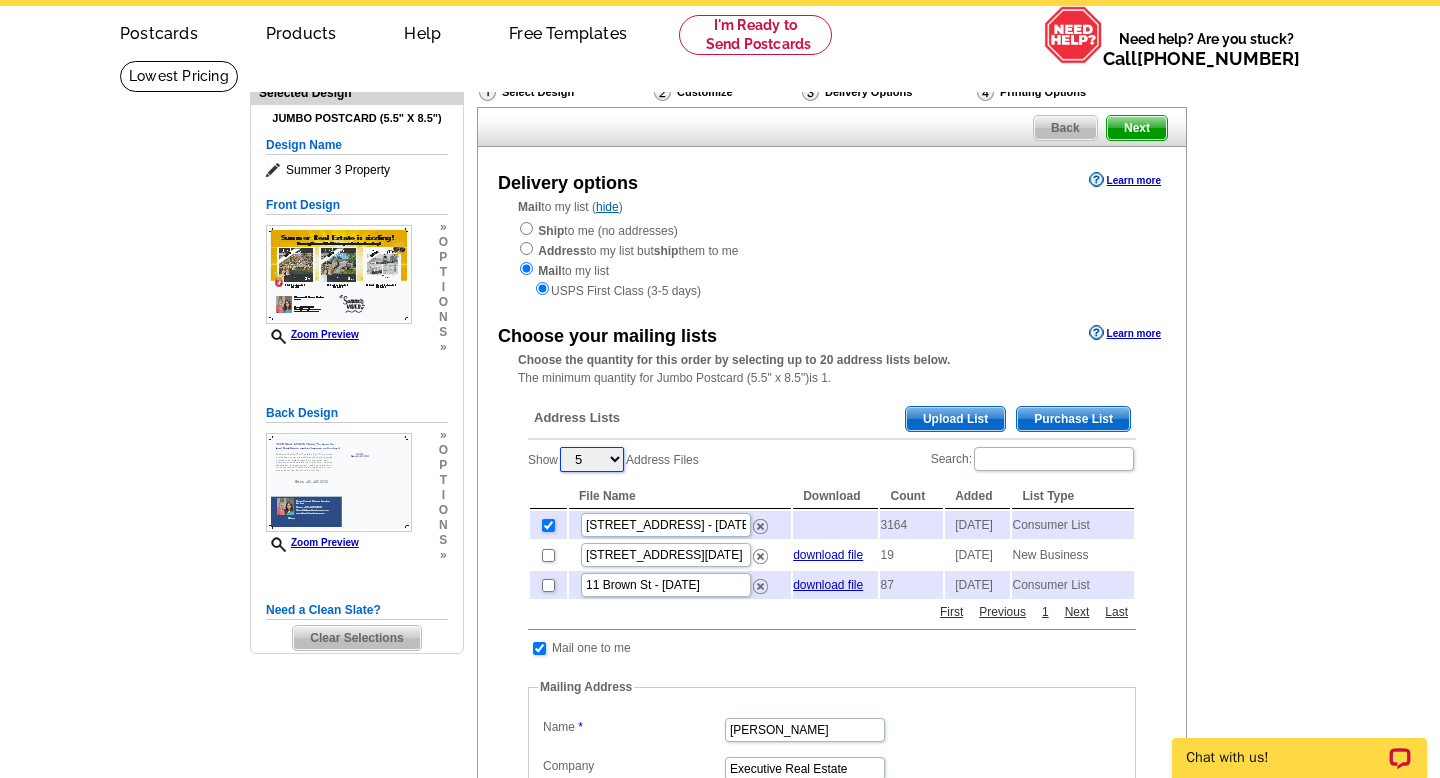 scroll, scrollTop: 71, scrollLeft: 0, axis: vertical 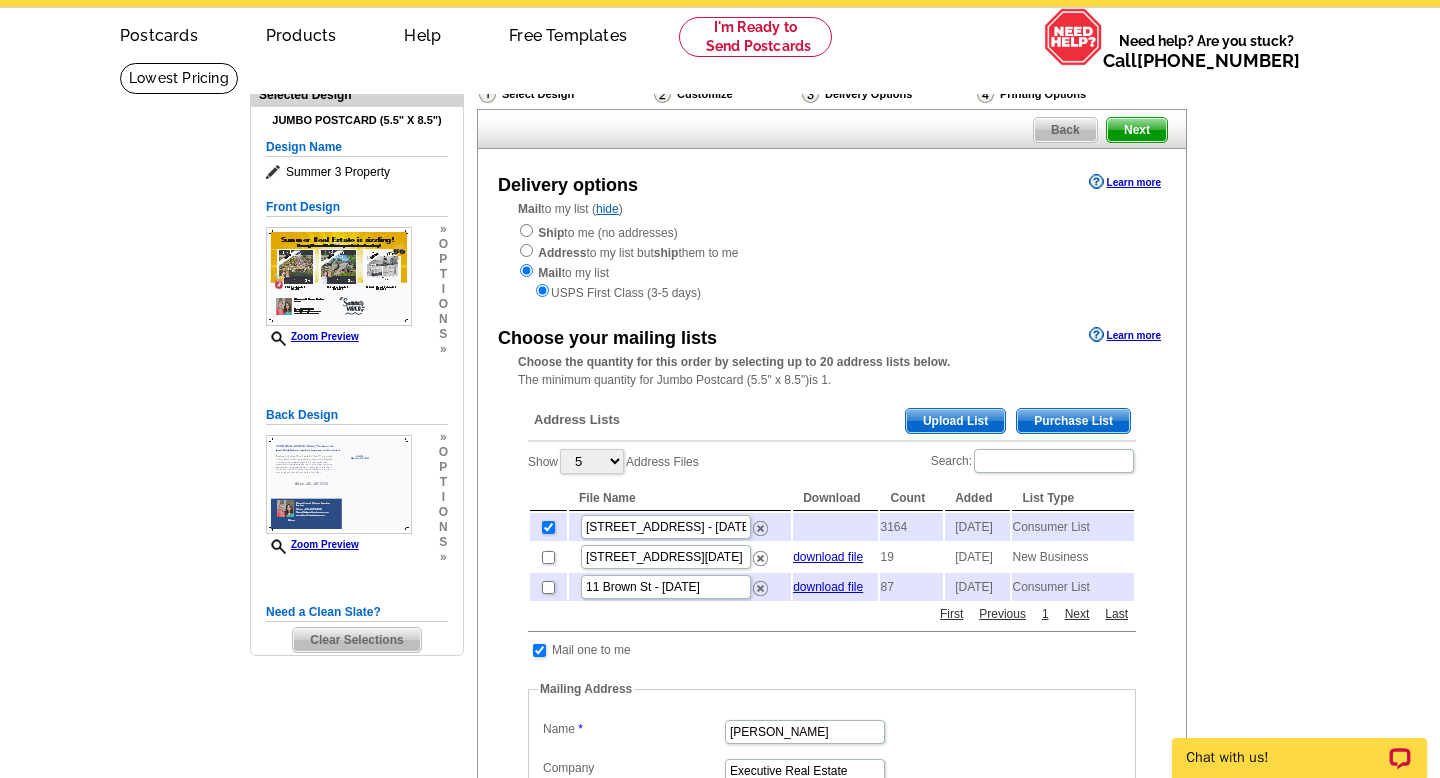 click on "Next" at bounding box center (1137, 130) 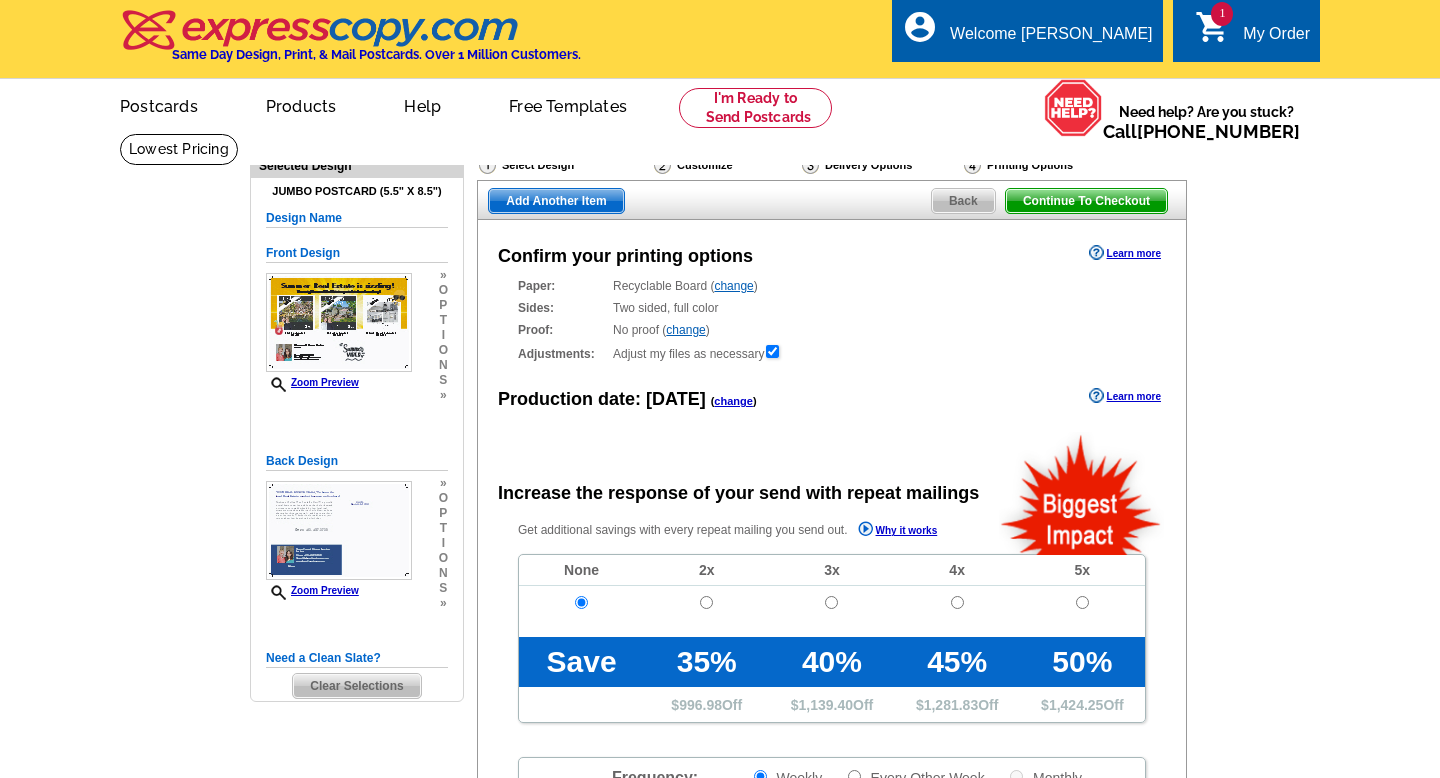 scroll, scrollTop: 0, scrollLeft: 0, axis: both 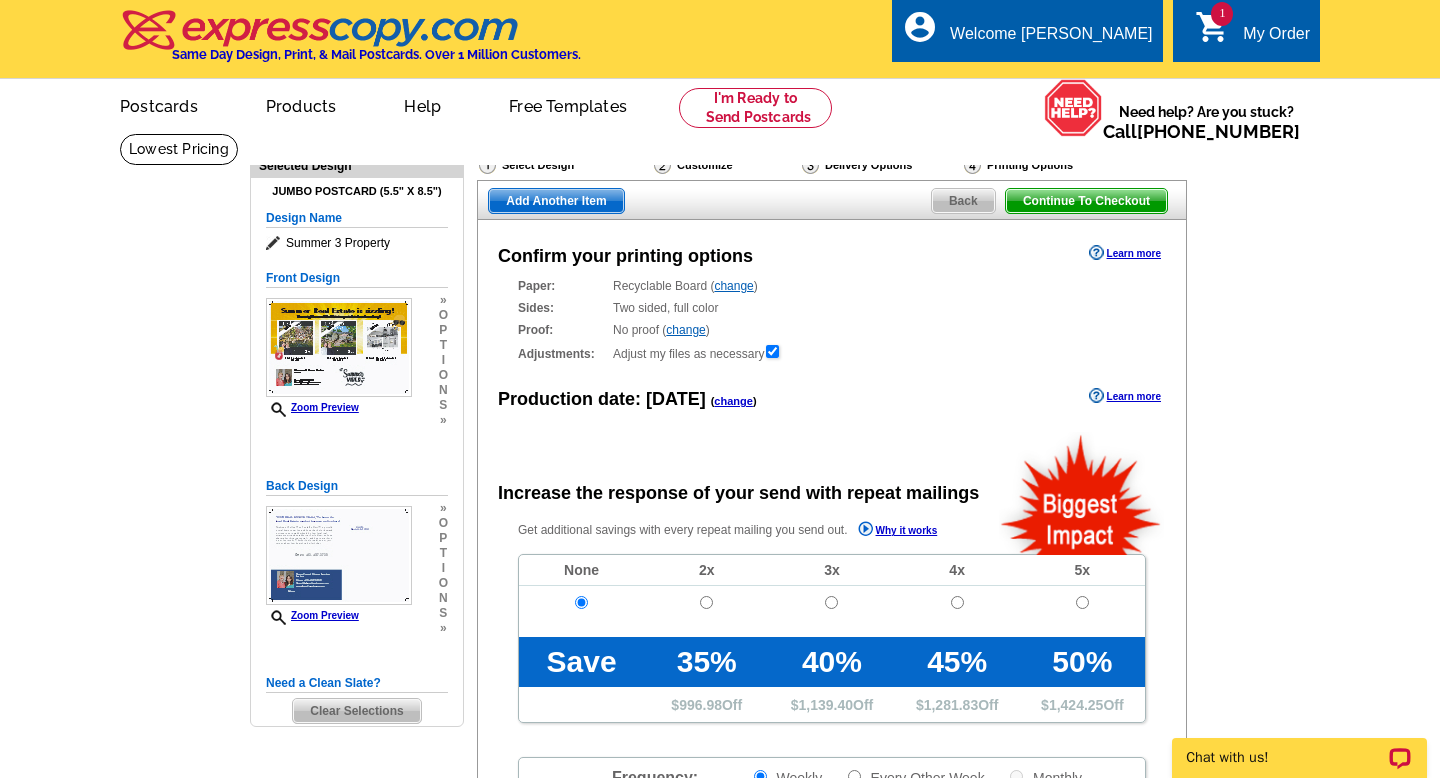 radio on "false" 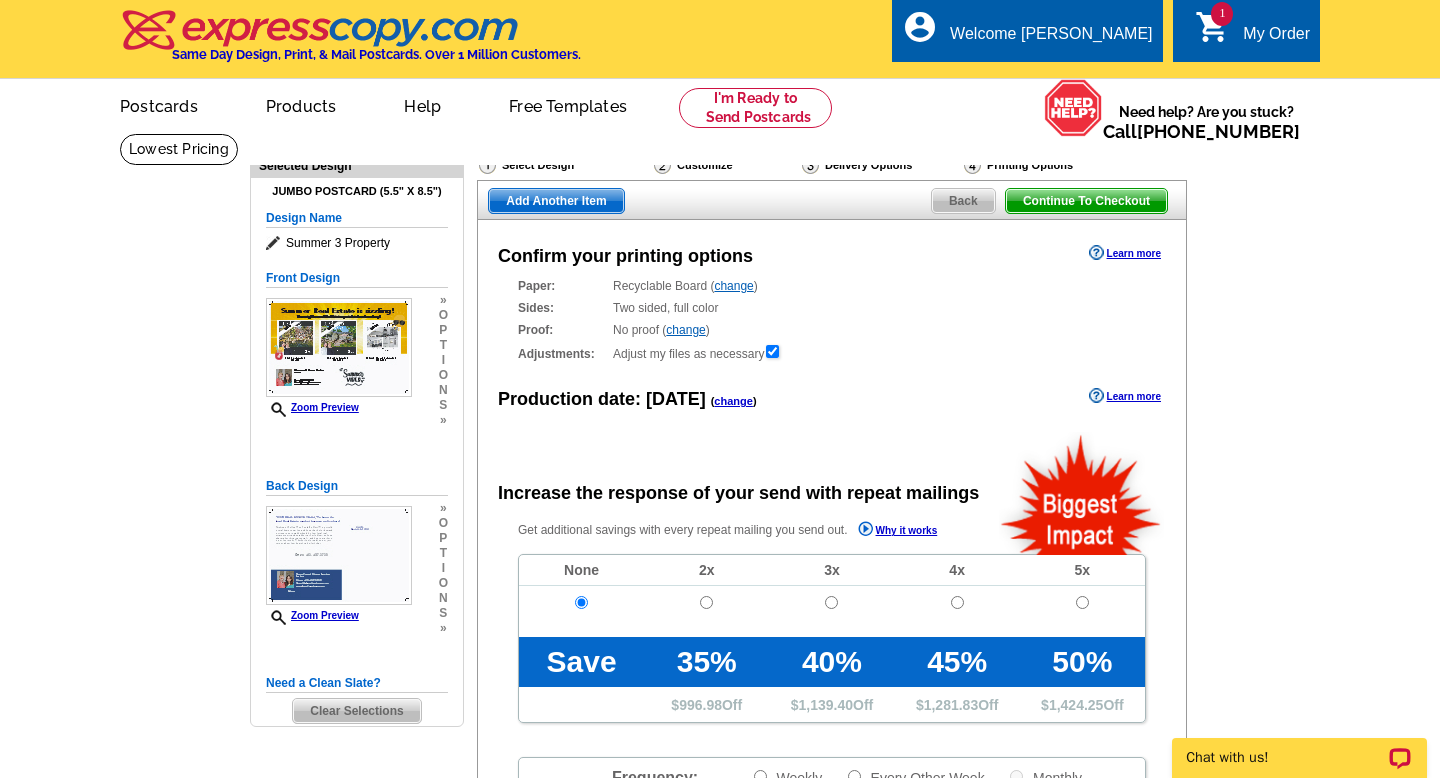 scroll, scrollTop: 0, scrollLeft: 0, axis: both 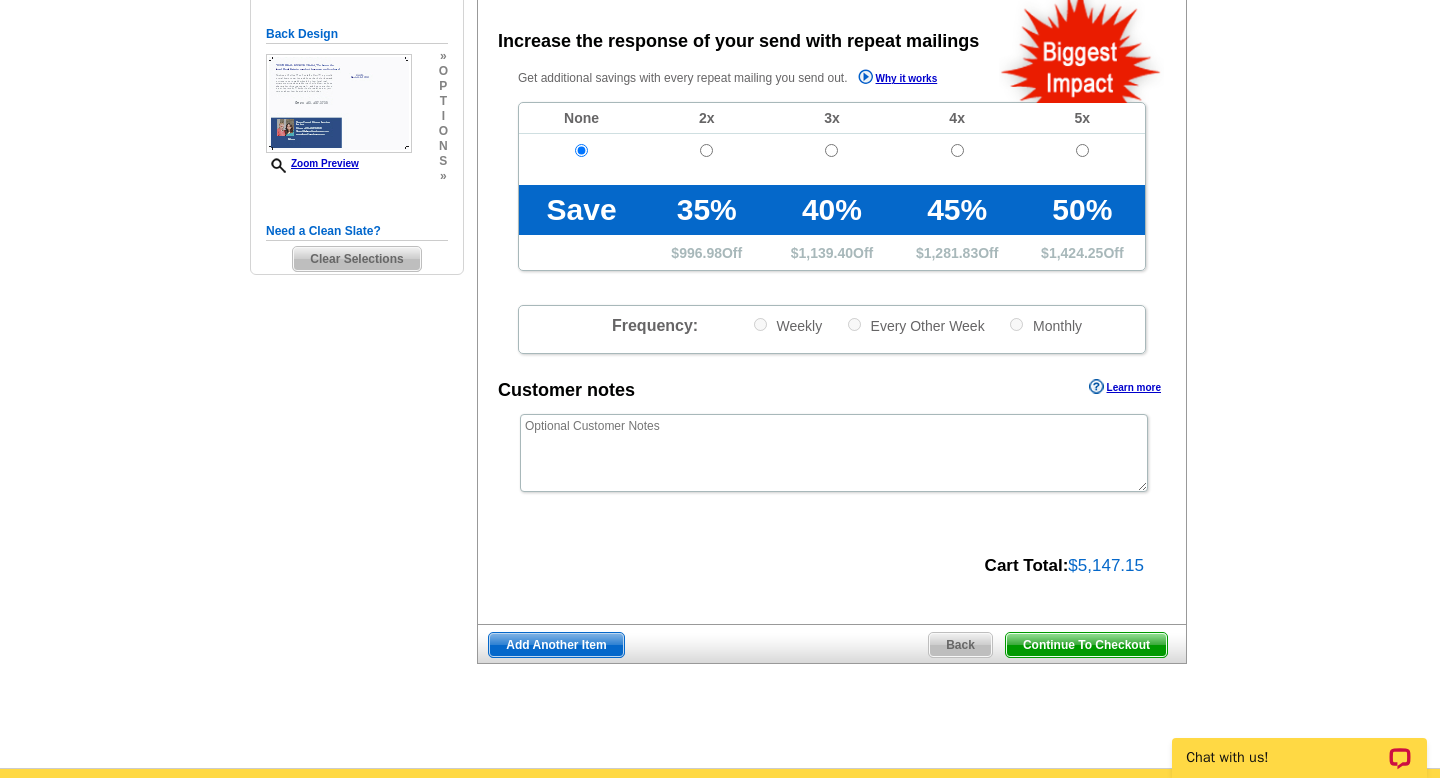 click on "Continue To Checkout" at bounding box center (1086, 645) 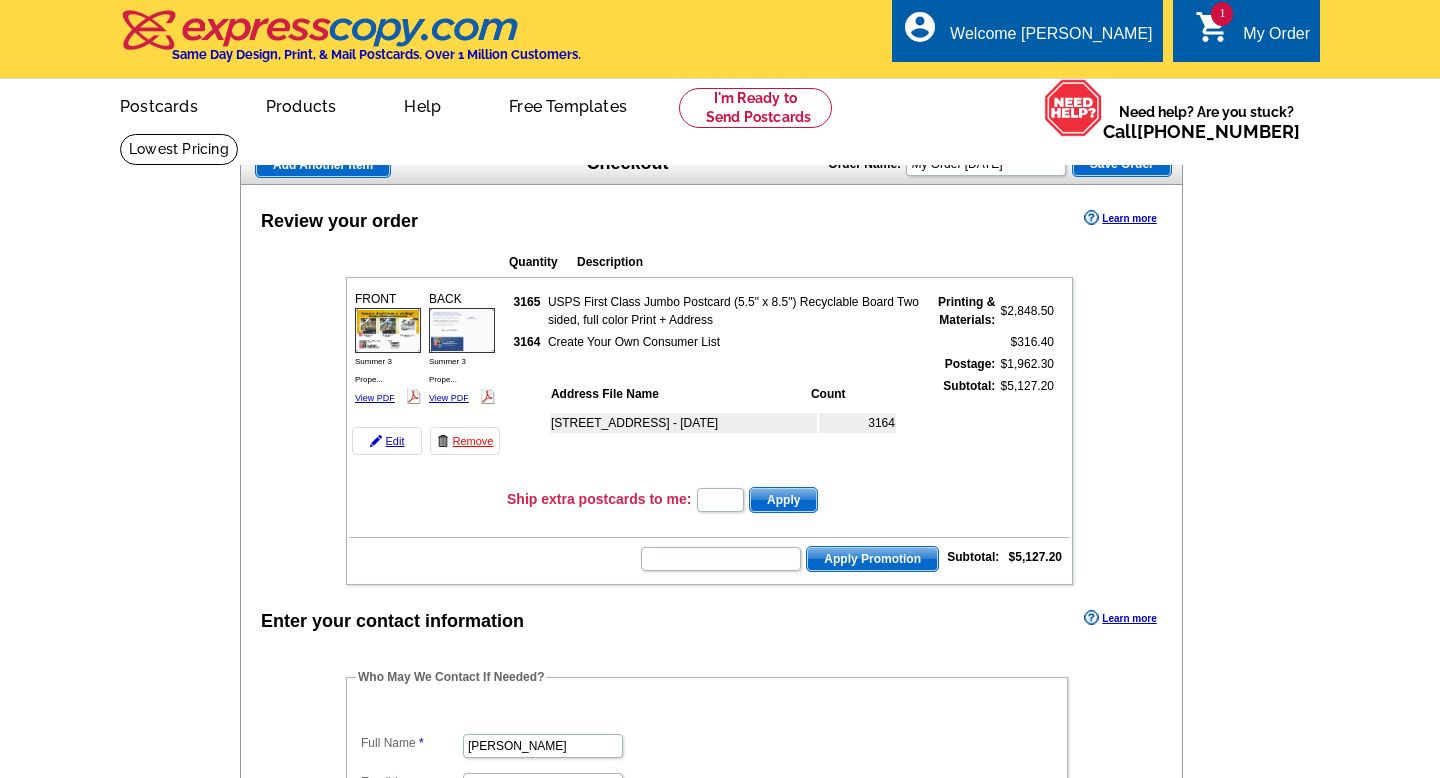 scroll, scrollTop: 0, scrollLeft: 0, axis: both 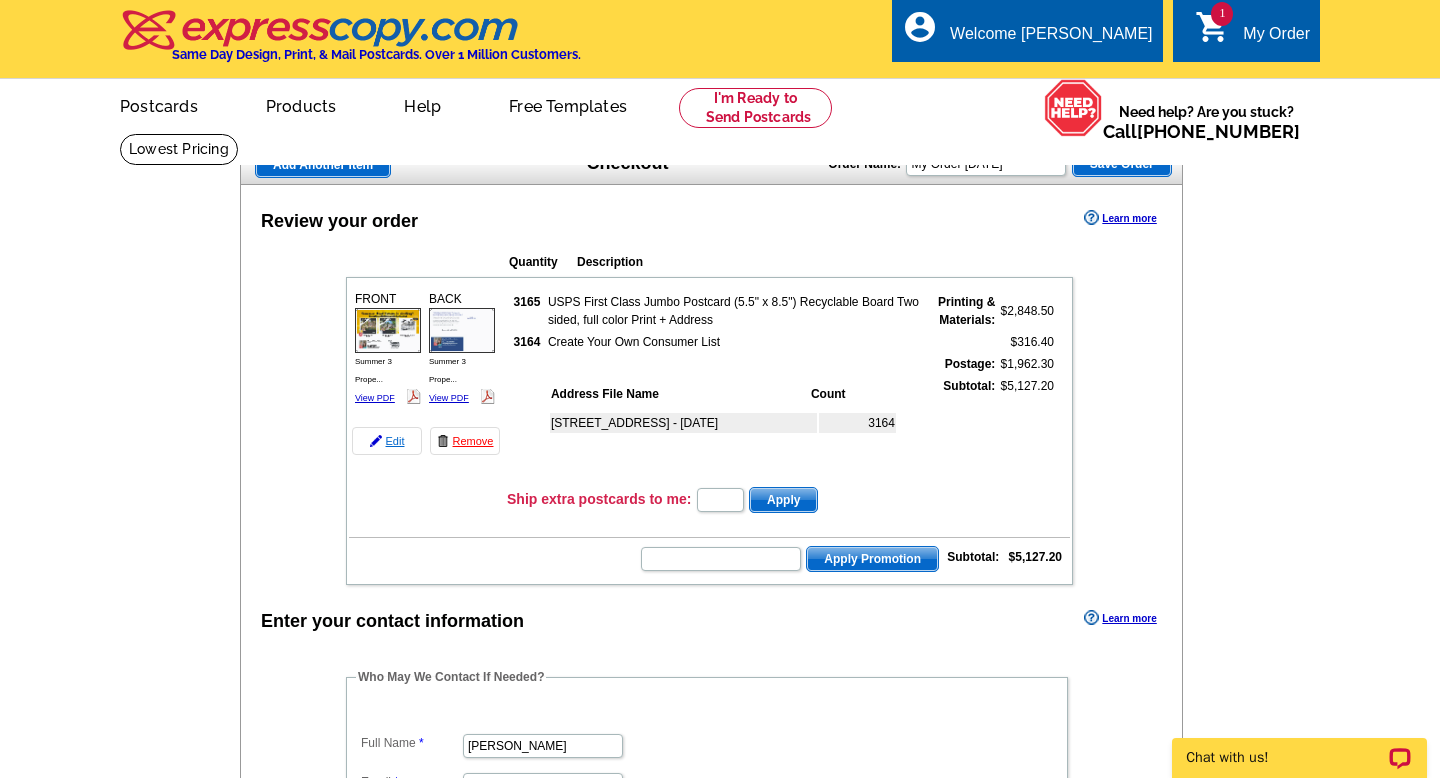 click on "Edit" at bounding box center (387, 441) 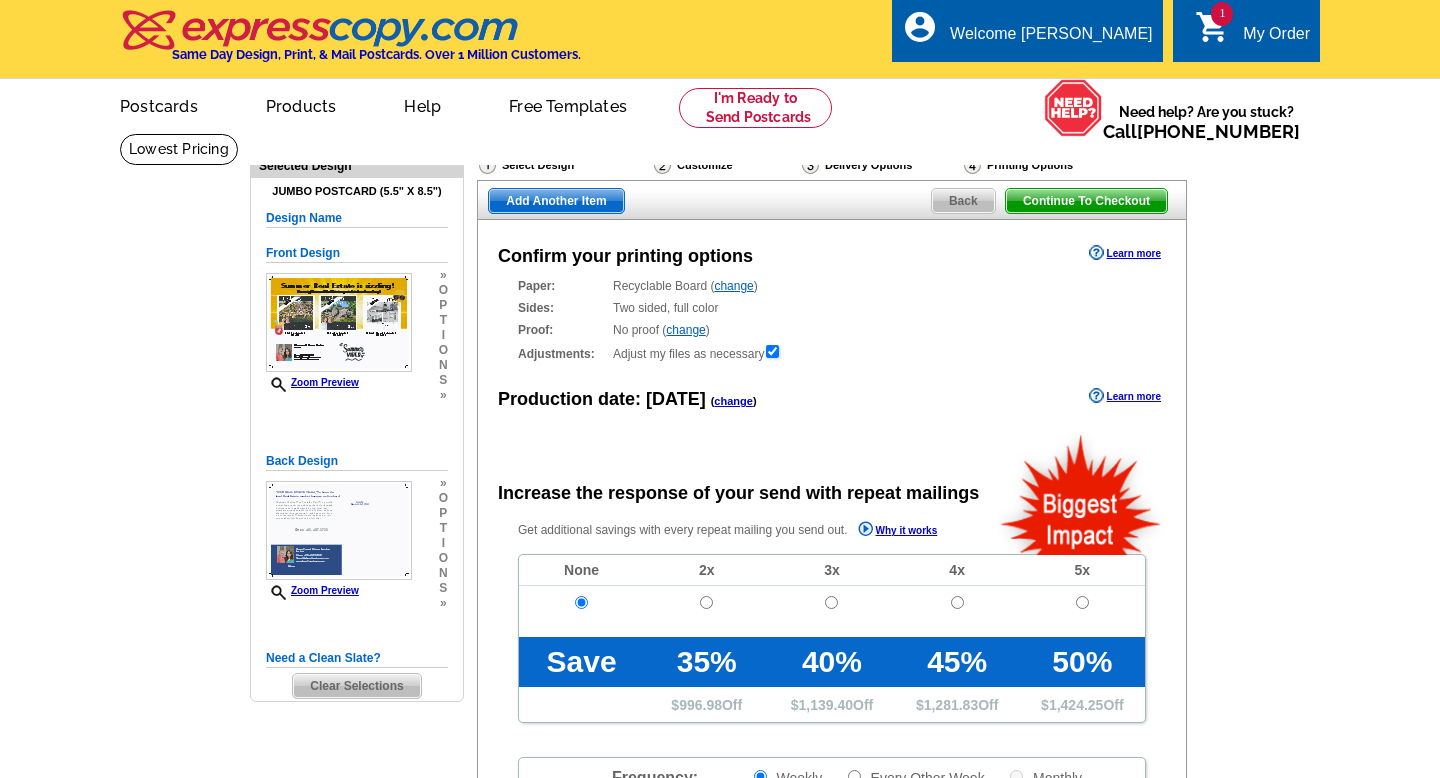 scroll, scrollTop: 0, scrollLeft: 0, axis: both 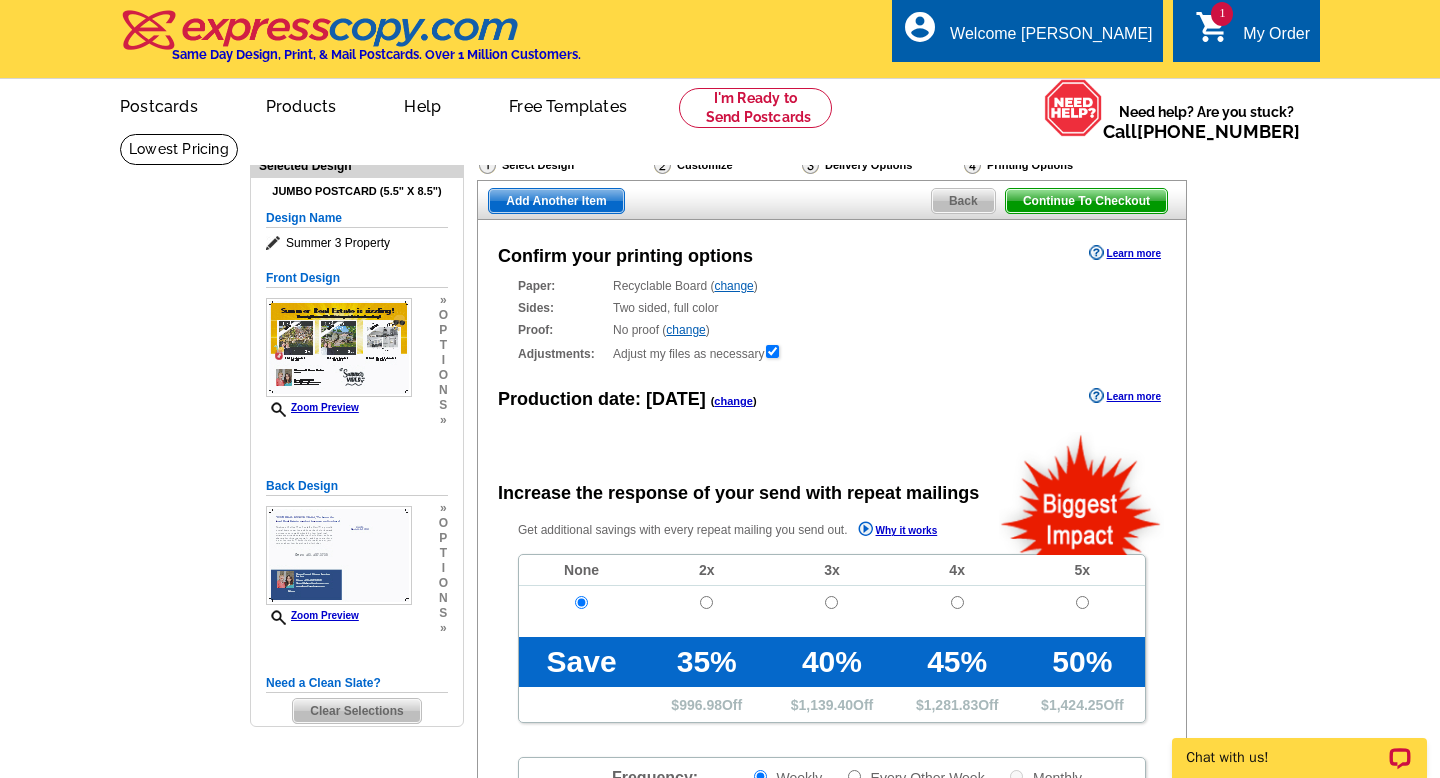radio on "false" 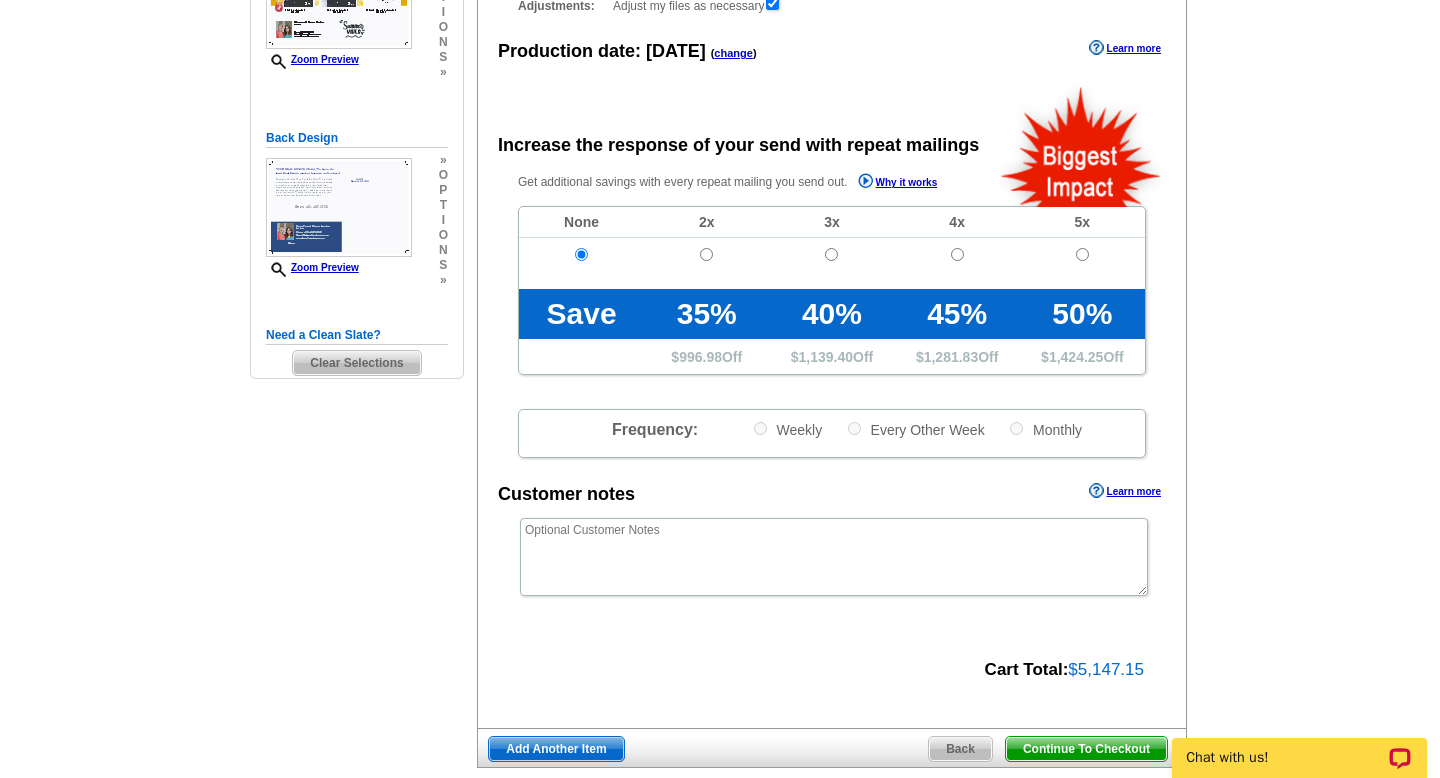scroll, scrollTop: 0, scrollLeft: 0, axis: both 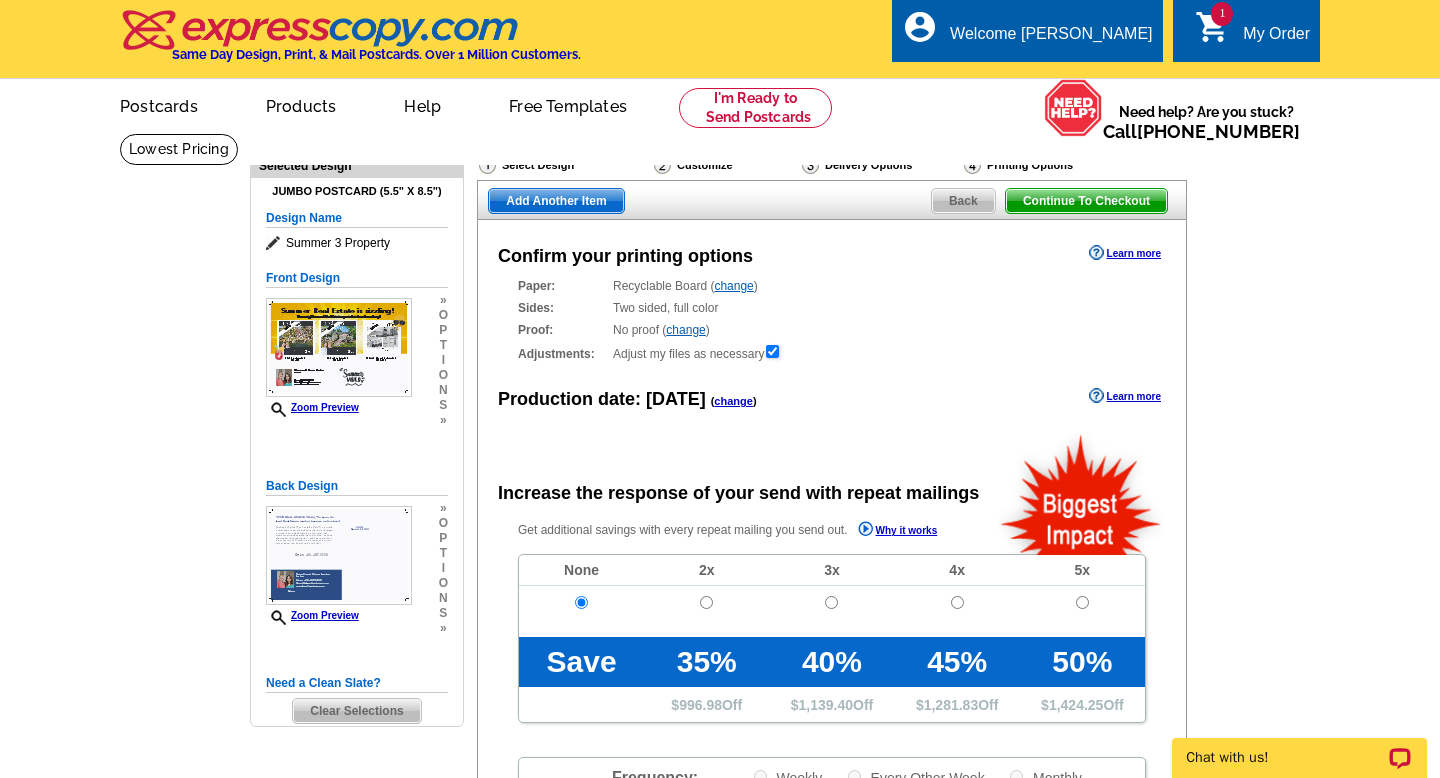 click on "Back" at bounding box center (963, 201) 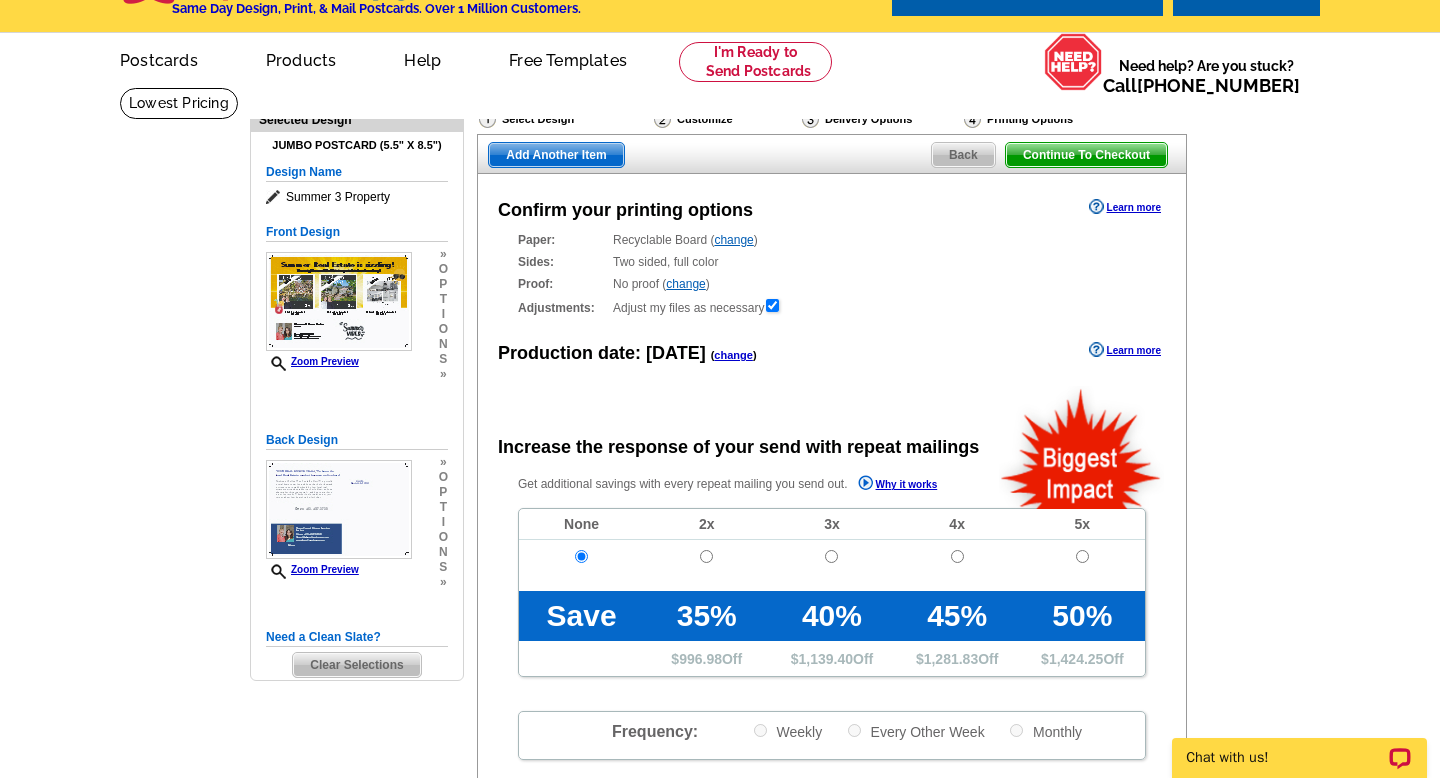 scroll, scrollTop: 54, scrollLeft: 0, axis: vertical 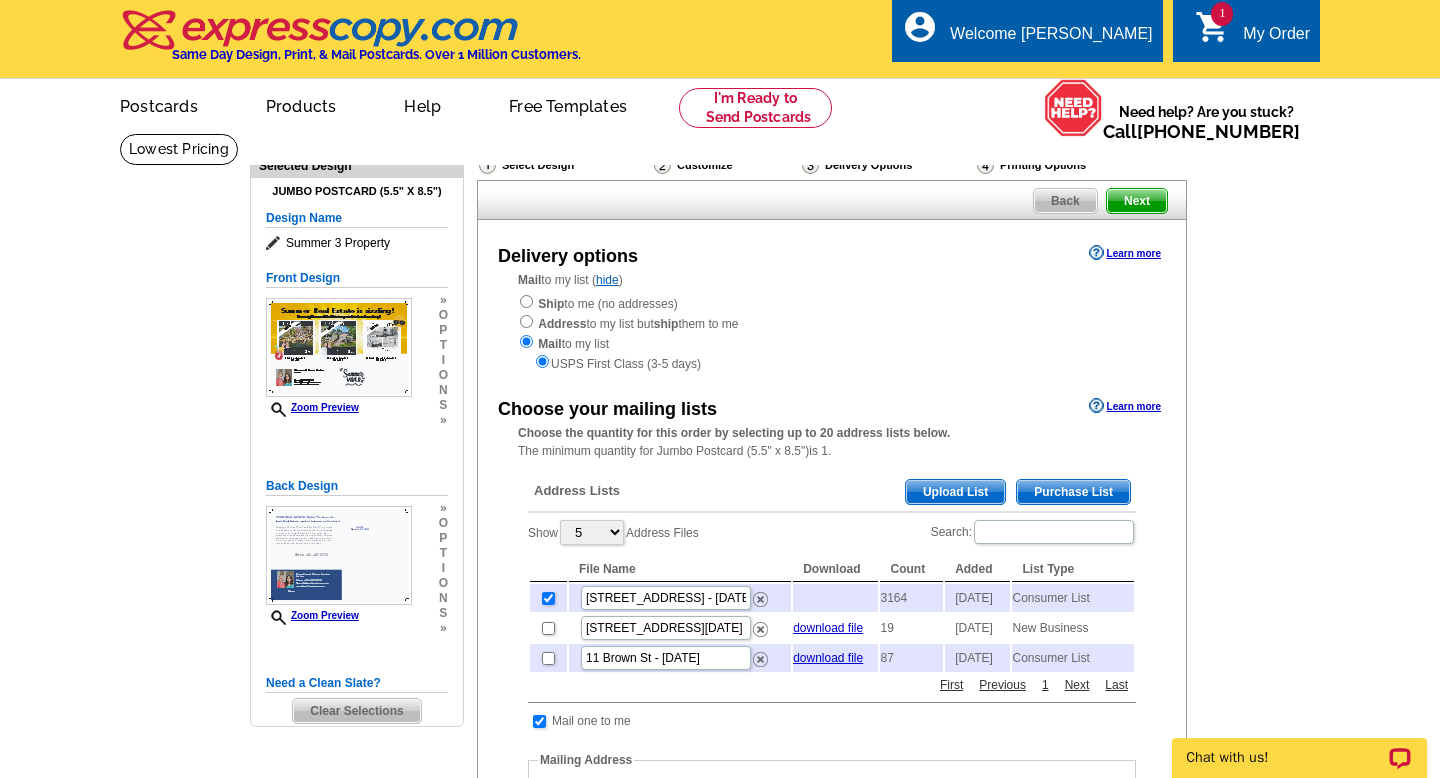 click on "Back" at bounding box center [1065, 201] 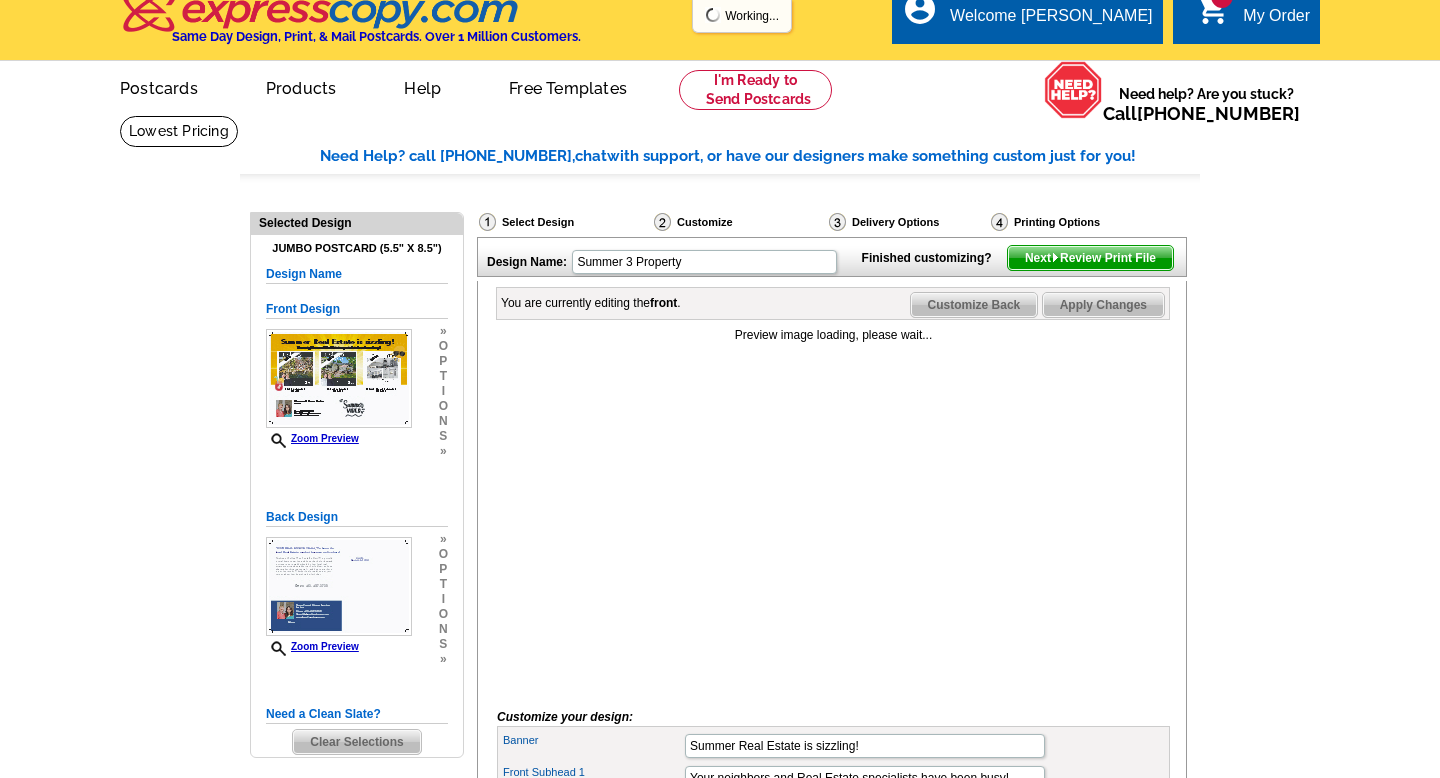 scroll, scrollTop: 21, scrollLeft: 0, axis: vertical 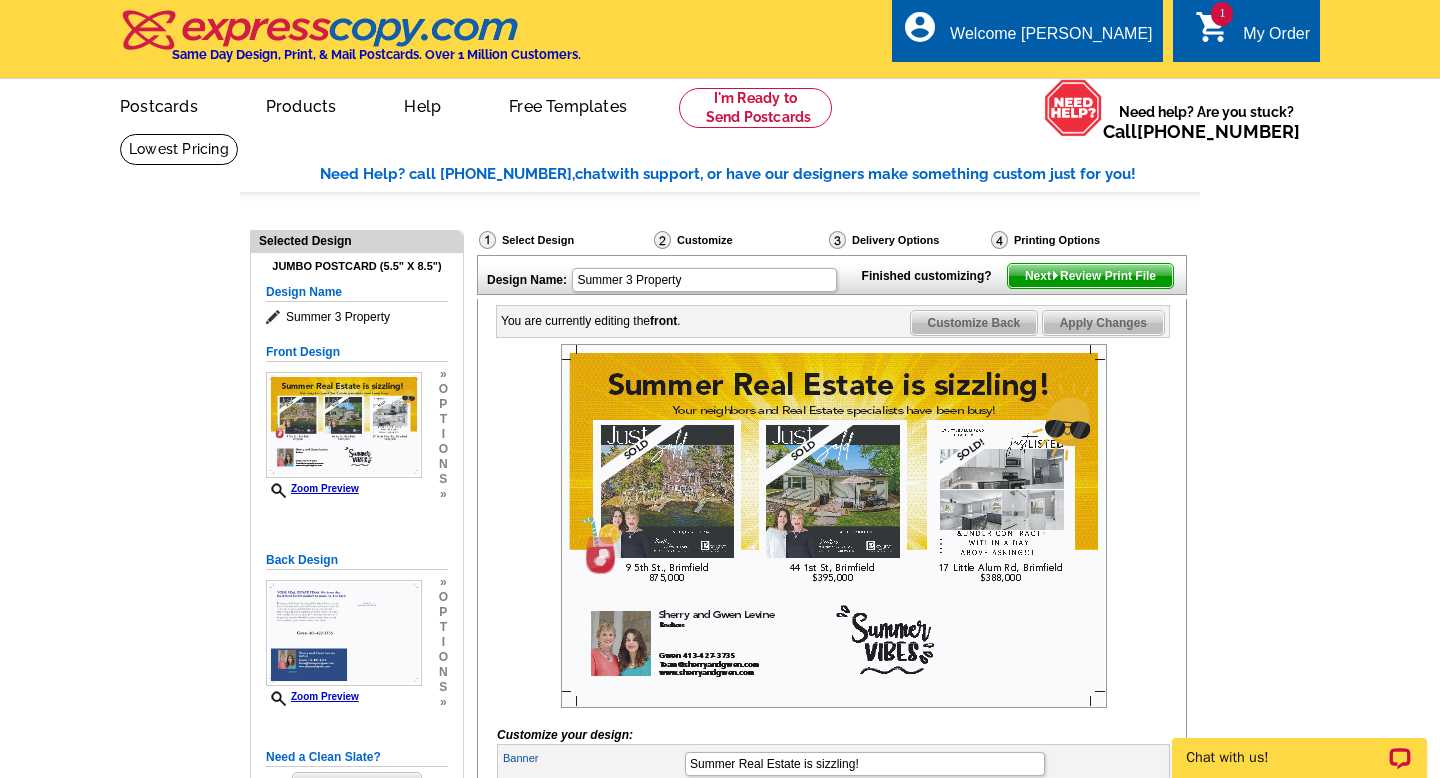 click on "Customize" at bounding box center [739, 242] 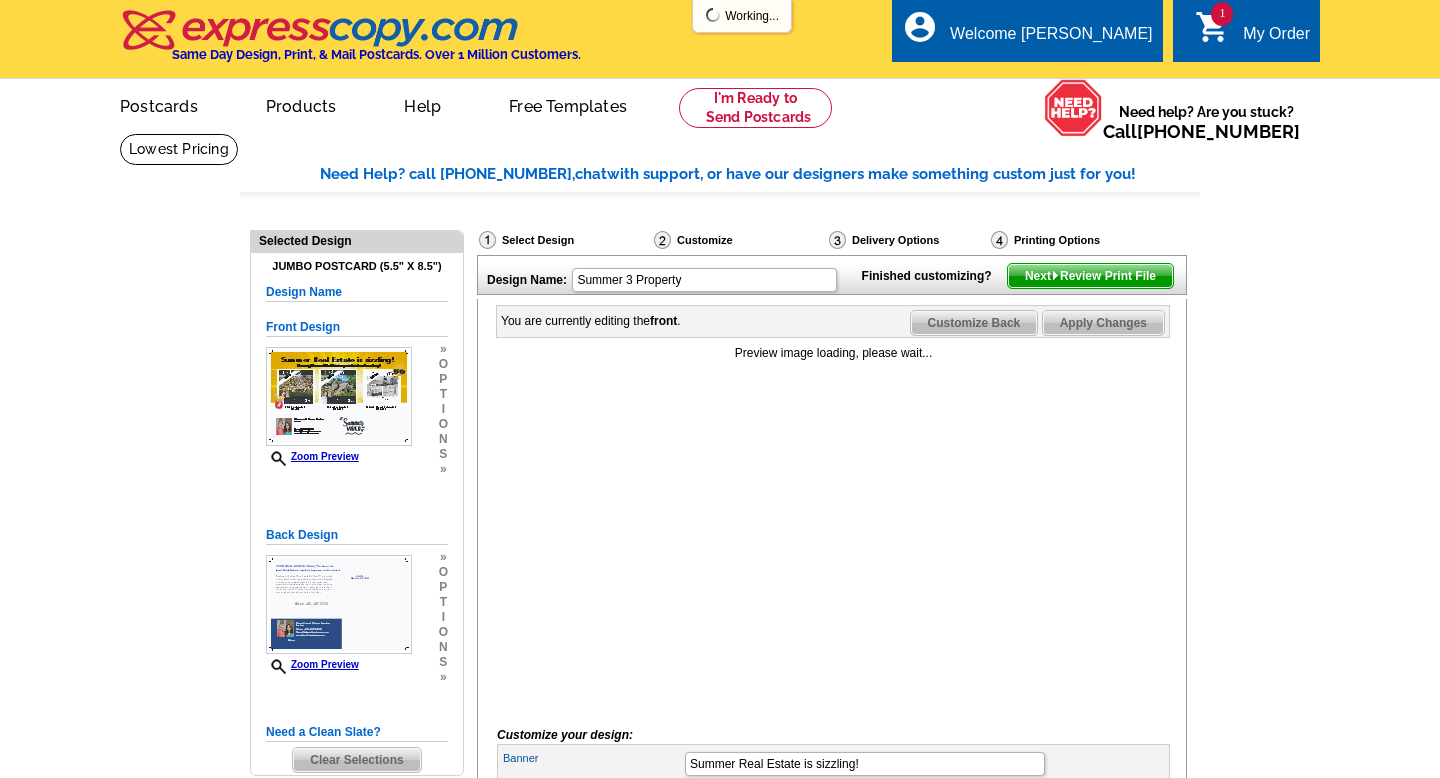 scroll, scrollTop: 0, scrollLeft: 0, axis: both 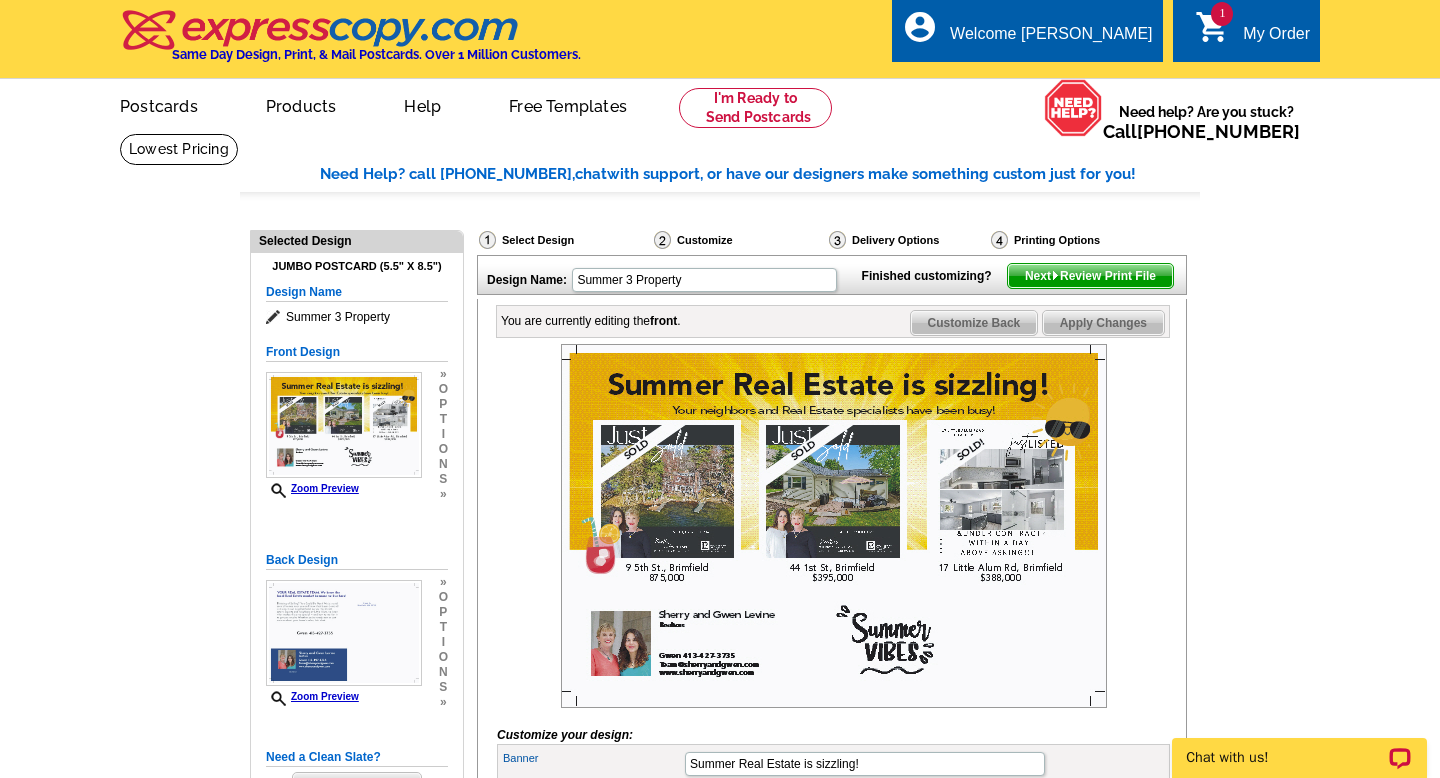 click on "Next   Review Print File" at bounding box center (1090, 276) 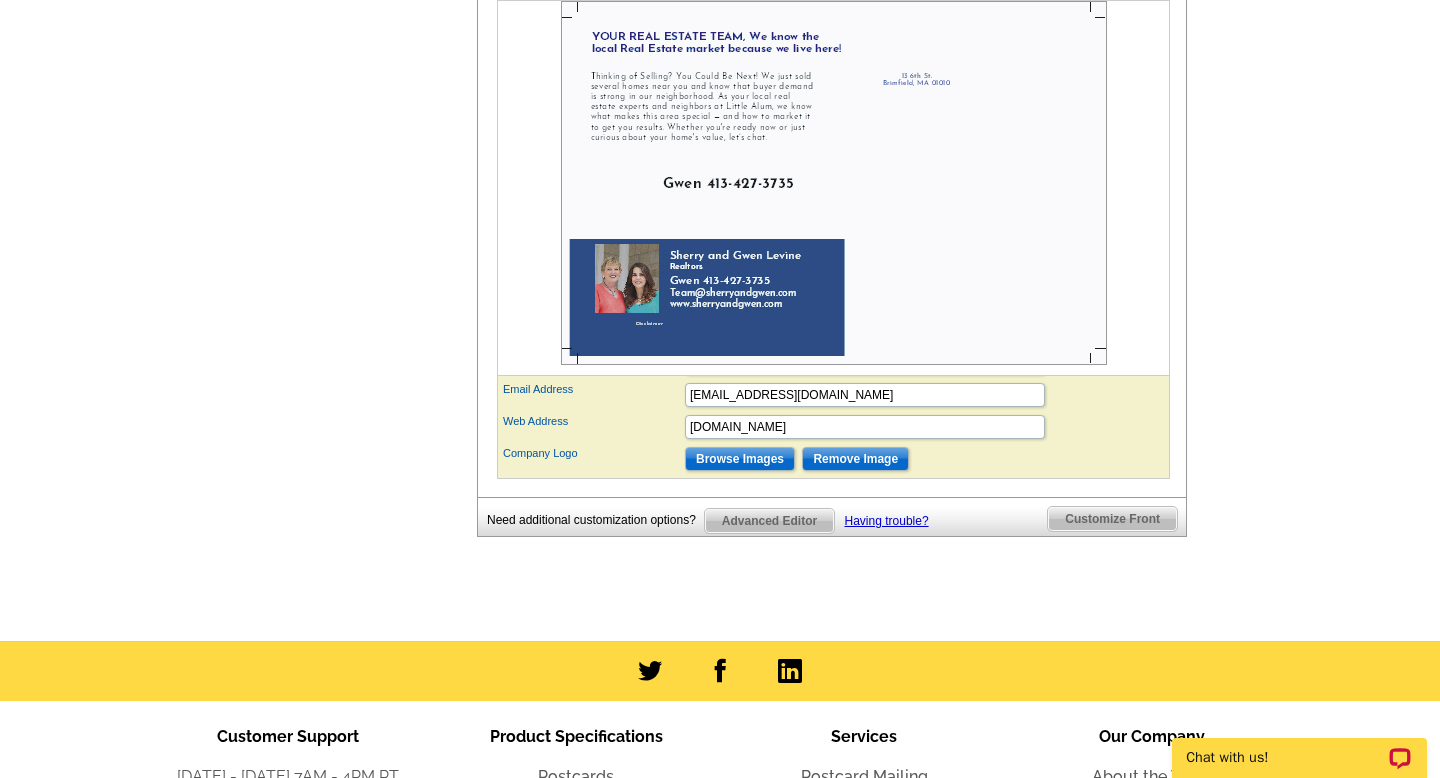 scroll, scrollTop: 0, scrollLeft: 0, axis: both 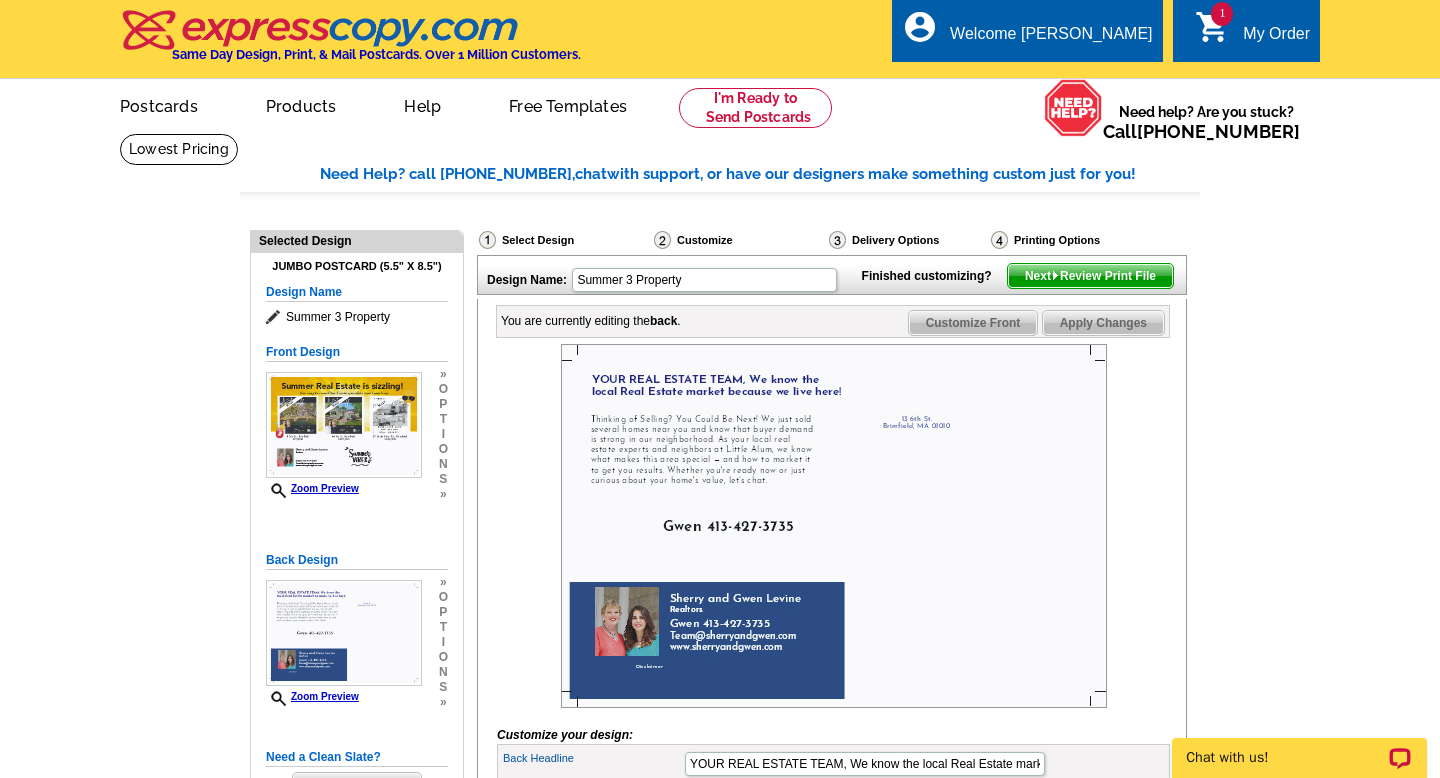 click on "Next   Review Print File" at bounding box center (1090, 276) 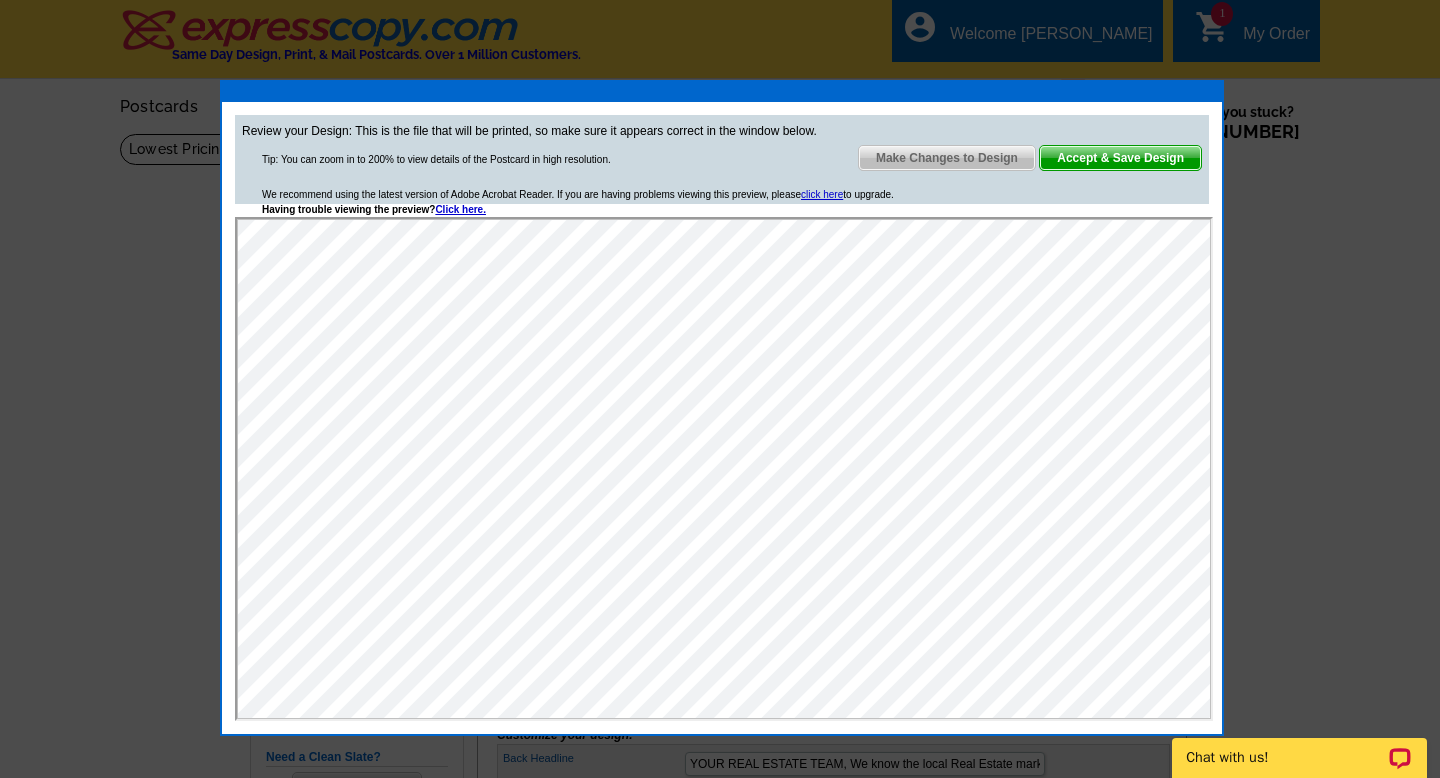 scroll, scrollTop: 0, scrollLeft: 0, axis: both 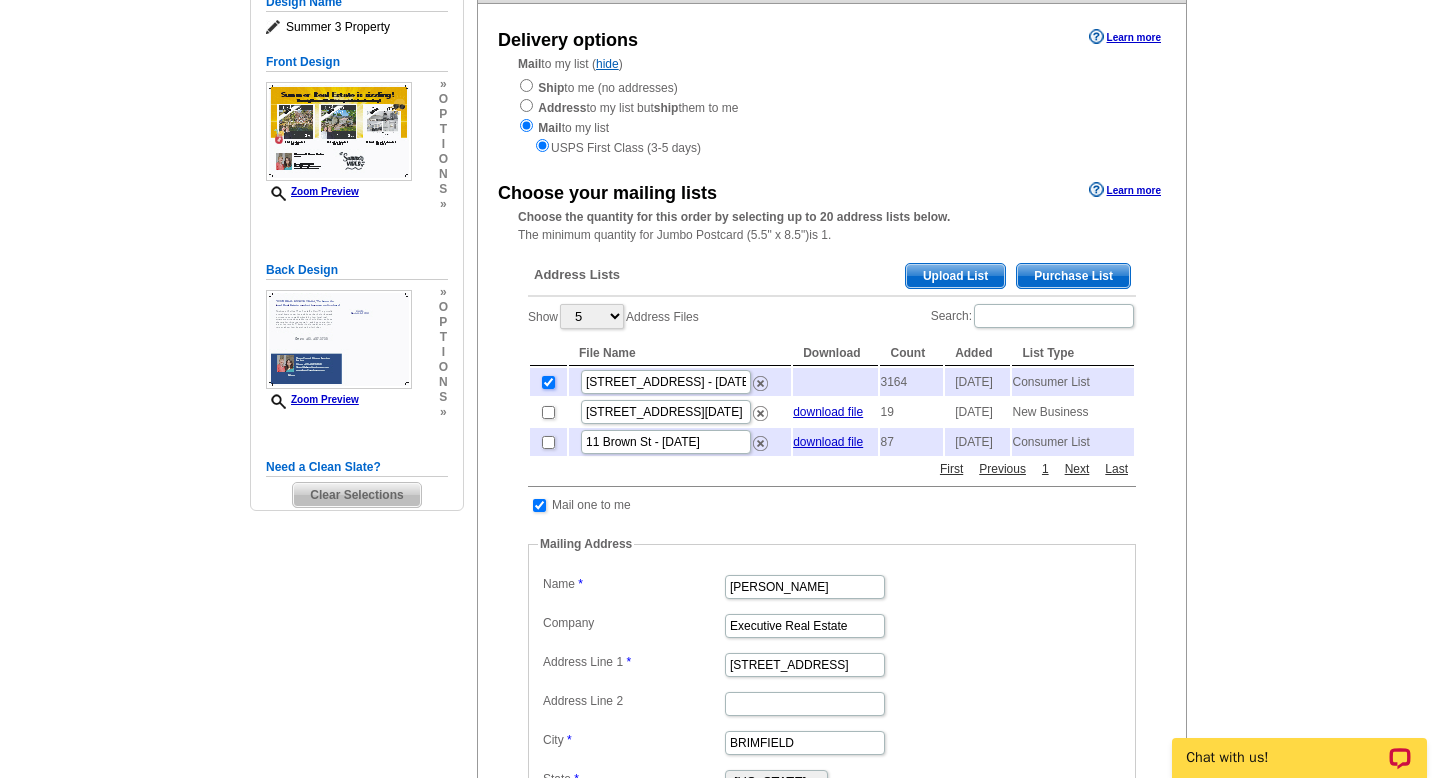 click at bounding box center (548, 382) 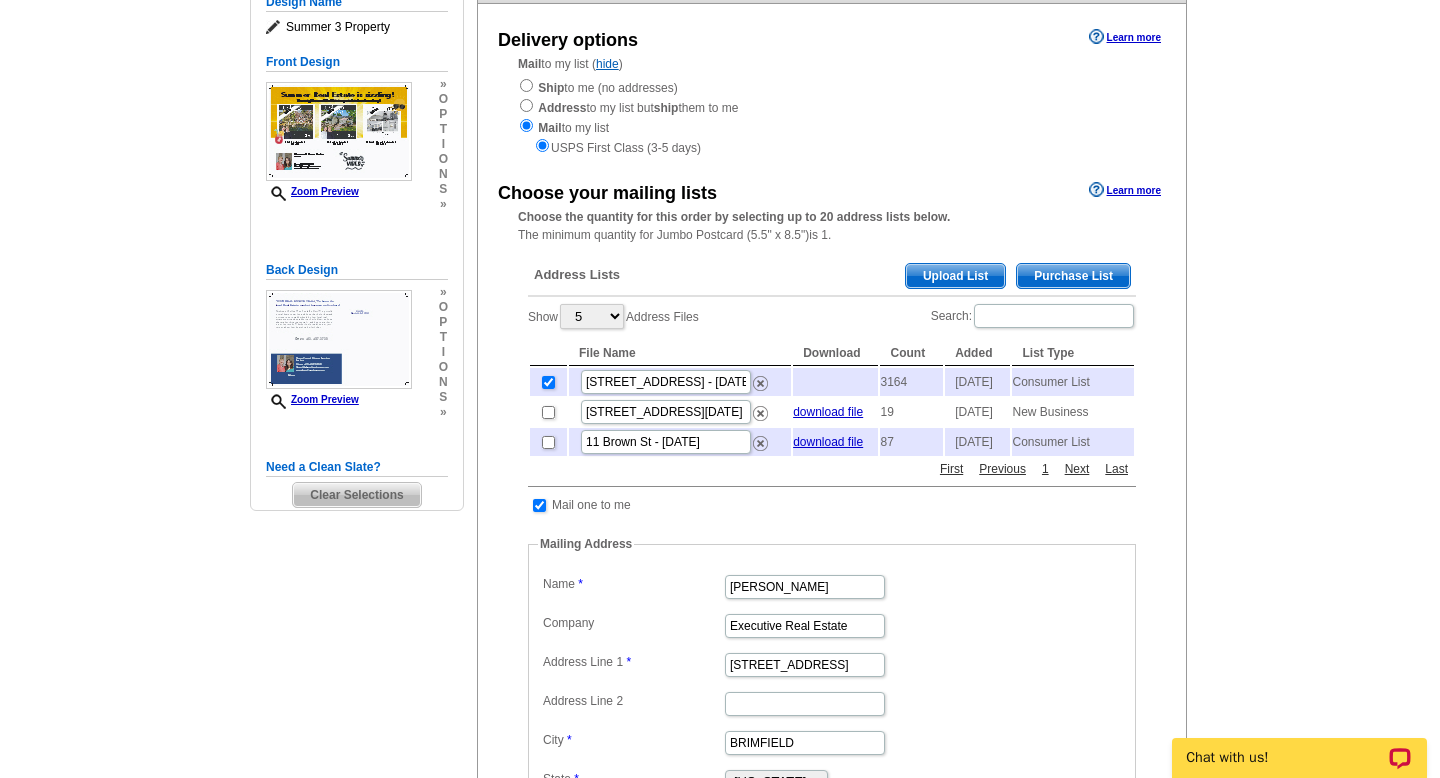 checkbox on "false" 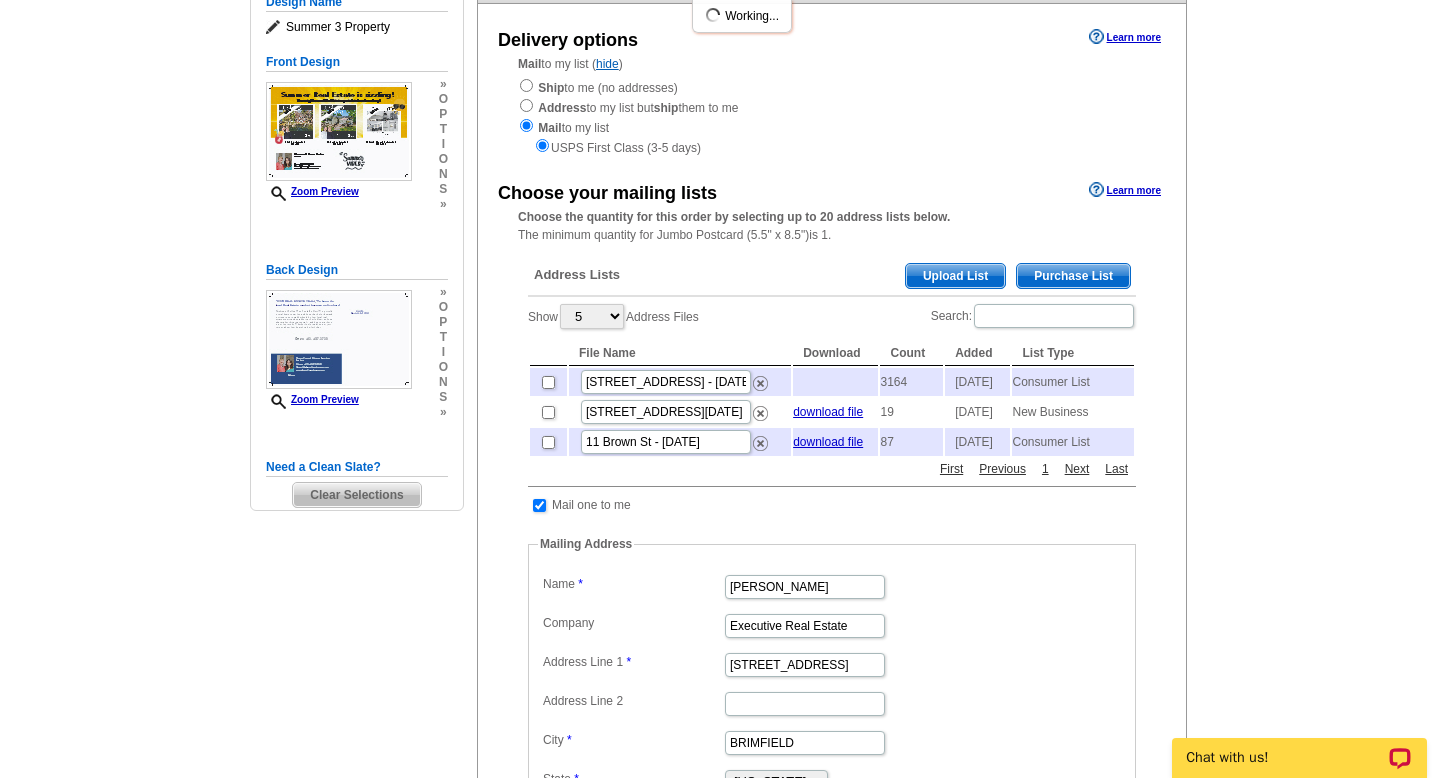 click on "Purchase List" at bounding box center [1073, 276] 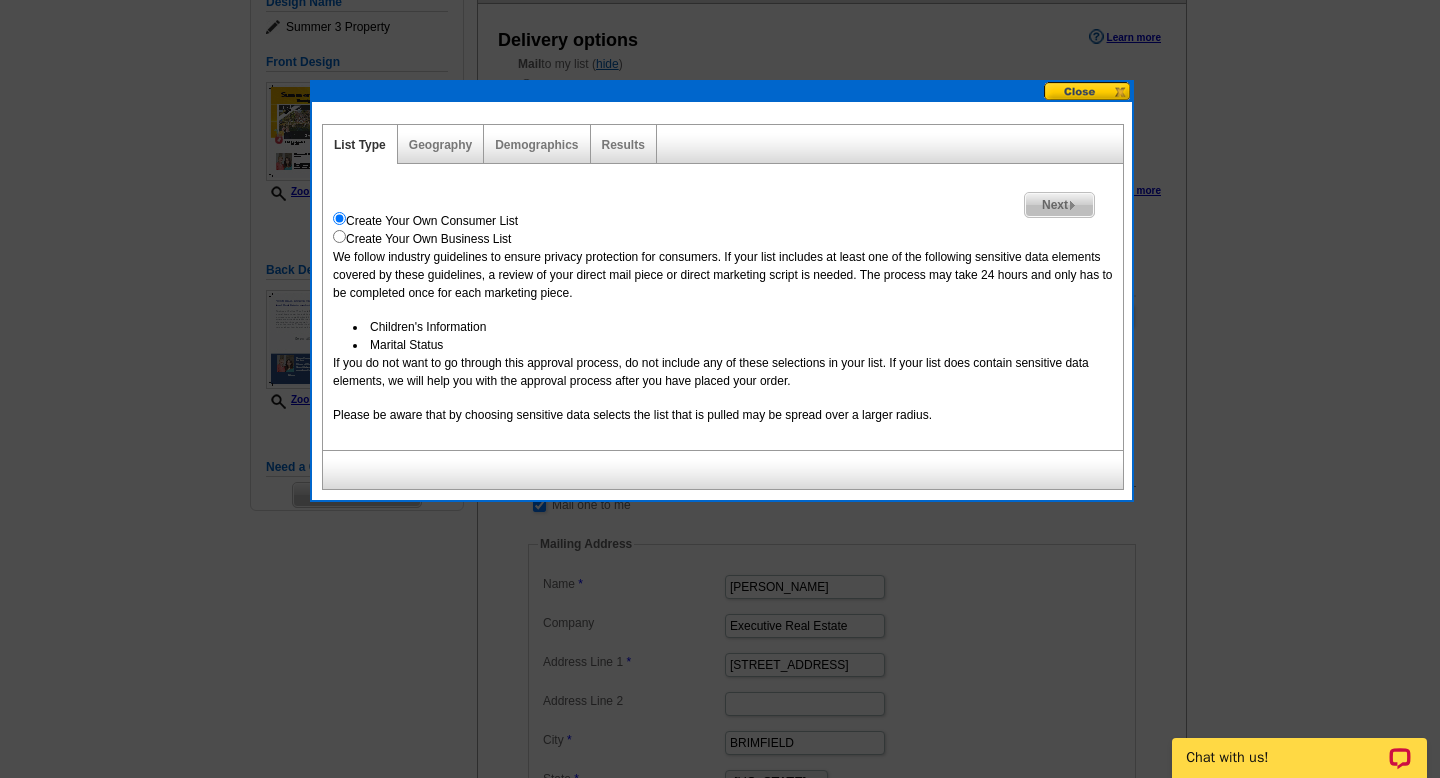 click at bounding box center [1072, 205] 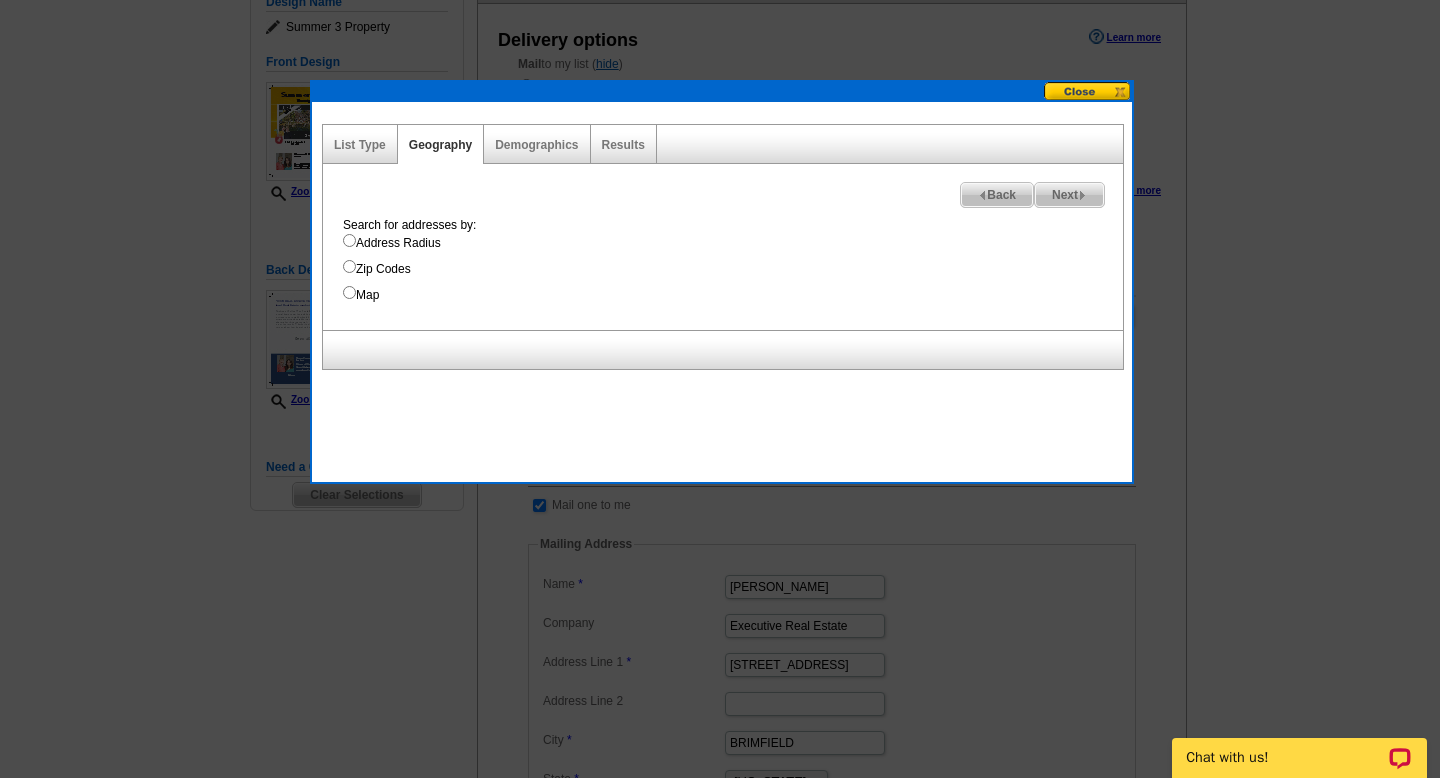 click on "Back" at bounding box center [997, 195] 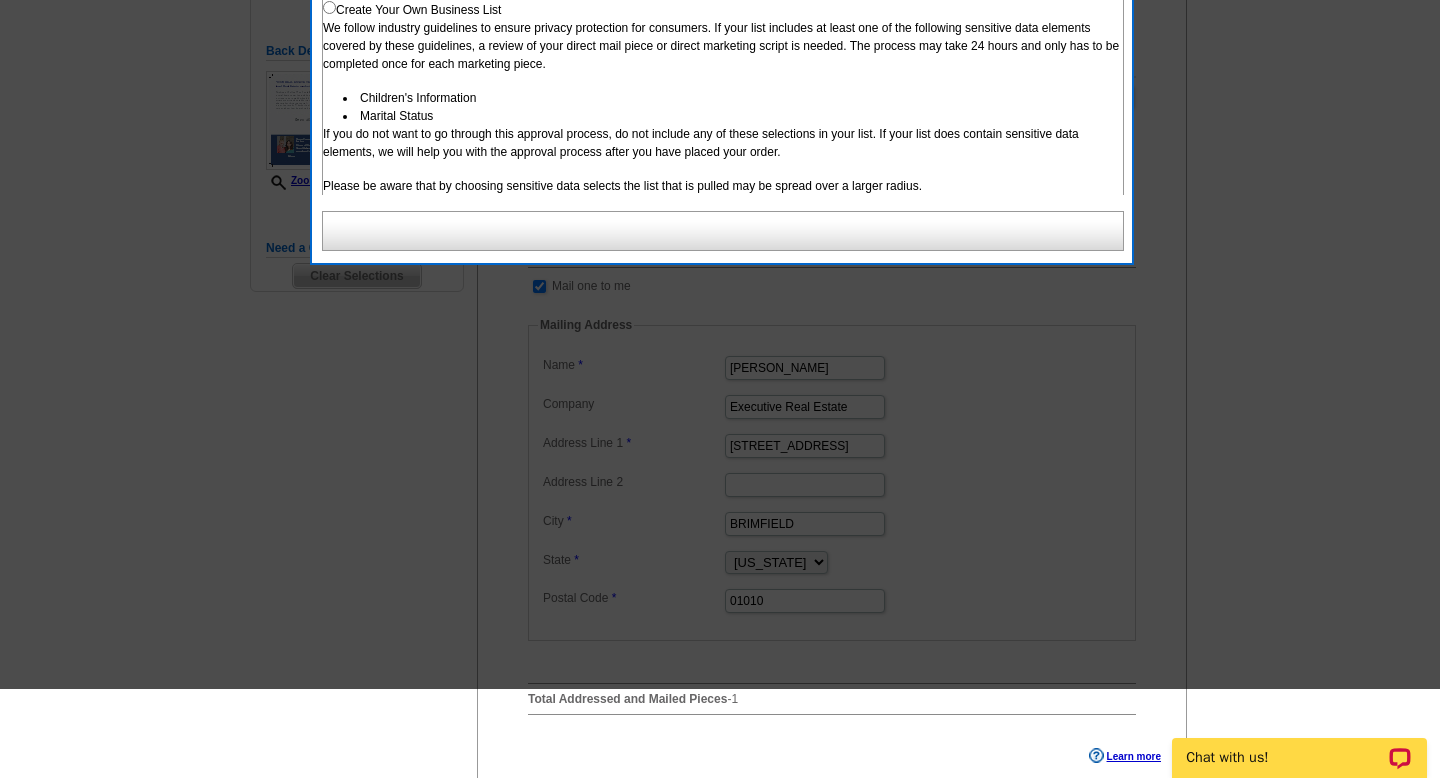 scroll, scrollTop: 253, scrollLeft: 0, axis: vertical 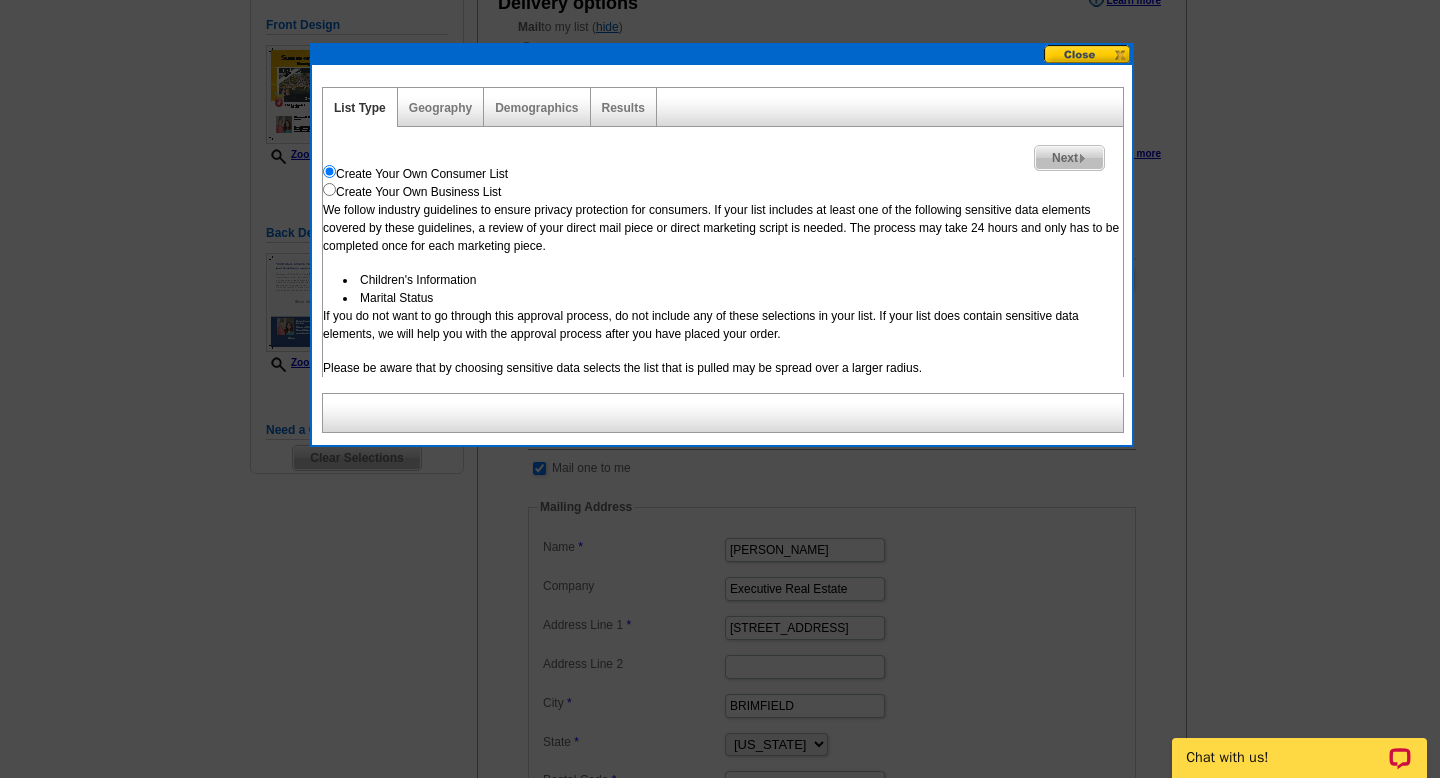 click at bounding box center [1088, 54] 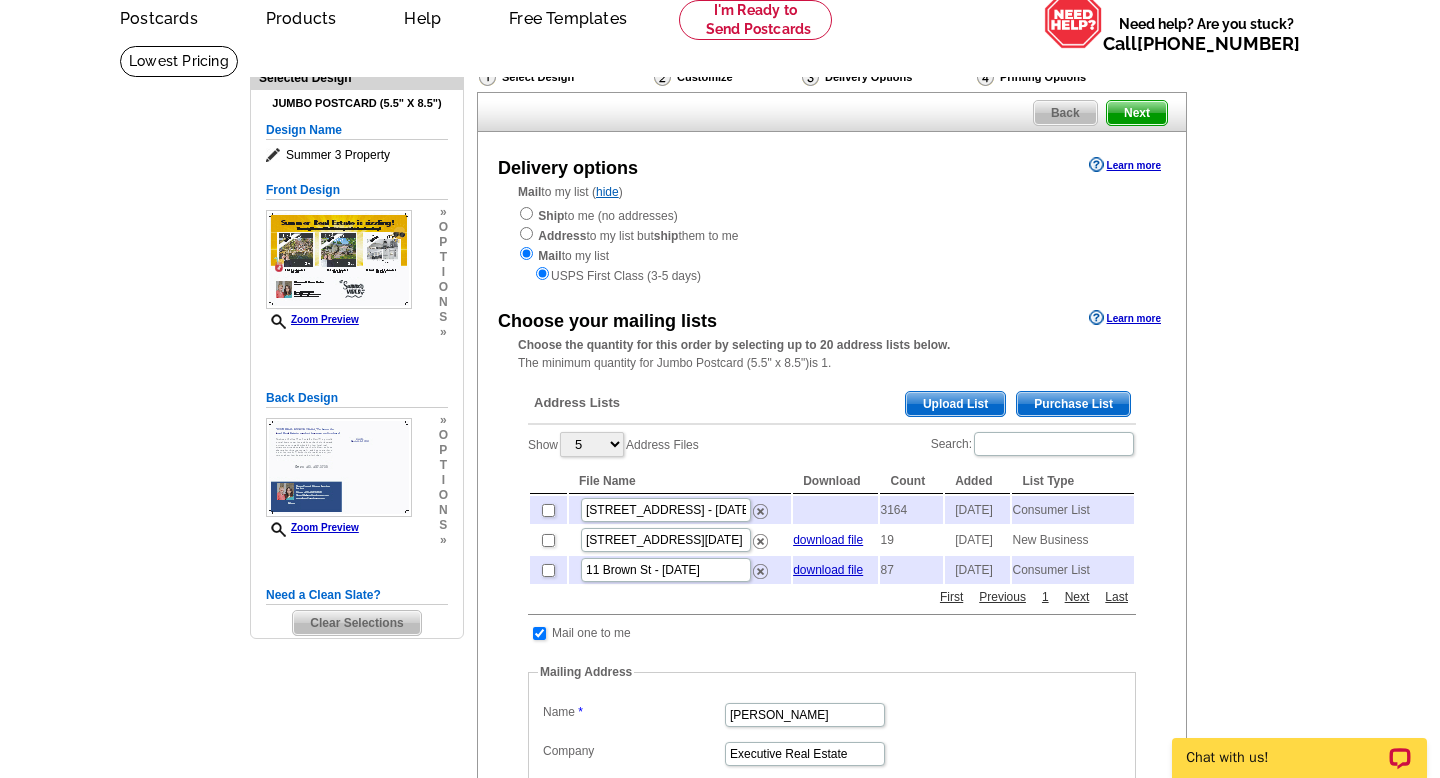 scroll, scrollTop: 0, scrollLeft: 0, axis: both 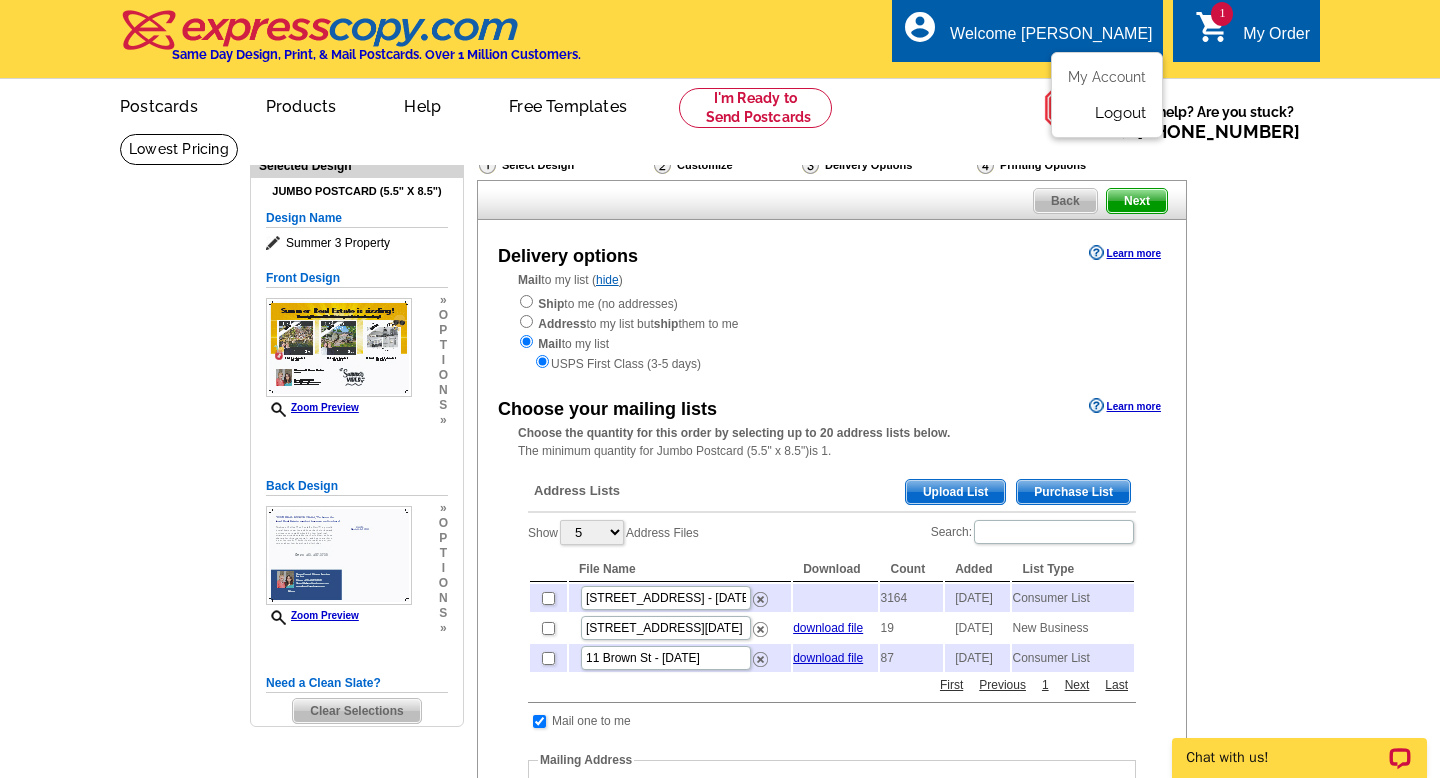 click on "Logout" at bounding box center [1120, 113] 